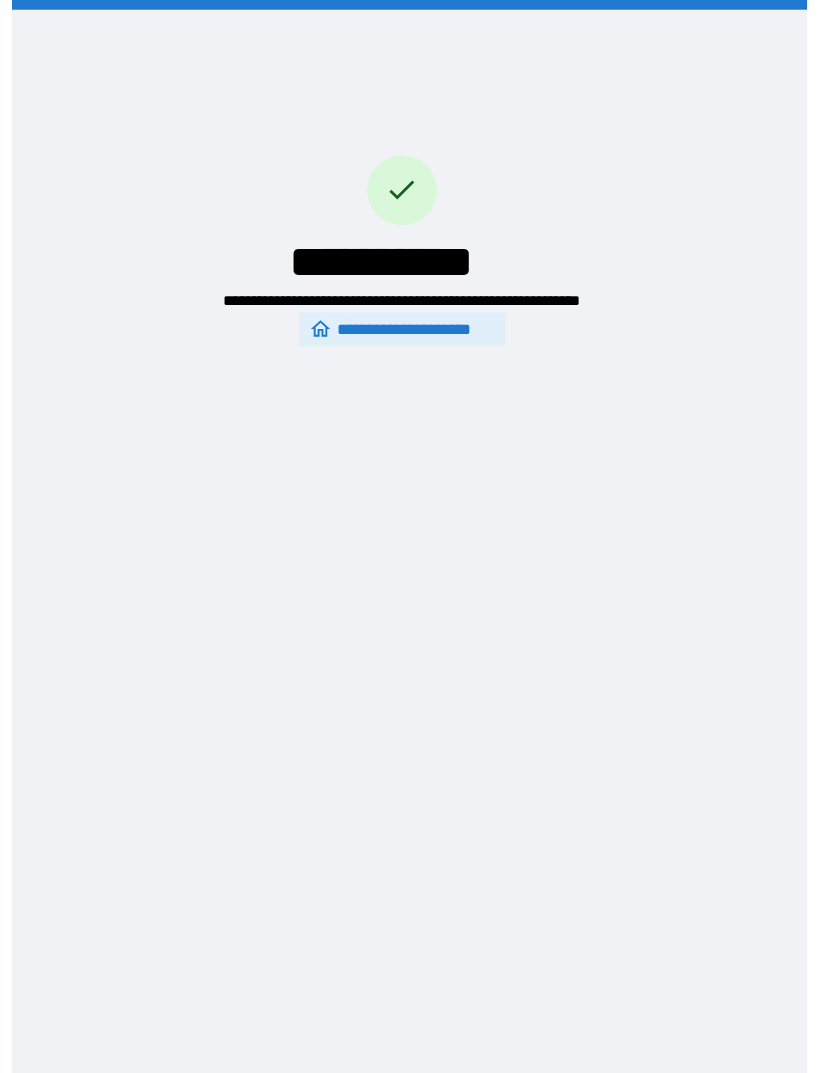 scroll, scrollTop: 31, scrollLeft: 0, axis: vertical 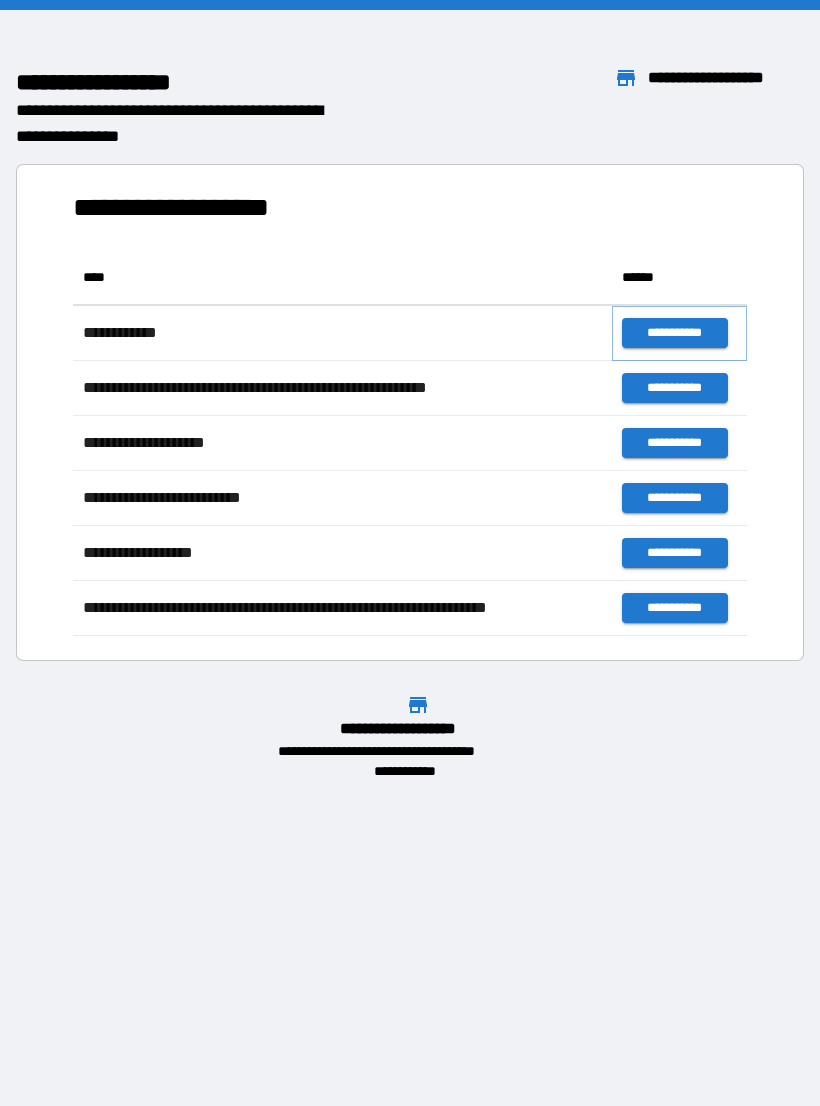 click on "**********" at bounding box center [674, 333] 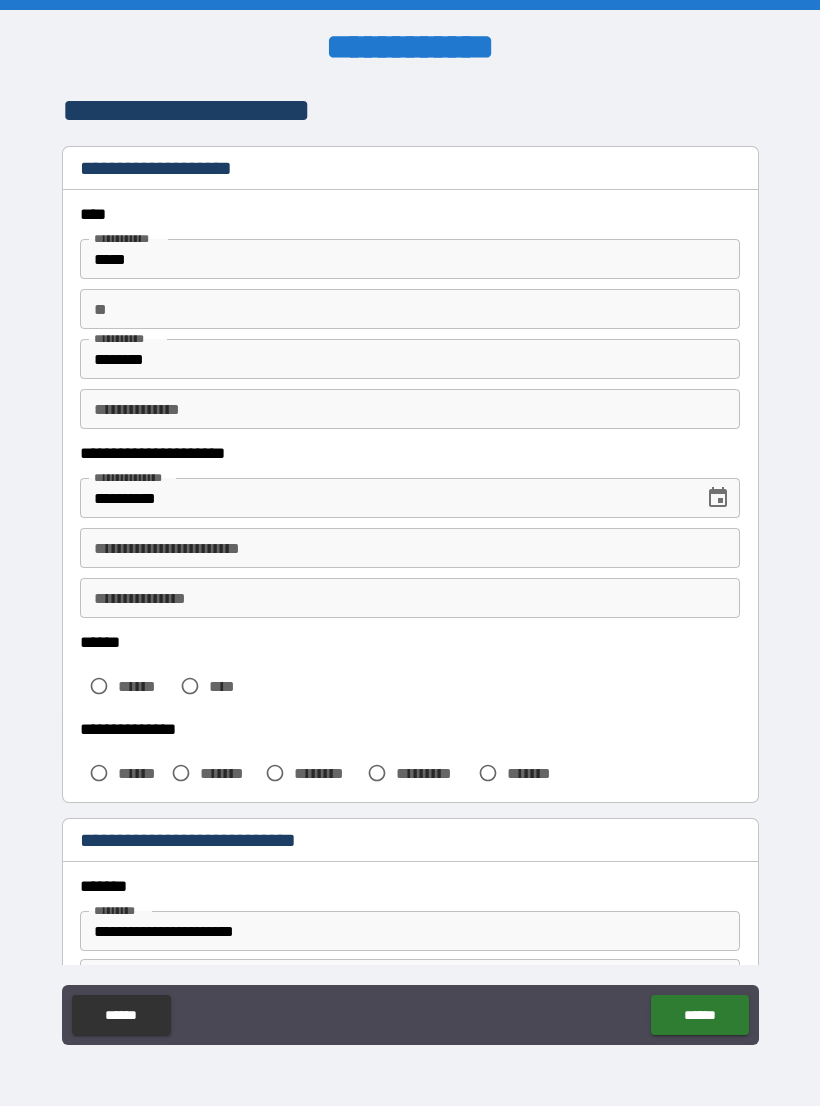 click on "**********" at bounding box center [410, 548] 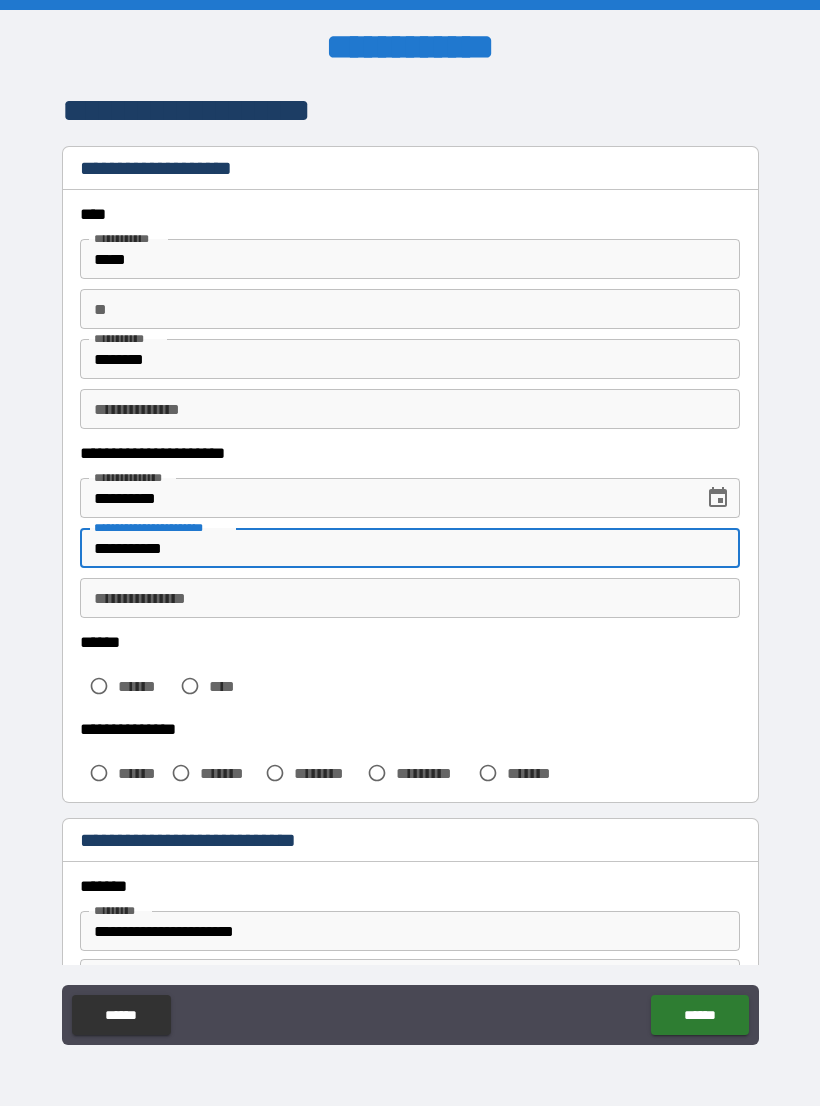 type on "**********" 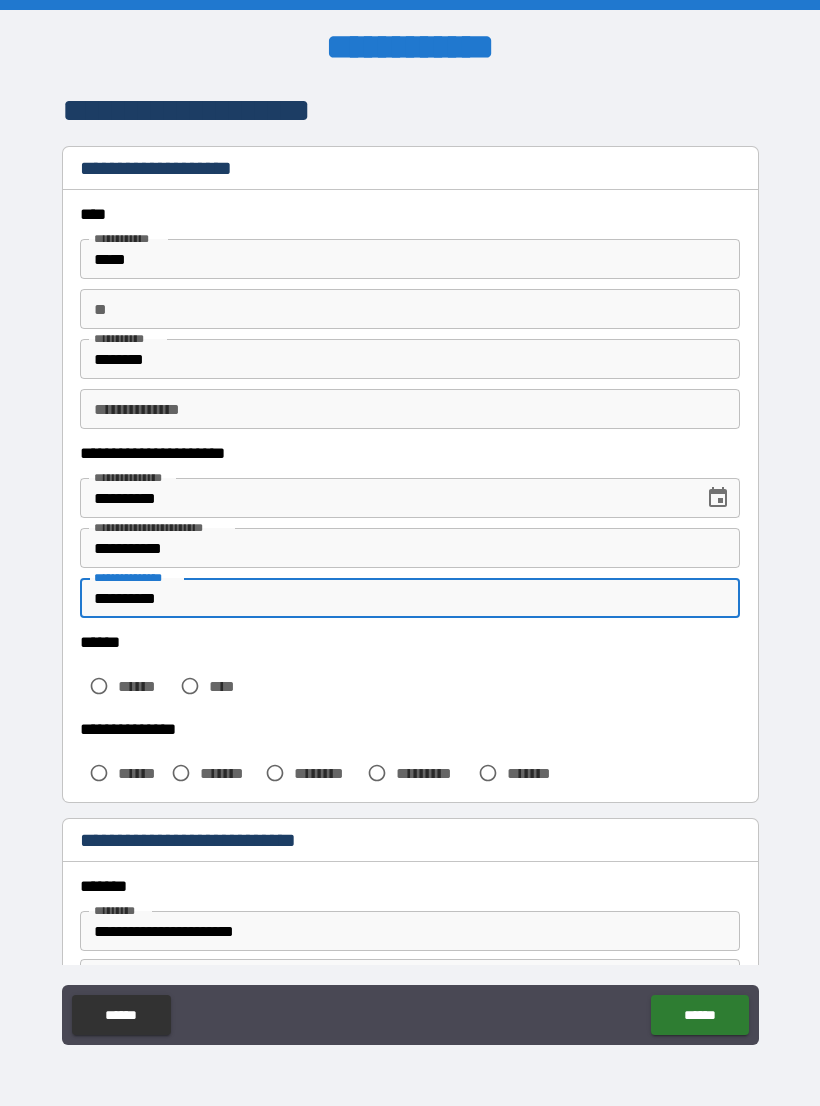 type on "**********" 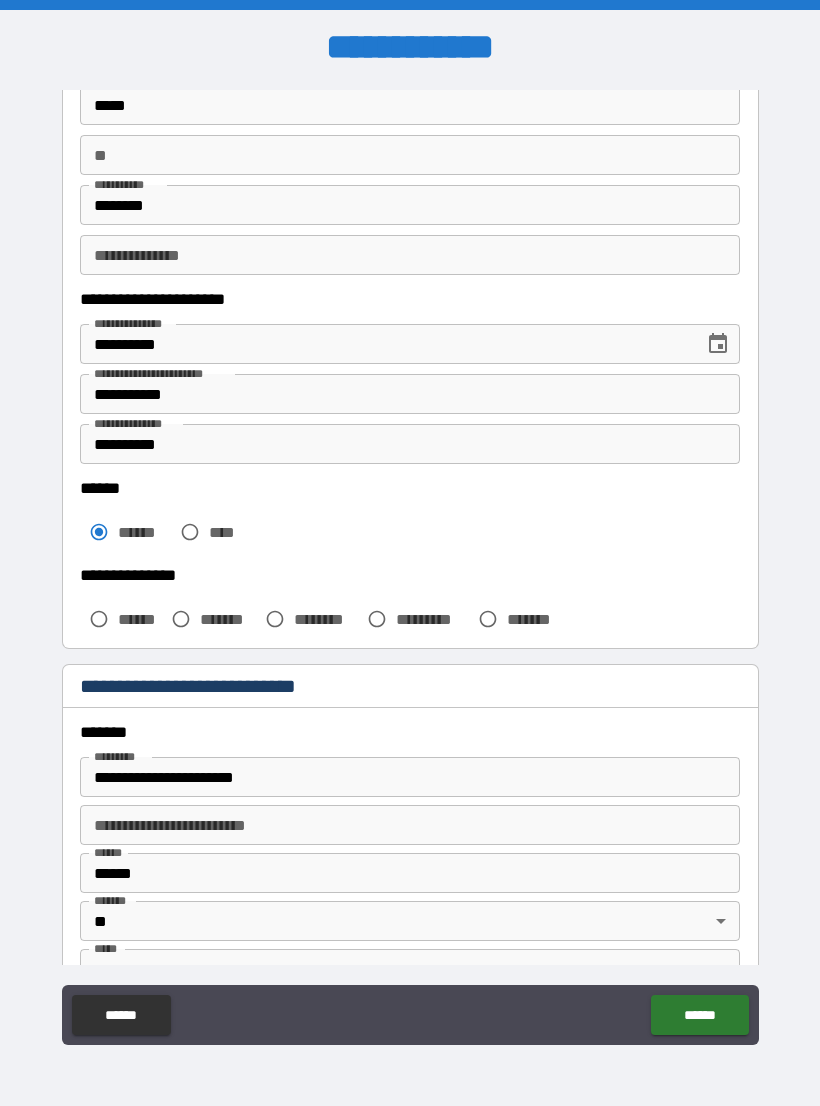scroll, scrollTop: 170, scrollLeft: 0, axis: vertical 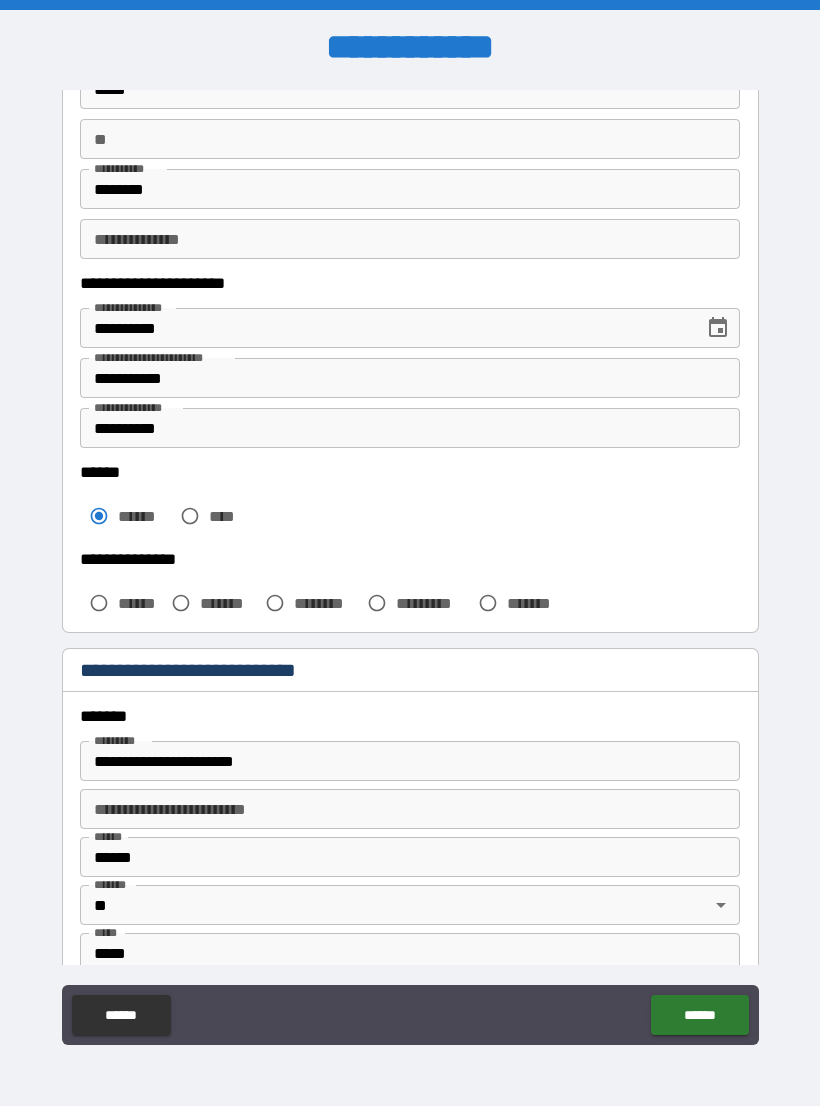 click on "*******" at bounding box center [228, 603] 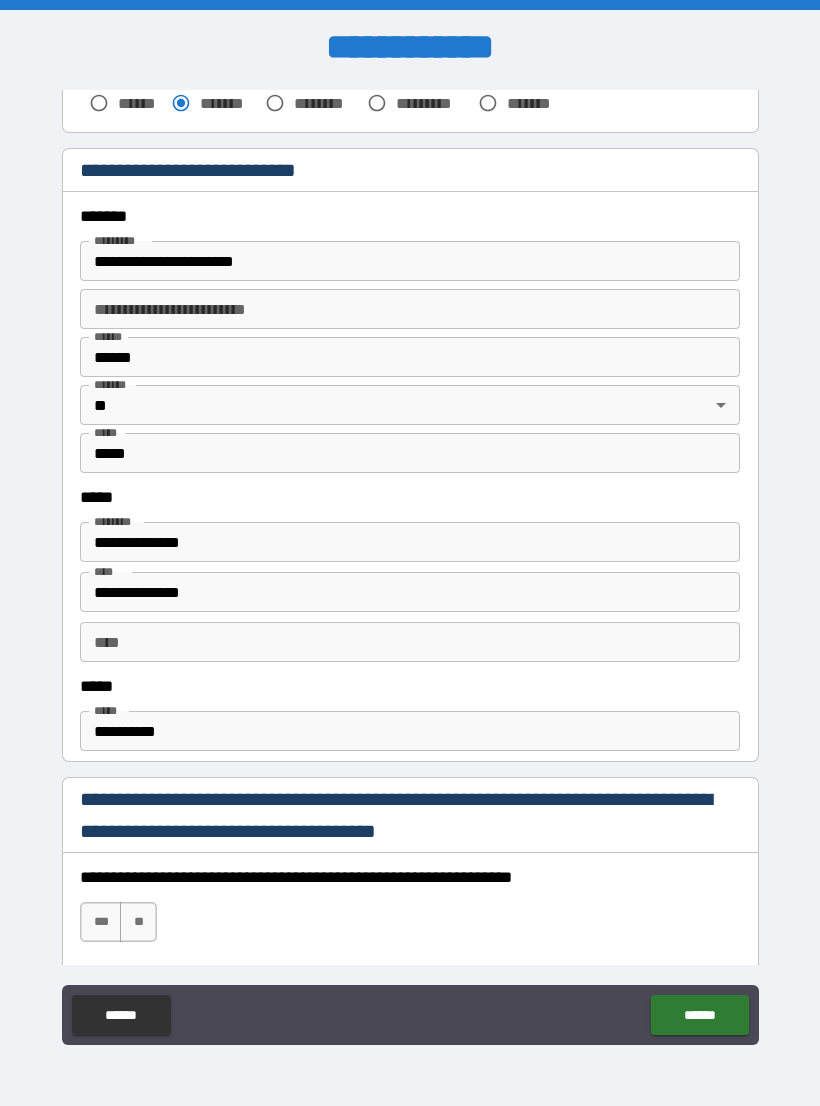 scroll, scrollTop: 671, scrollLeft: 0, axis: vertical 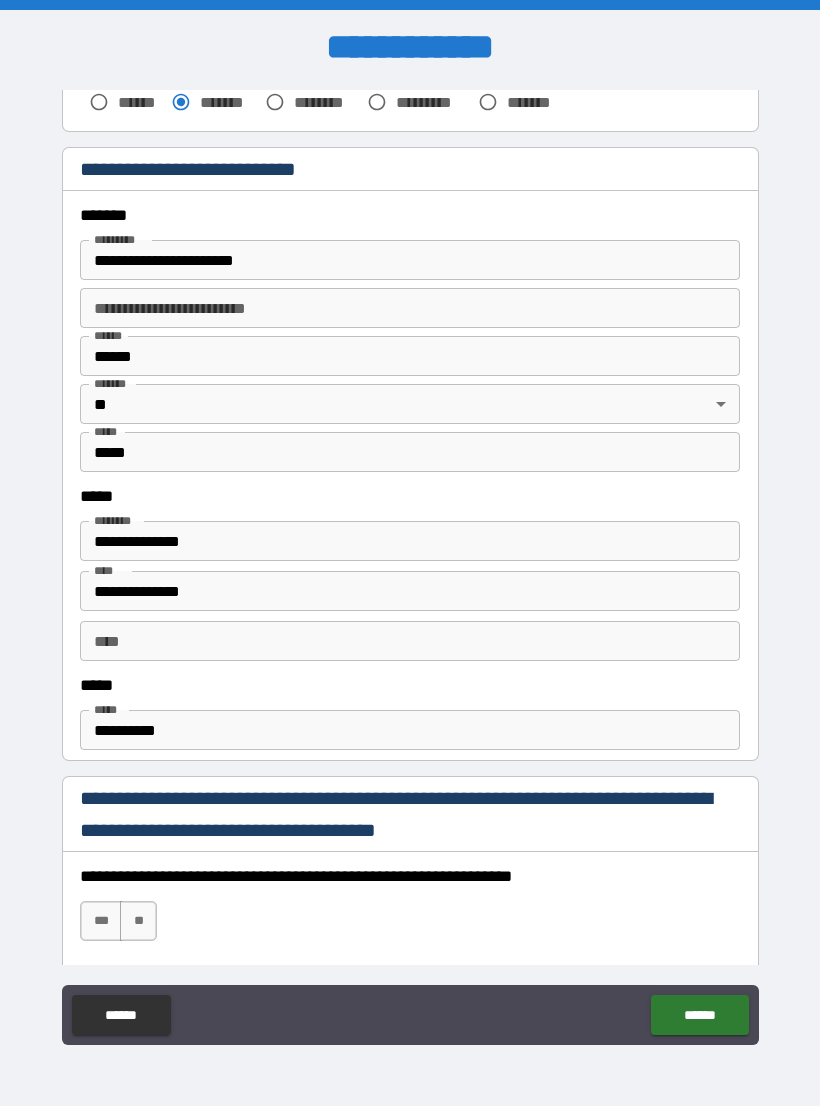 click on "**** ****" at bounding box center (410, 641) 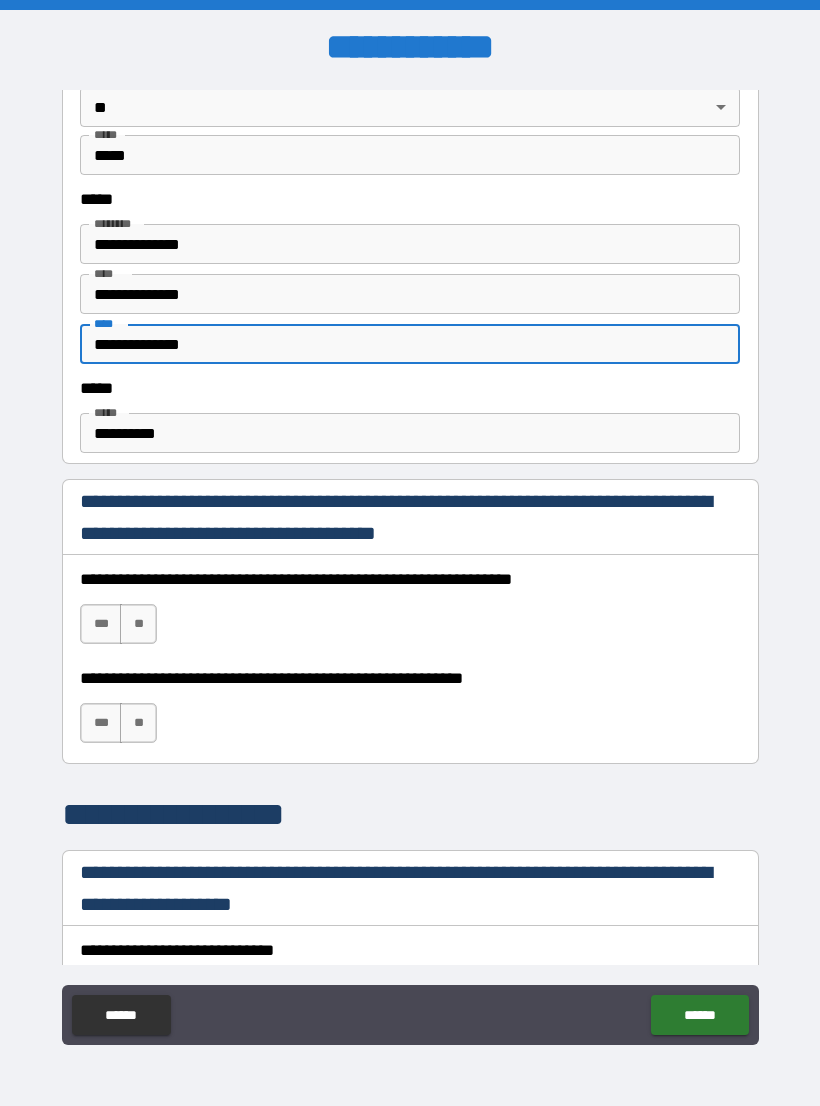 scroll, scrollTop: 969, scrollLeft: 0, axis: vertical 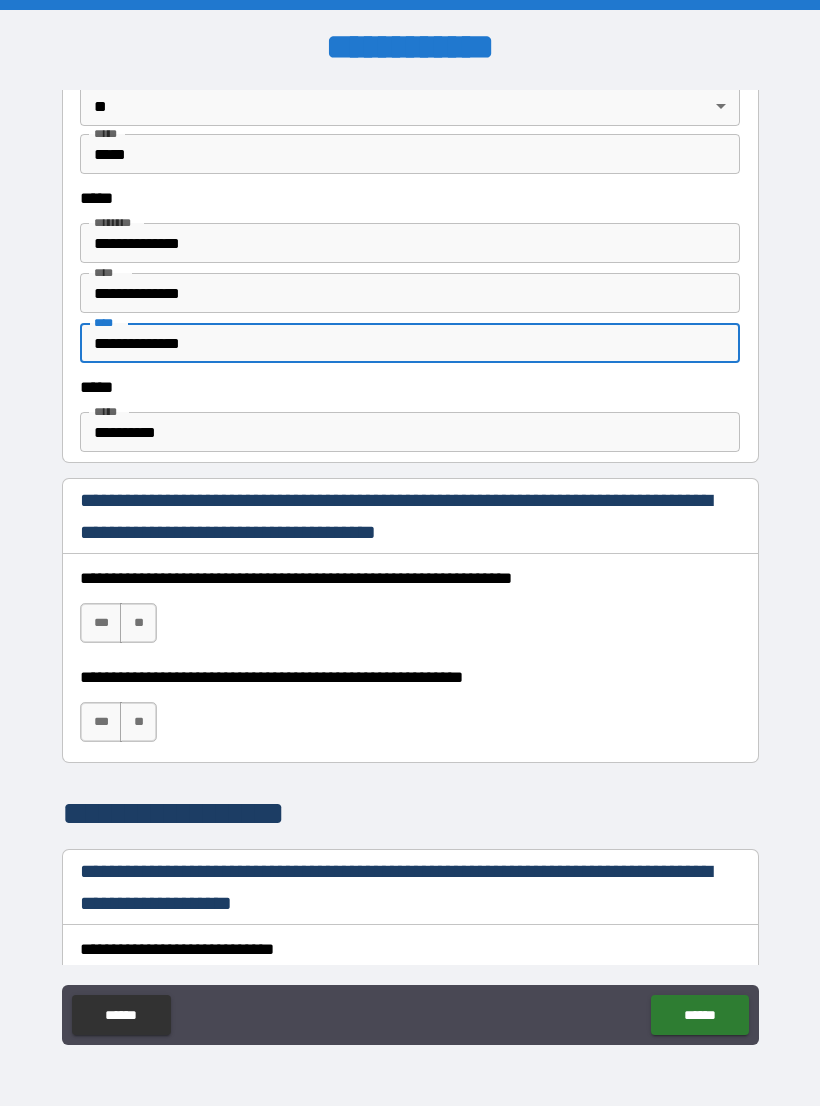 type on "**********" 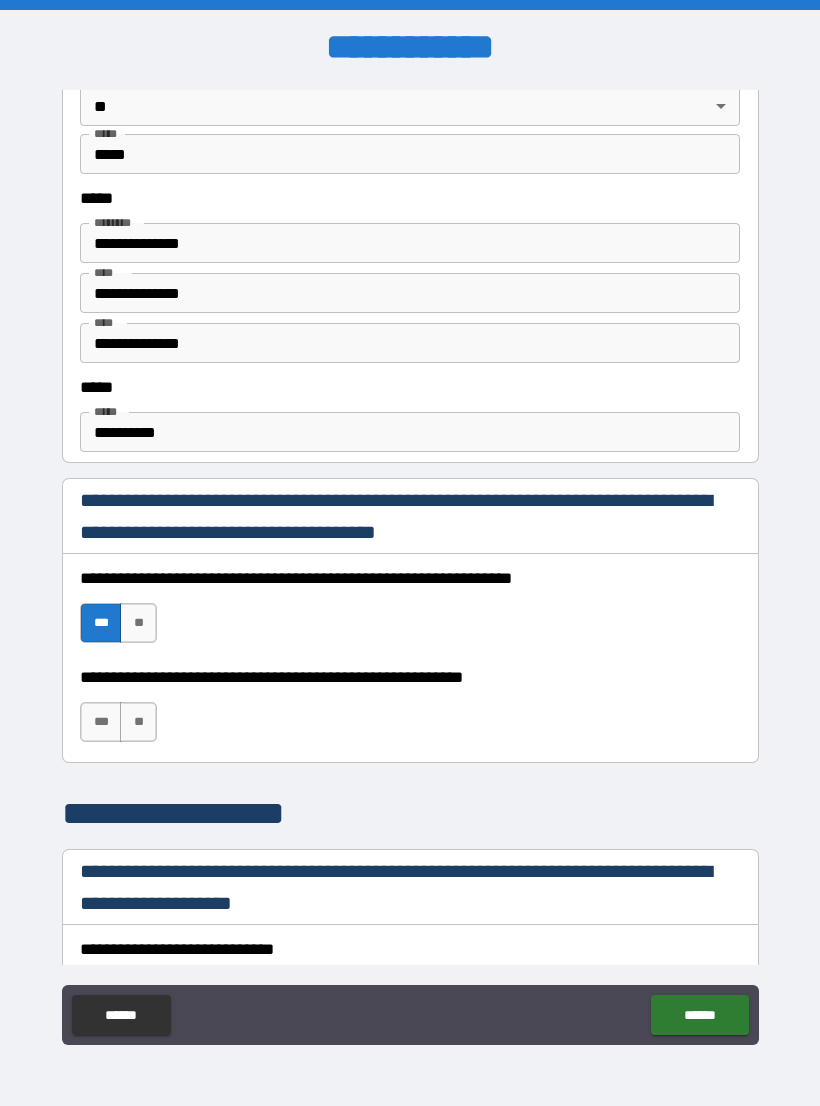 click on "***" at bounding box center (101, 722) 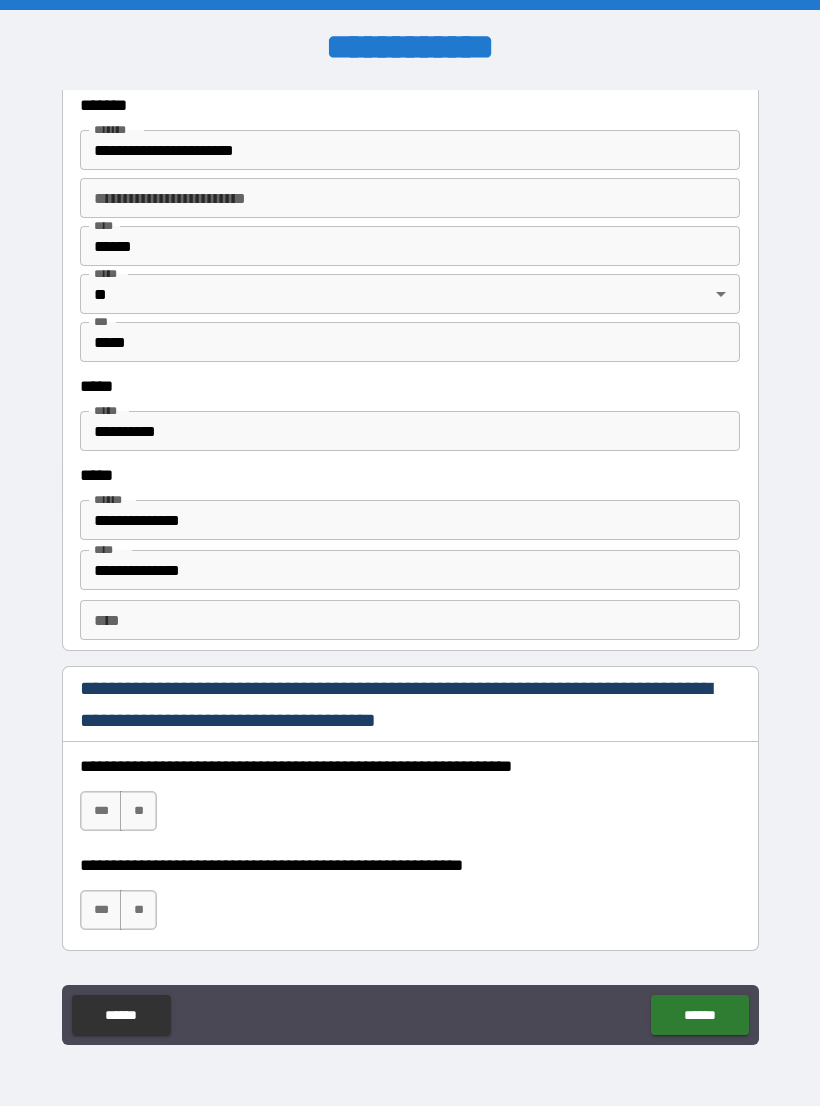scroll, scrollTop: 2428, scrollLeft: 0, axis: vertical 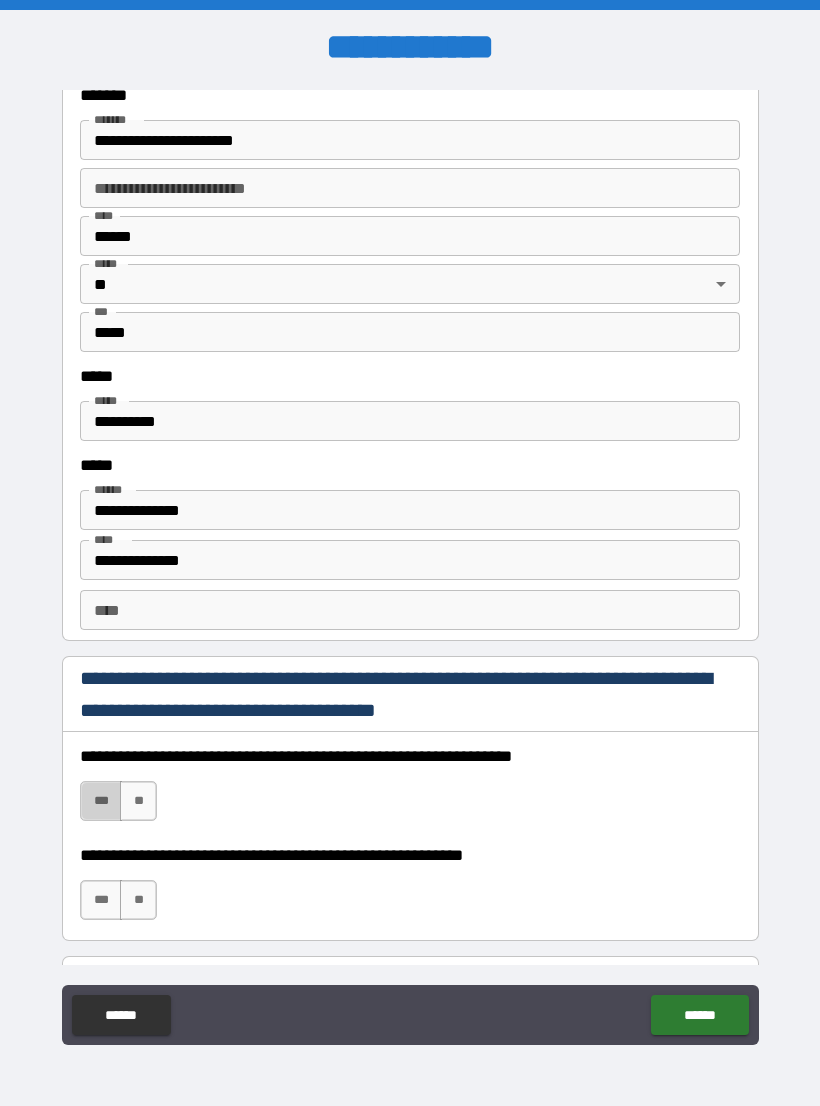 click on "***" at bounding box center (101, 801) 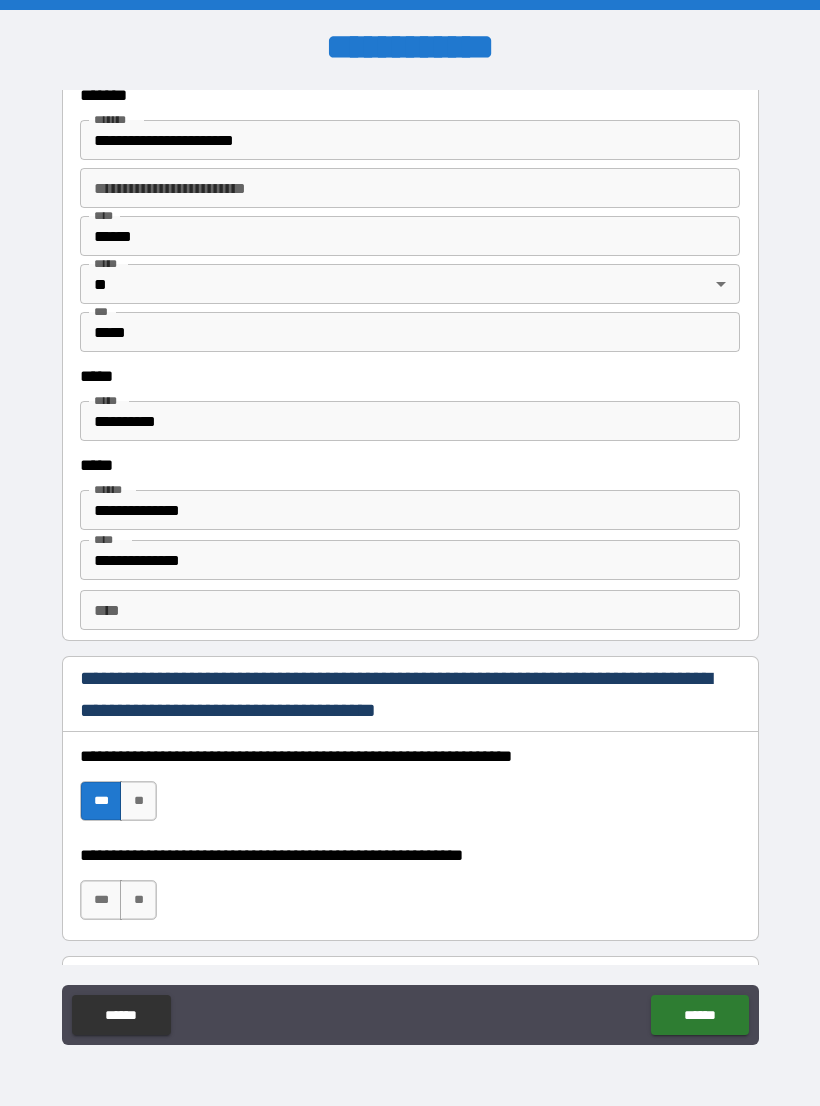 click on "***" at bounding box center (101, 900) 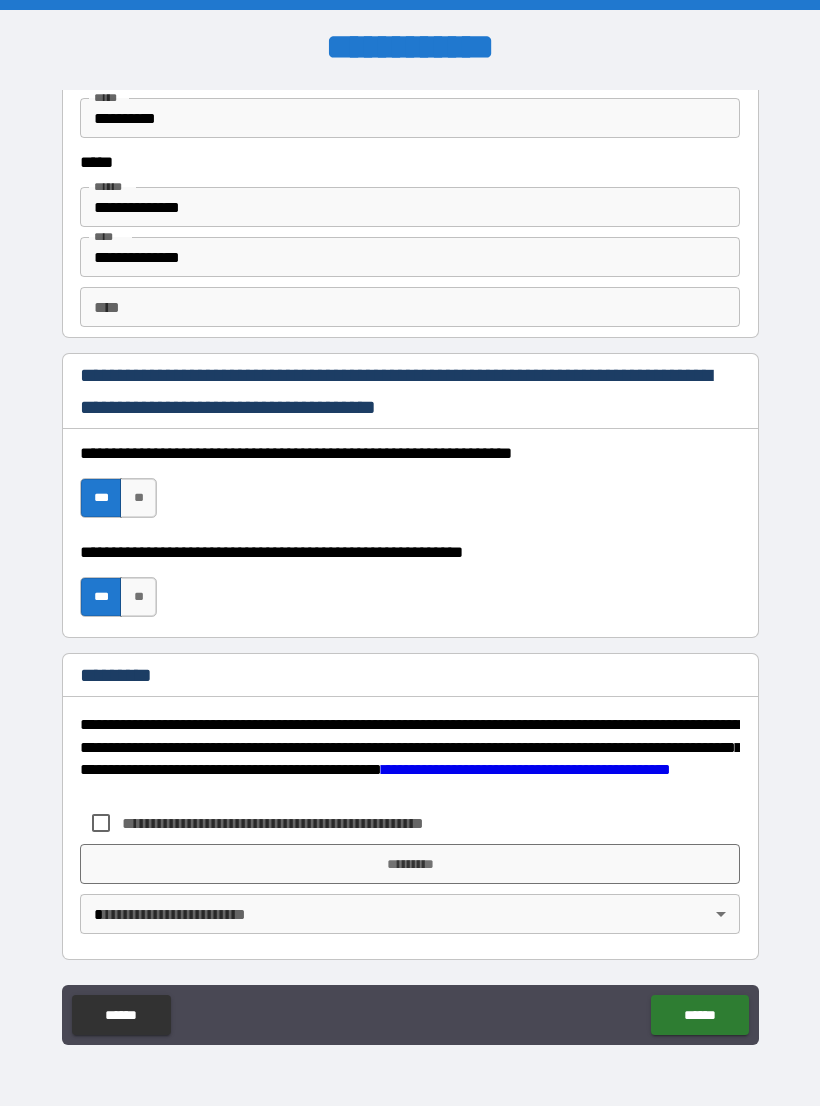 scroll, scrollTop: 2731, scrollLeft: 0, axis: vertical 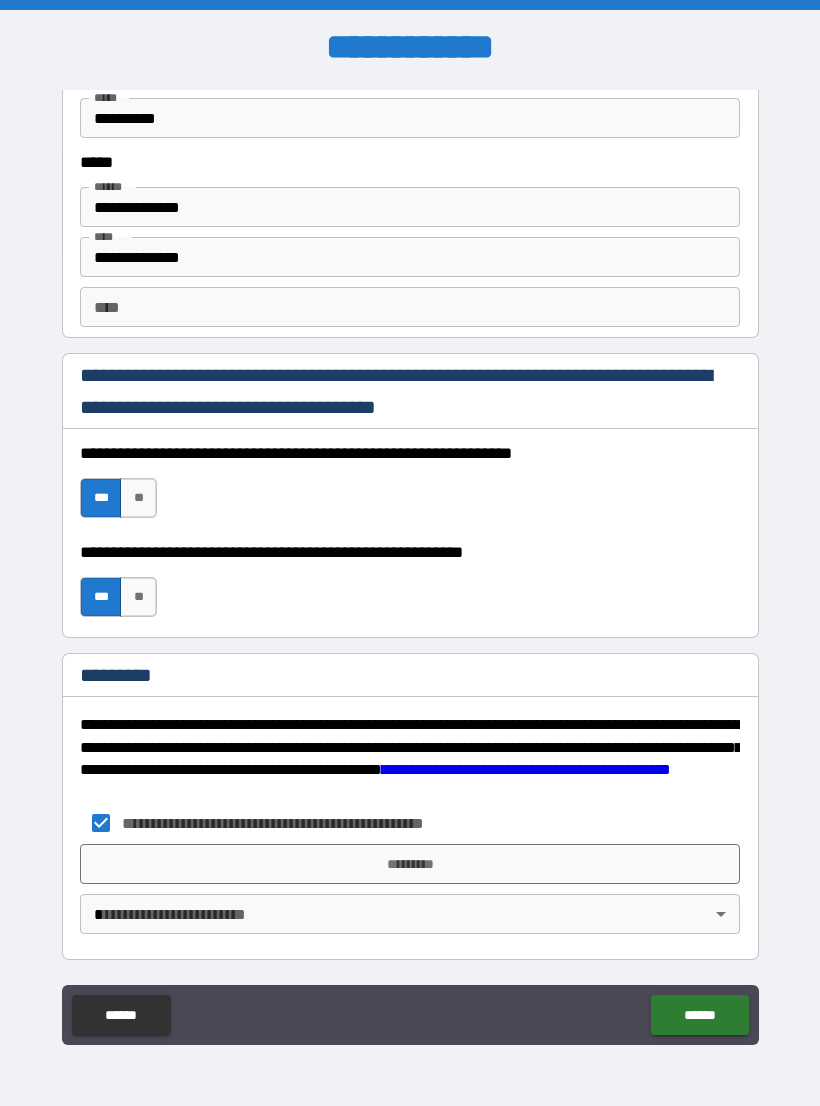 click on "*********" at bounding box center (410, 864) 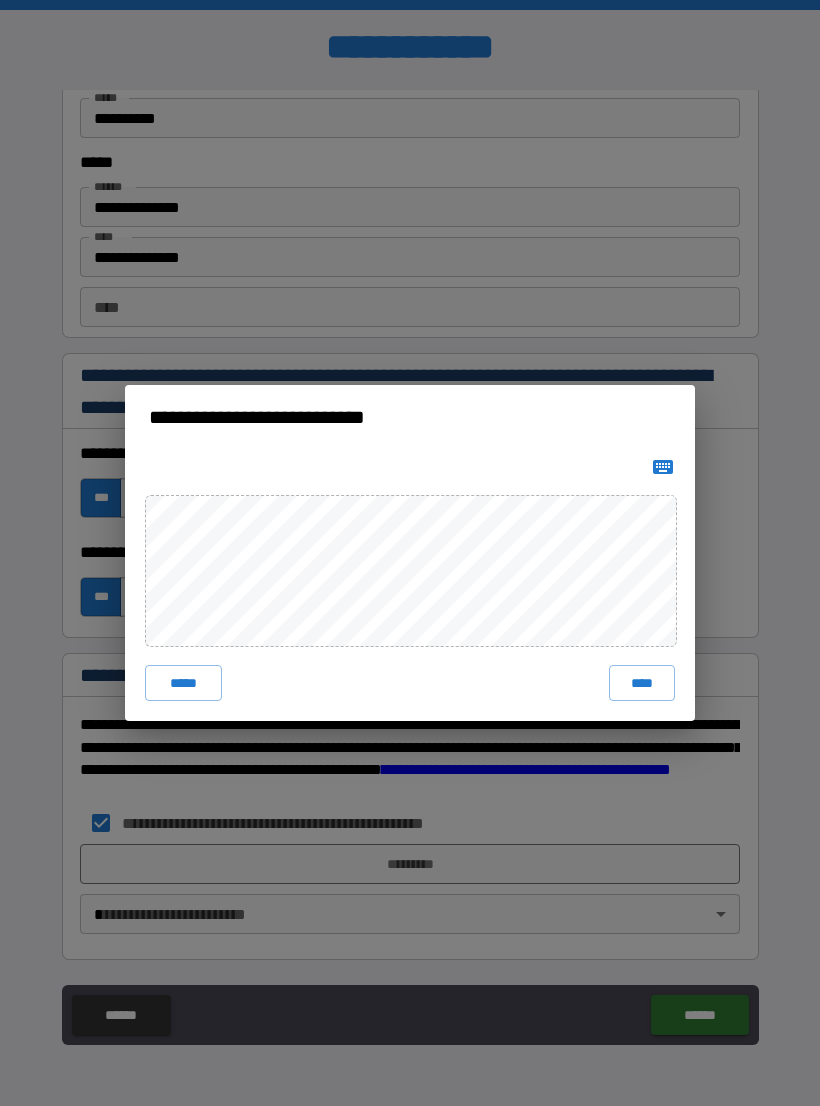 click on "****" at bounding box center (642, 683) 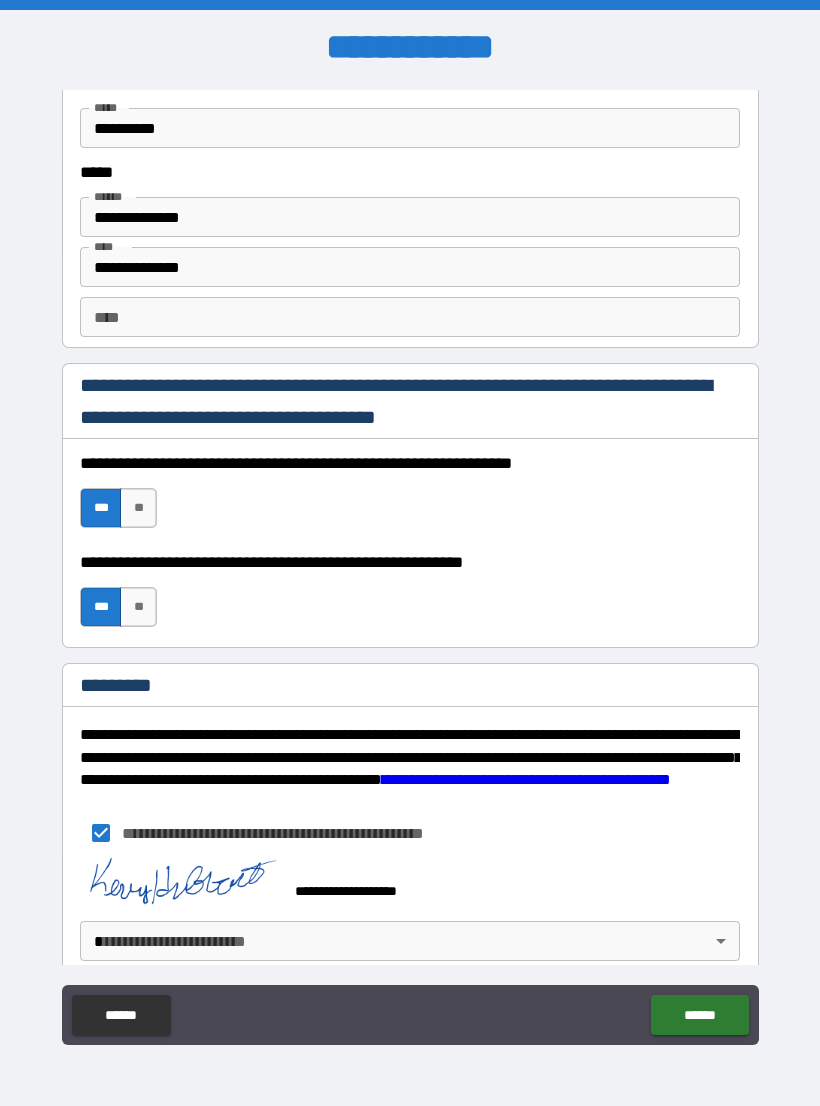 click on "**********" at bounding box center (410, 568) 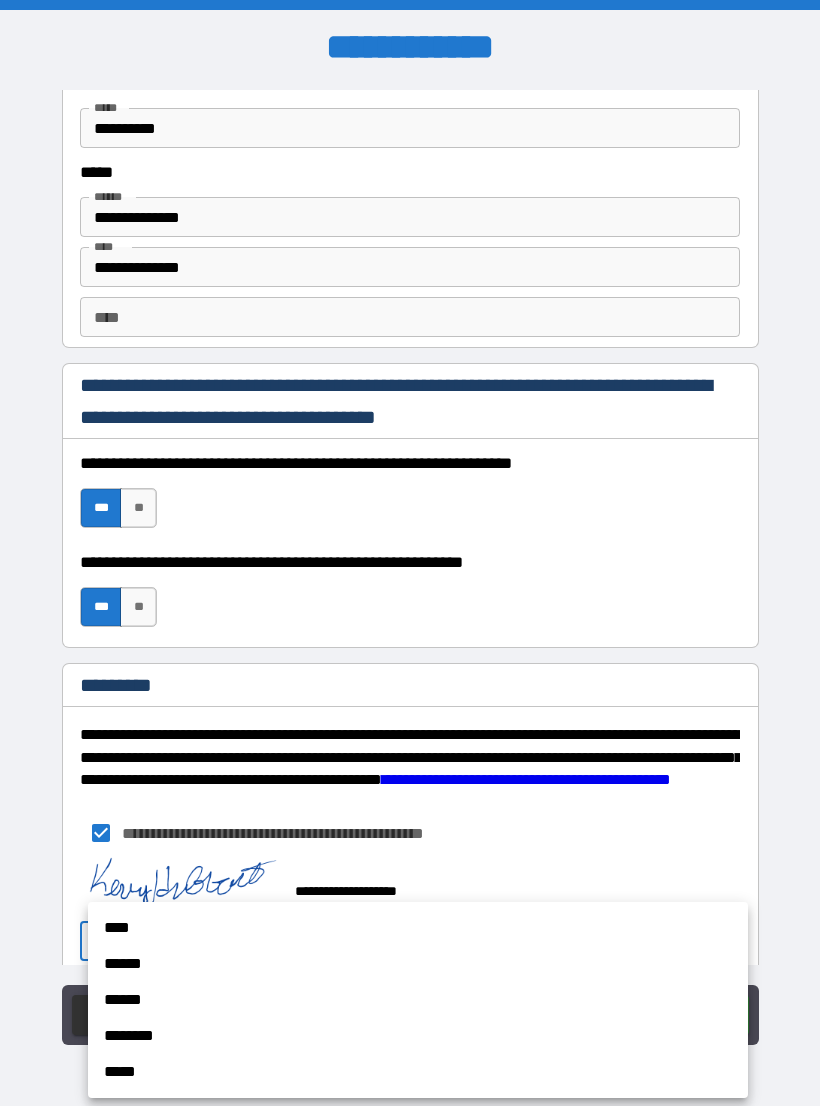 click on "****" at bounding box center (418, 928) 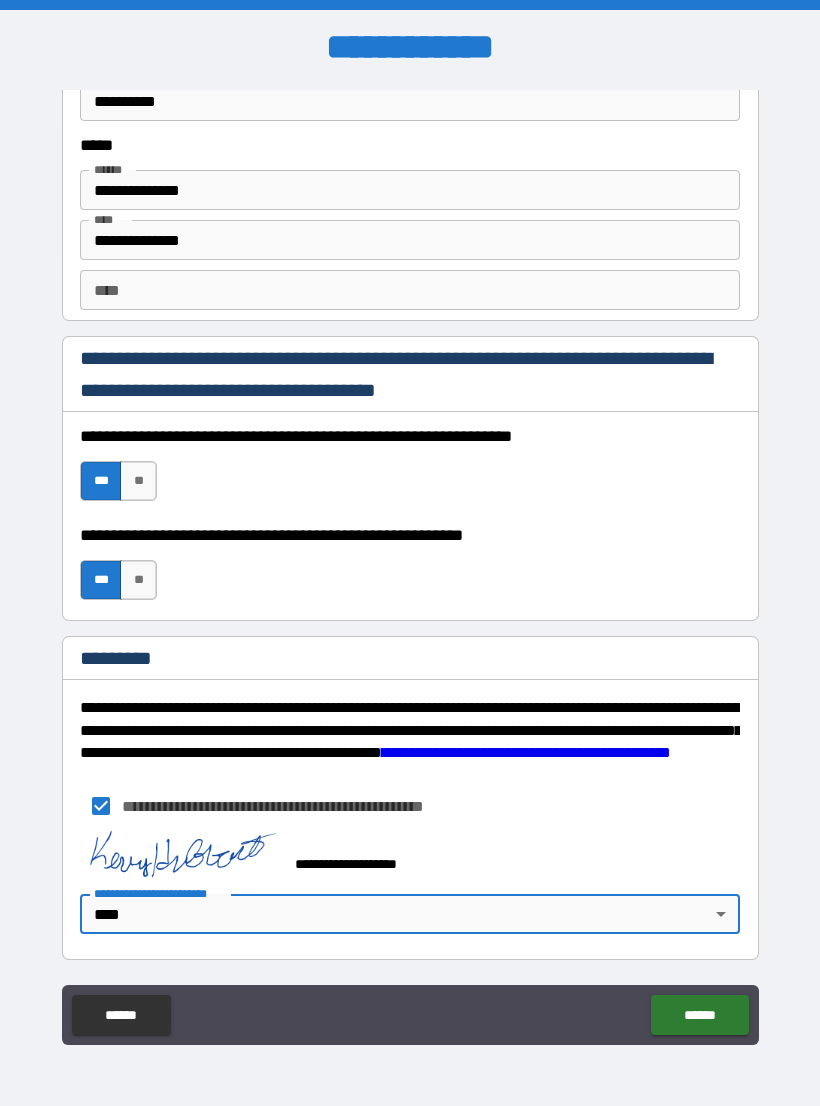 scroll, scrollTop: 2748, scrollLeft: 0, axis: vertical 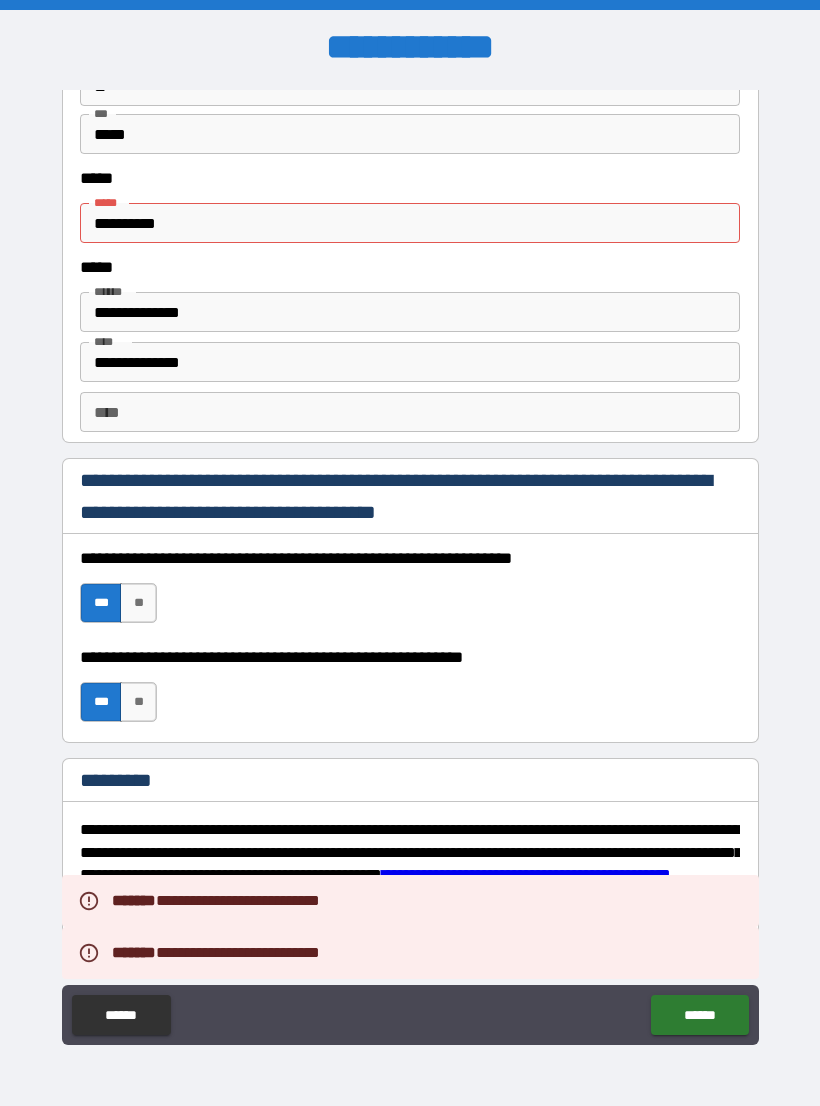 click on "**********" at bounding box center (410, 223) 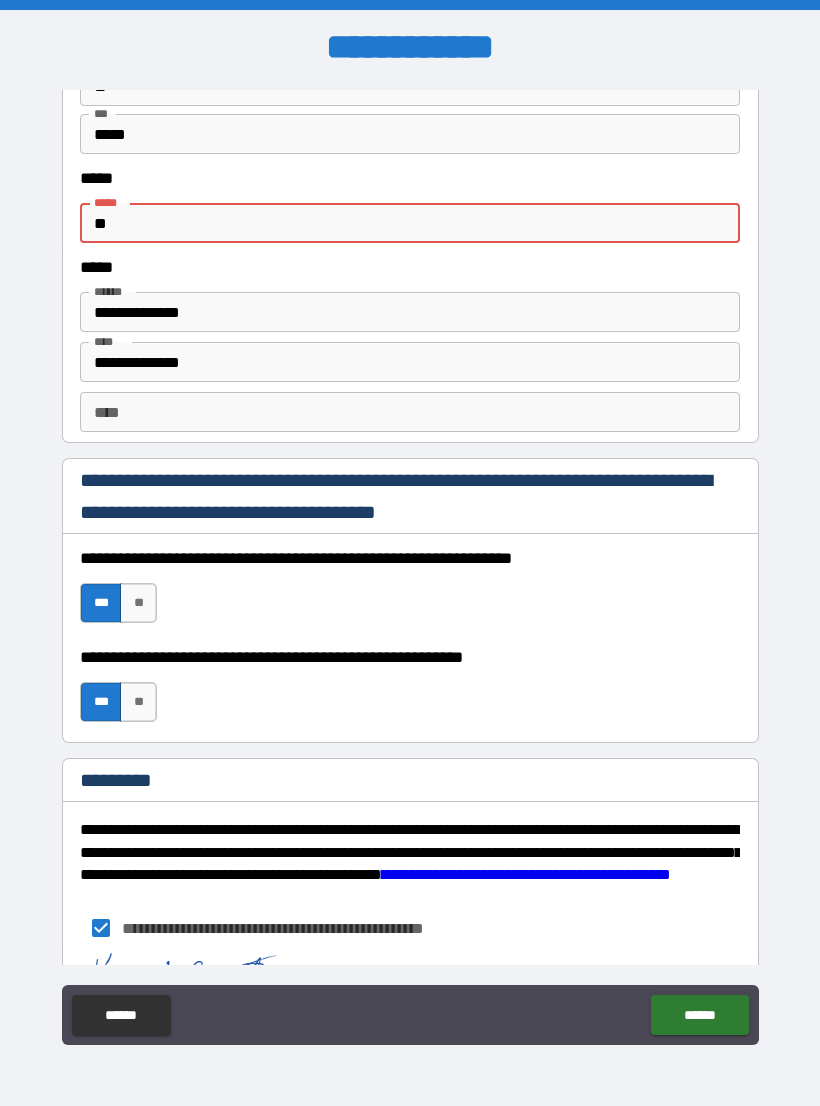 type on "*" 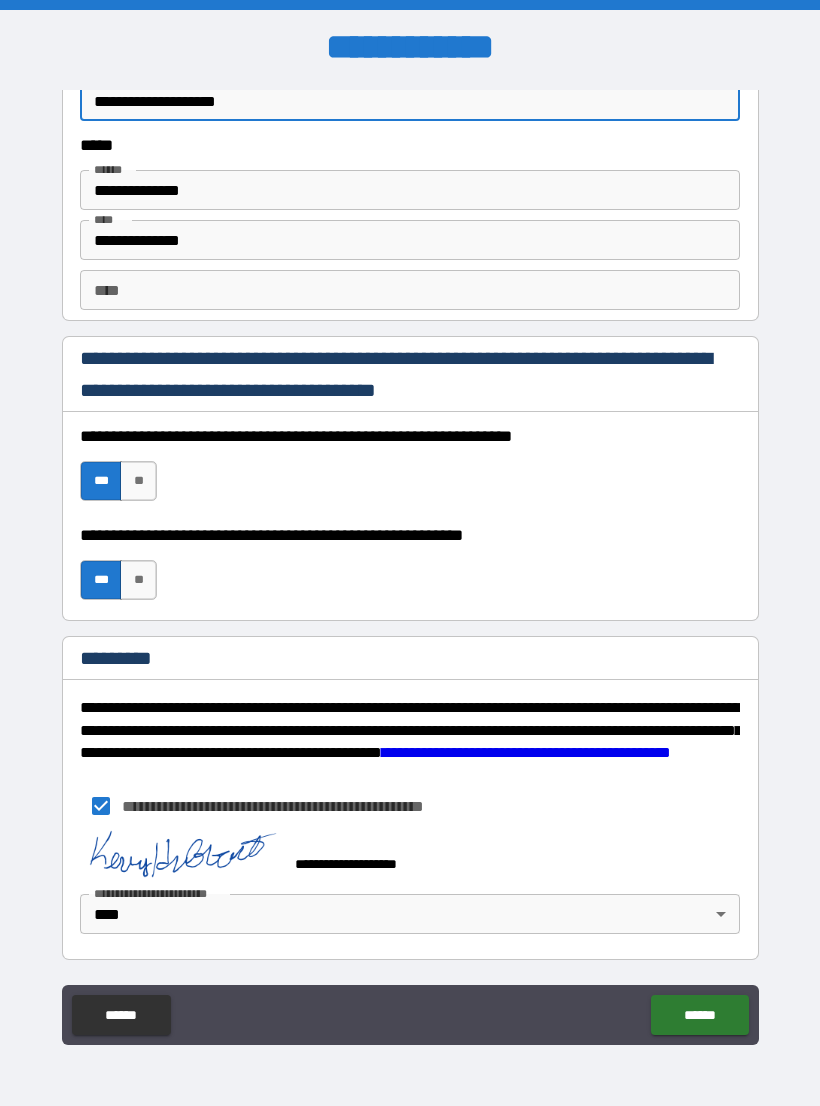 scroll, scrollTop: 2748, scrollLeft: 0, axis: vertical 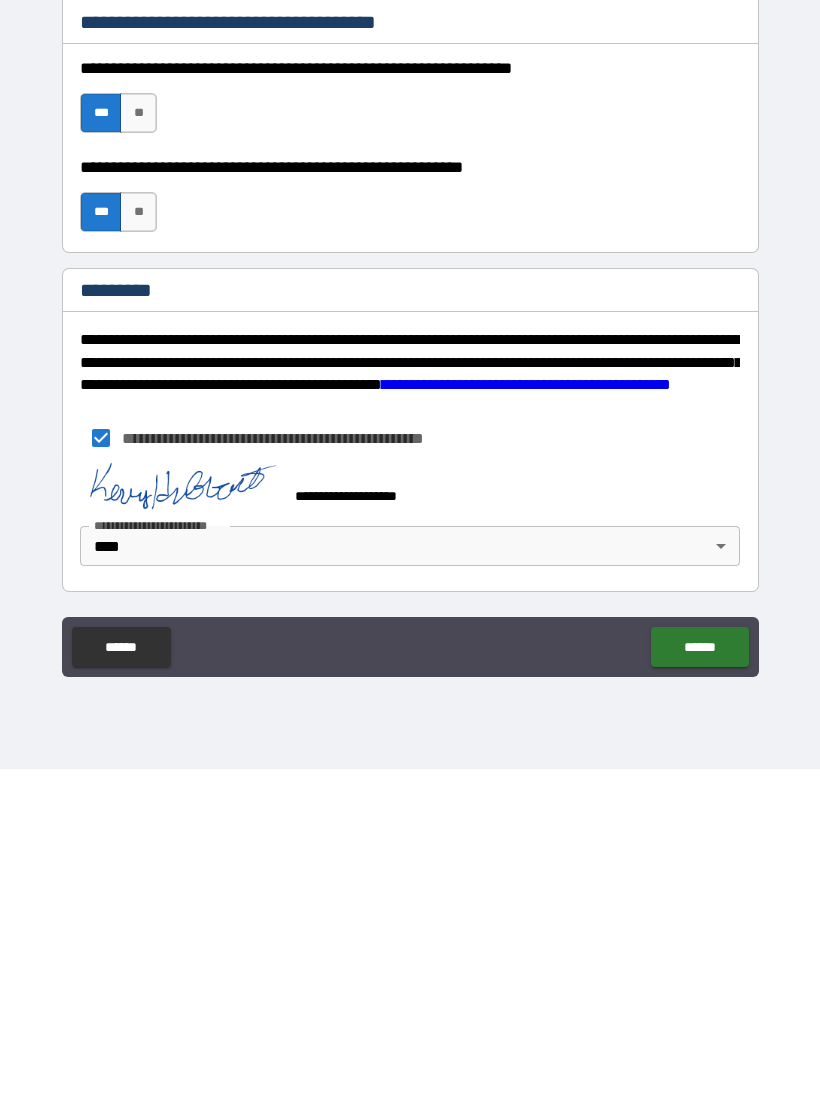type on "**********" 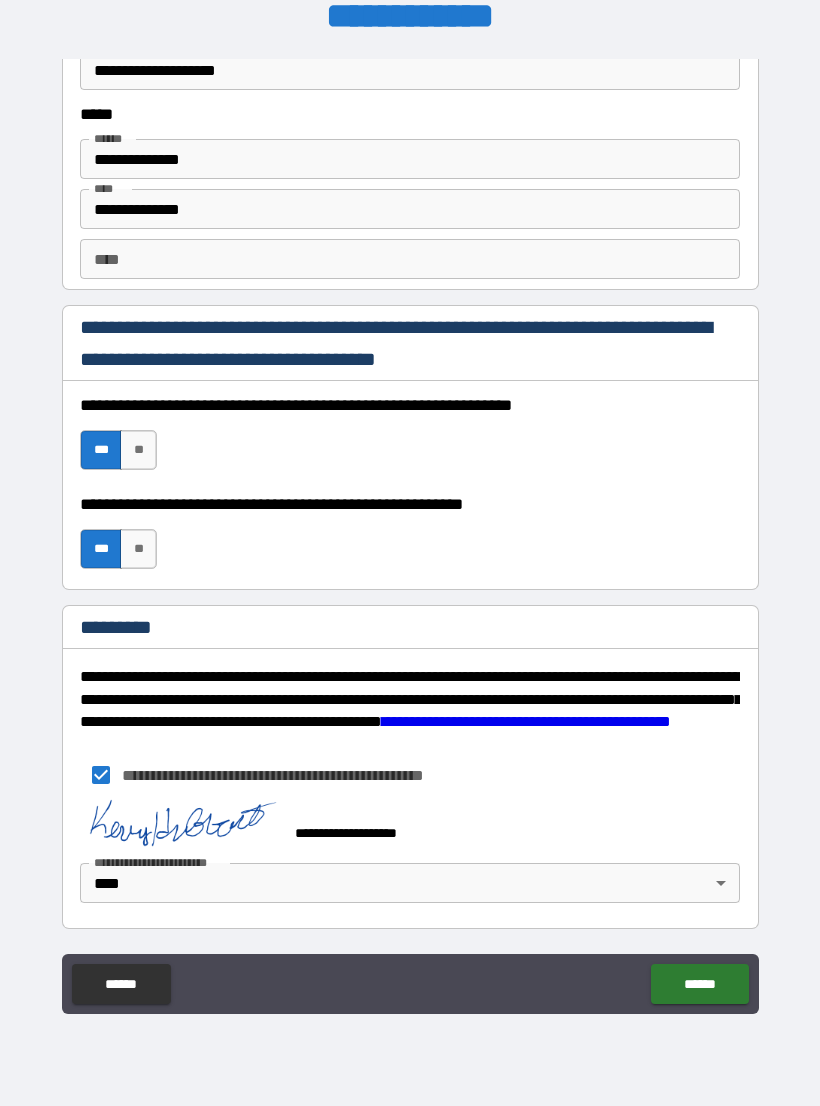 scroll, scrollTop: 2748, scrollLeft: 0, axis: vertical 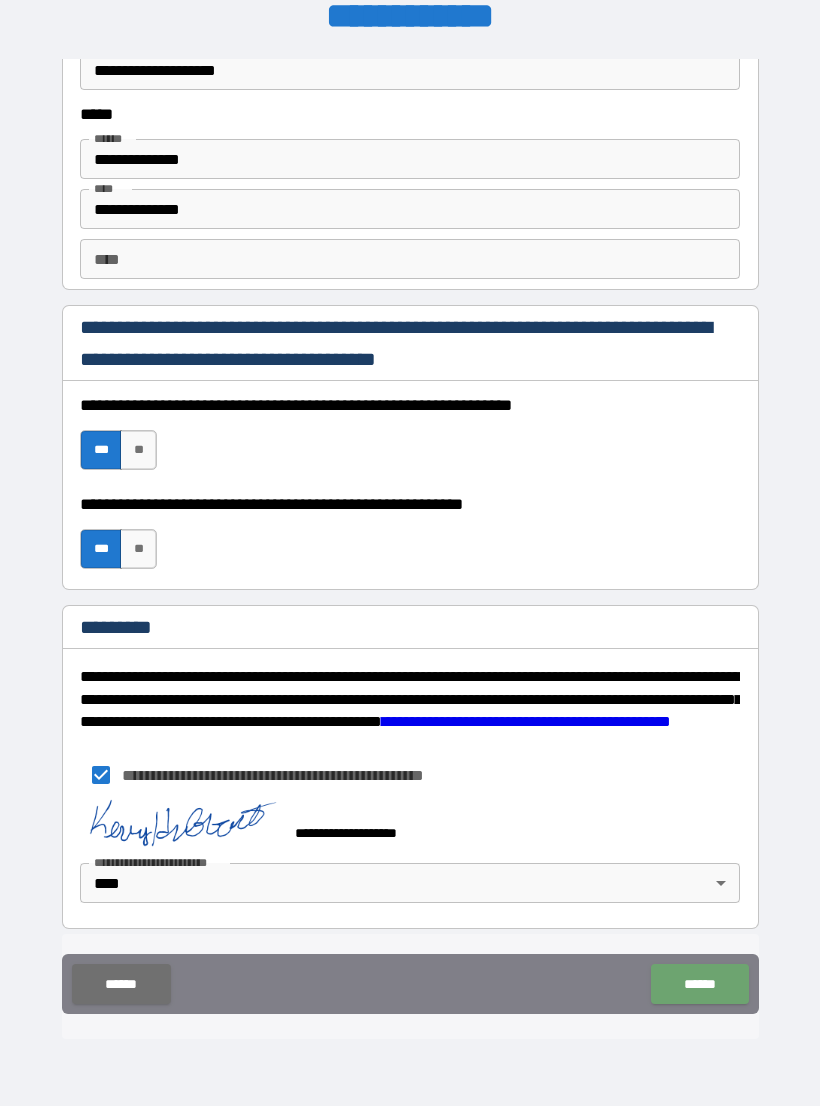 click on "******" at bounding box center [699, 984] 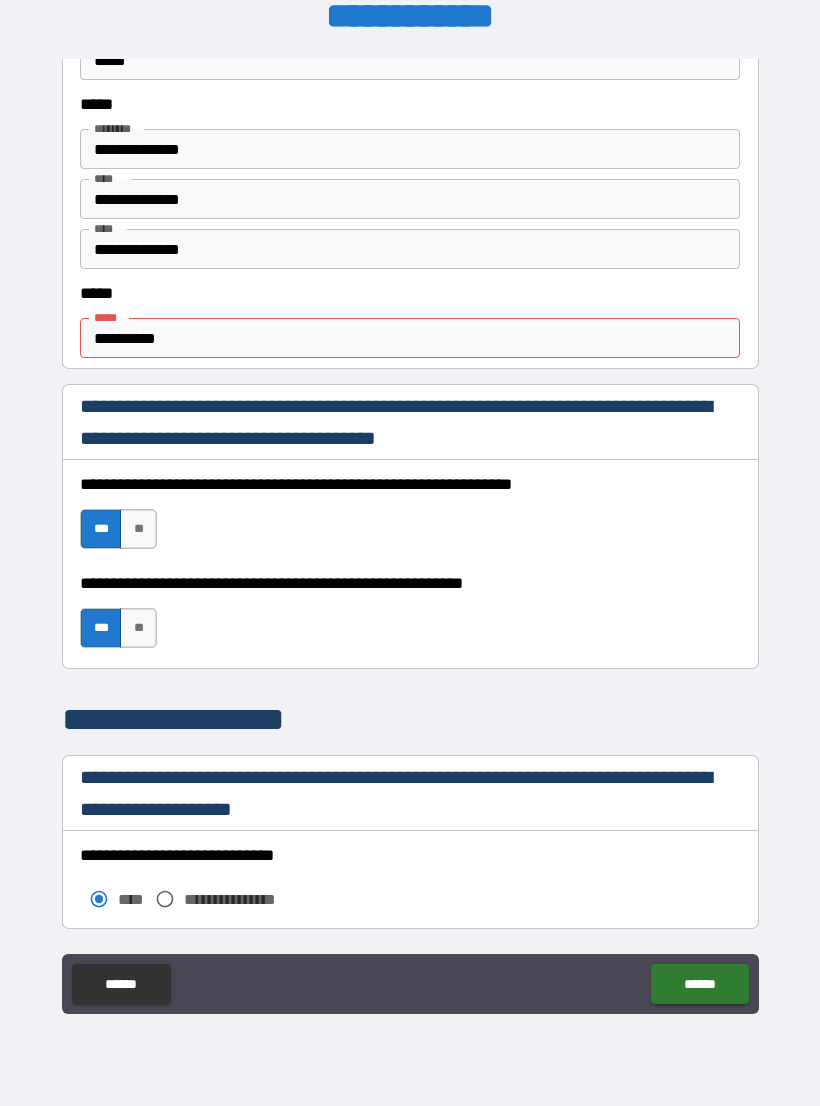 scroll, scrollTop: 1025, scrollLeft: 0, axis: vertical 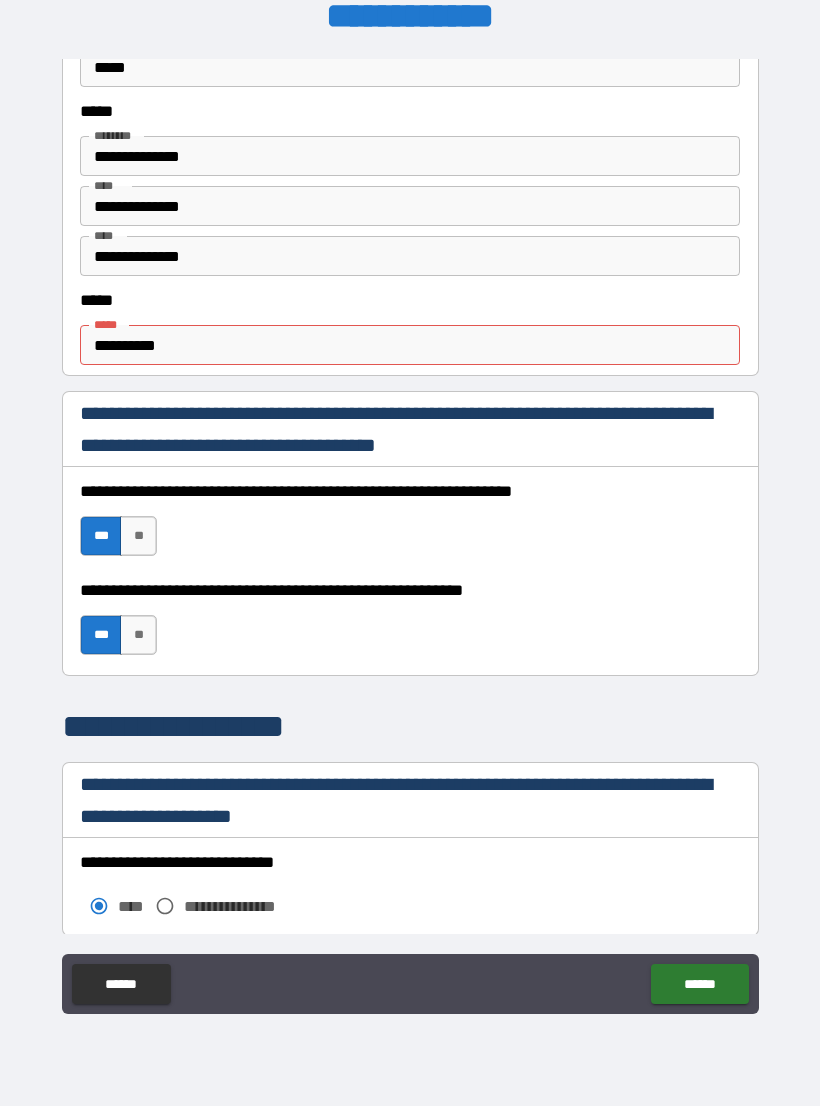 click on "**********" at bounding box center (410, 345) 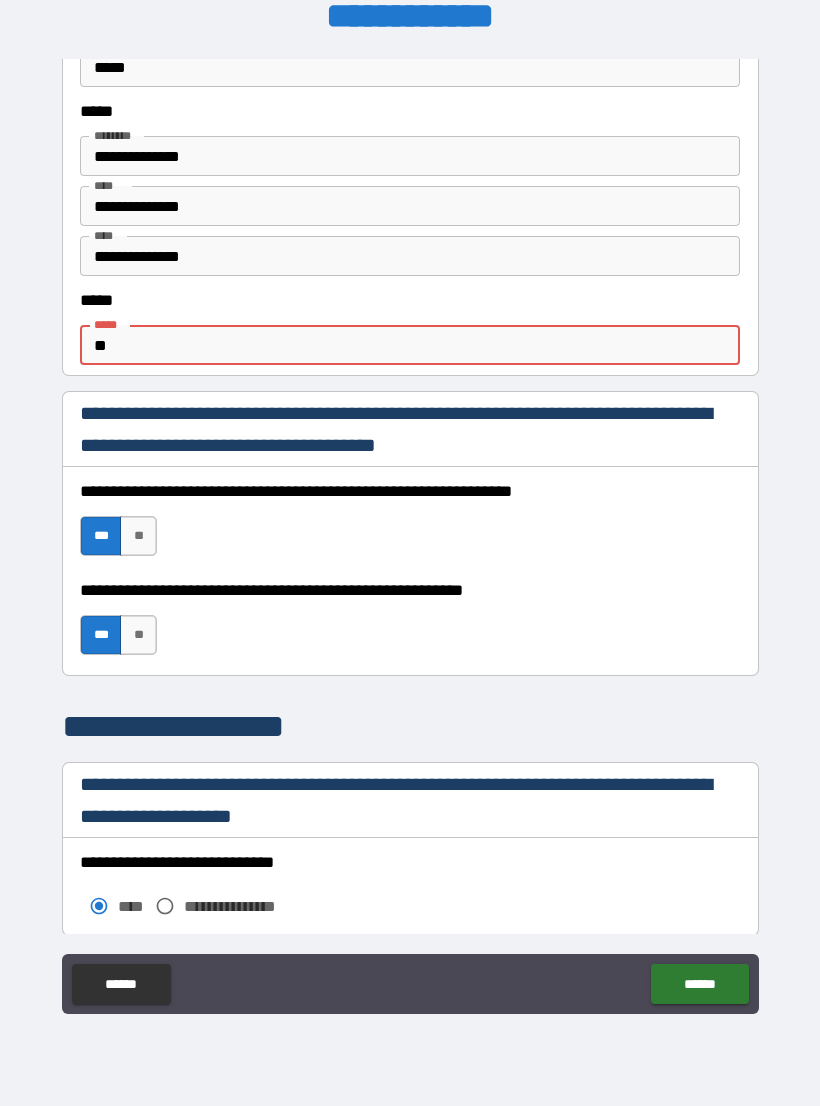 type on "*" 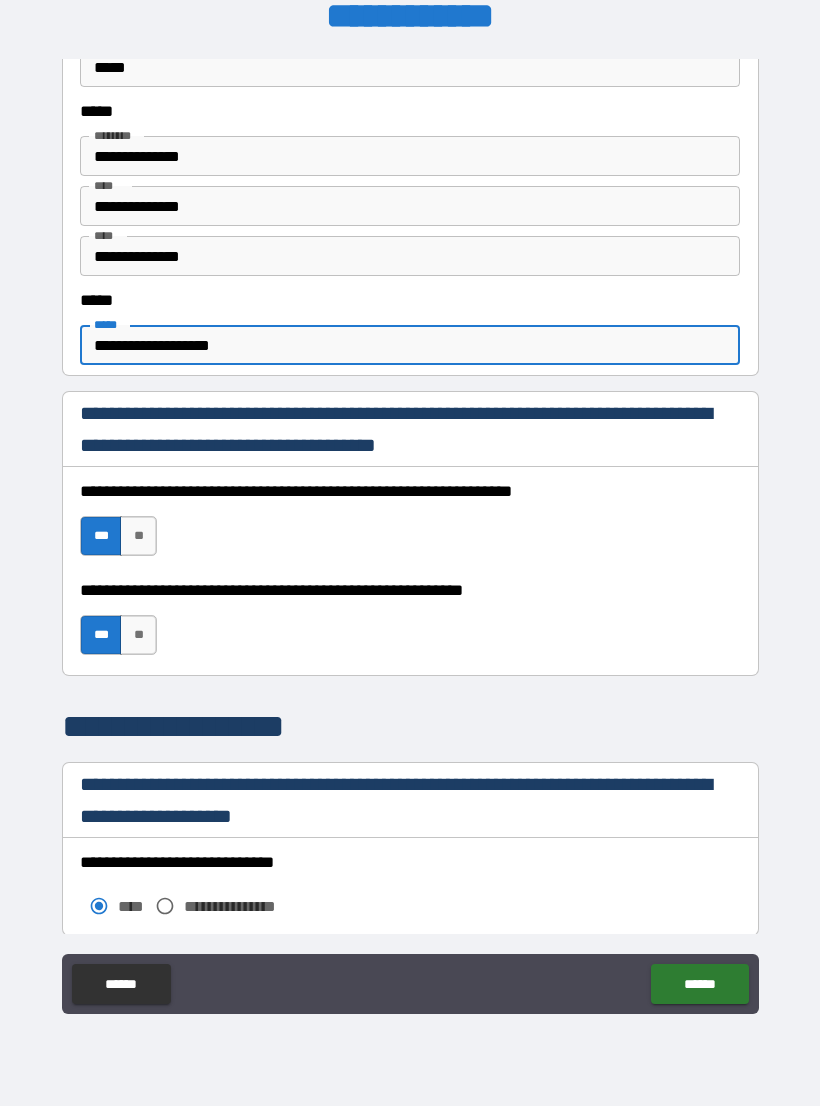 type on "**********" 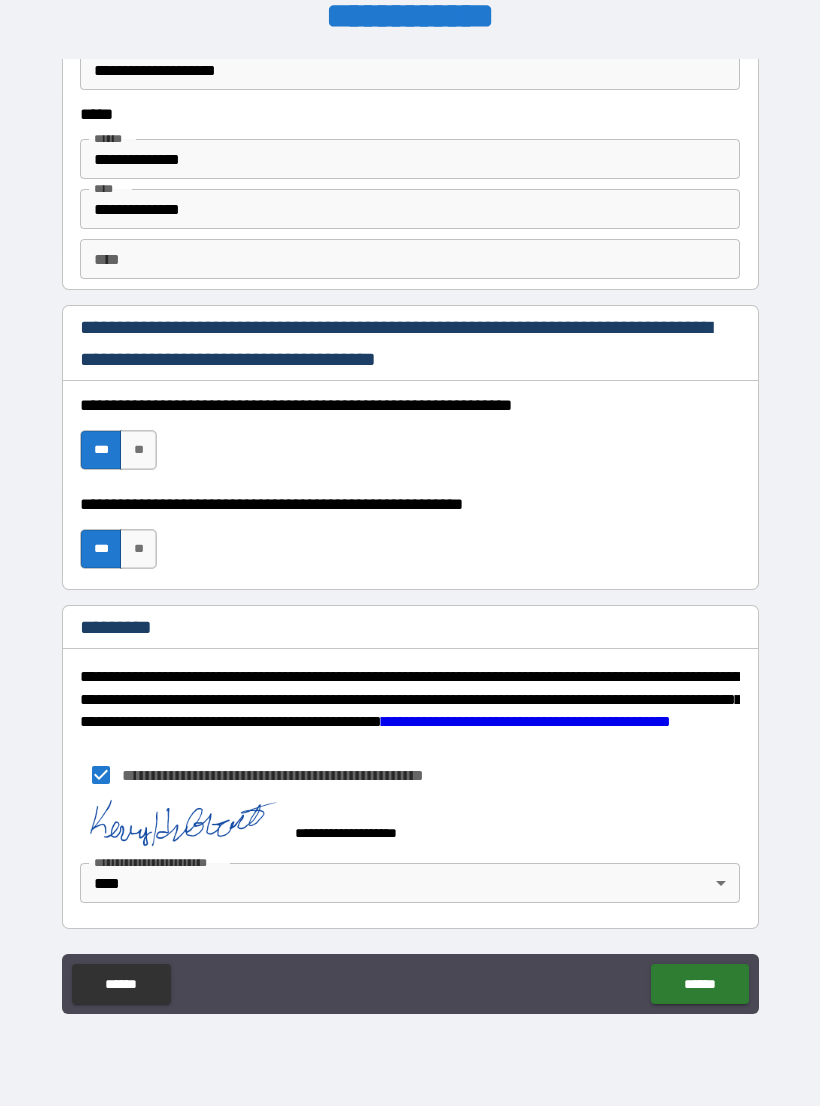 scroll, scrollTop: 2748, scrollLeft: 0, axis: vertical 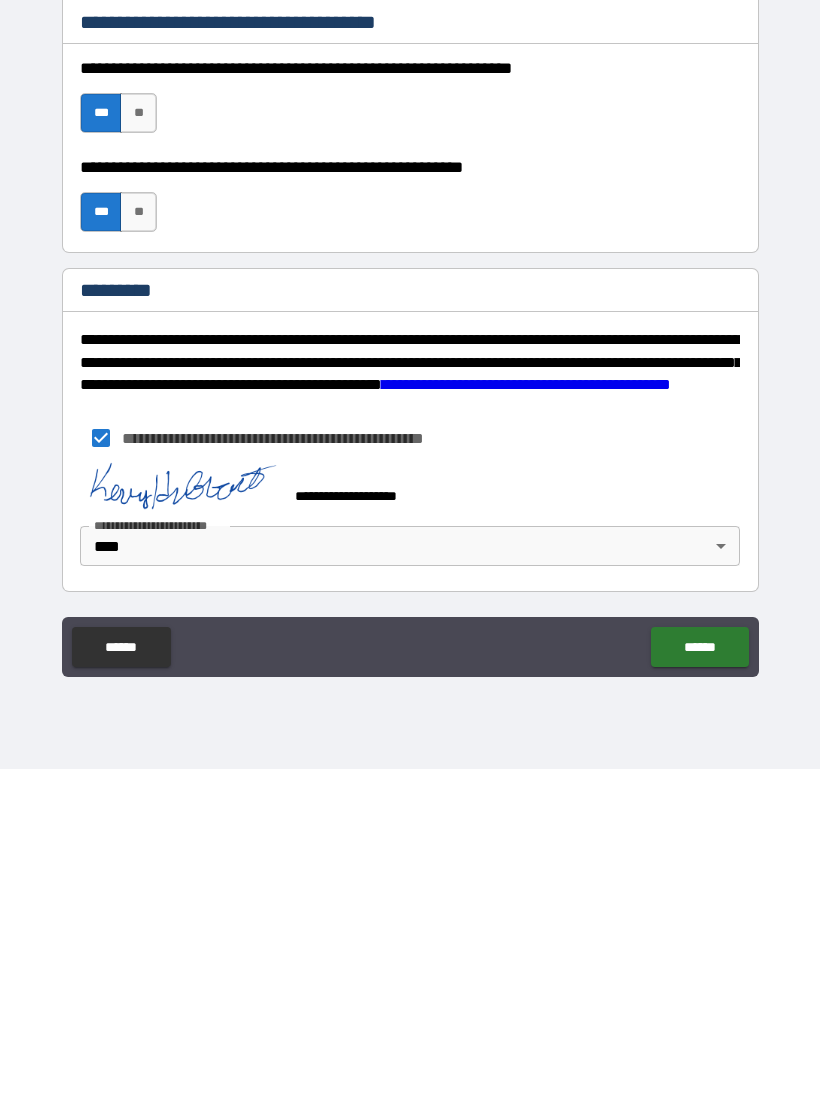 click on "******" at bounding box center (699, 984) 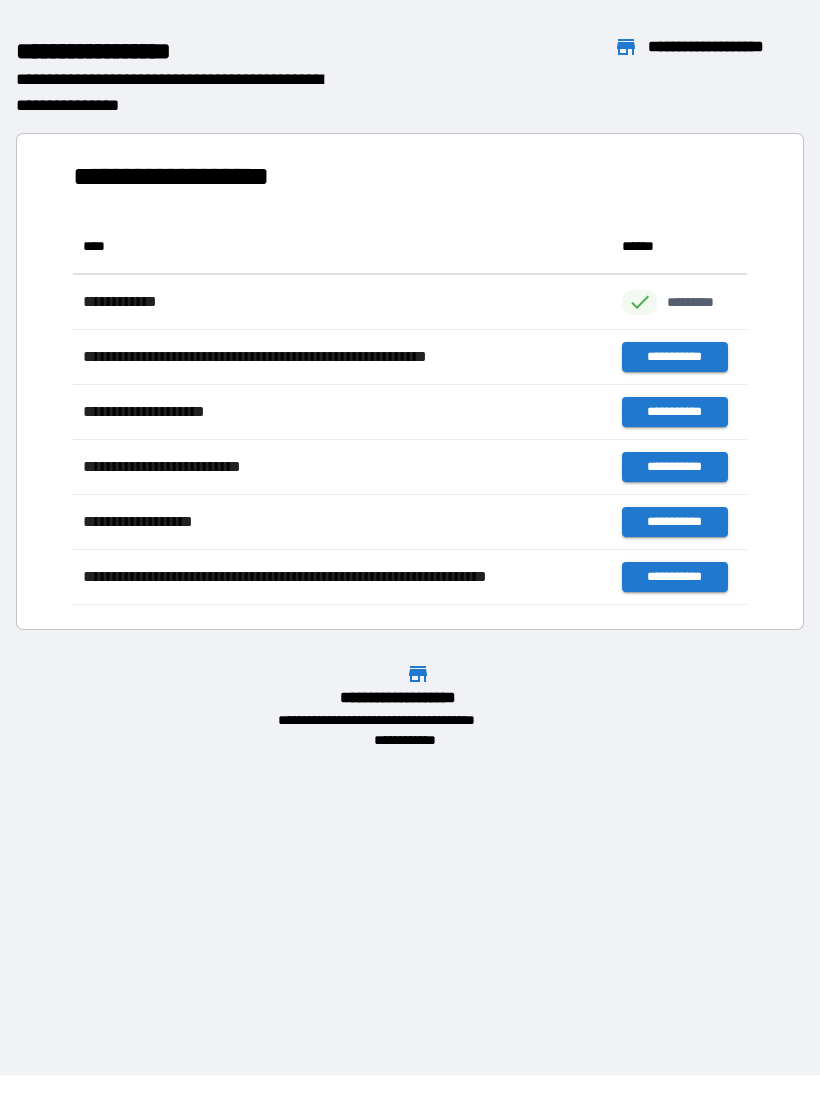 scroll, scrollTop: 1, scrollLeft: 1, axis: both 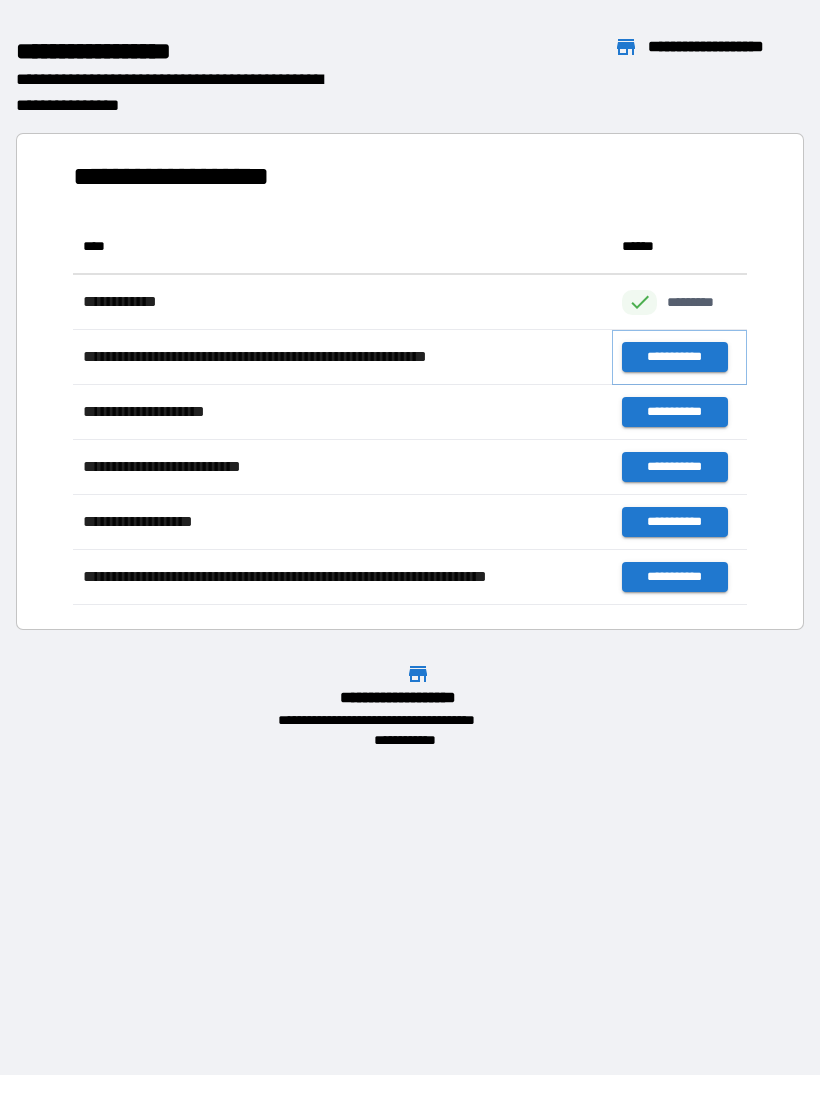 click on "**********" at bounding box center [674, 357] 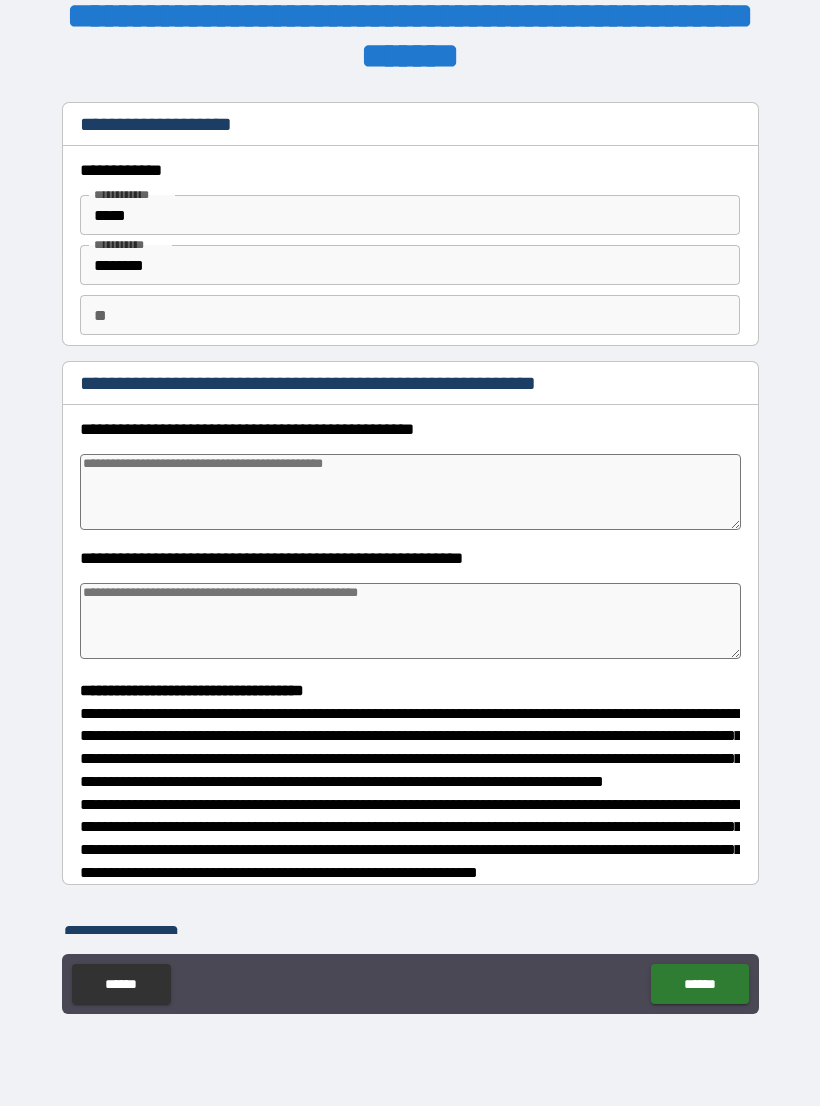 type on "*" 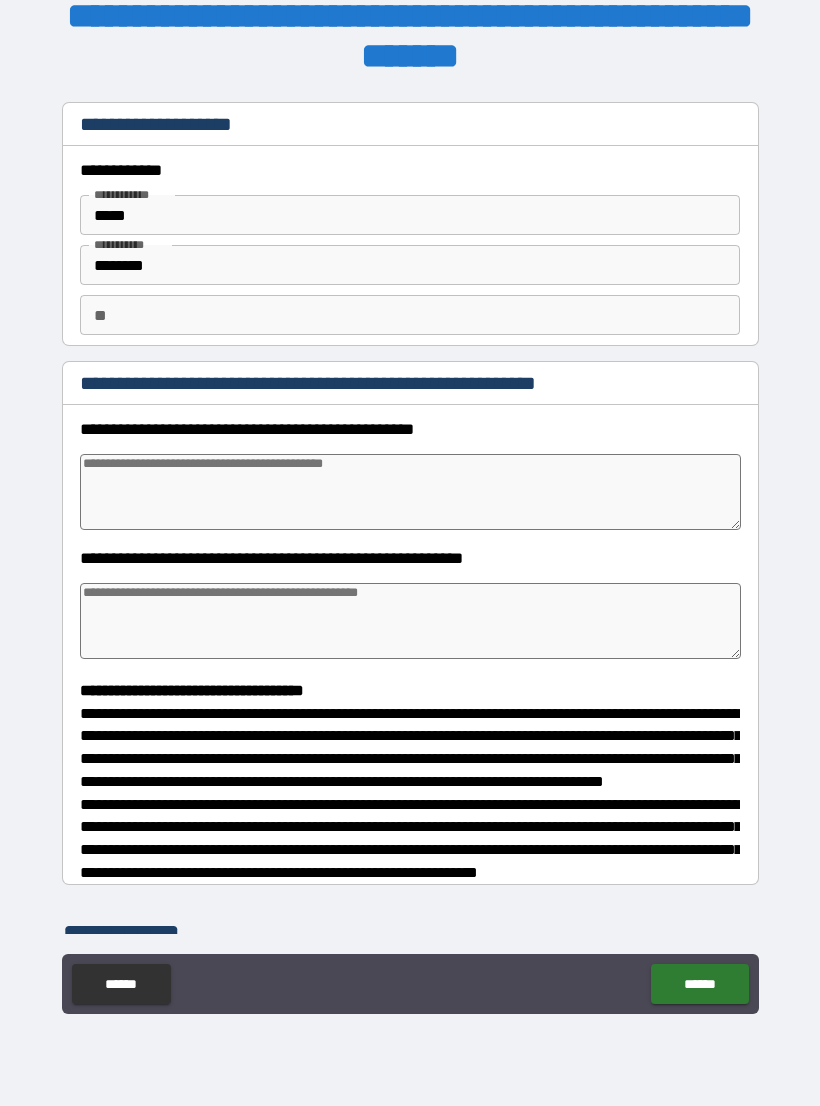 type on "*" 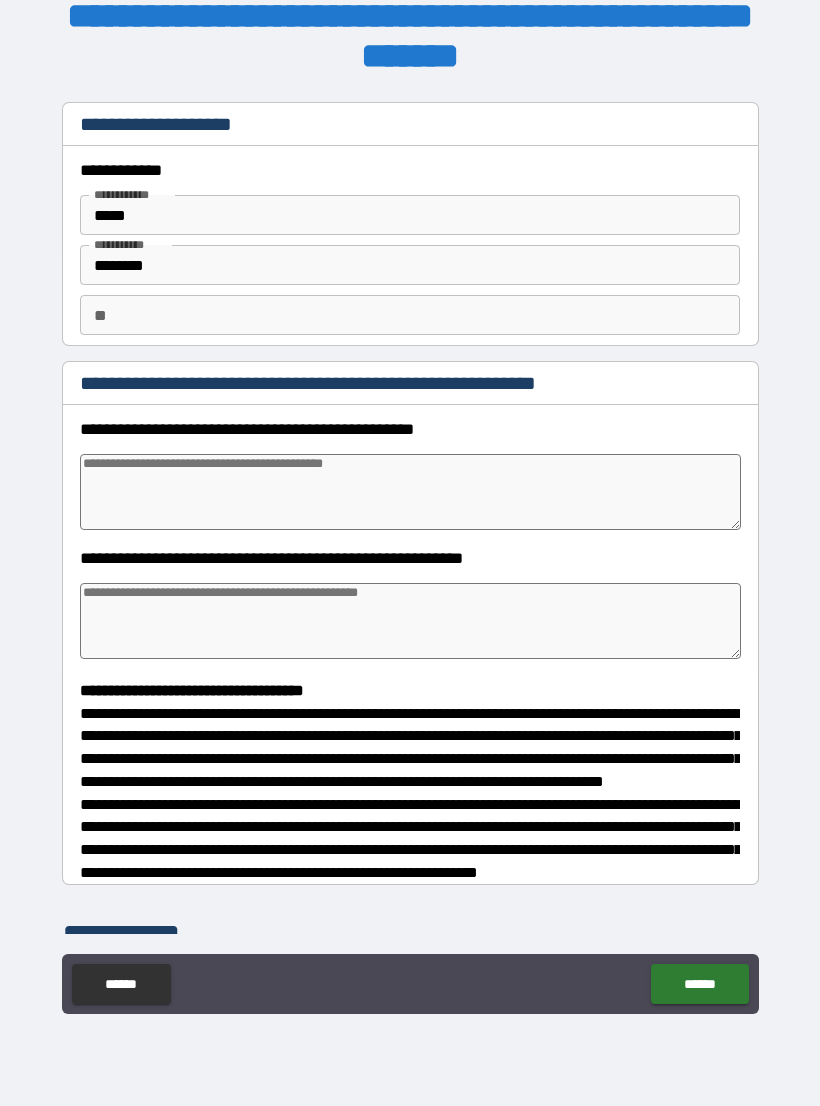 type on "*" 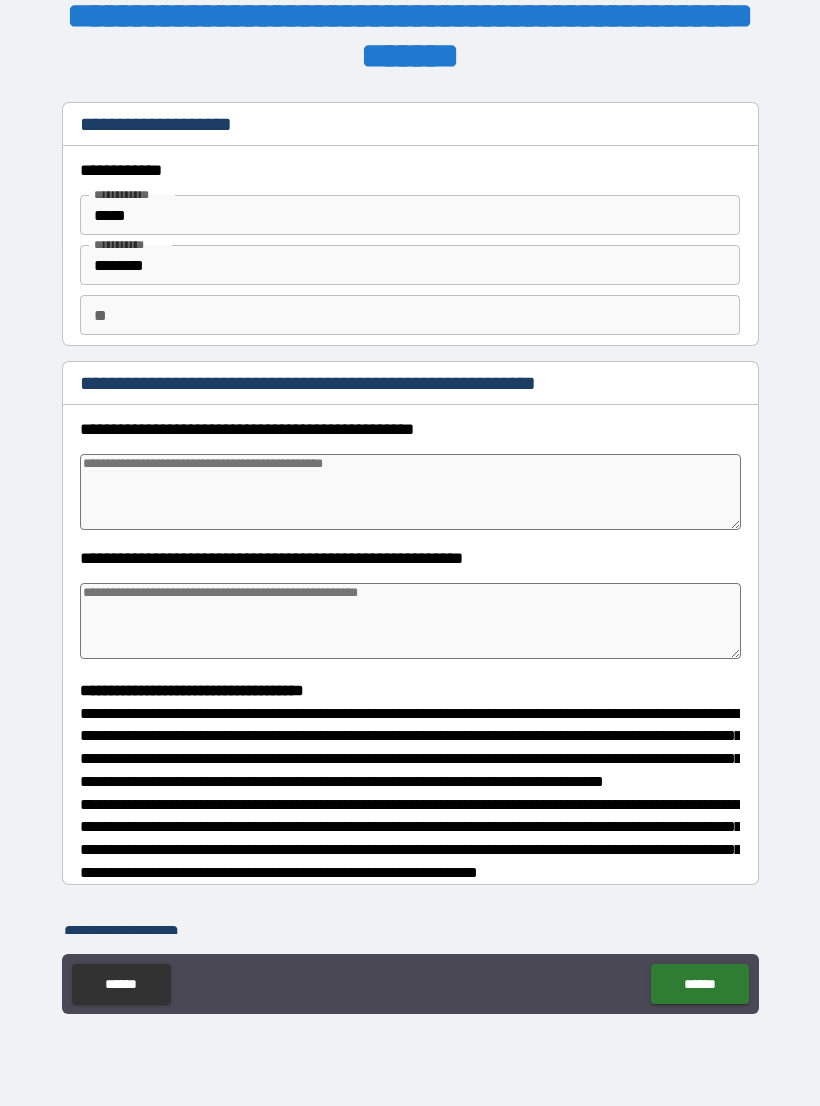 type on "*" 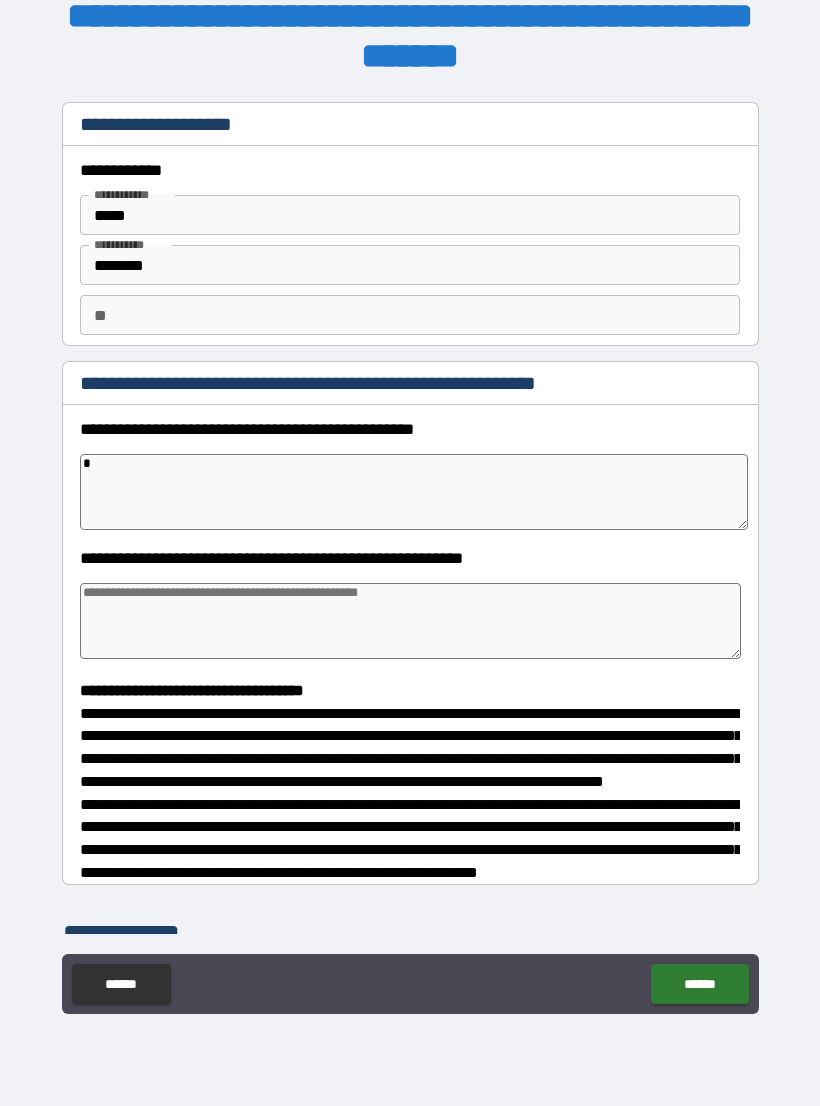 type on "*" 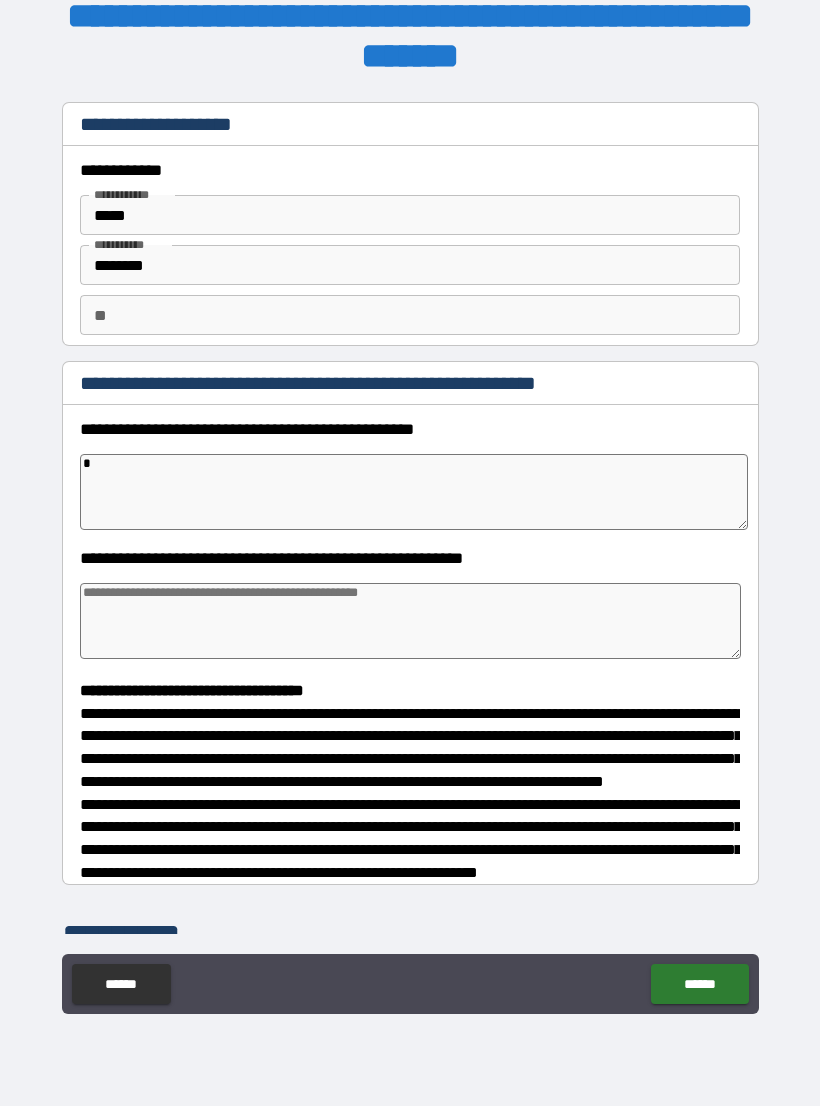 type on "*" 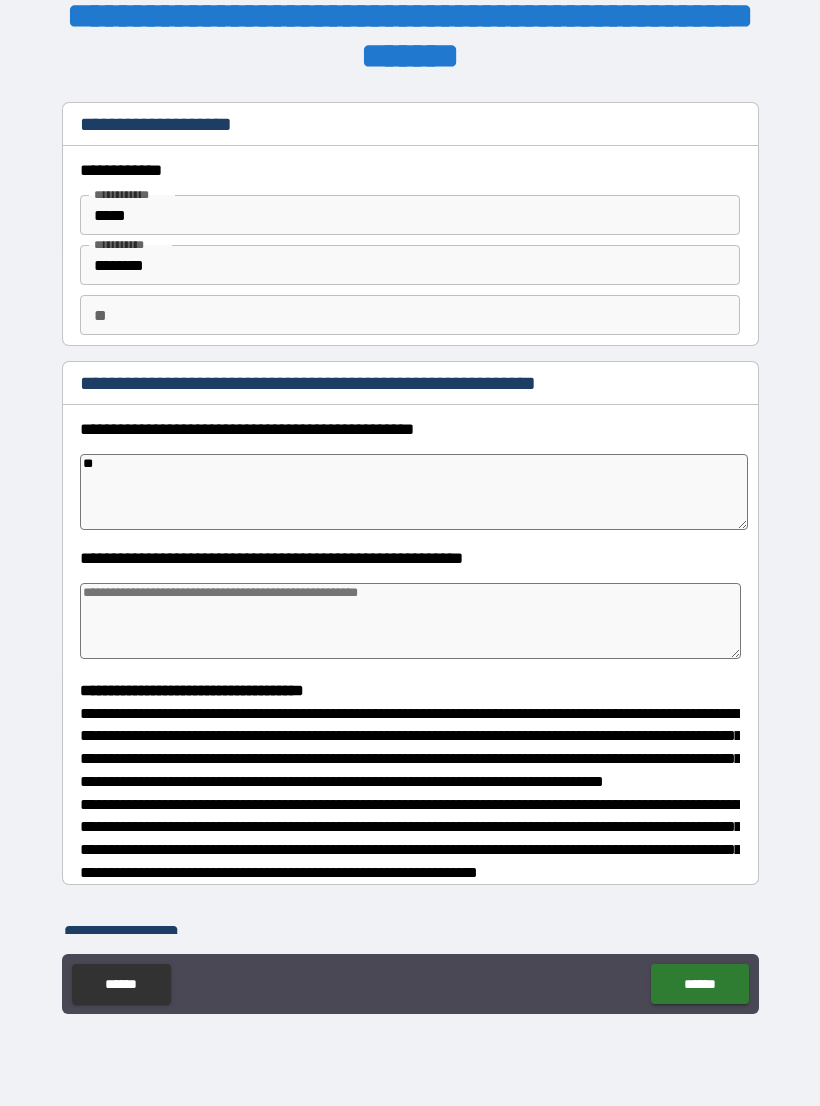 type on "*" 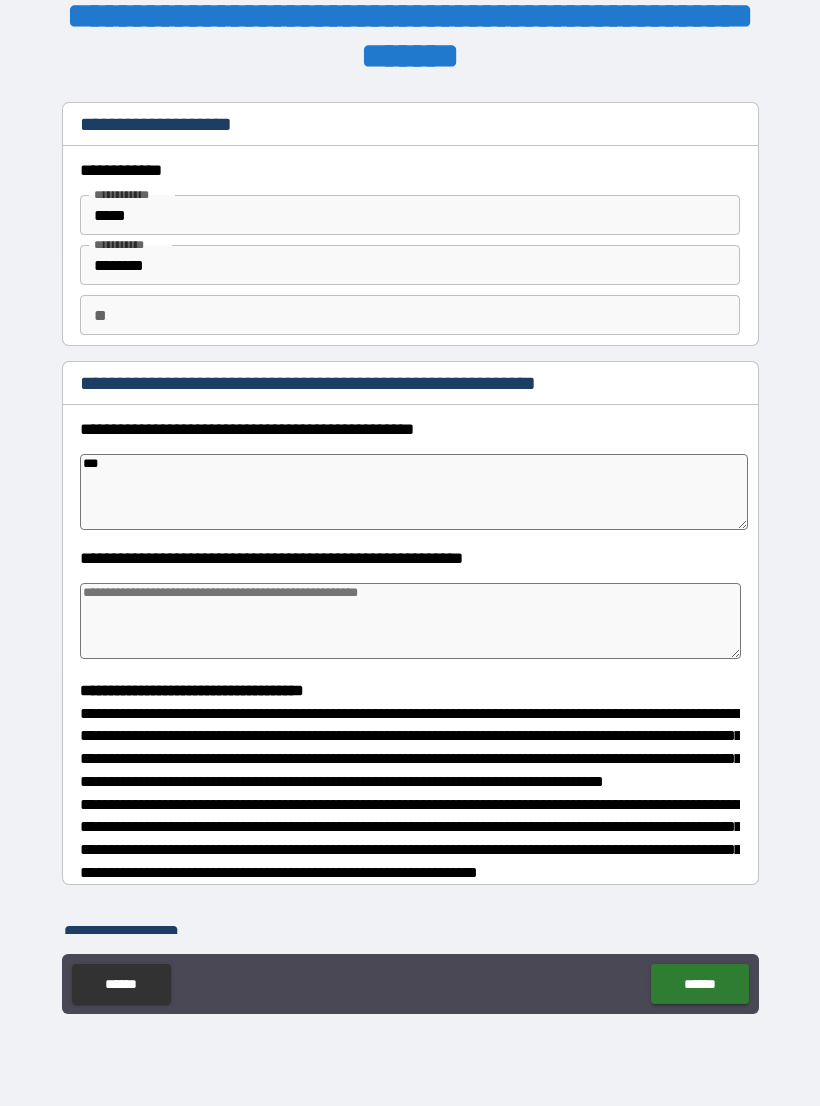 type on "*" 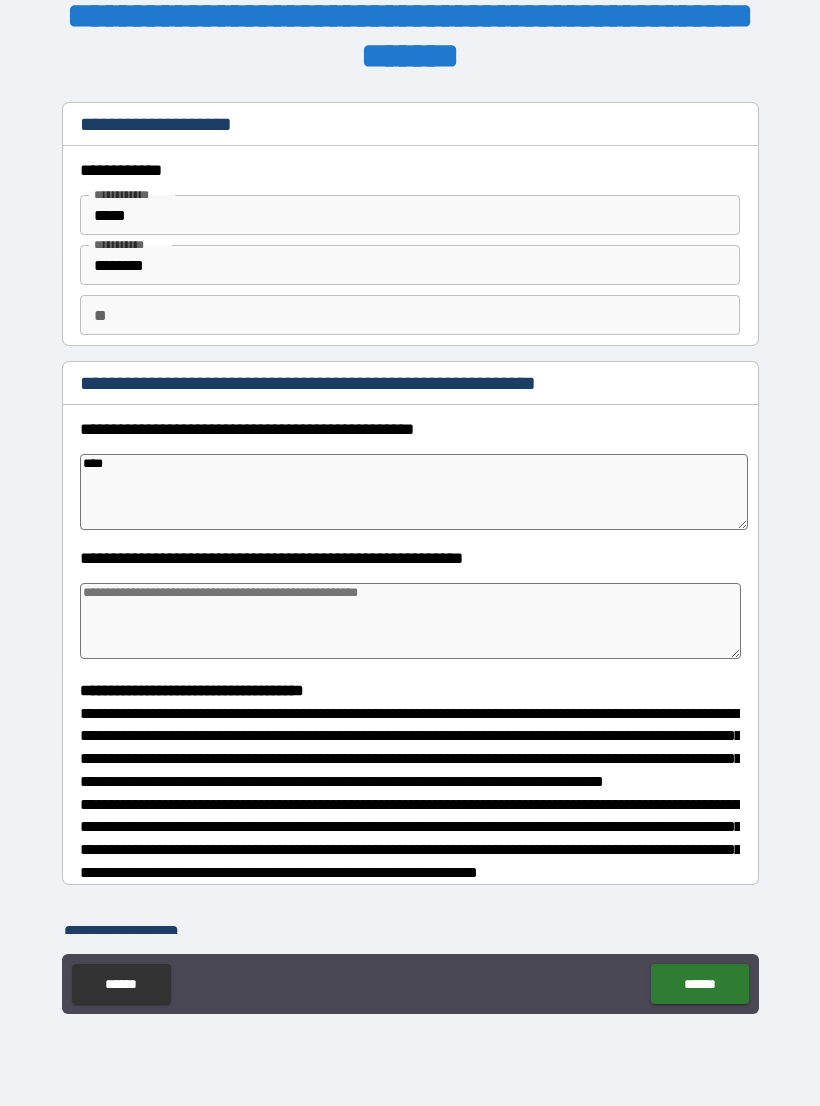 type on "*" 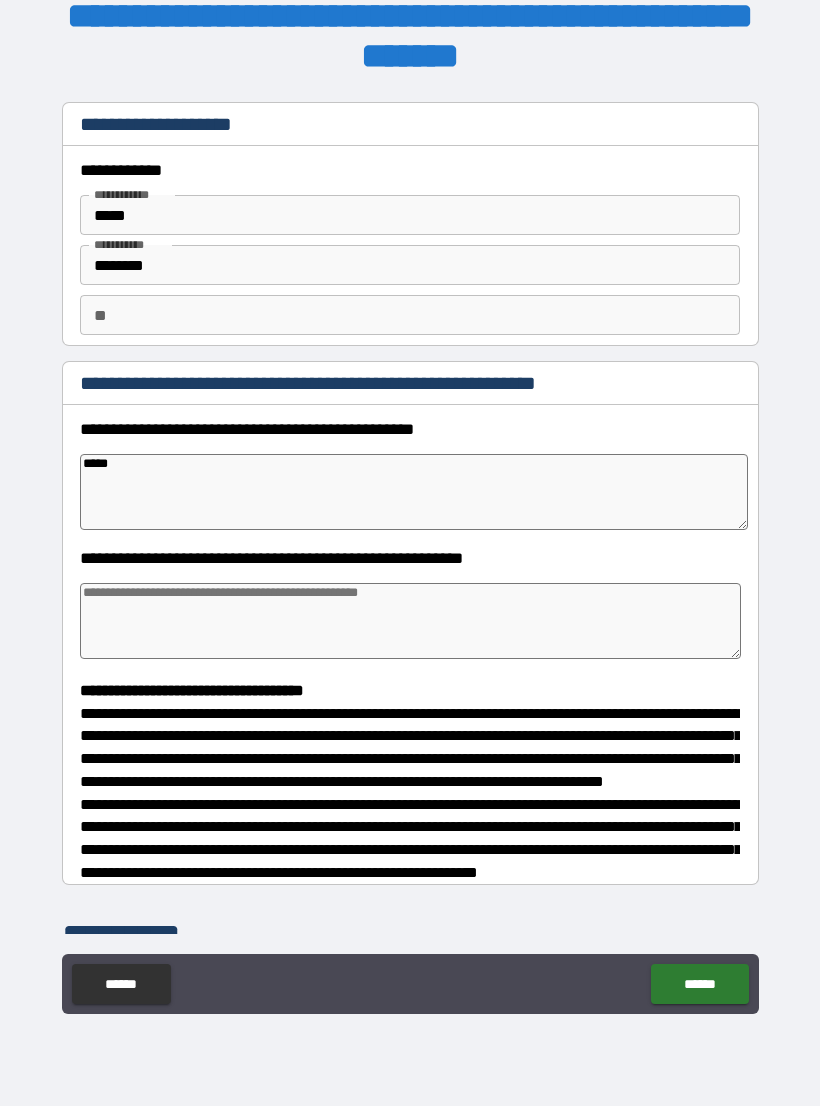 type on "*" 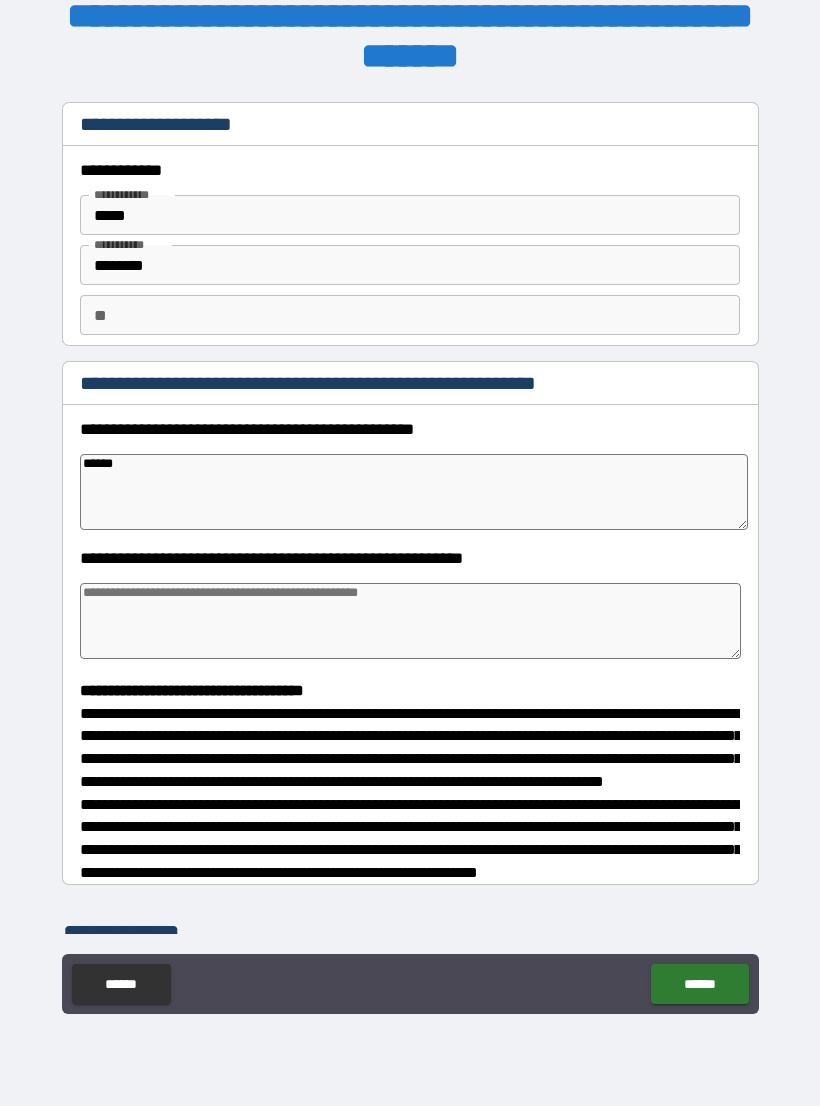 type on "*" 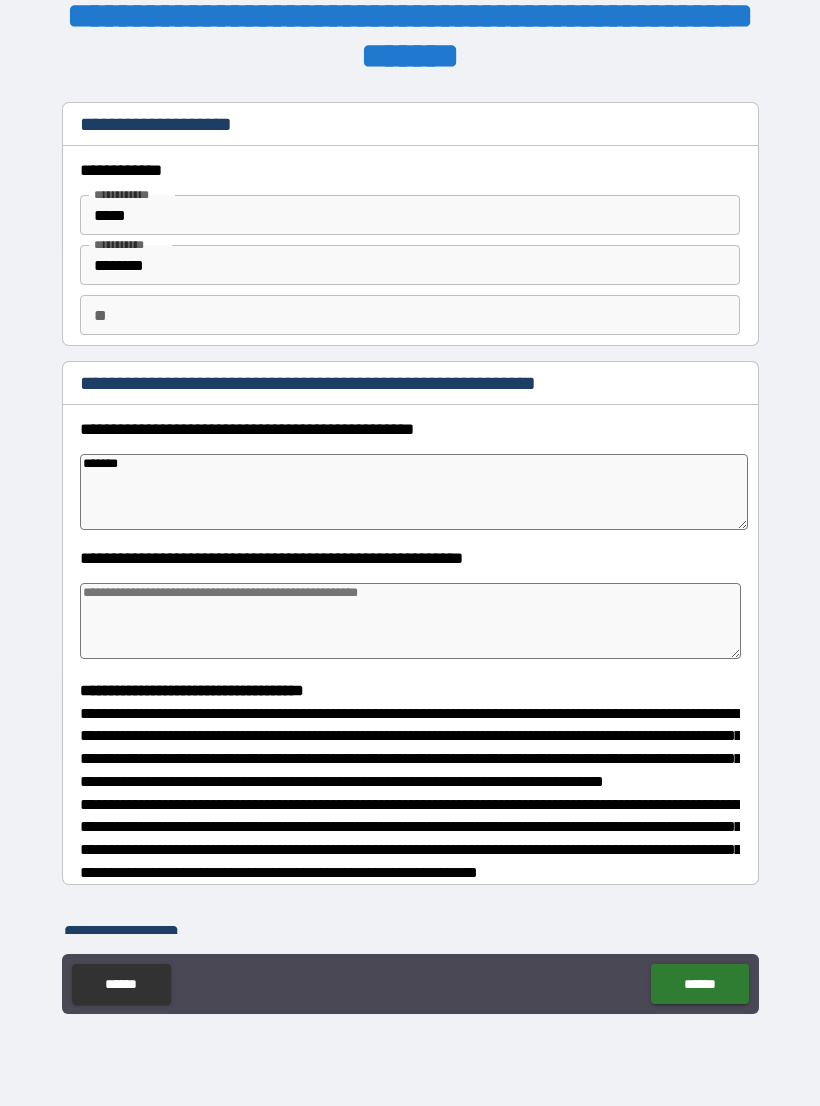 type on "*" 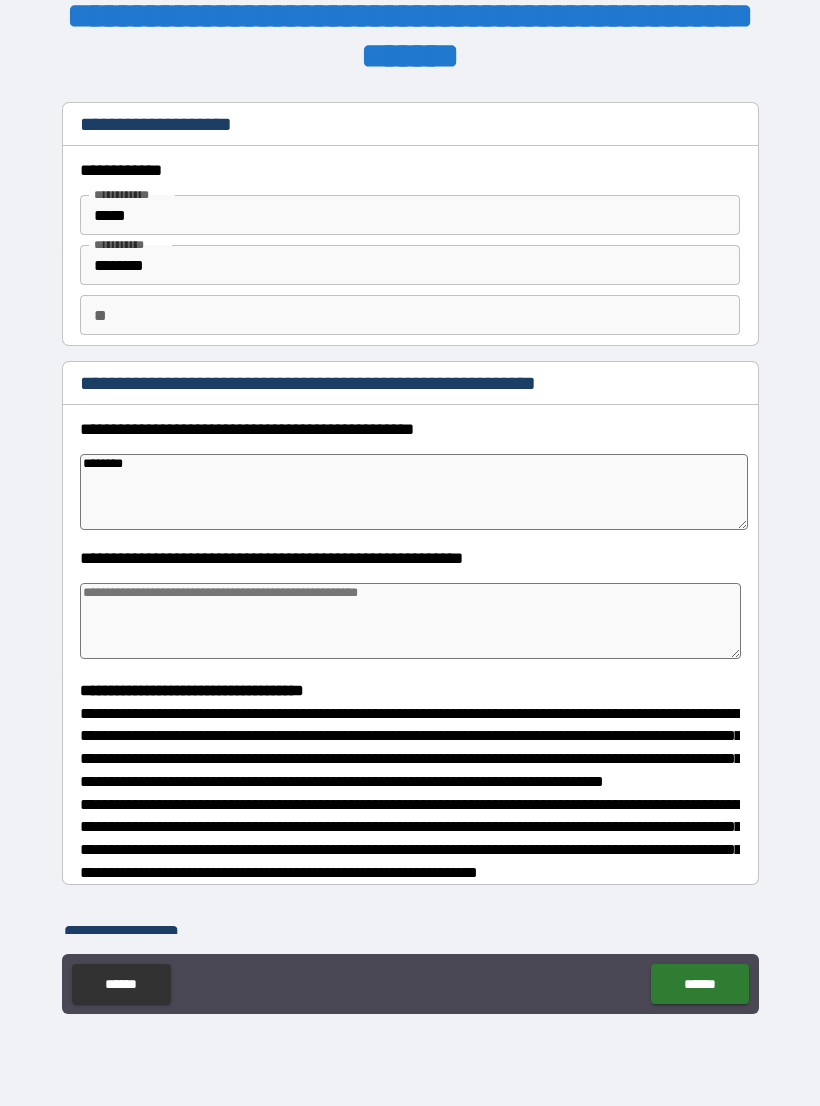 type on "*" 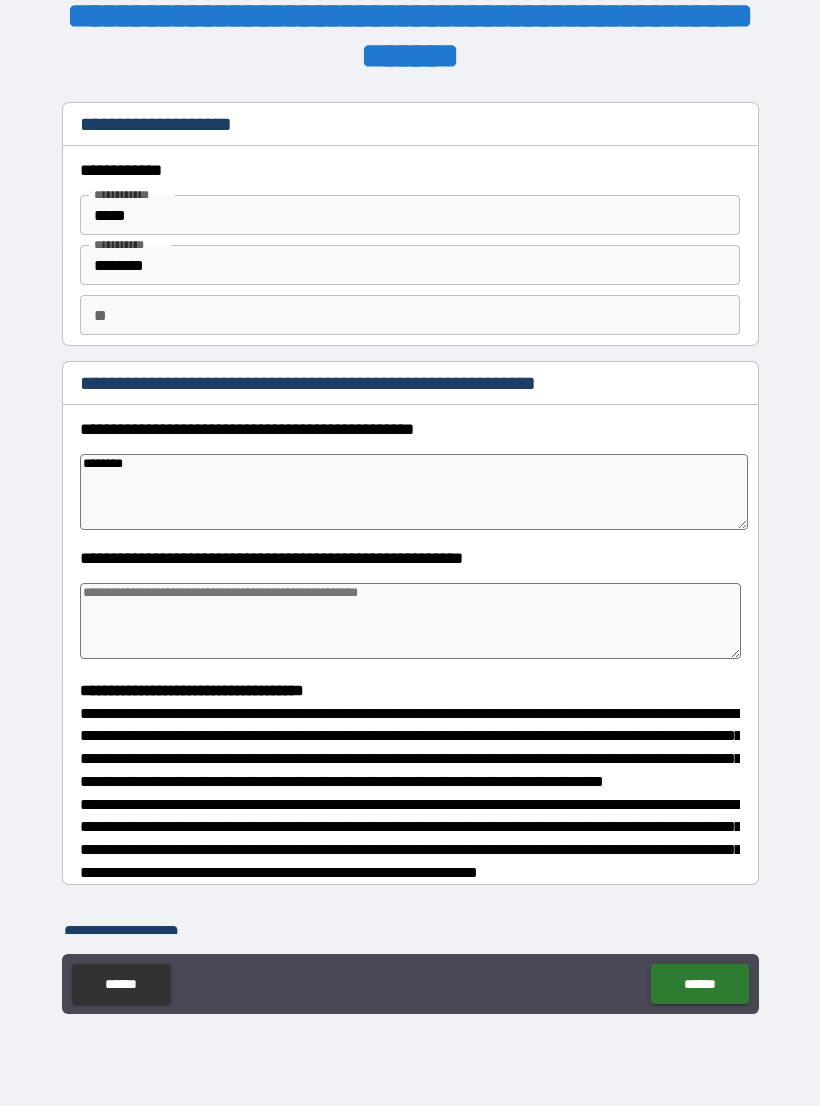 type on "*********" 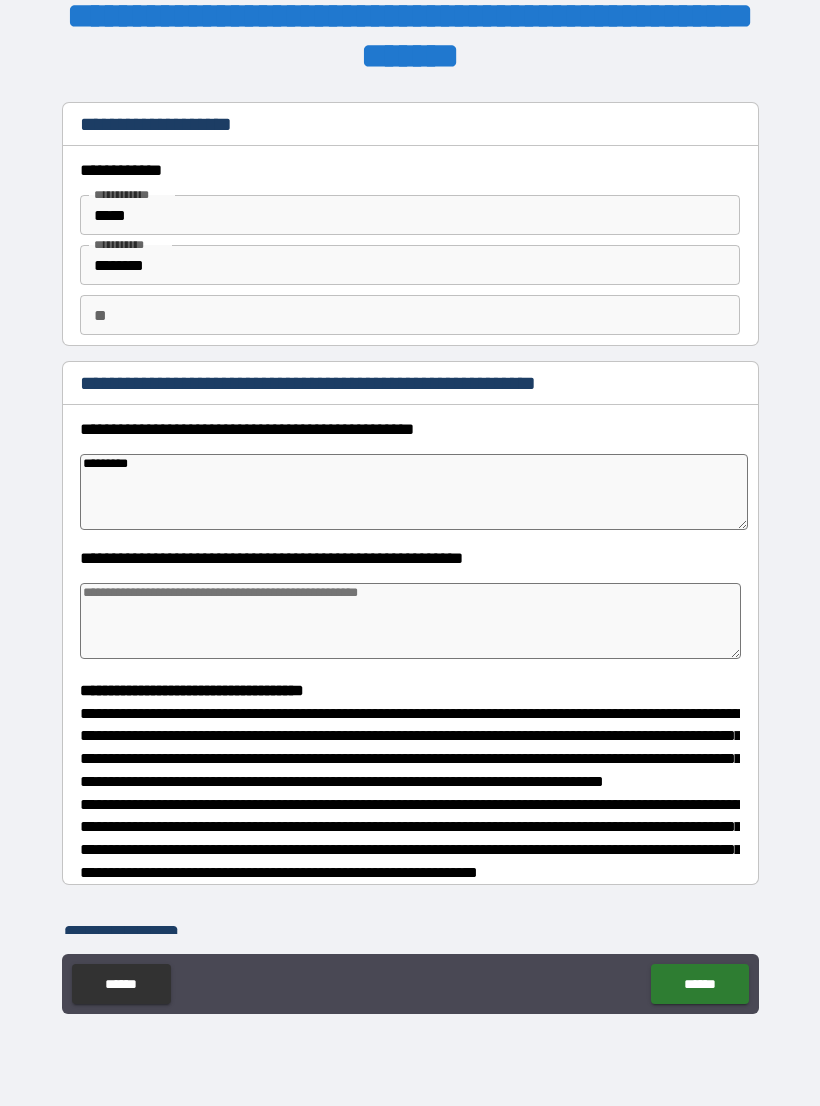 type on "*" 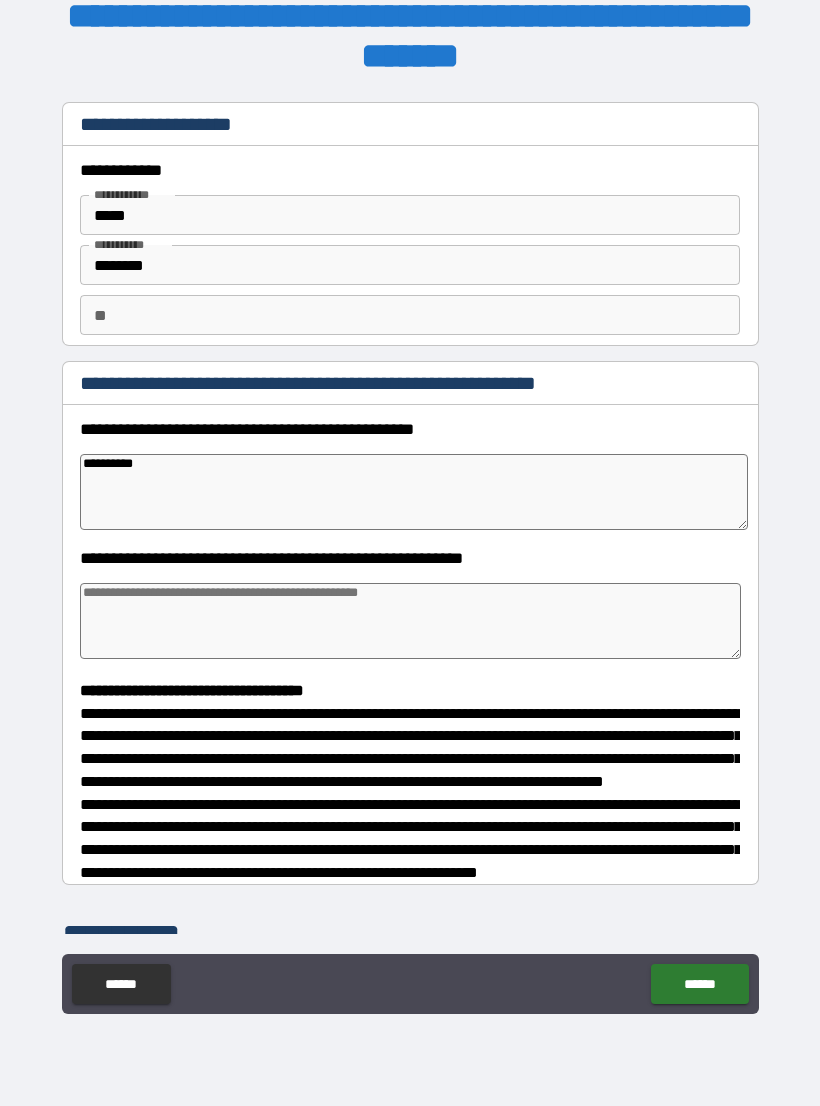 type on "*" 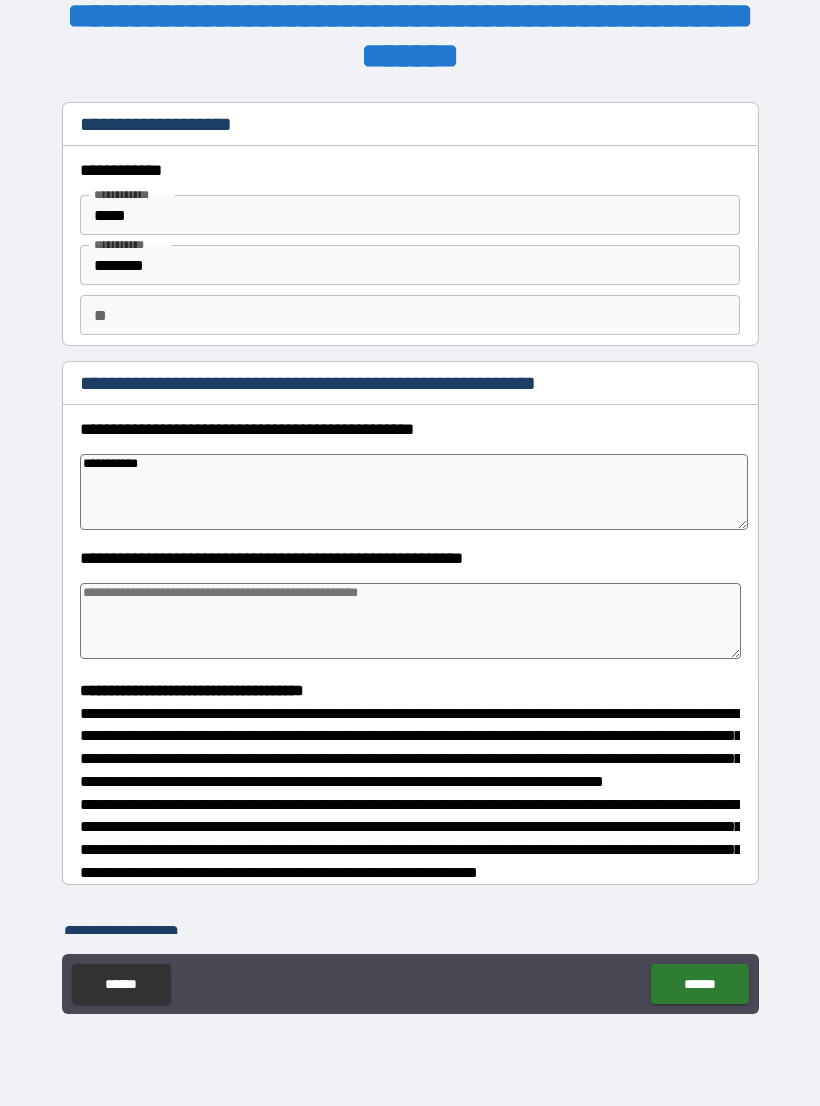 type on "*" 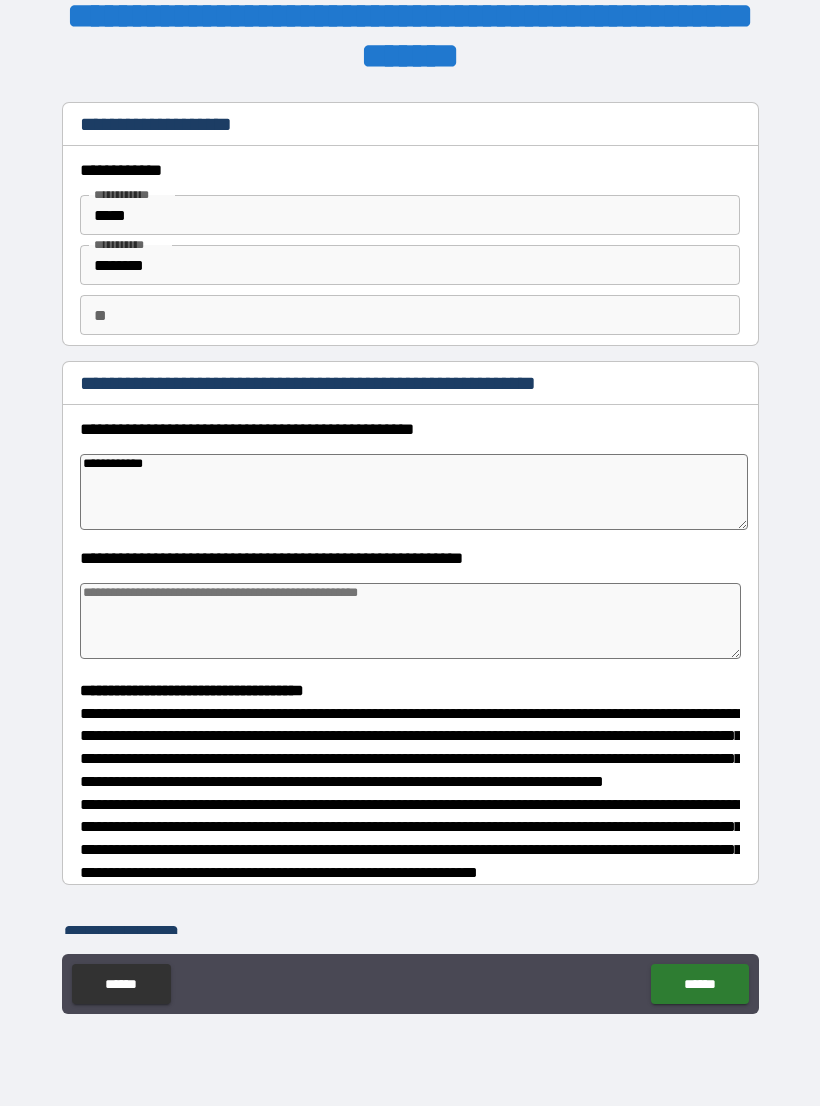 type on "*" 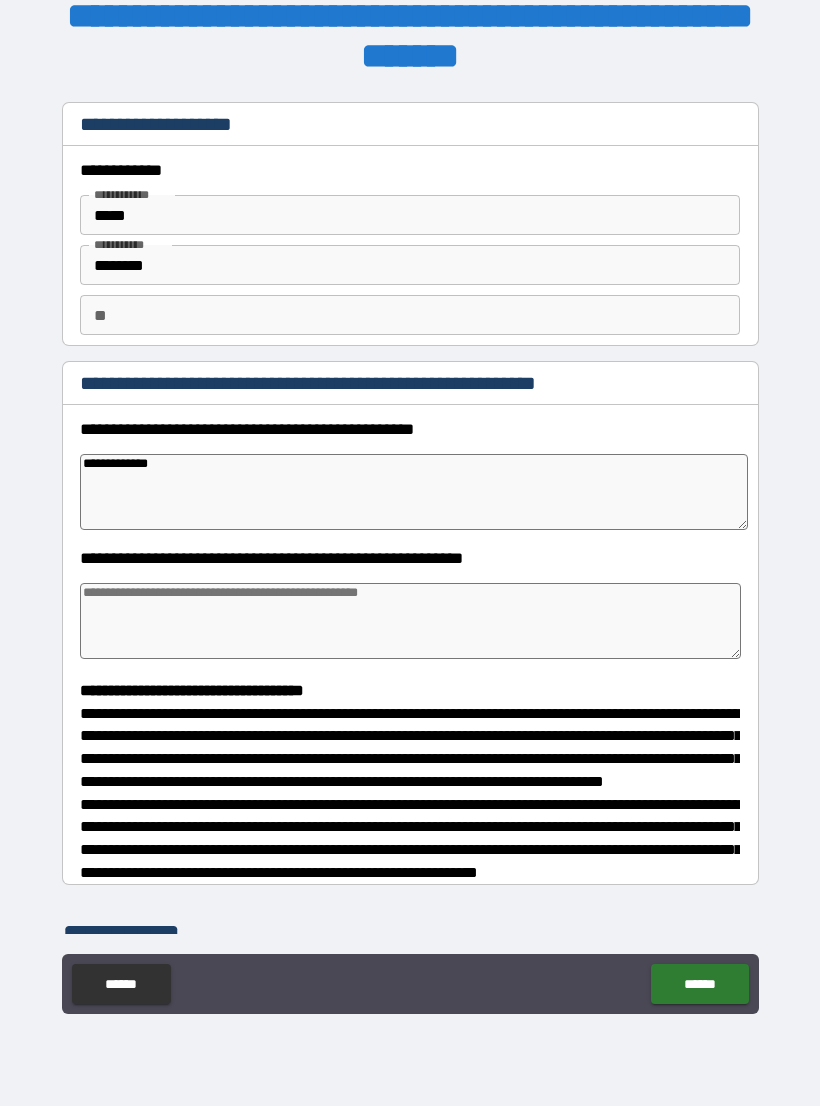 type on "*" 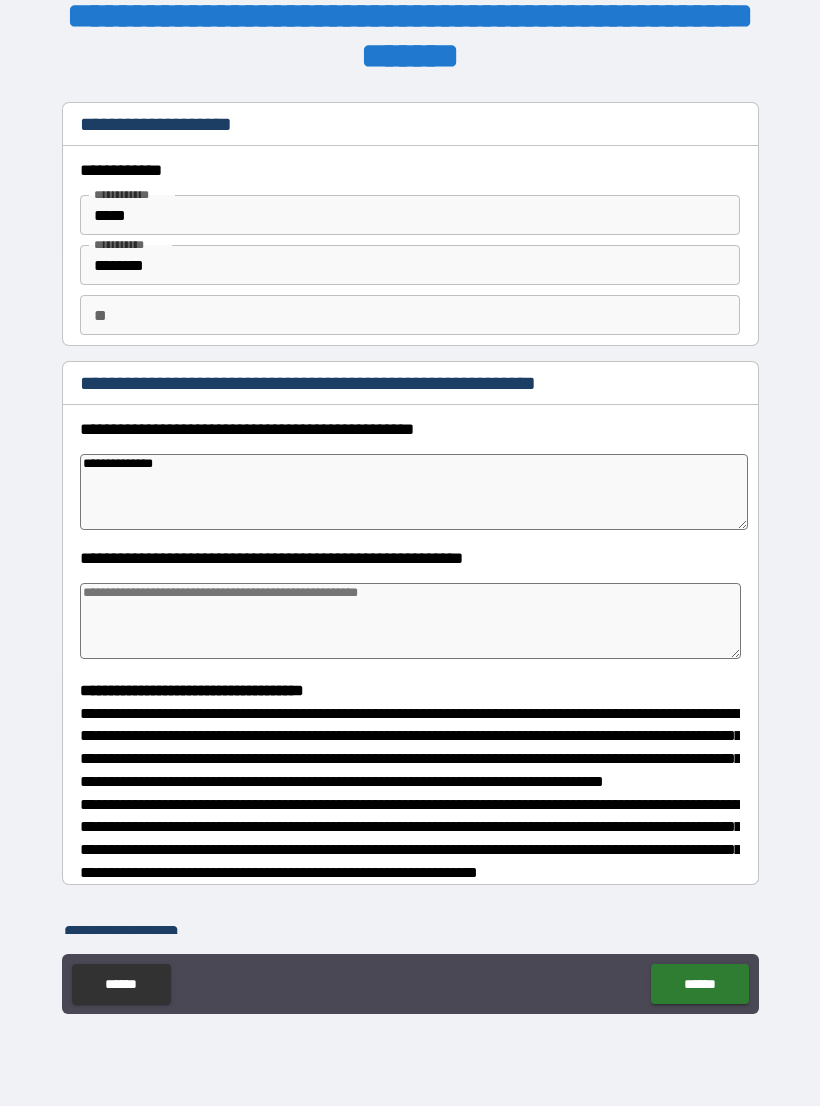 type on "*" 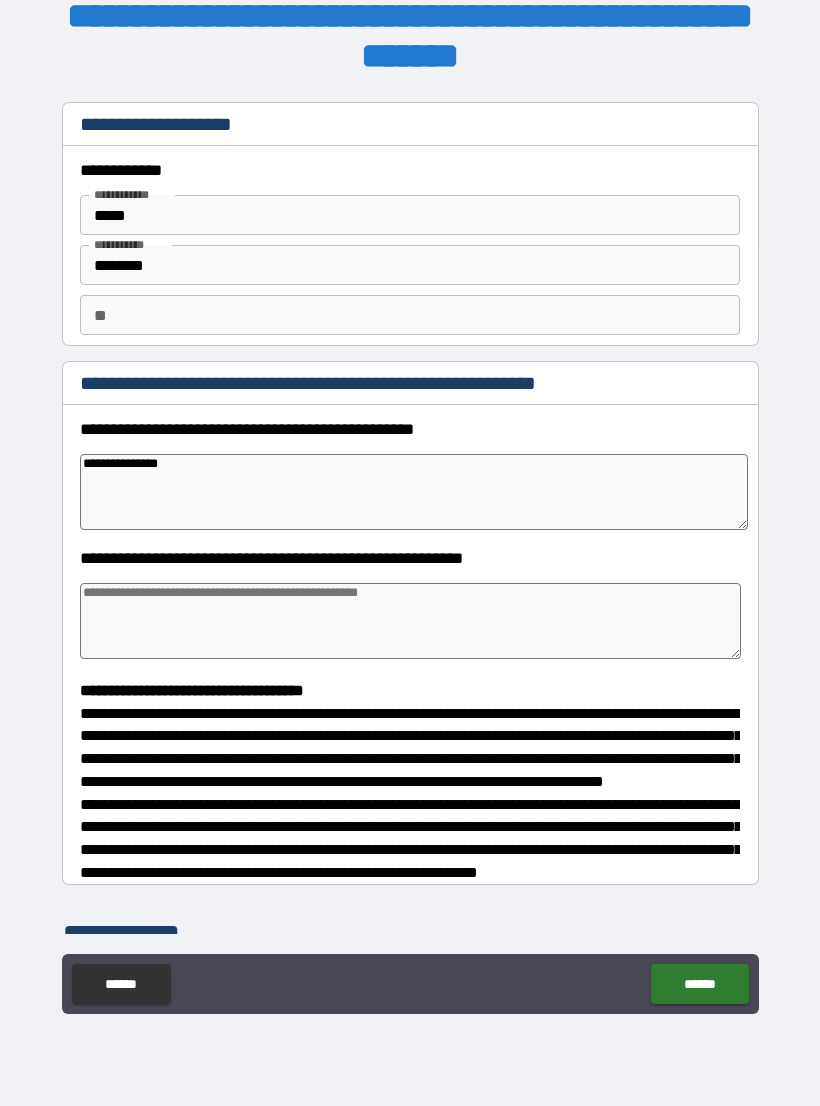 type on "*" 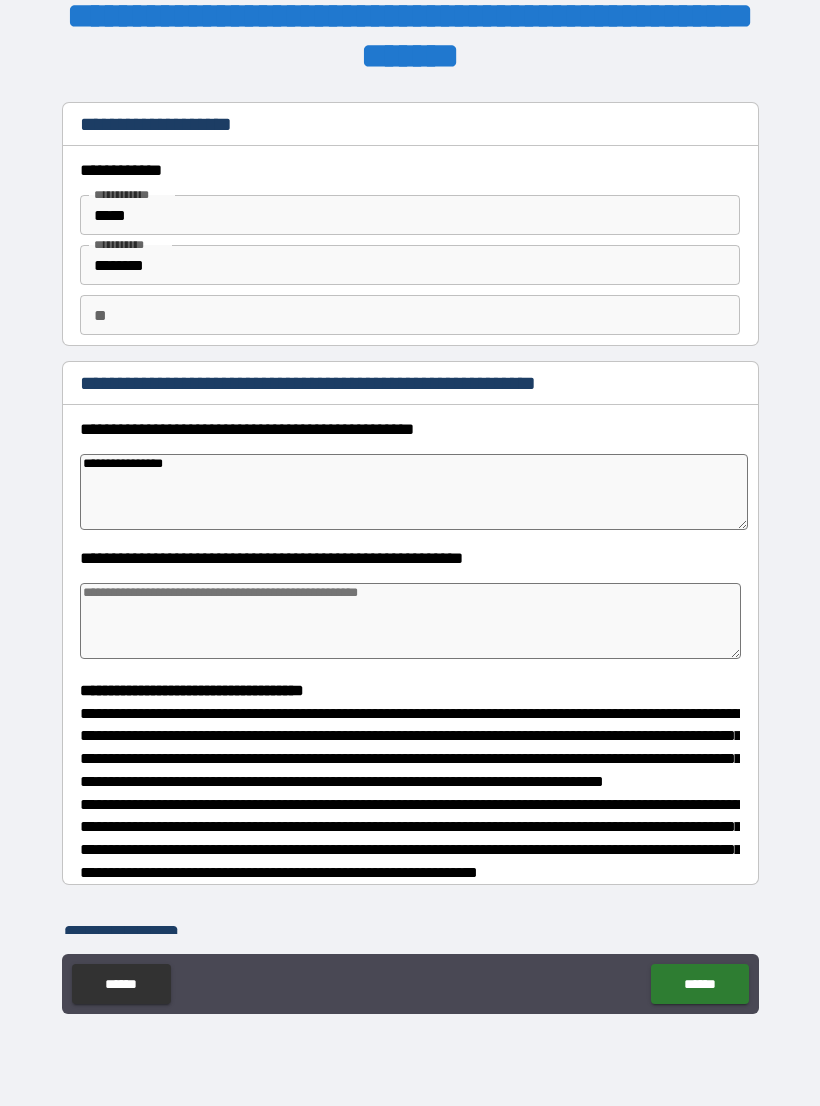type on "*" 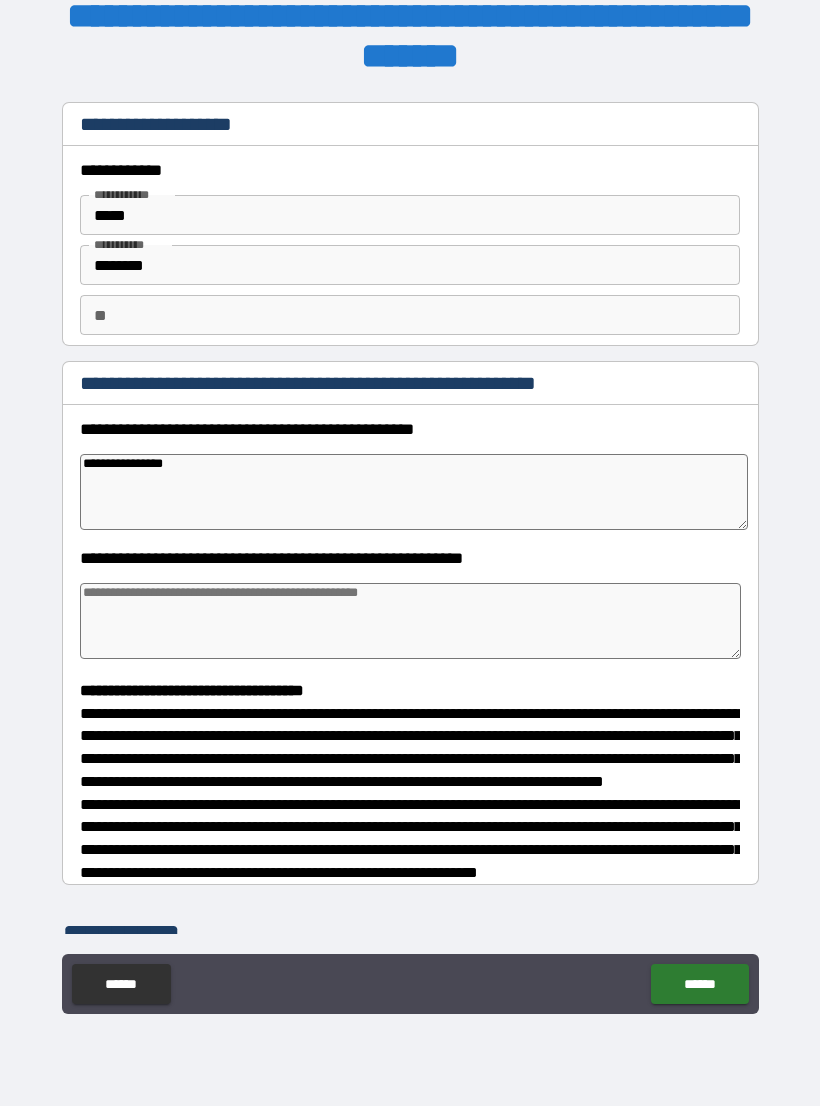 type on "**********" 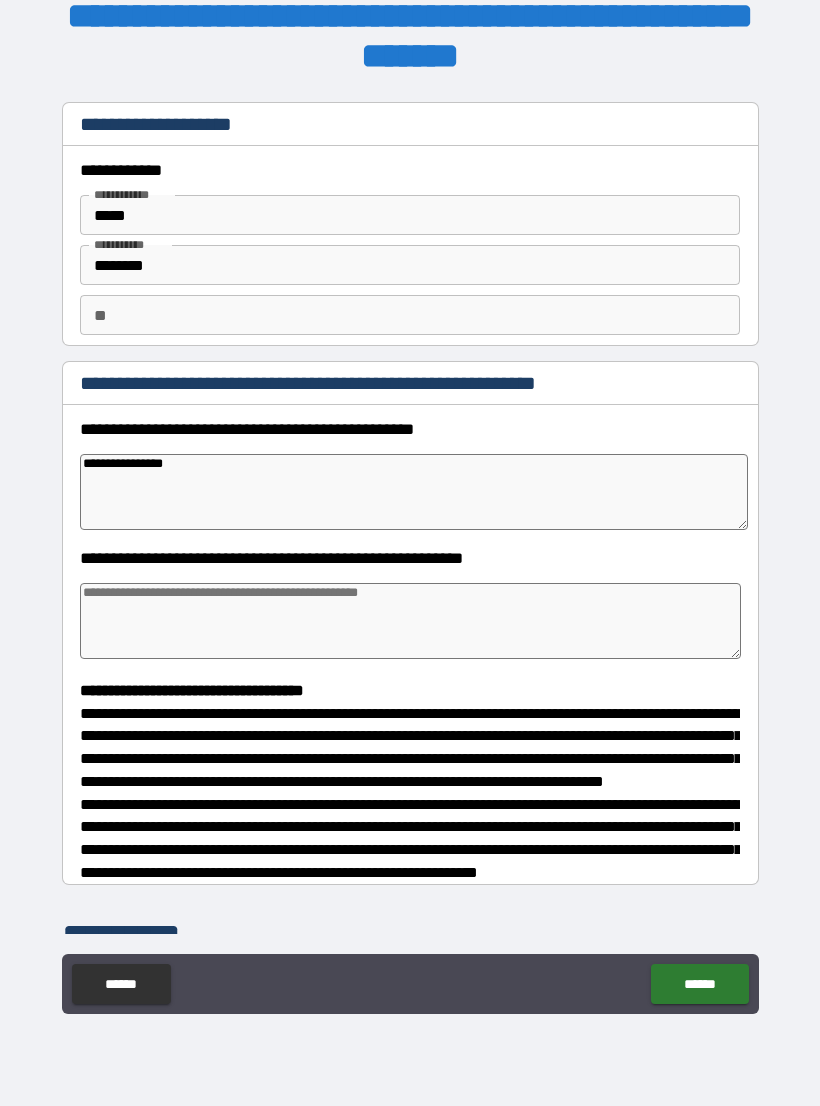 type on "*" 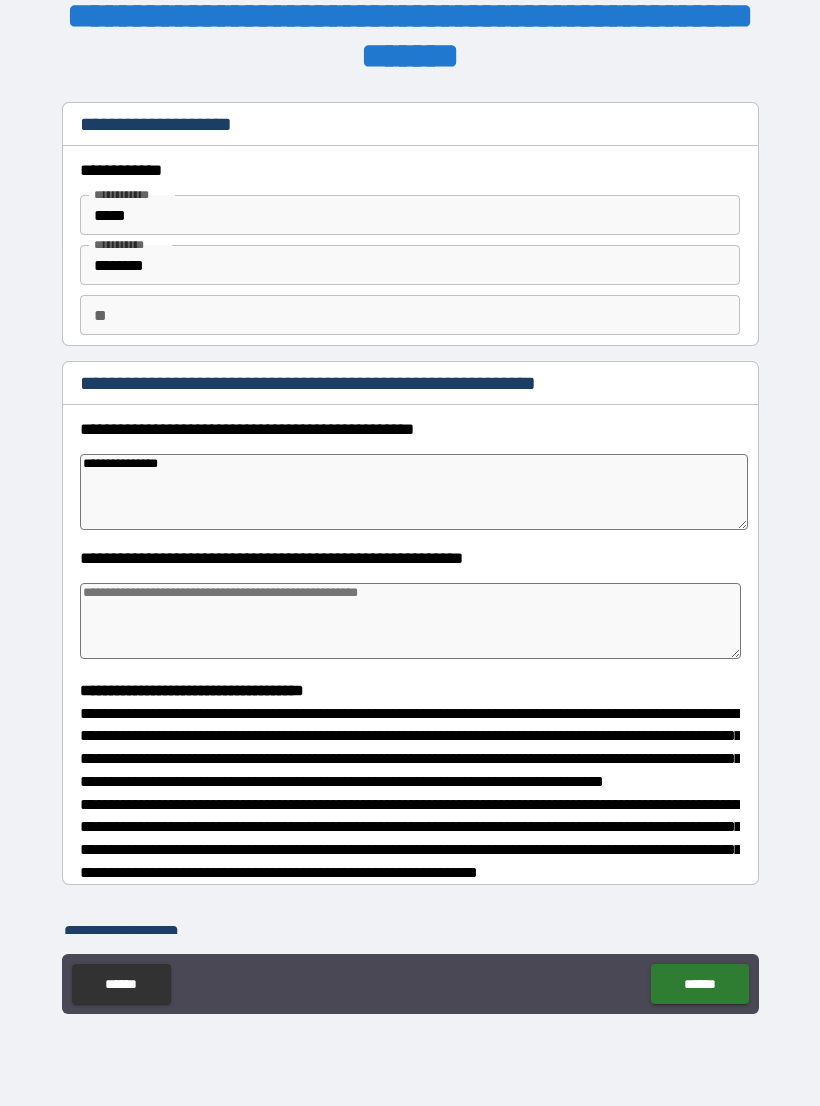 type on "**********" 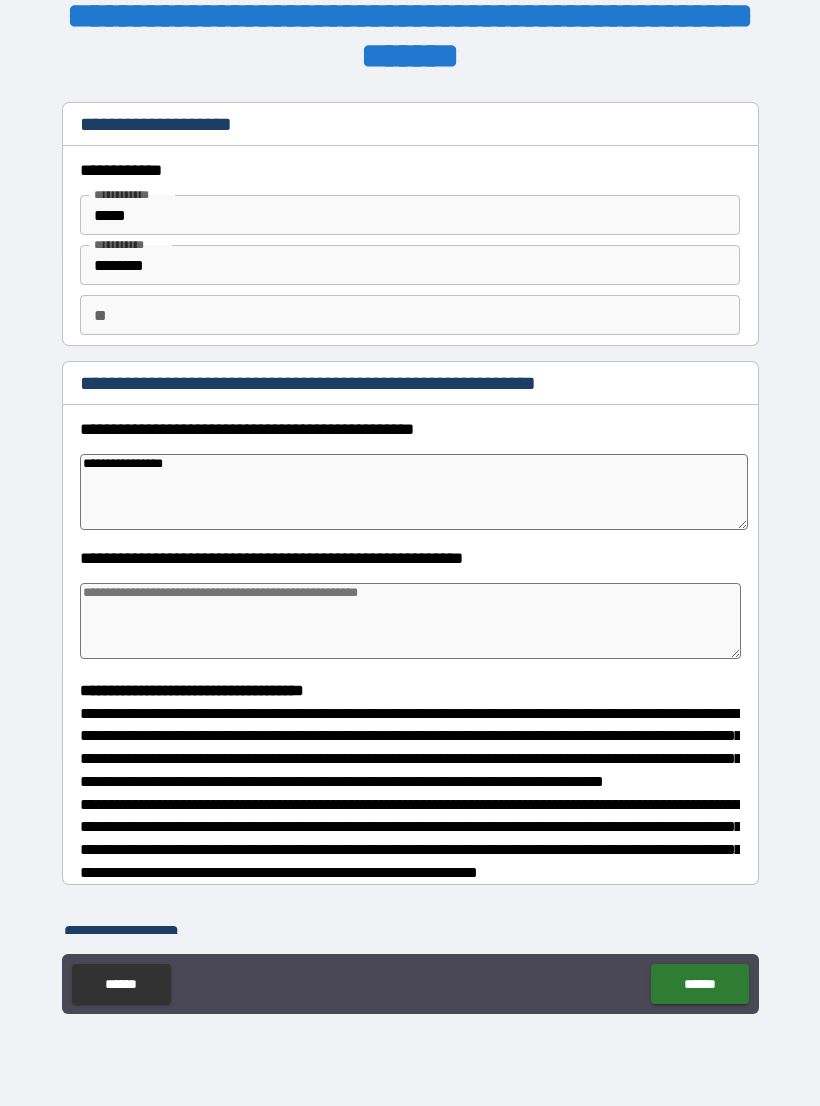 type on "*" 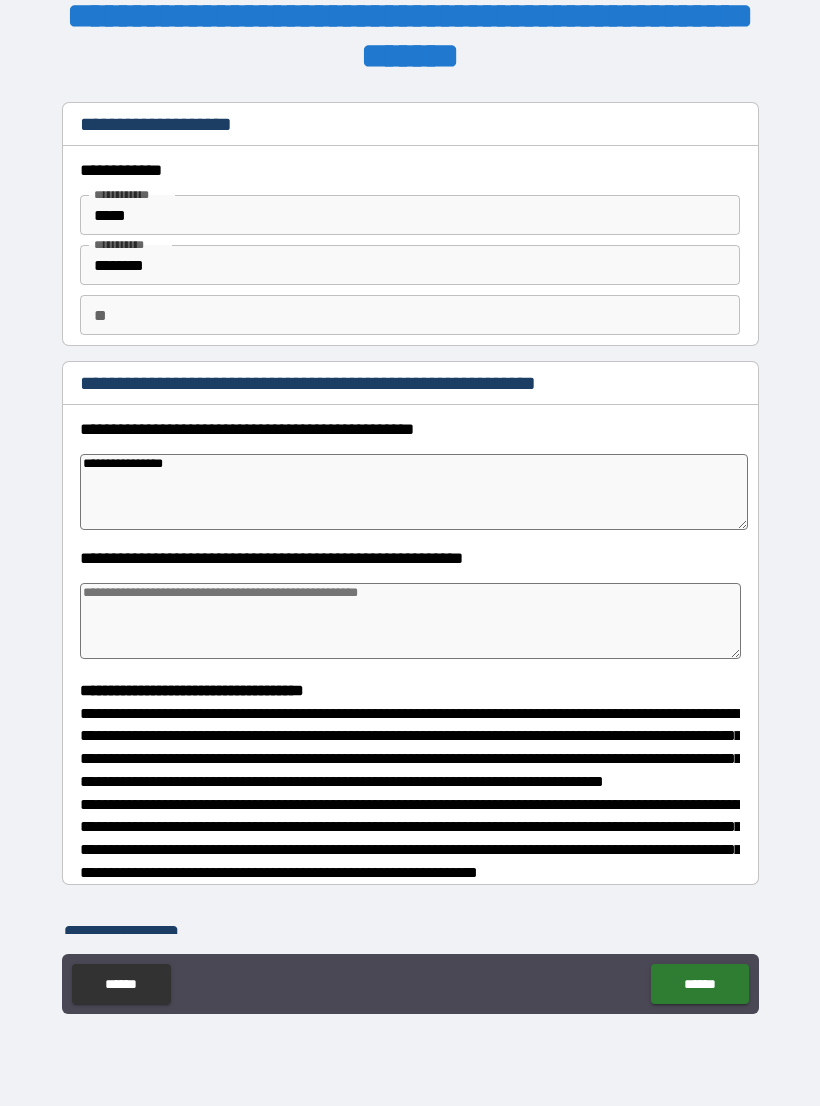 type on "**********" 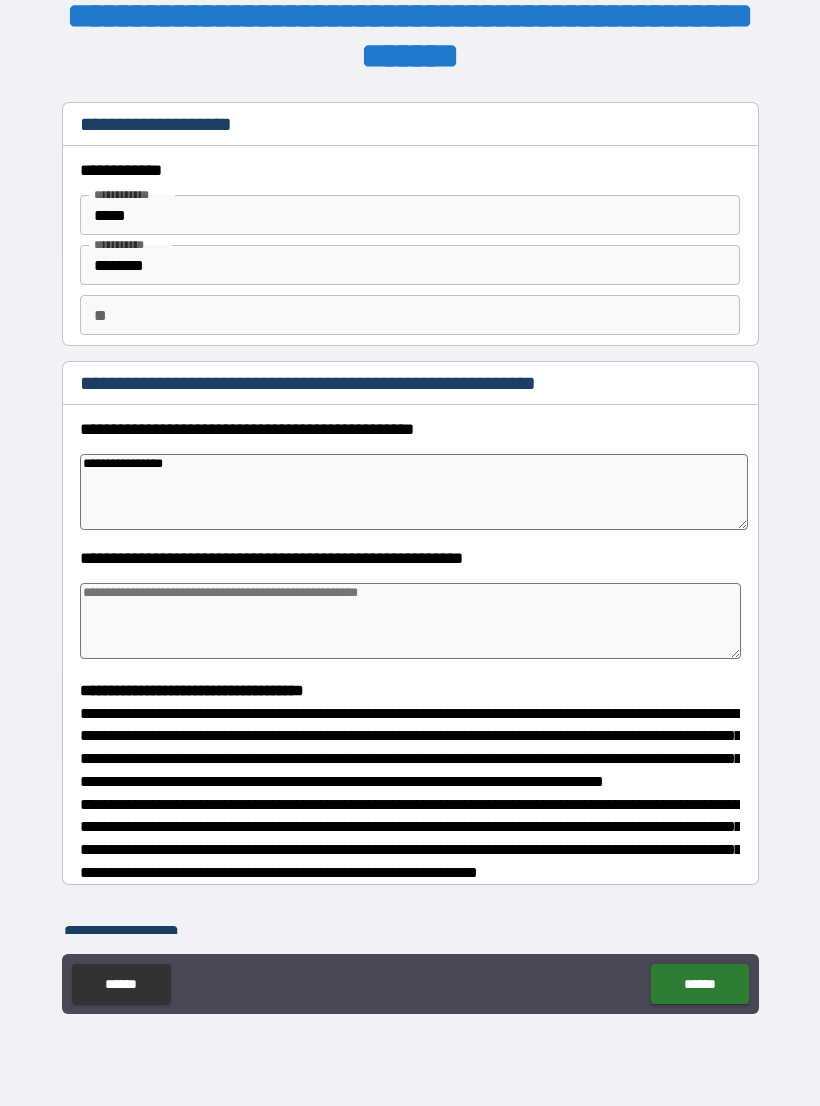 type on "*" 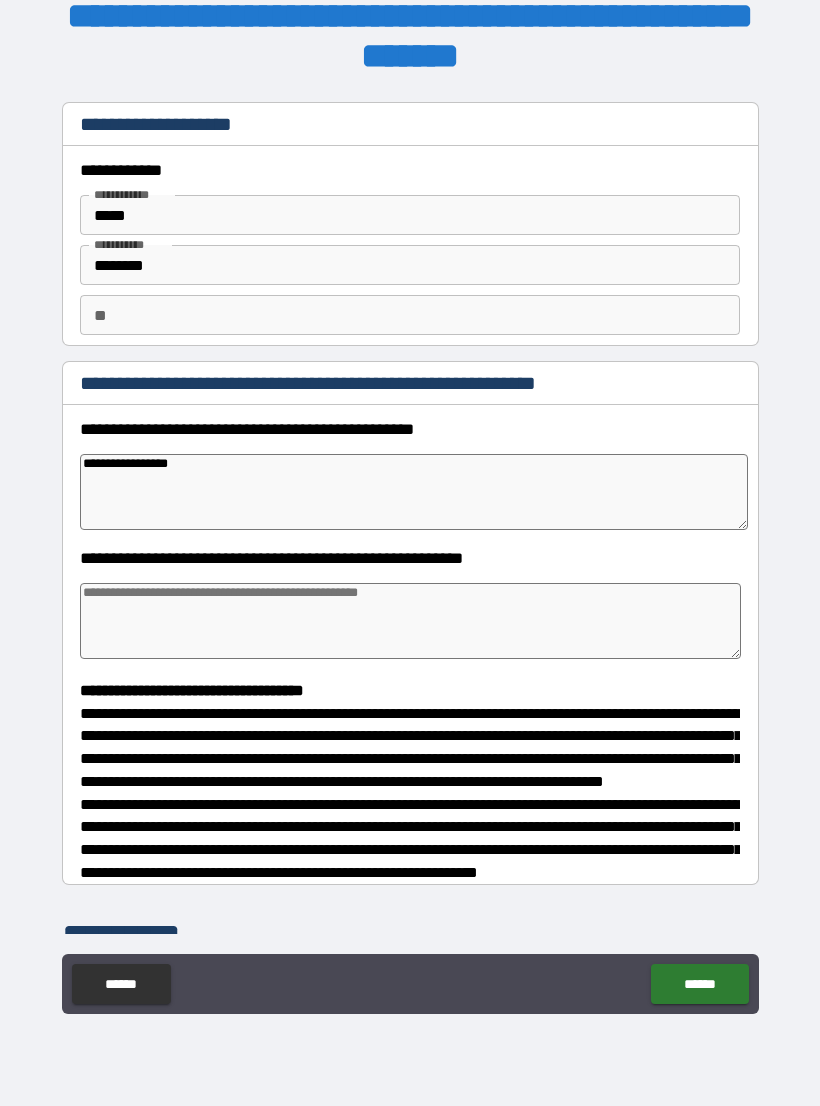 type on "*" 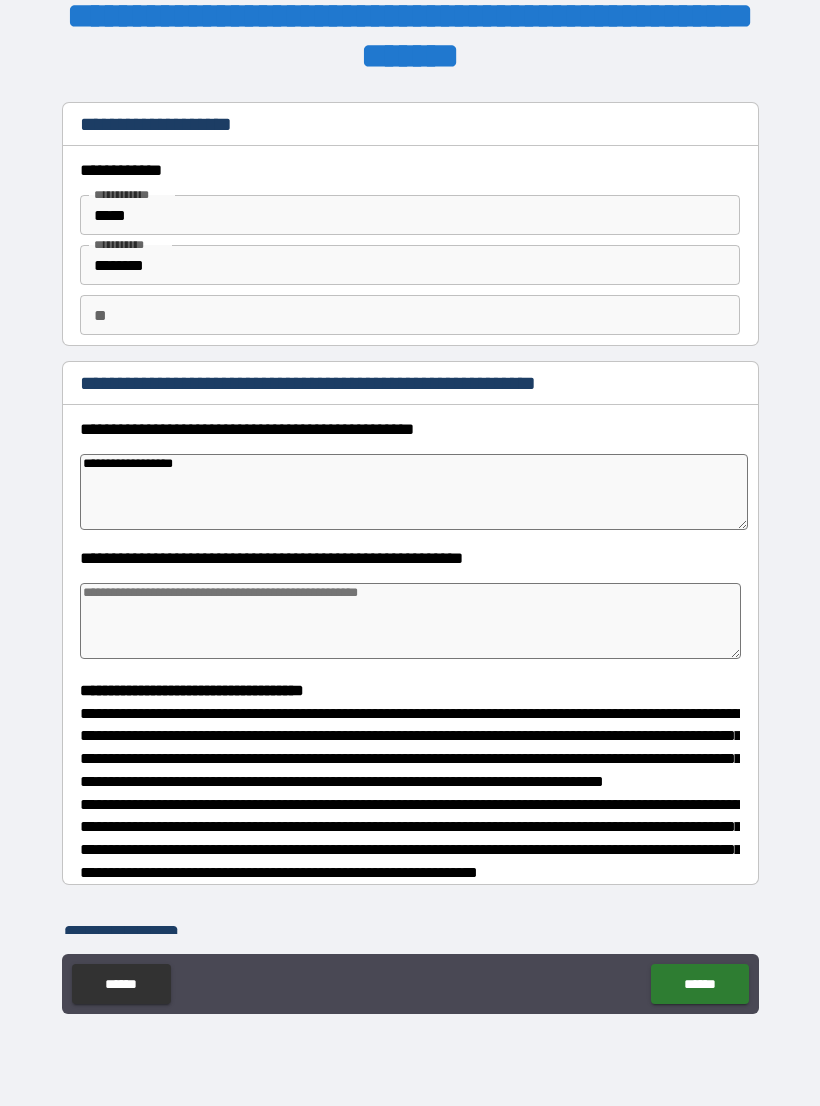 type on "*" 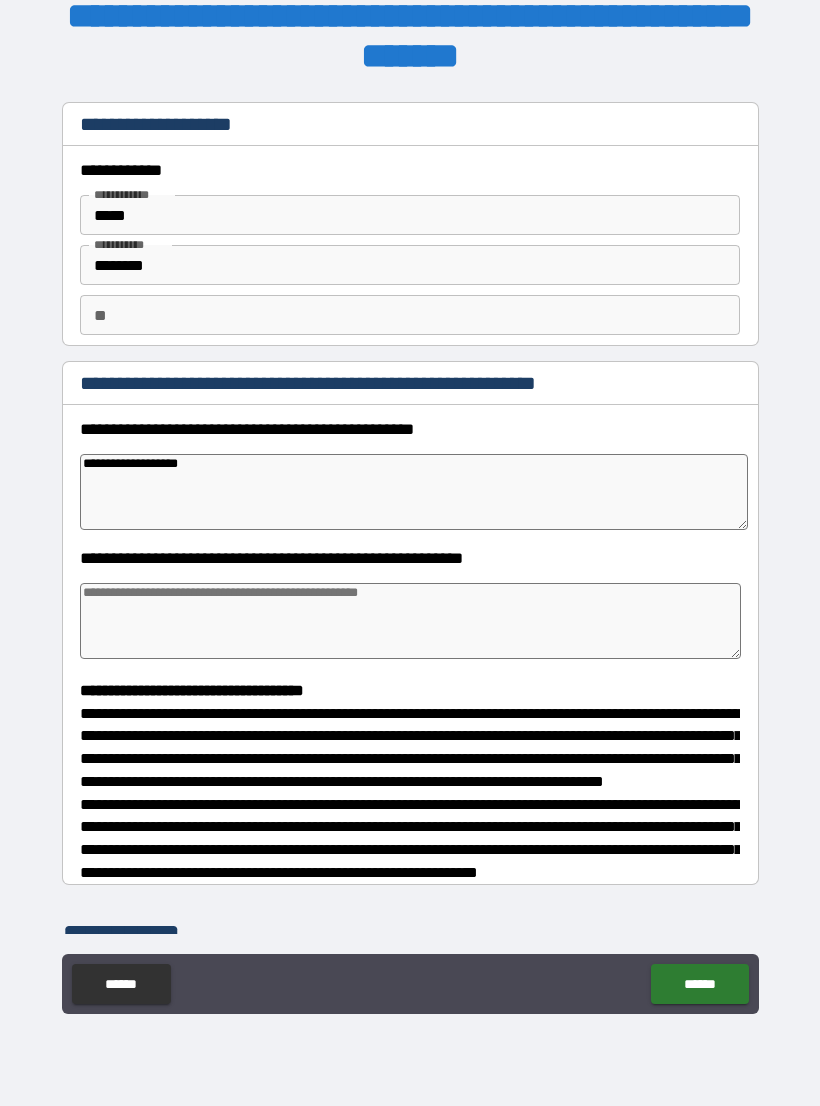type on "*" 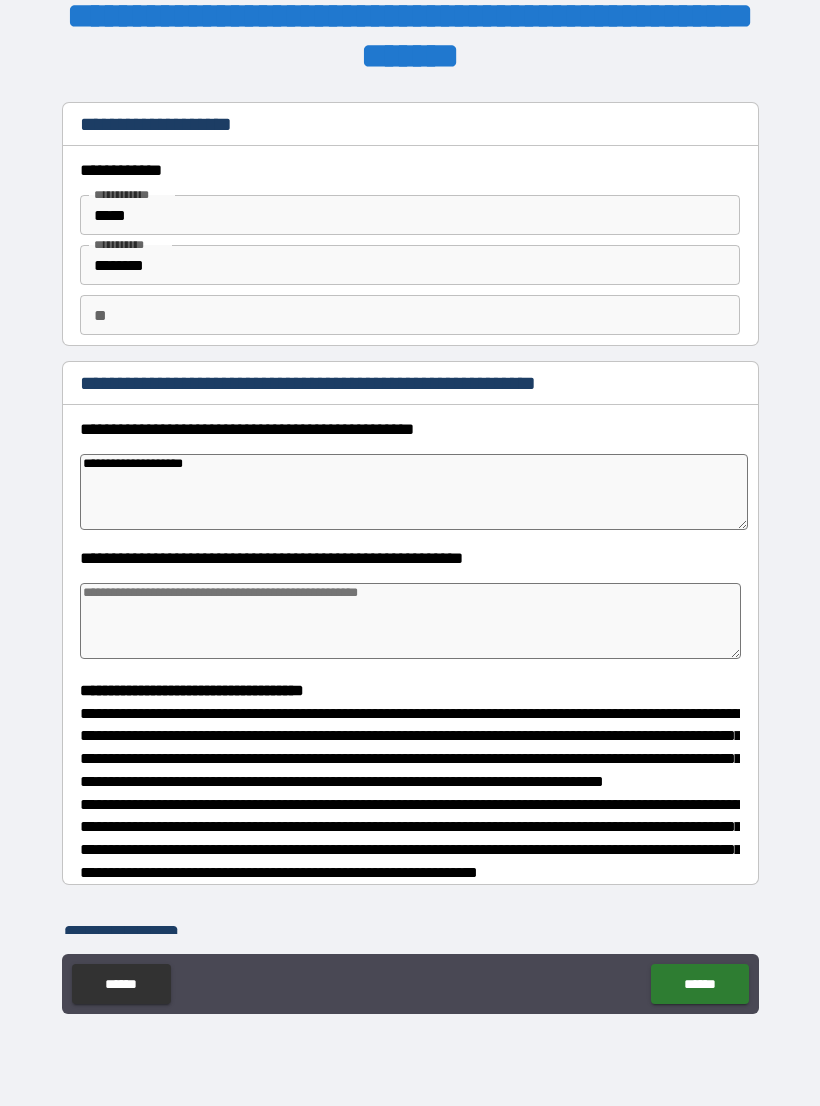 type on "*" 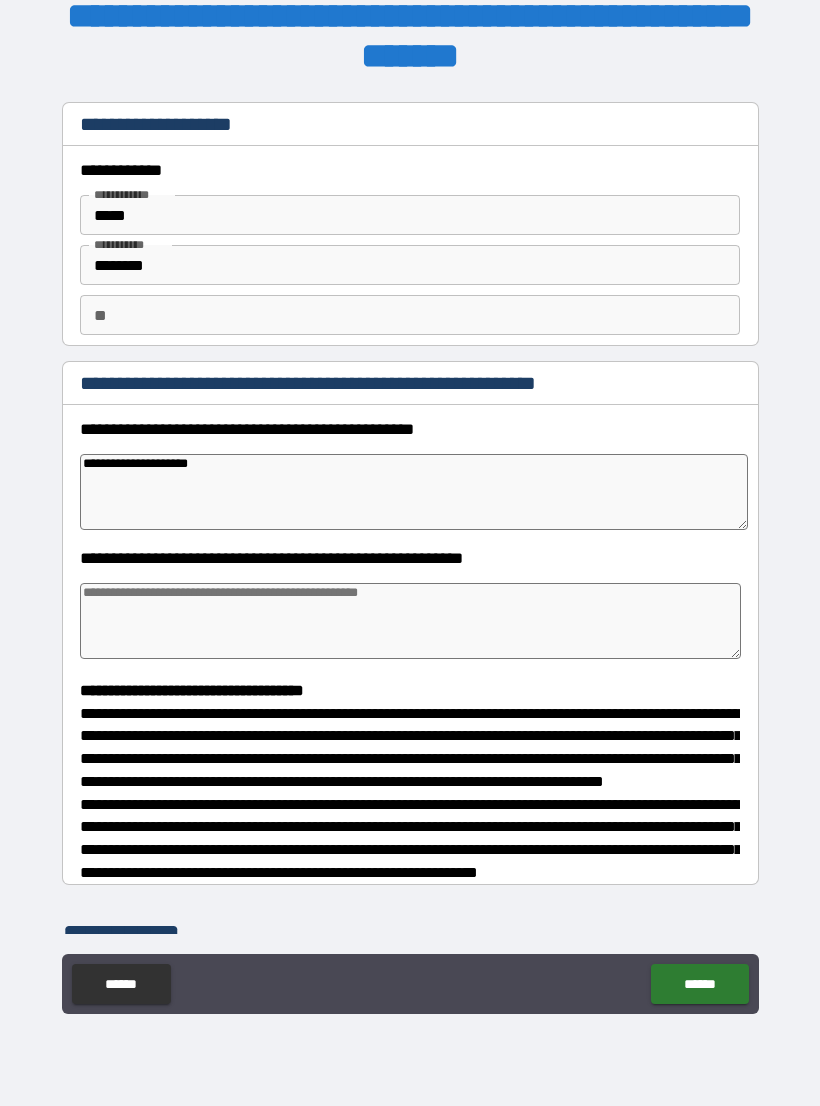 type on "*" 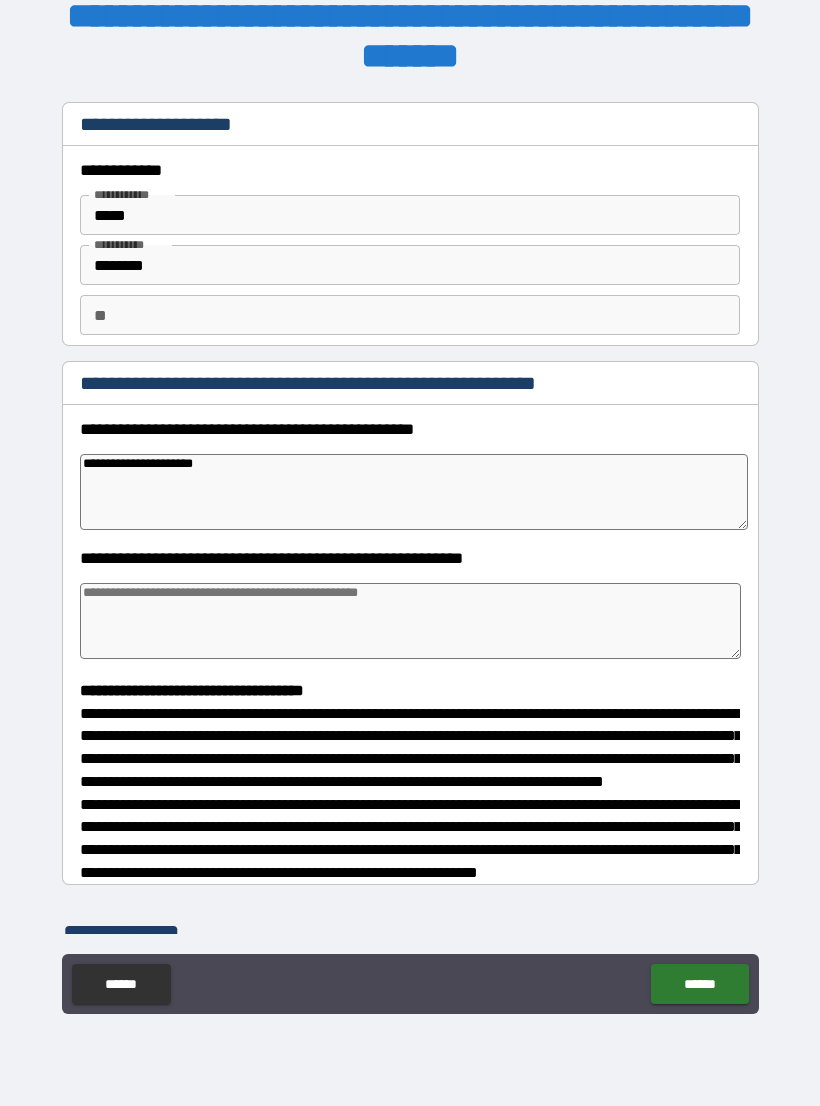 type on "*" 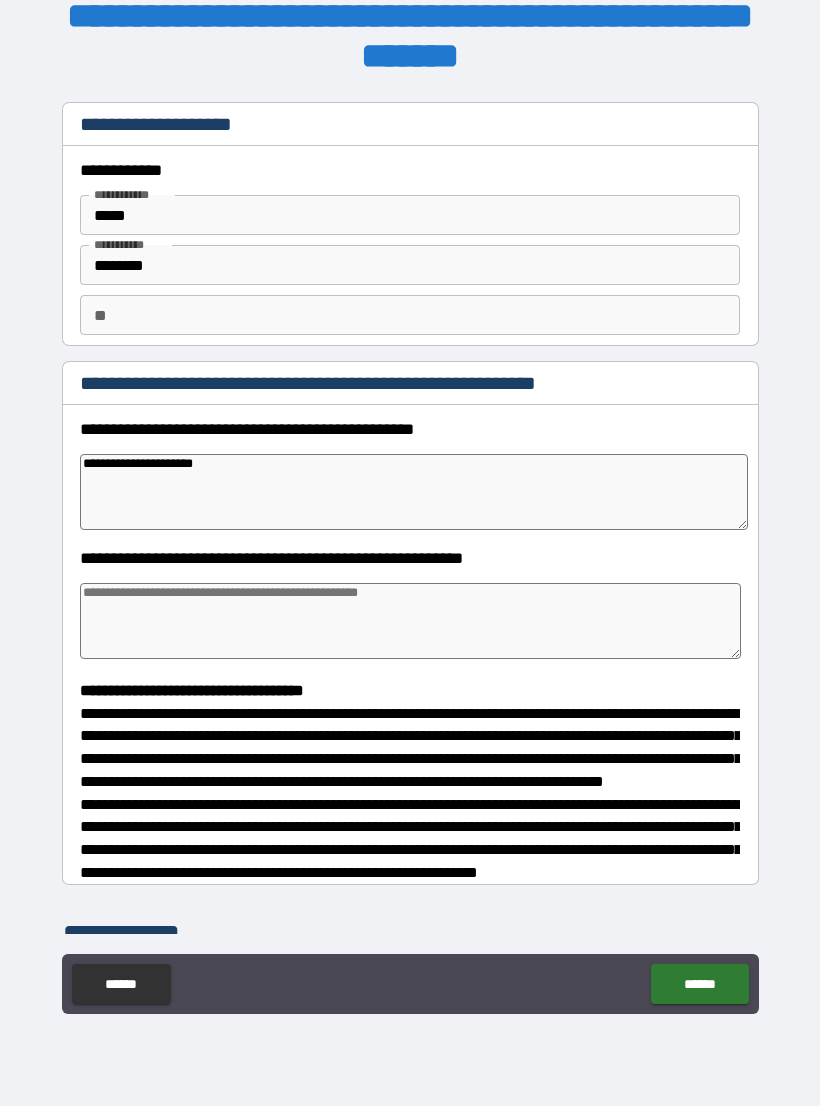 type on "**********" 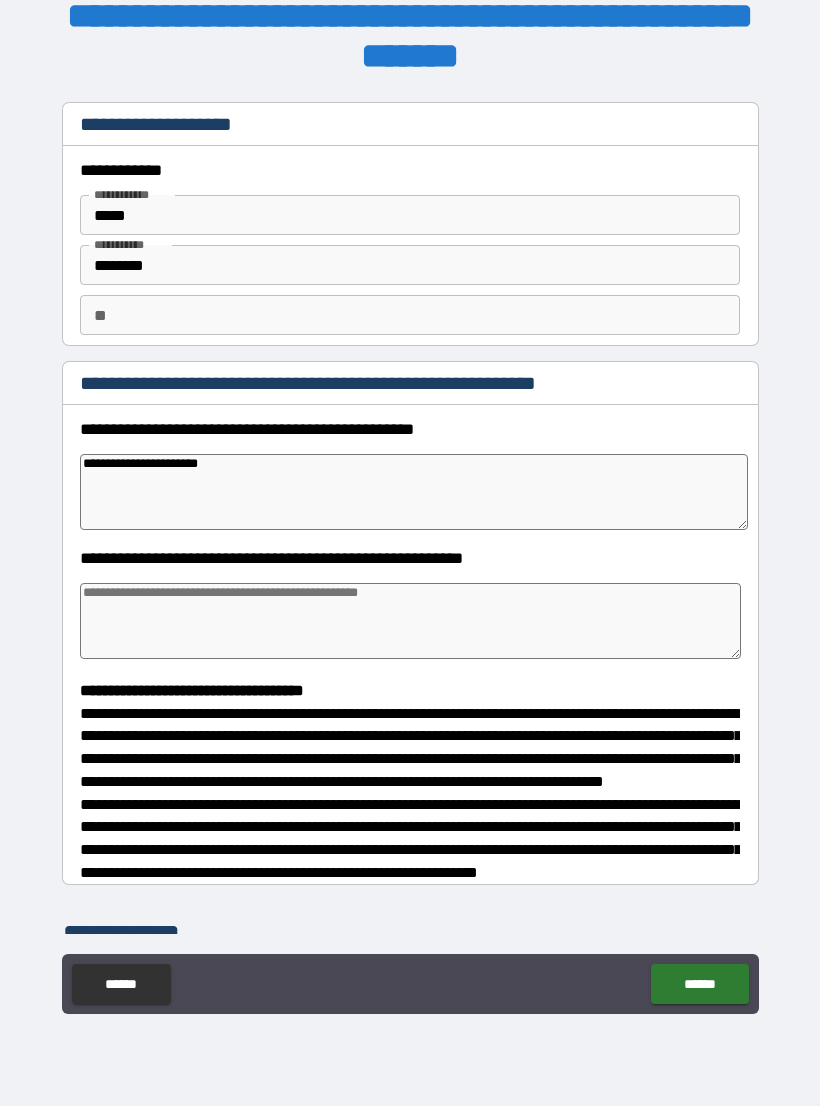 type on "*" 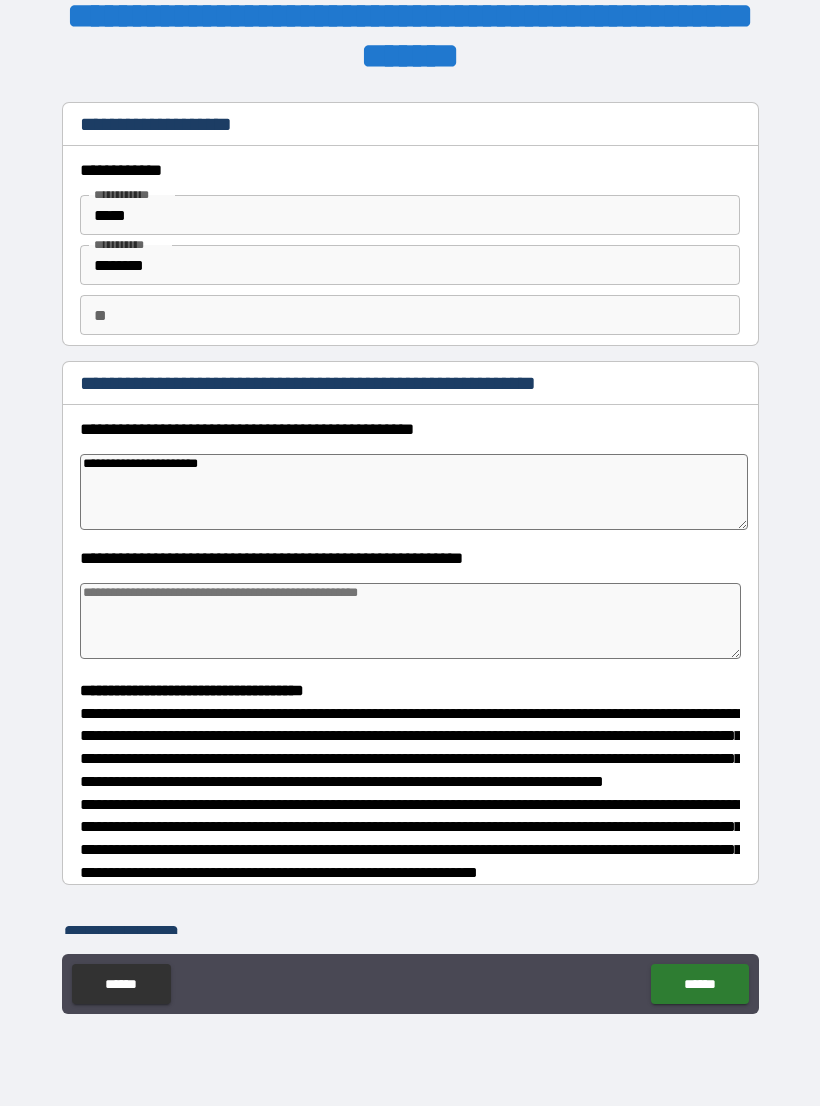 type on "**********" 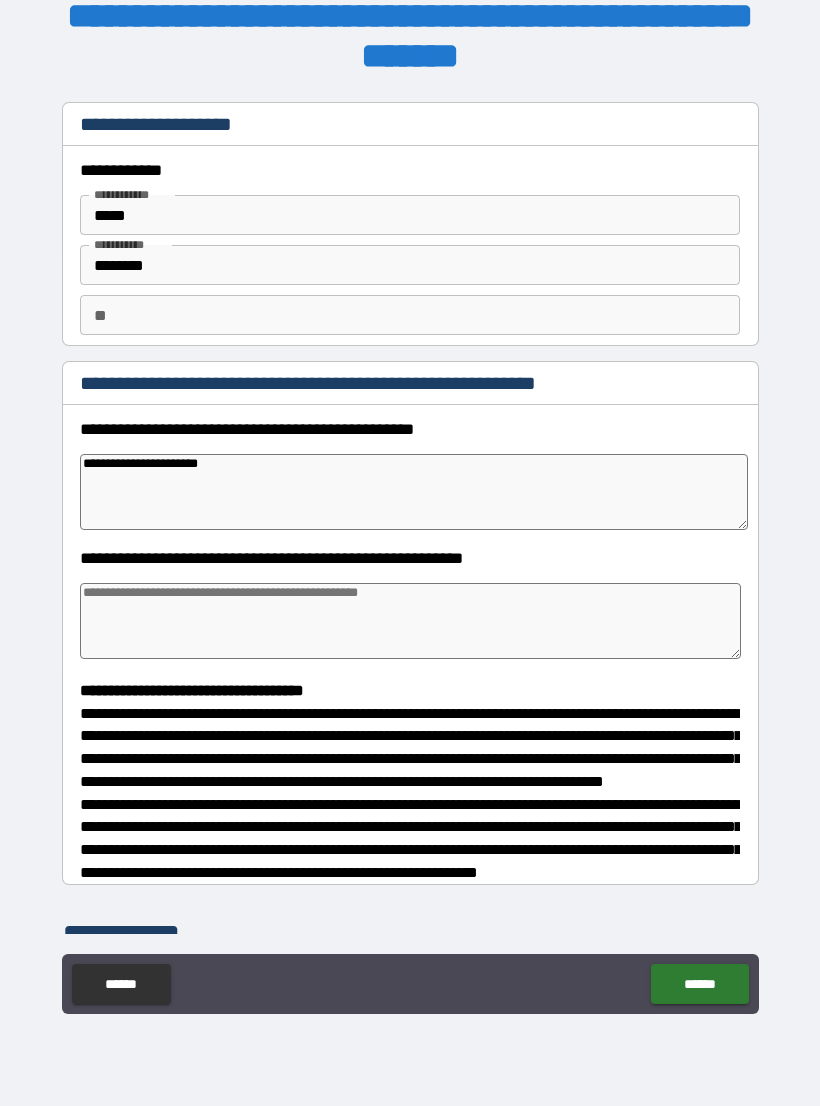 type on "*" 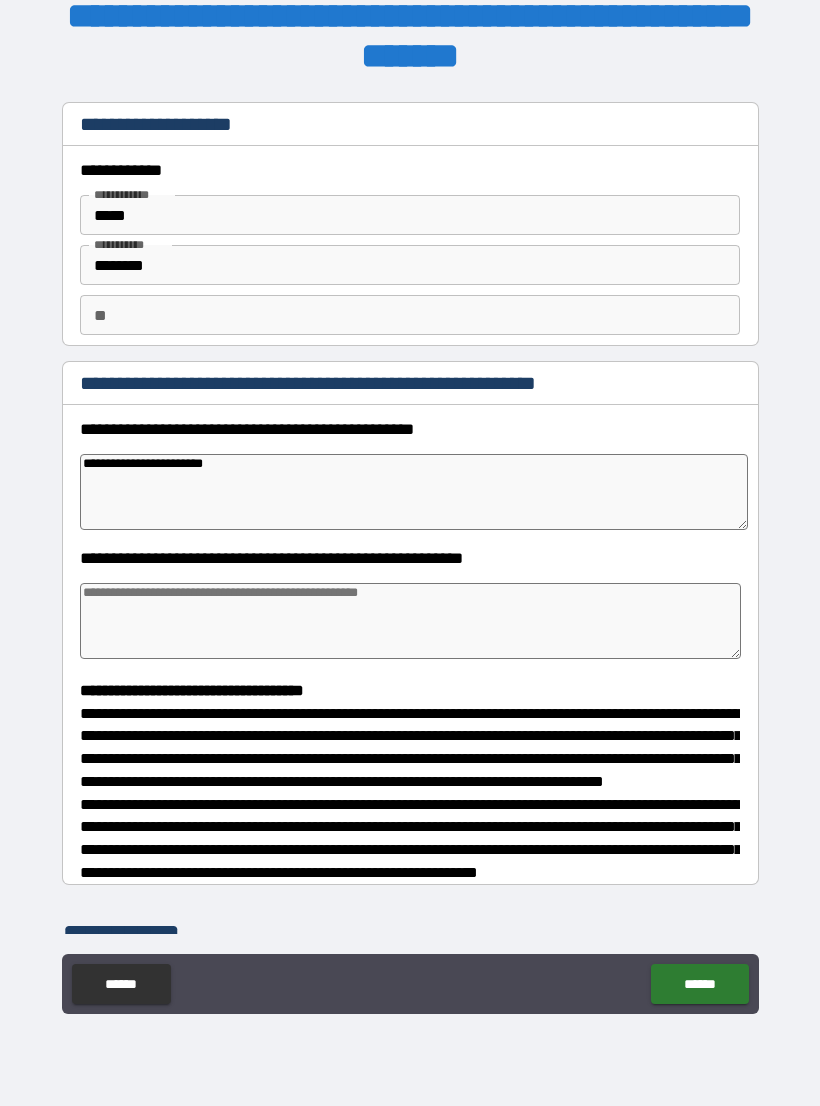 type on "*" 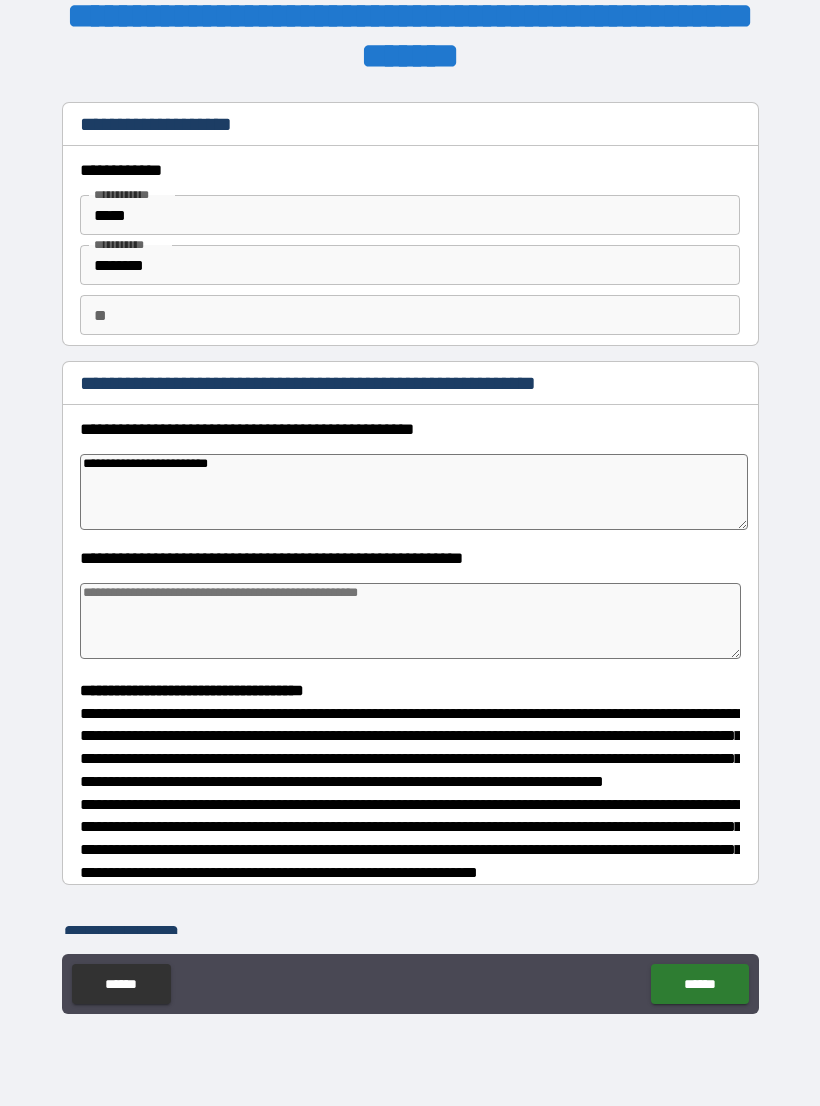 type on "*" 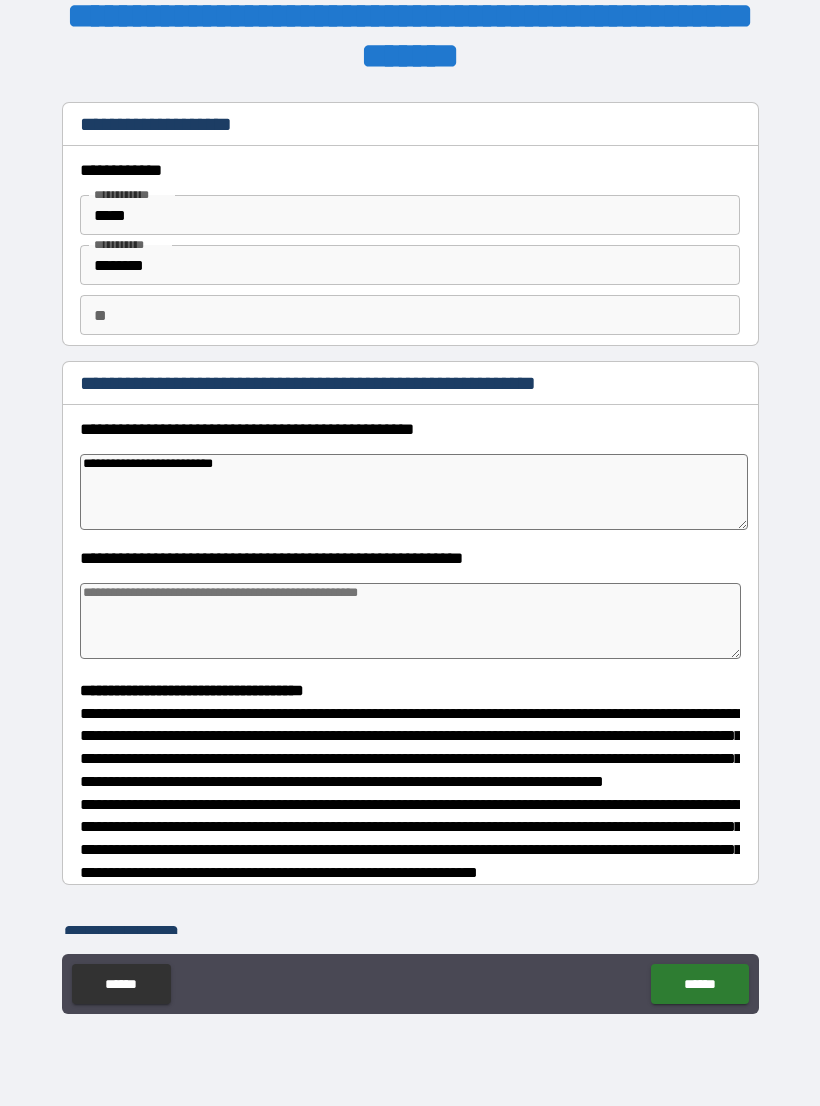 type on "*" 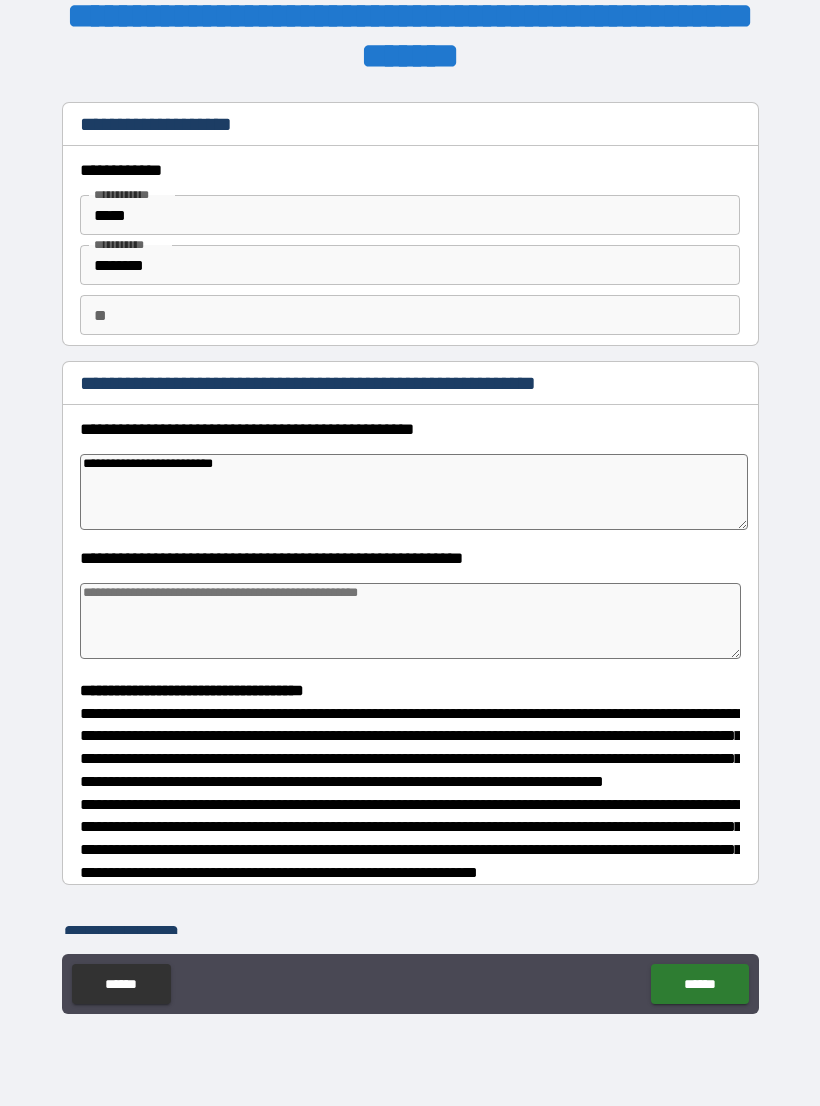 type on "**********" 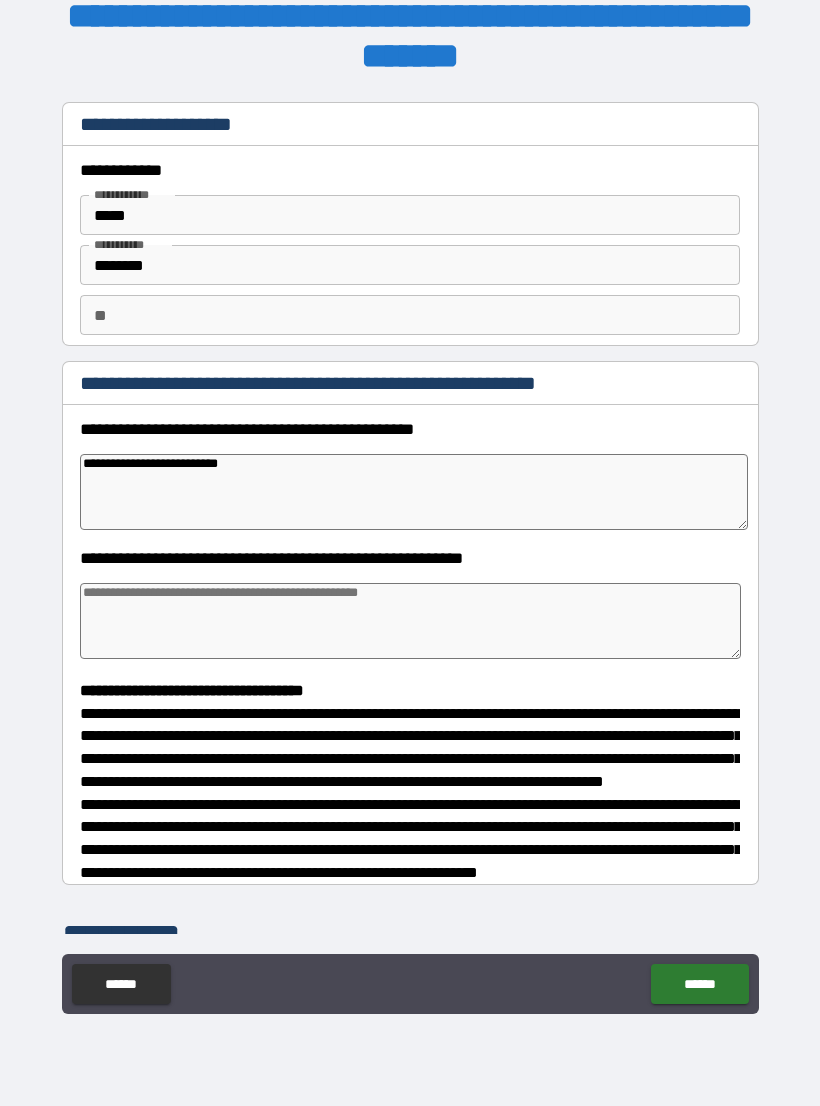 type on "*" 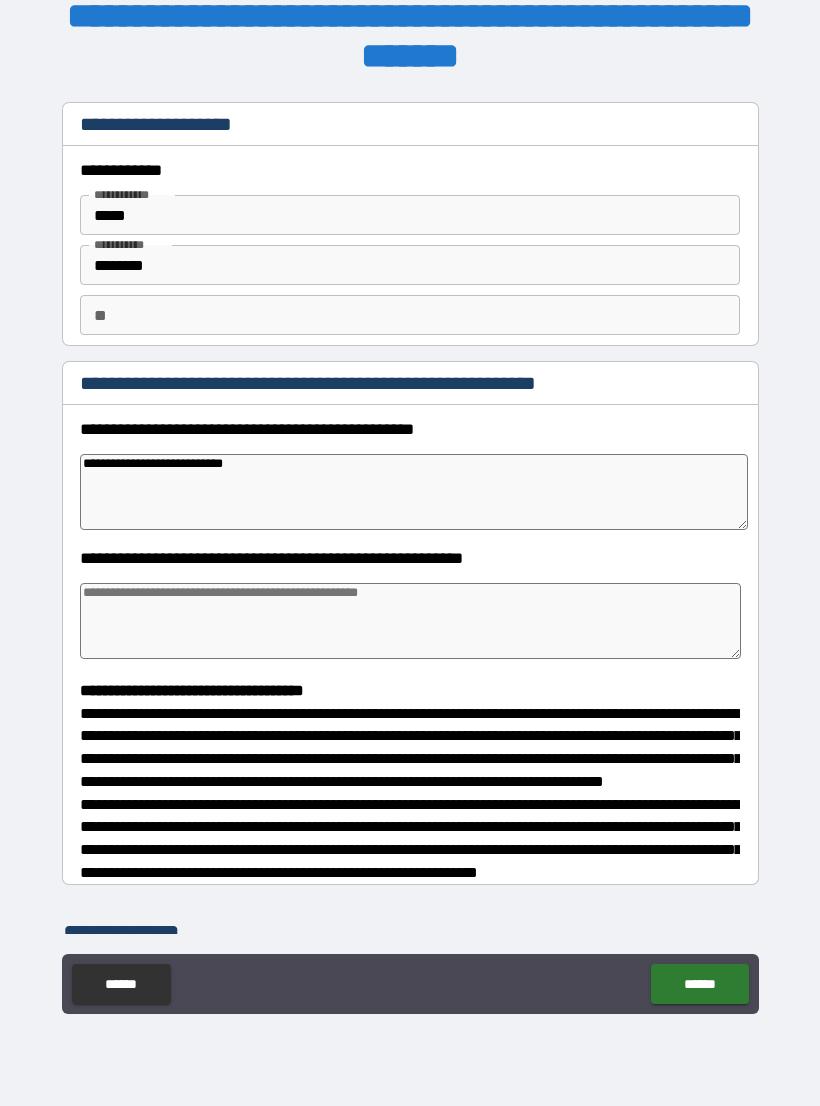 type on "*" 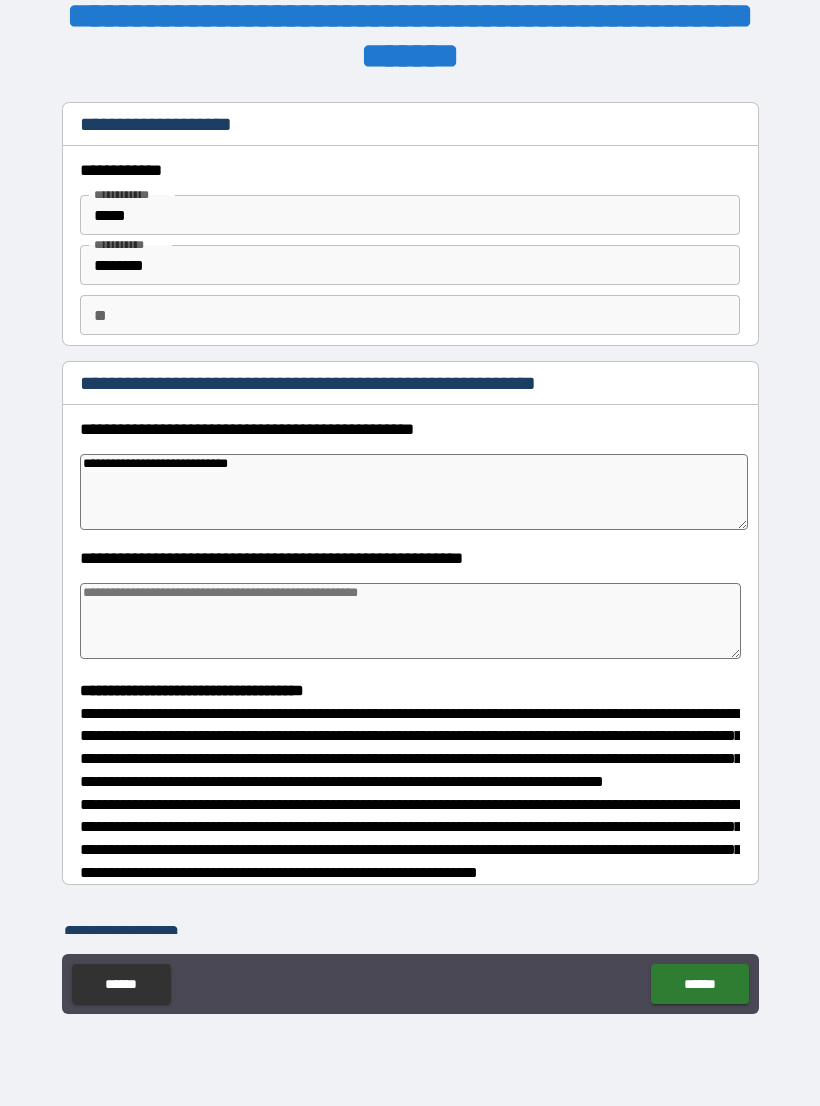 type on "*" 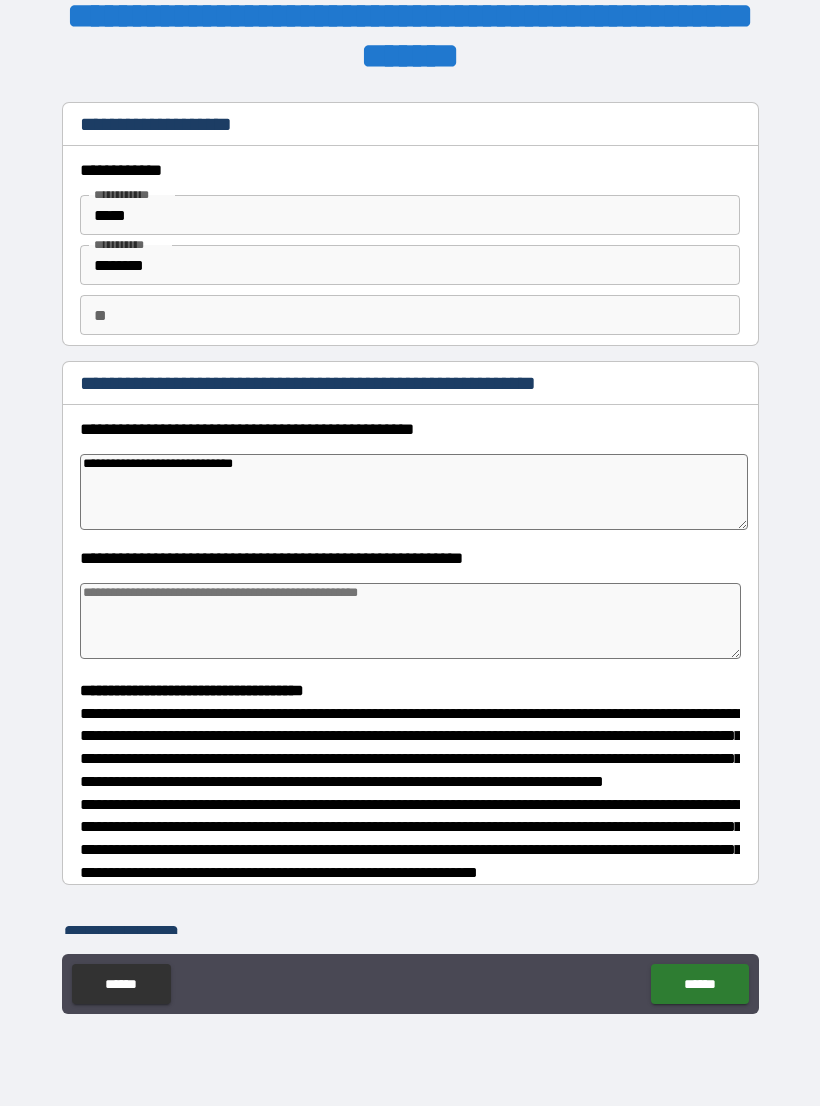 type on "*" 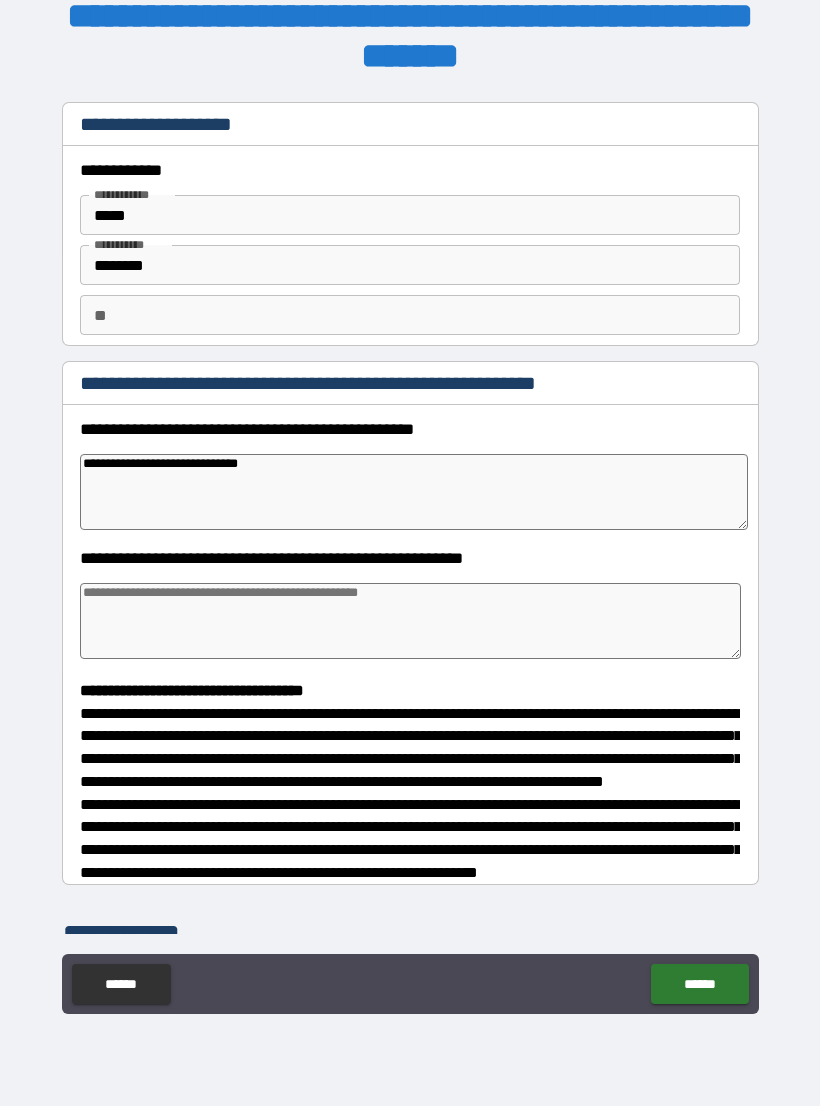 type on "*" 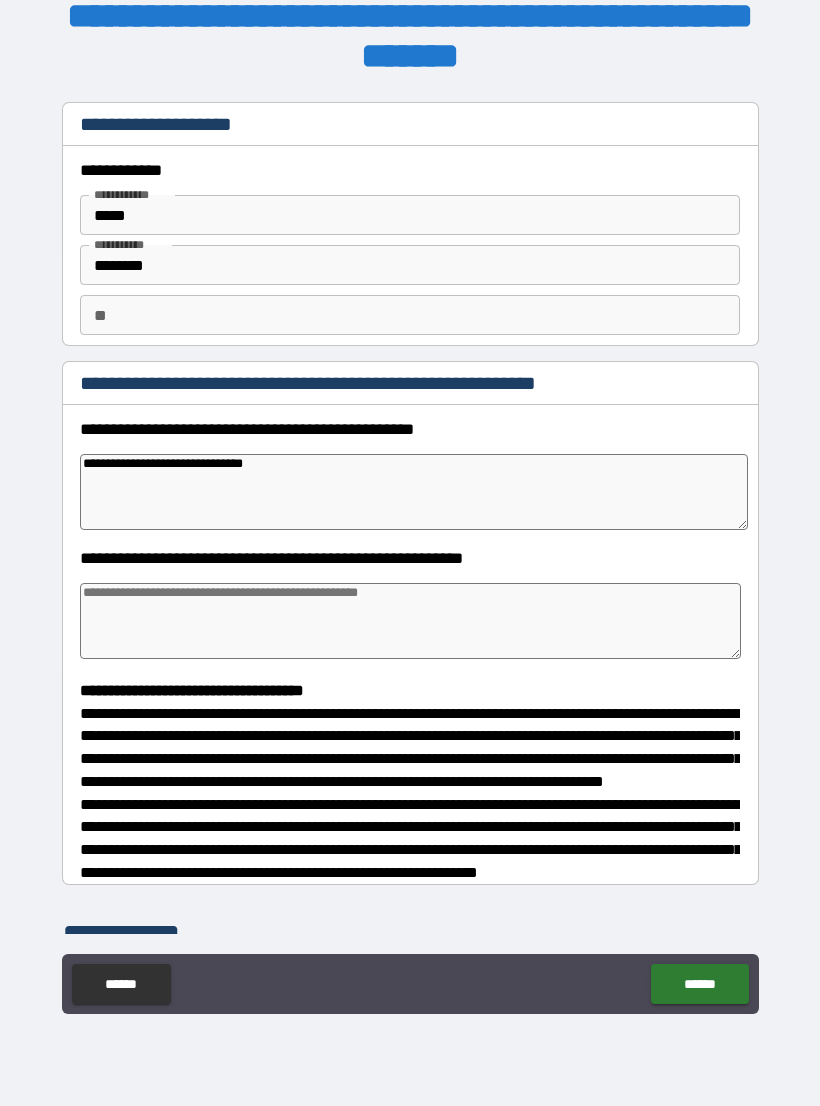 type on "*" 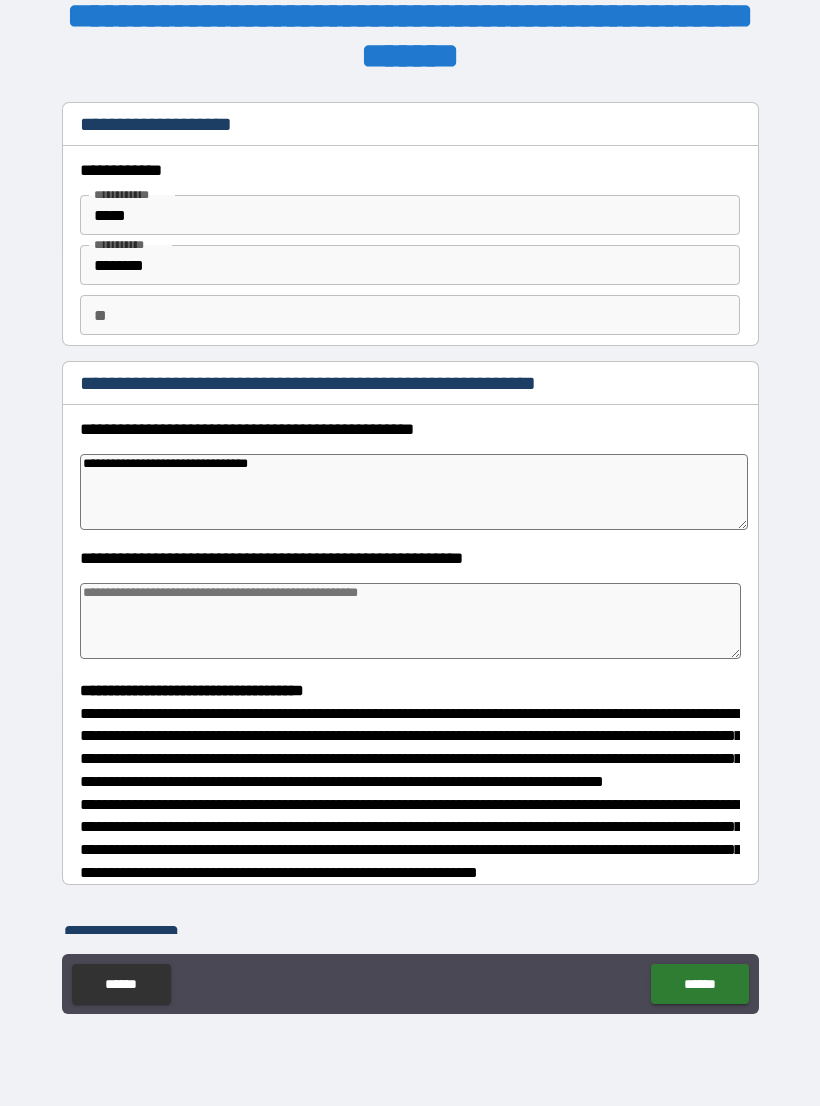 type on "*" 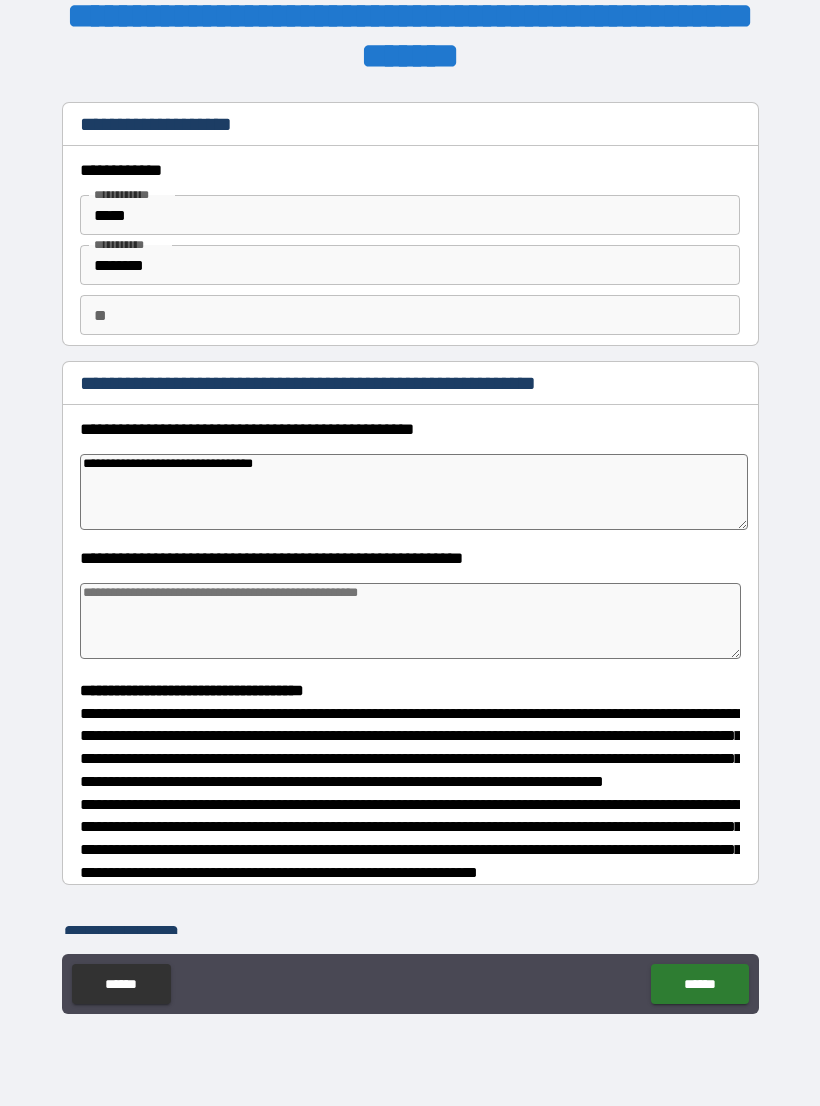 type on "*" 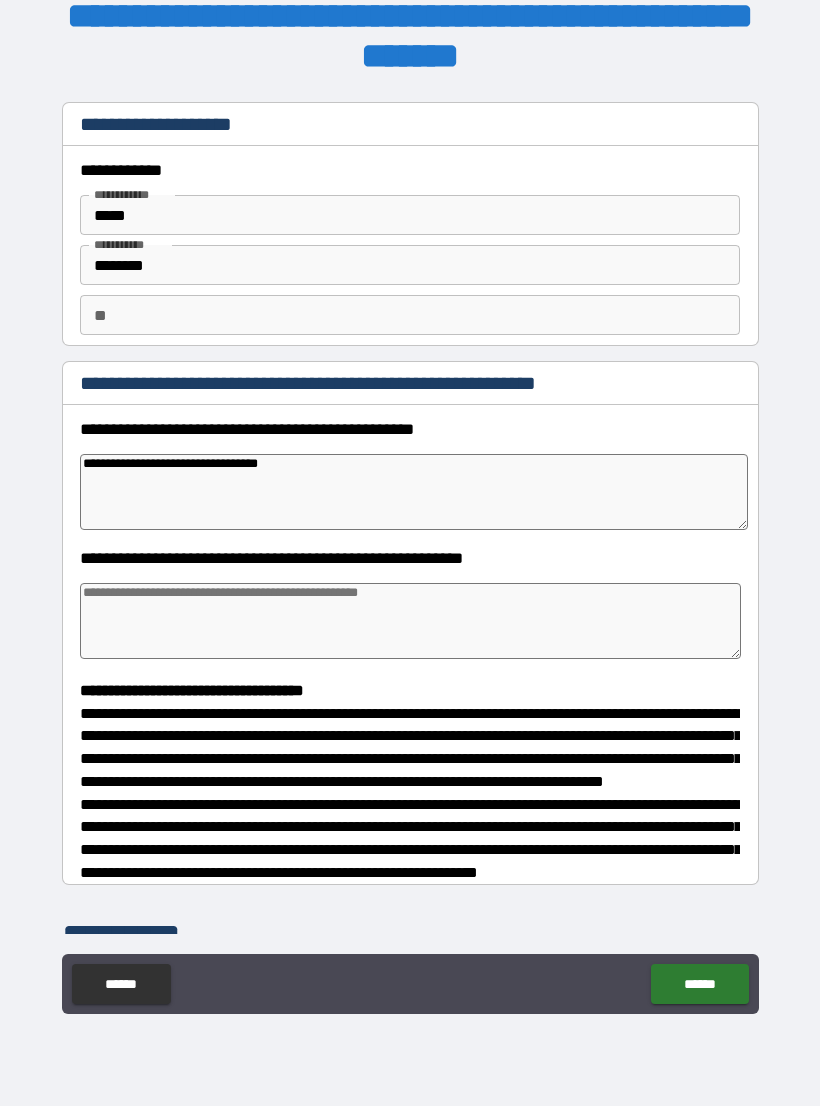 type on "*" 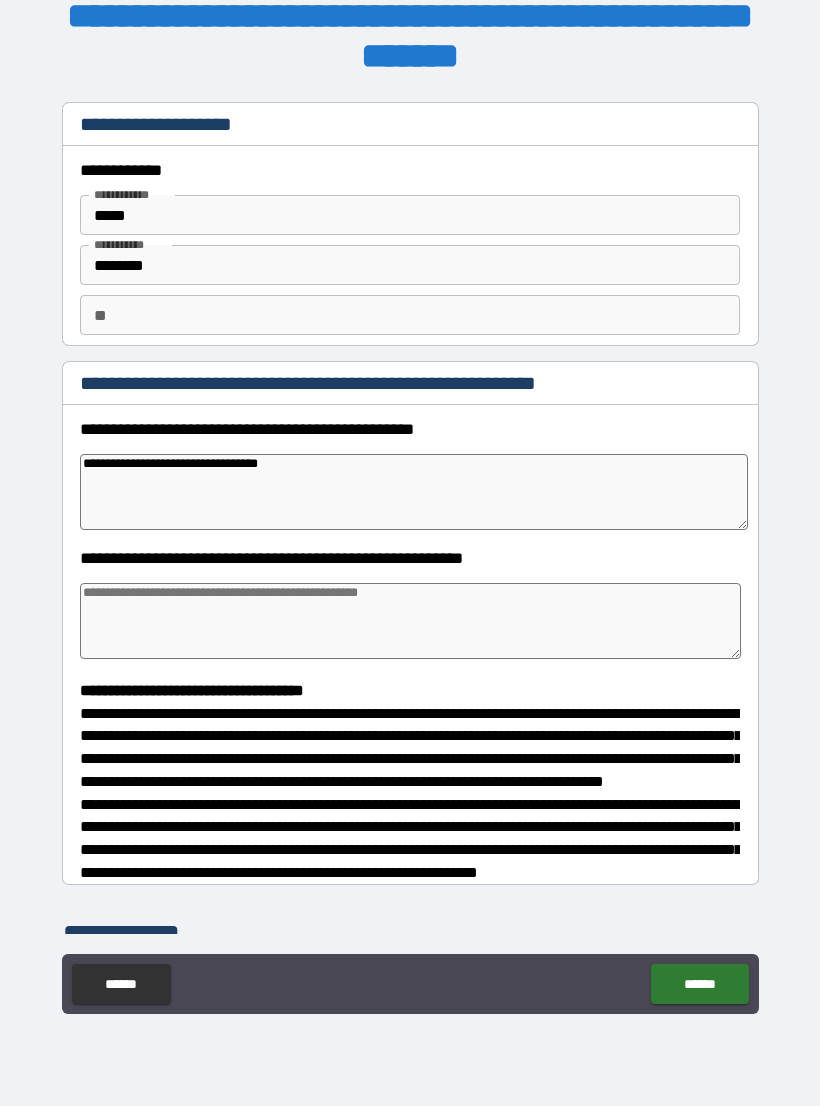 type on "*" 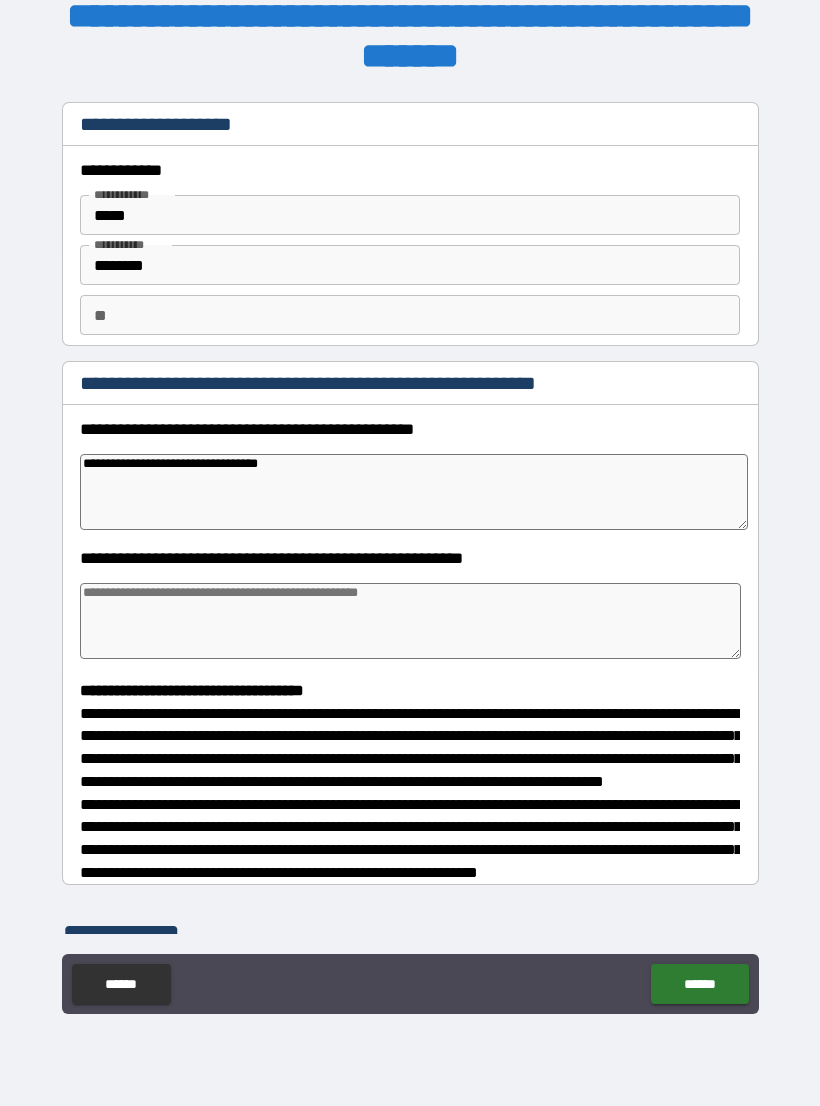 type on "*" 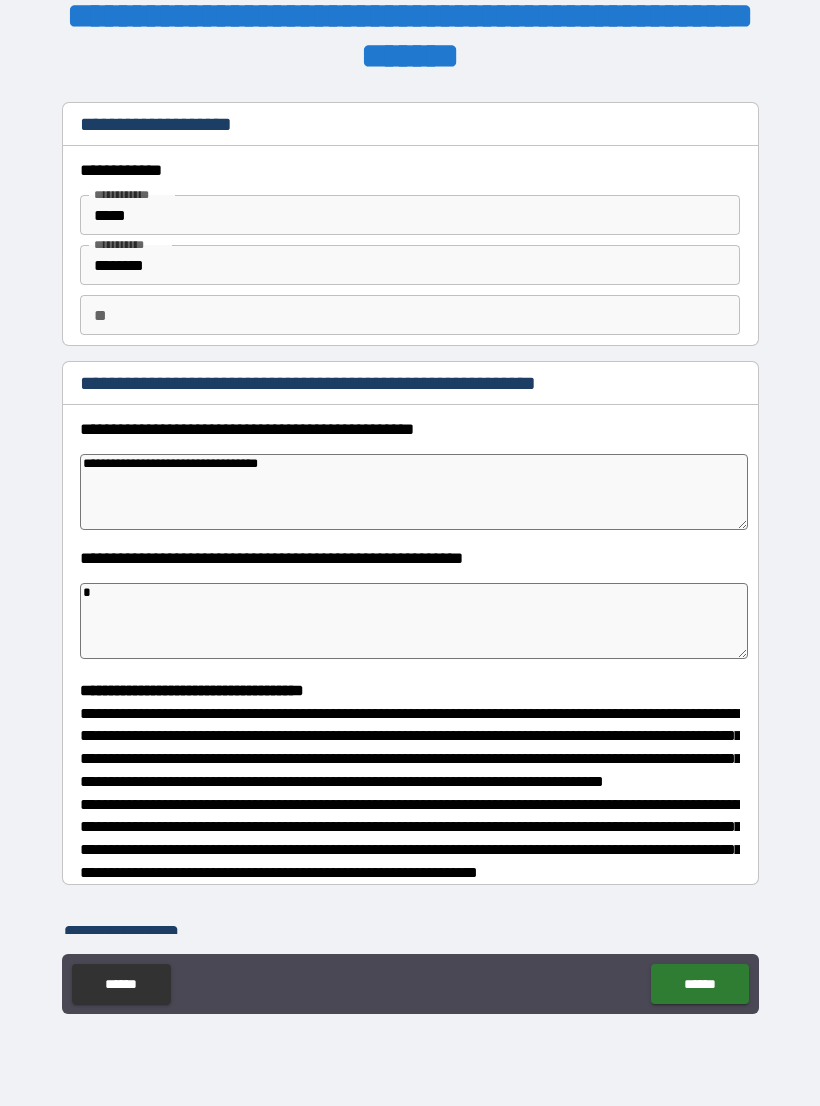 type on "*" 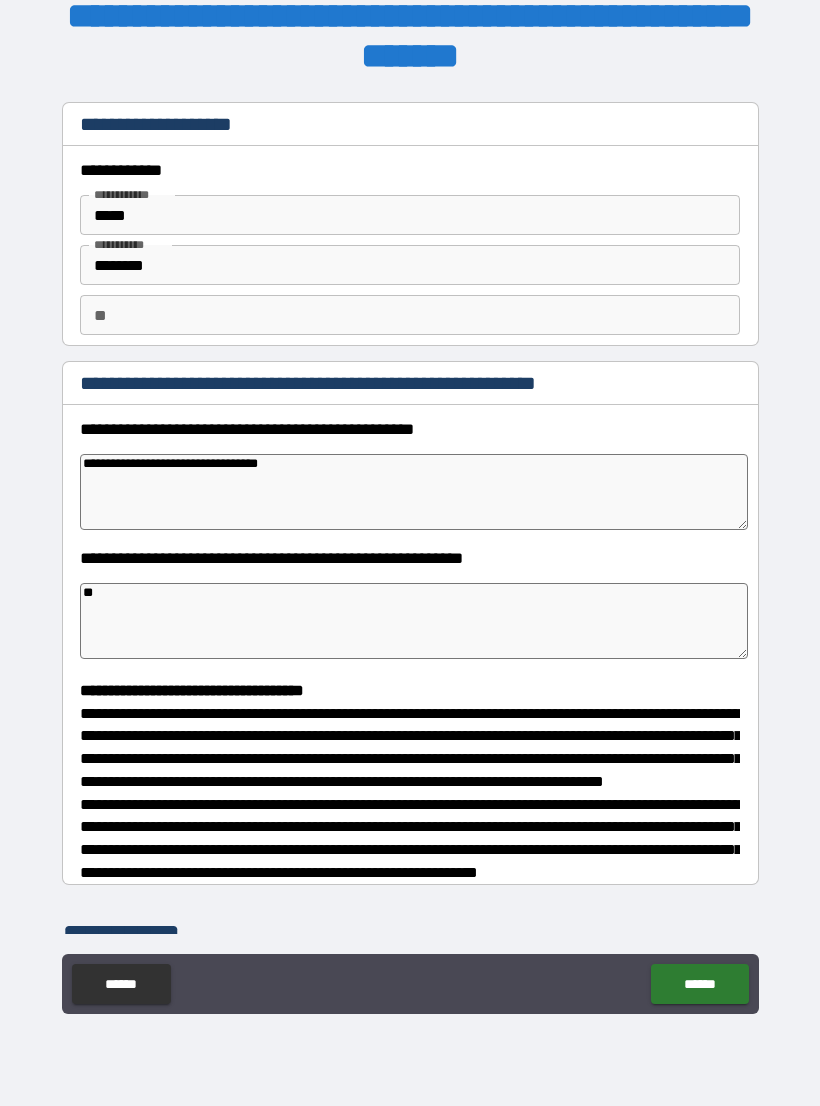 type on "*" 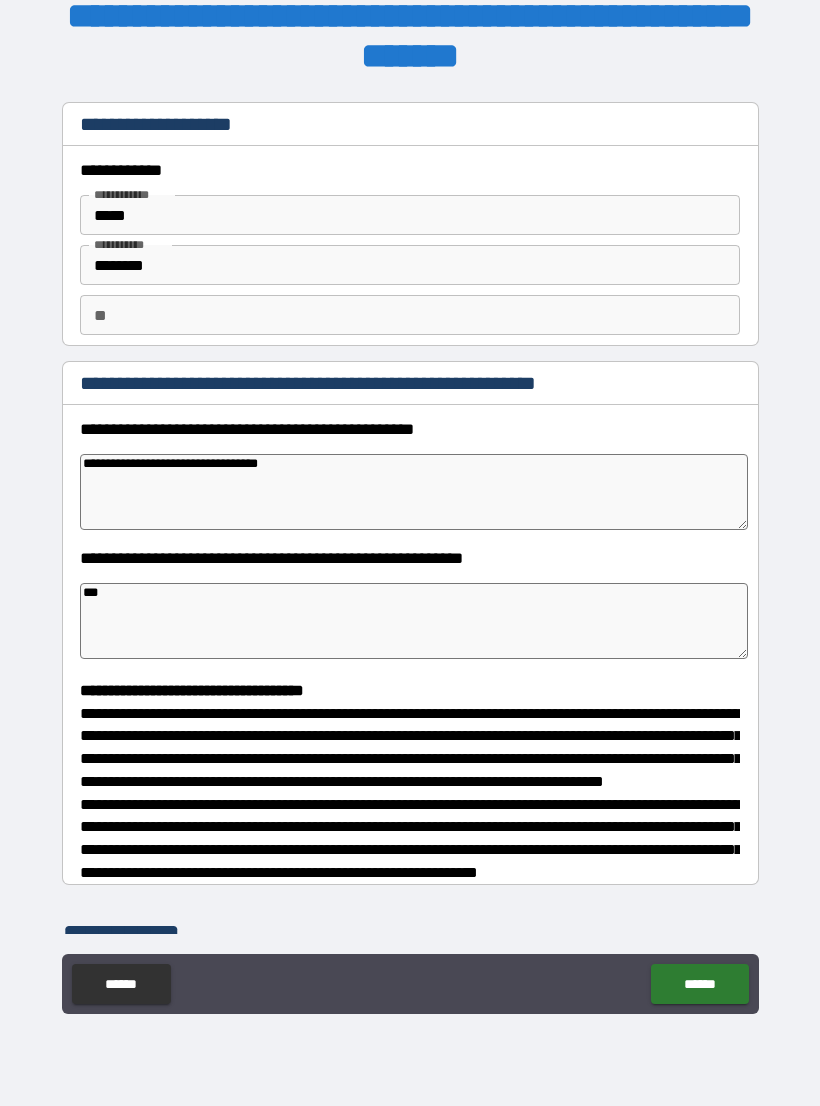type on "*" 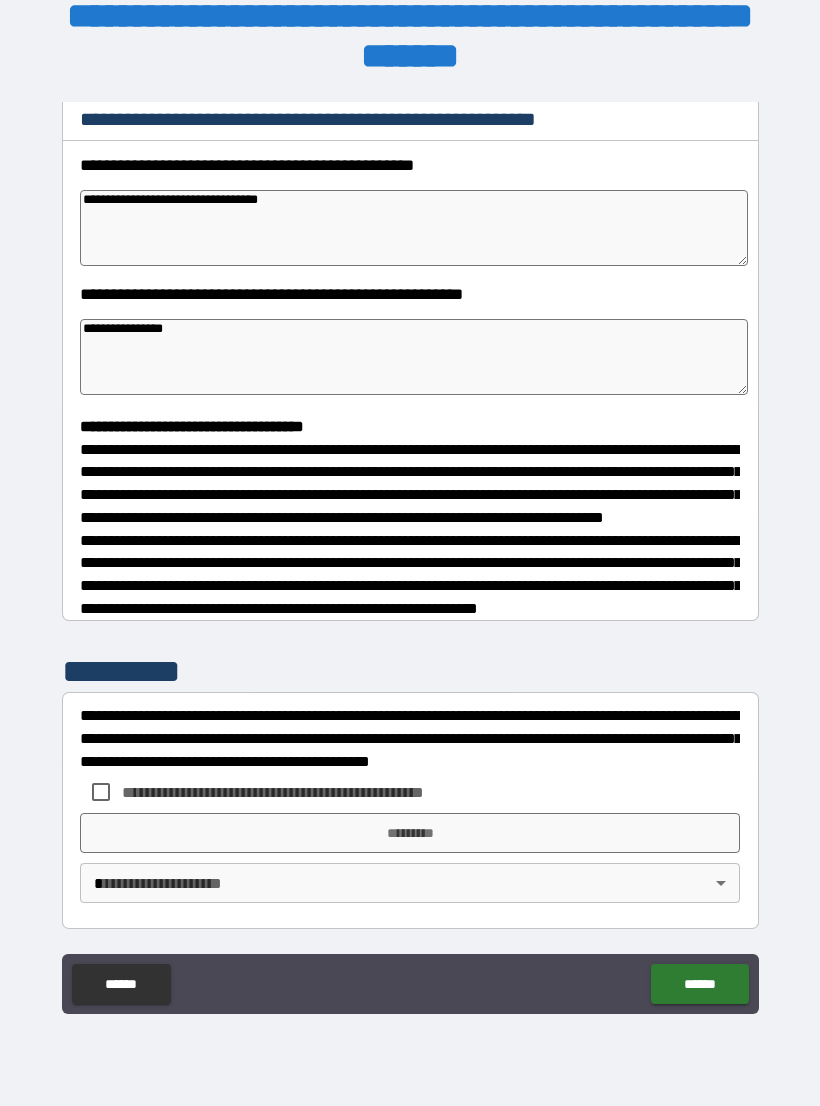 scroll, scrollTop: 302, scrollLeft: 0, axis: vertical 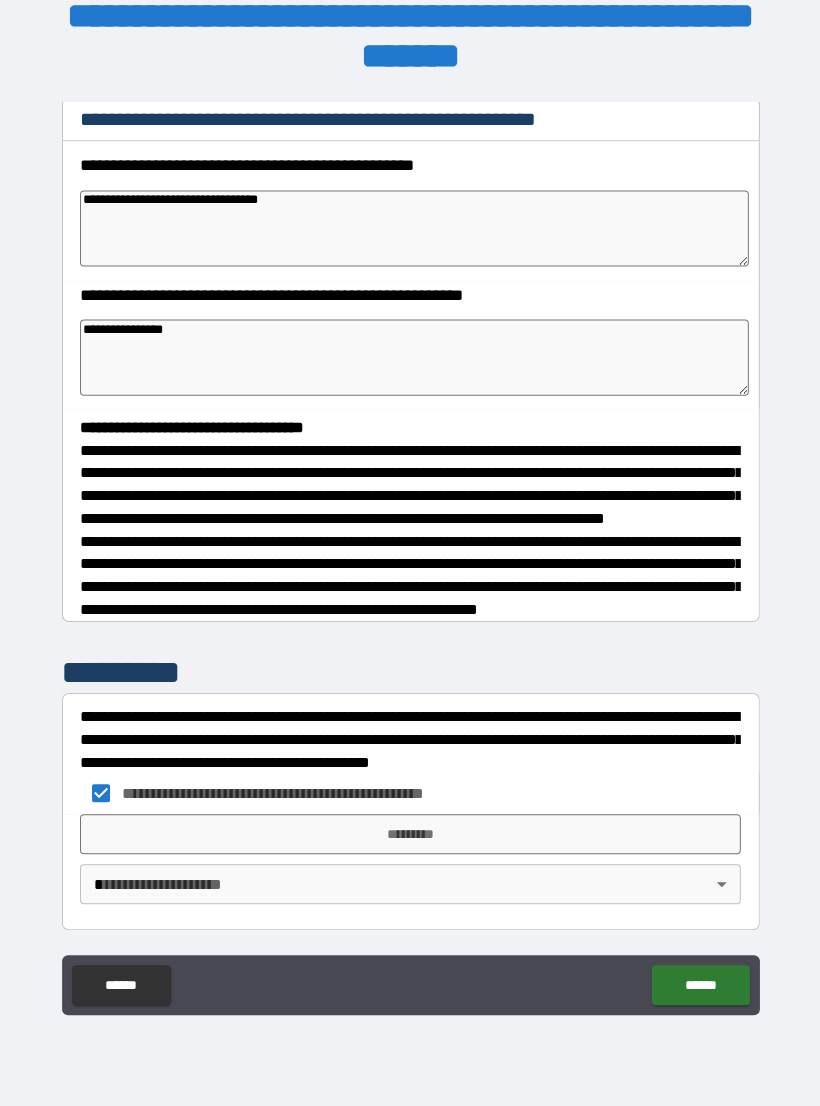 click on "*********" at bounding box center (410, 833) 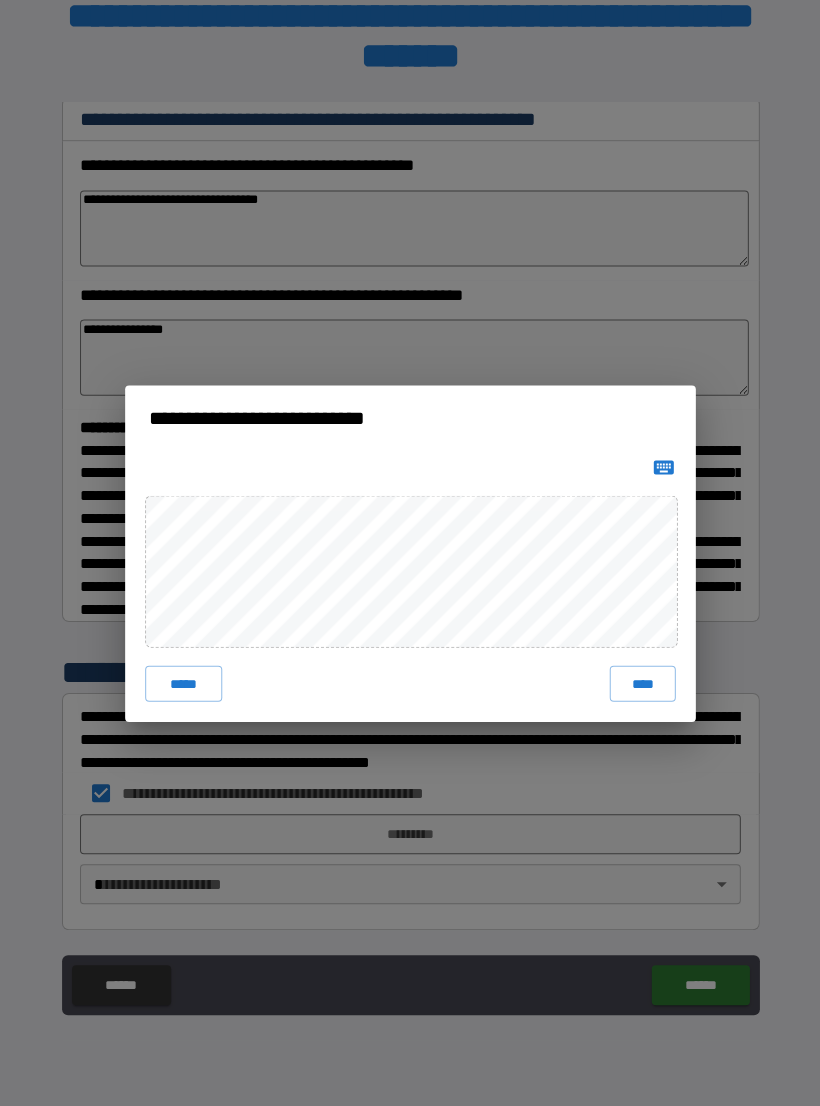 click on "****" at bounding box center (642, 683) 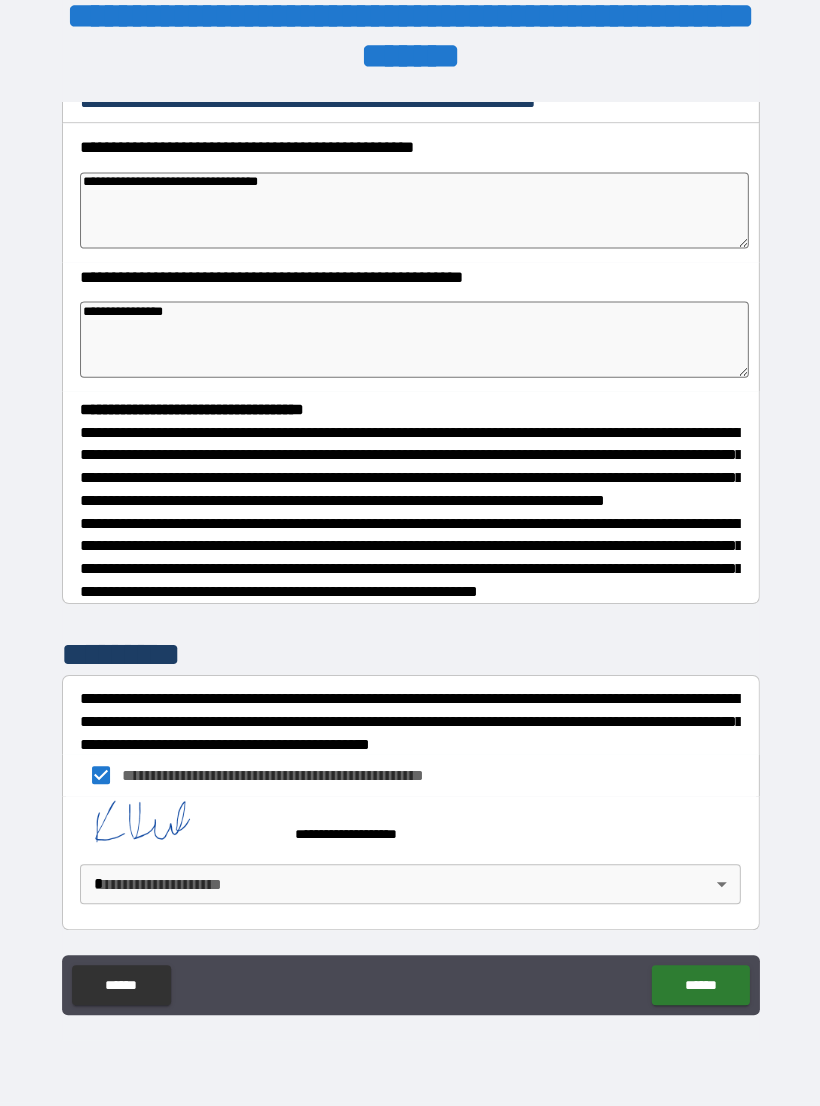 click on "**********" at bounding box center (410, 537) 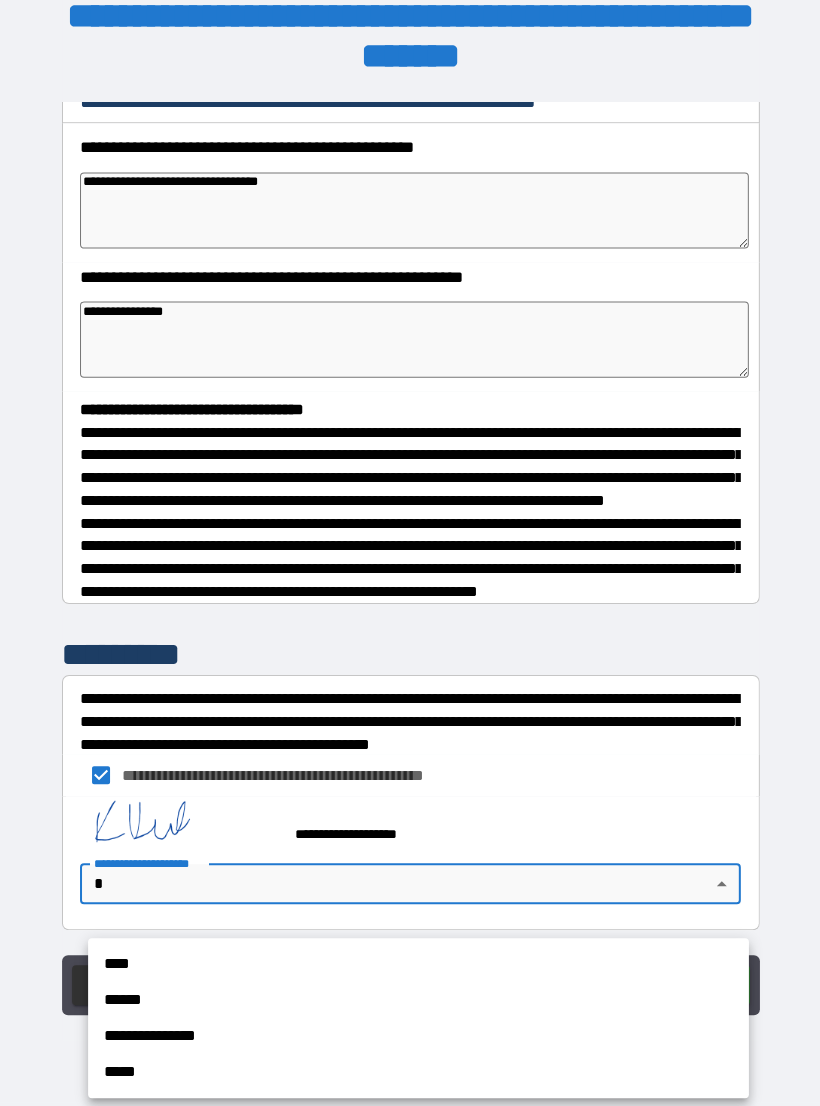 click on "****" at bounding box center [418, 963] 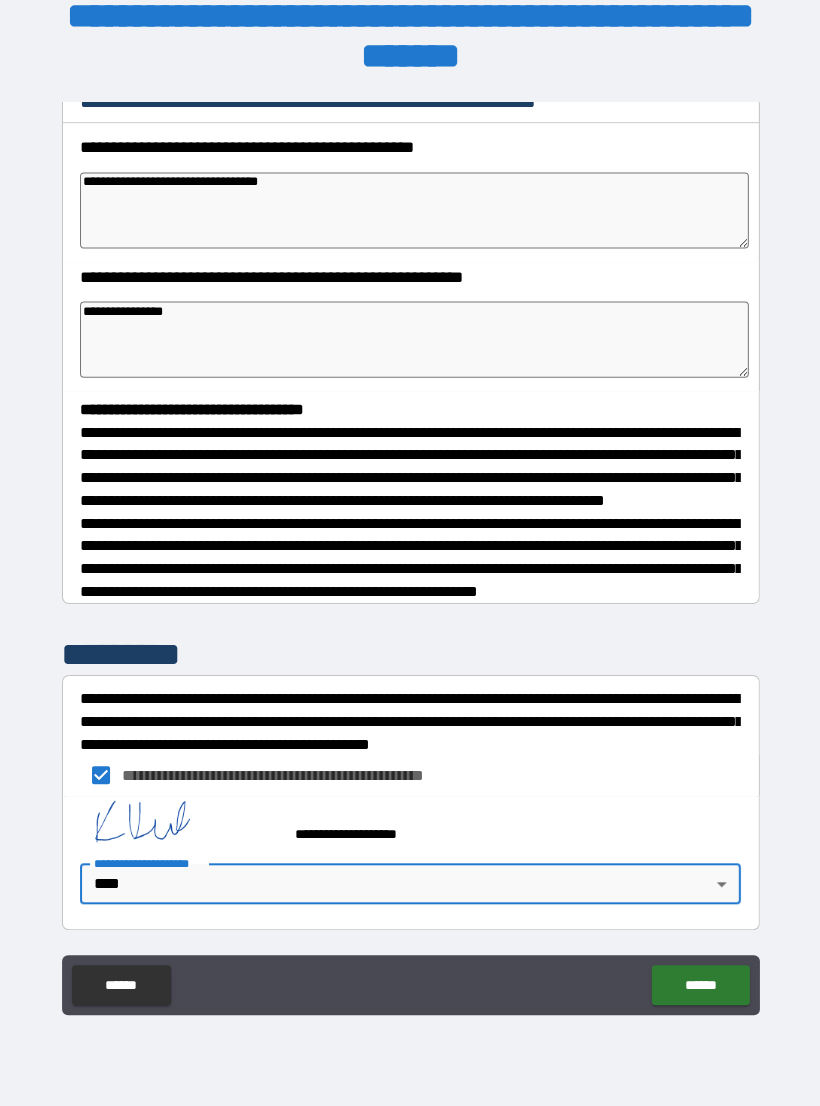 click on "******" at bounding box center [699, 984] 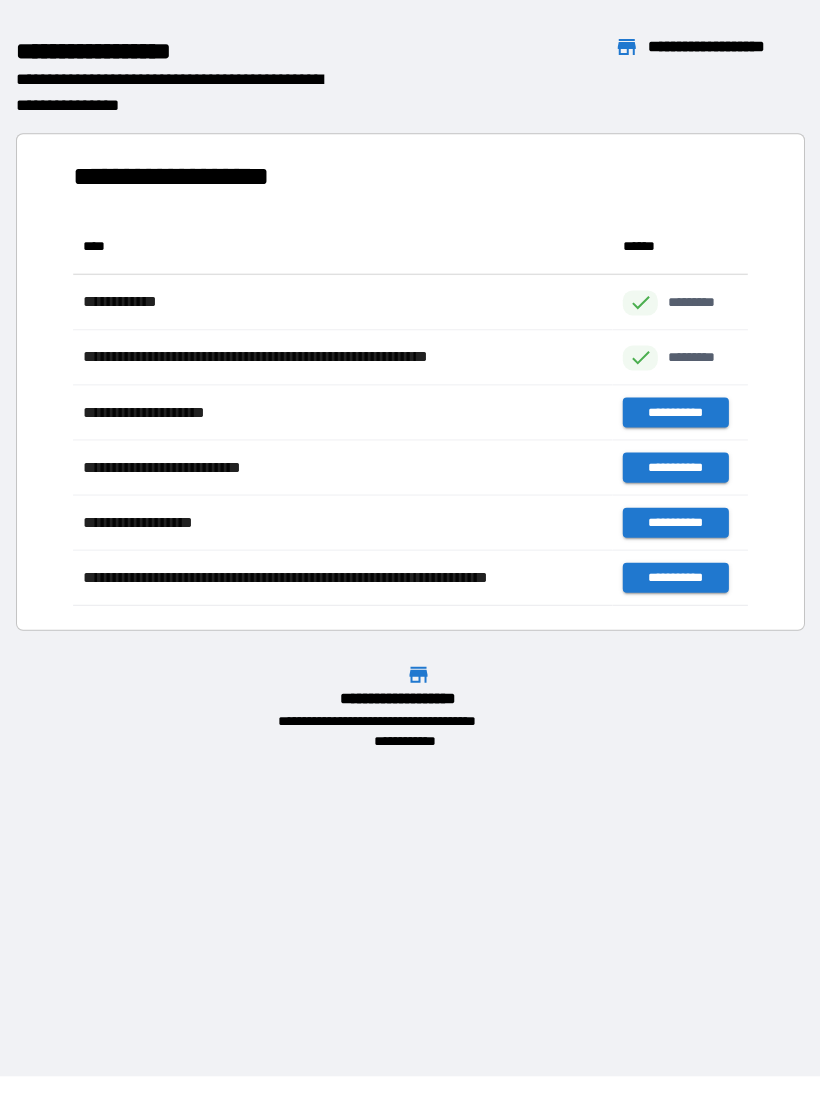 scroll, scrollTop: 386, scrollLeft: 674, axis: both 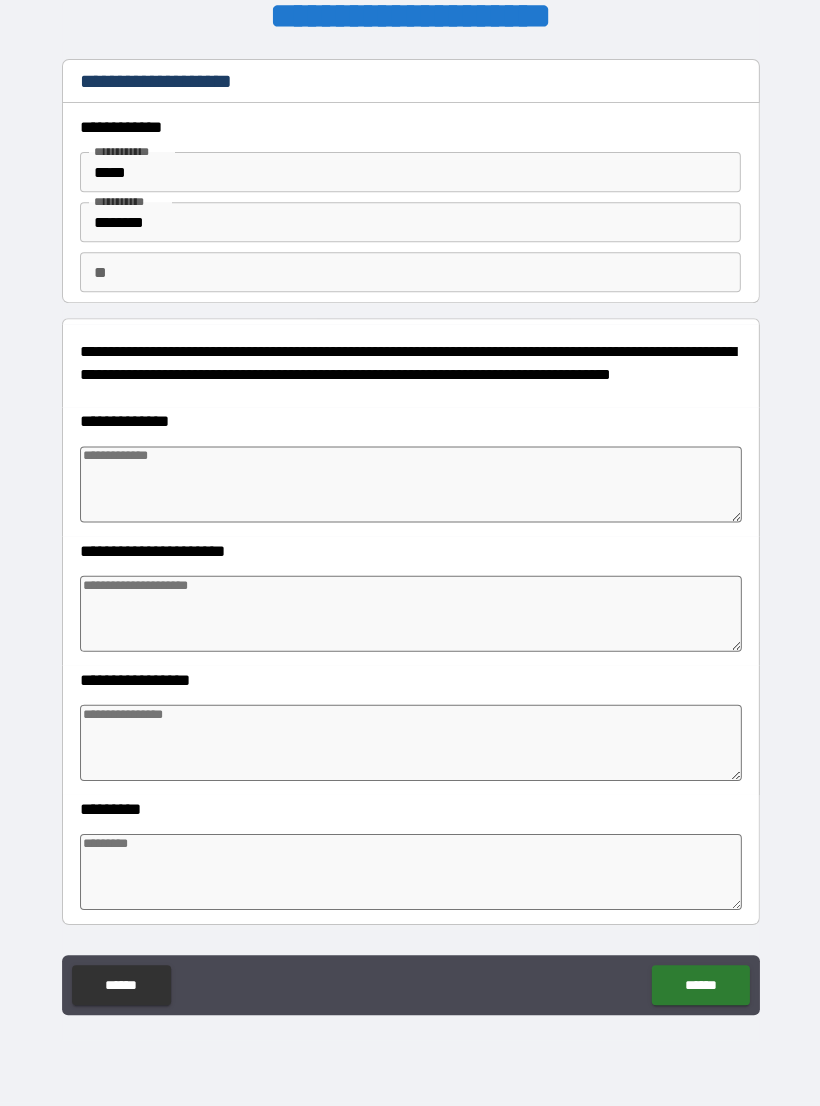 click at bounding box center [410, 484] 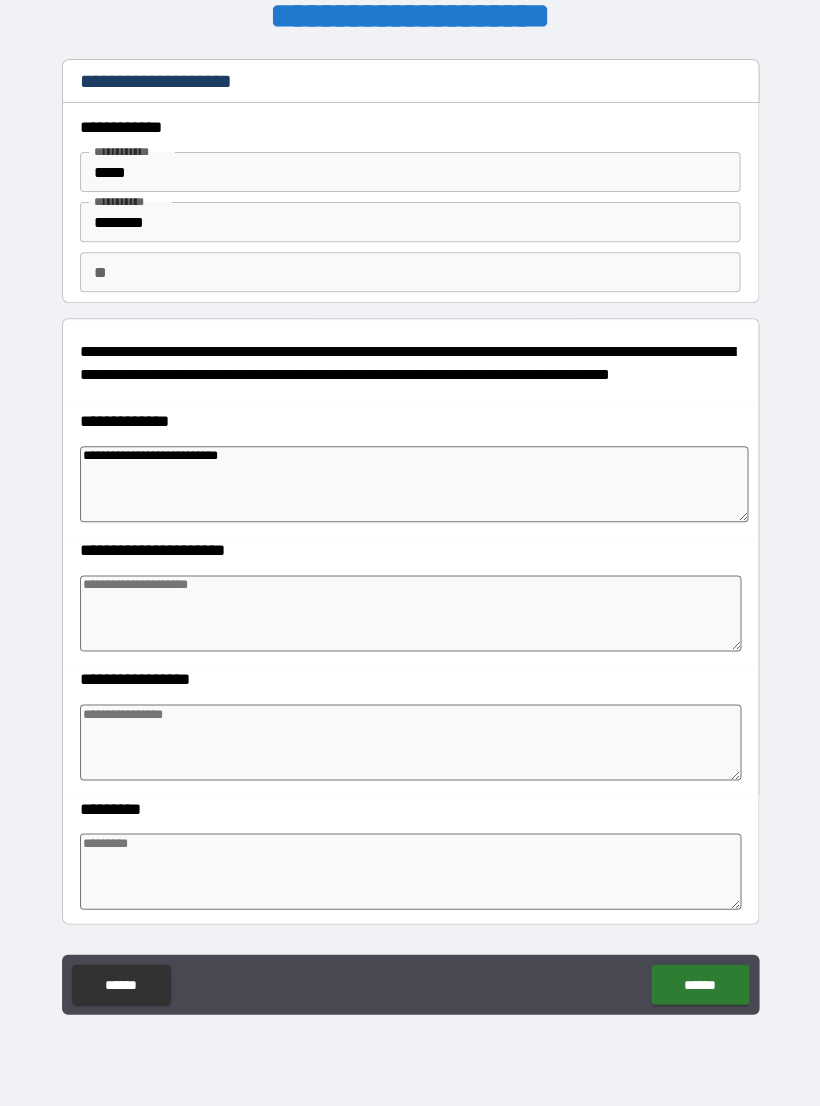 click at bounding box center [410, 613] 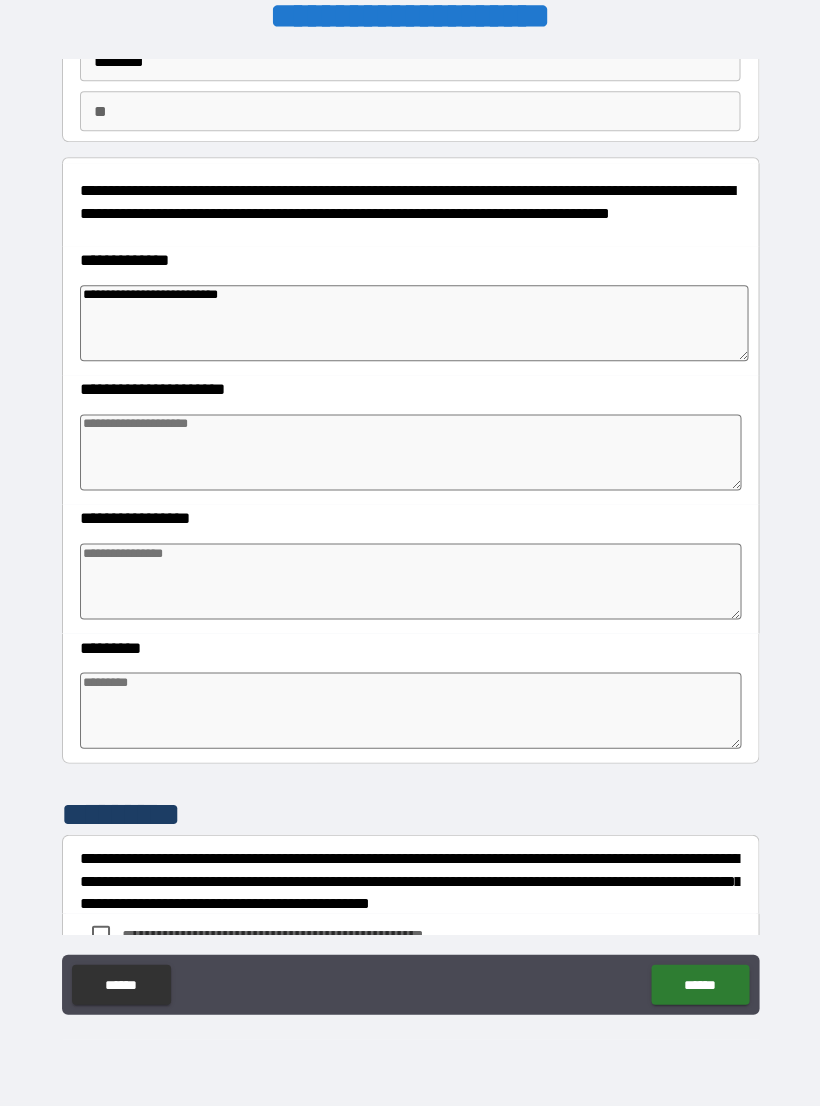 scroll, scrollTop: 159, scrollLeft: 0, axis: vertical 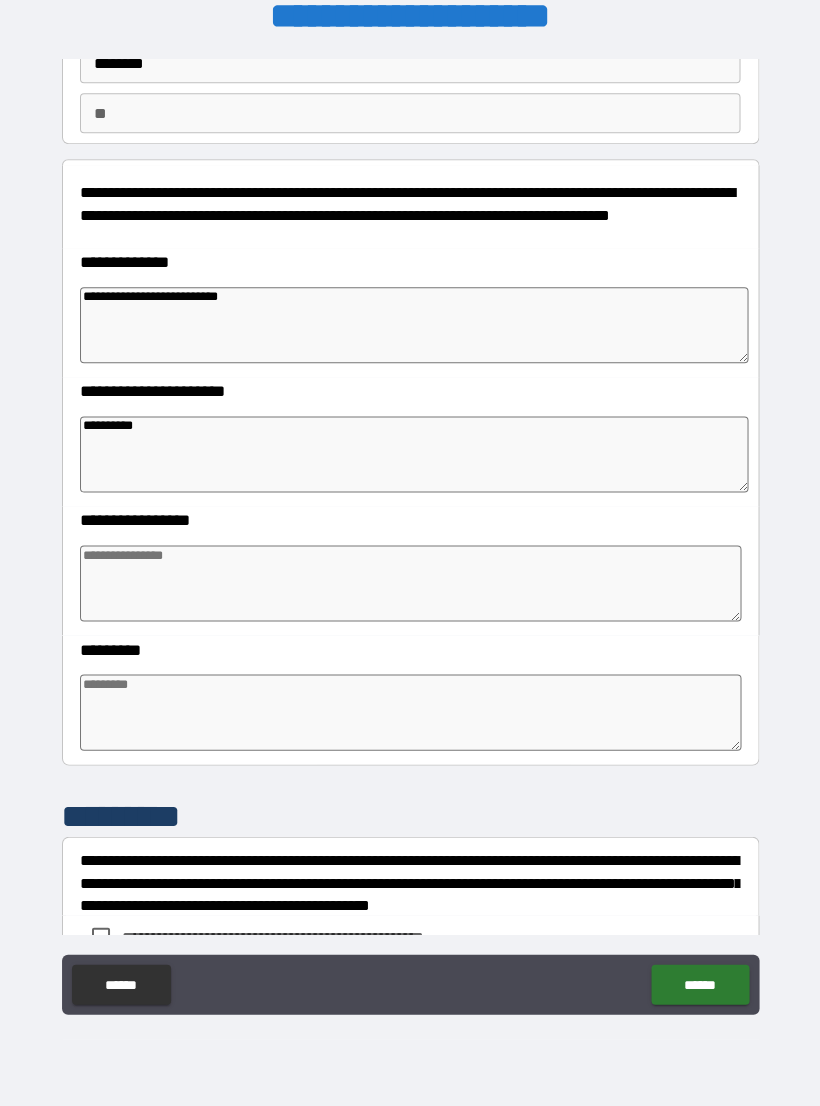 click at bounding box center (410, 583) 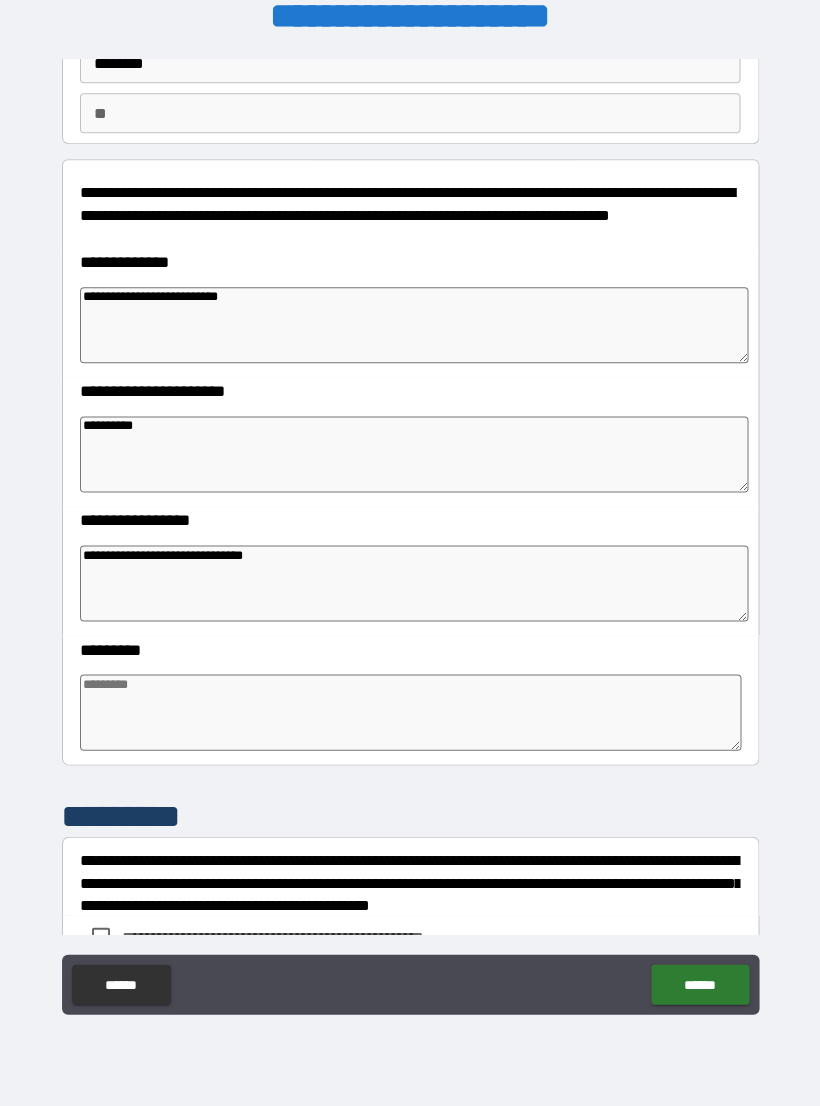 click at bounding box center (410, 712) 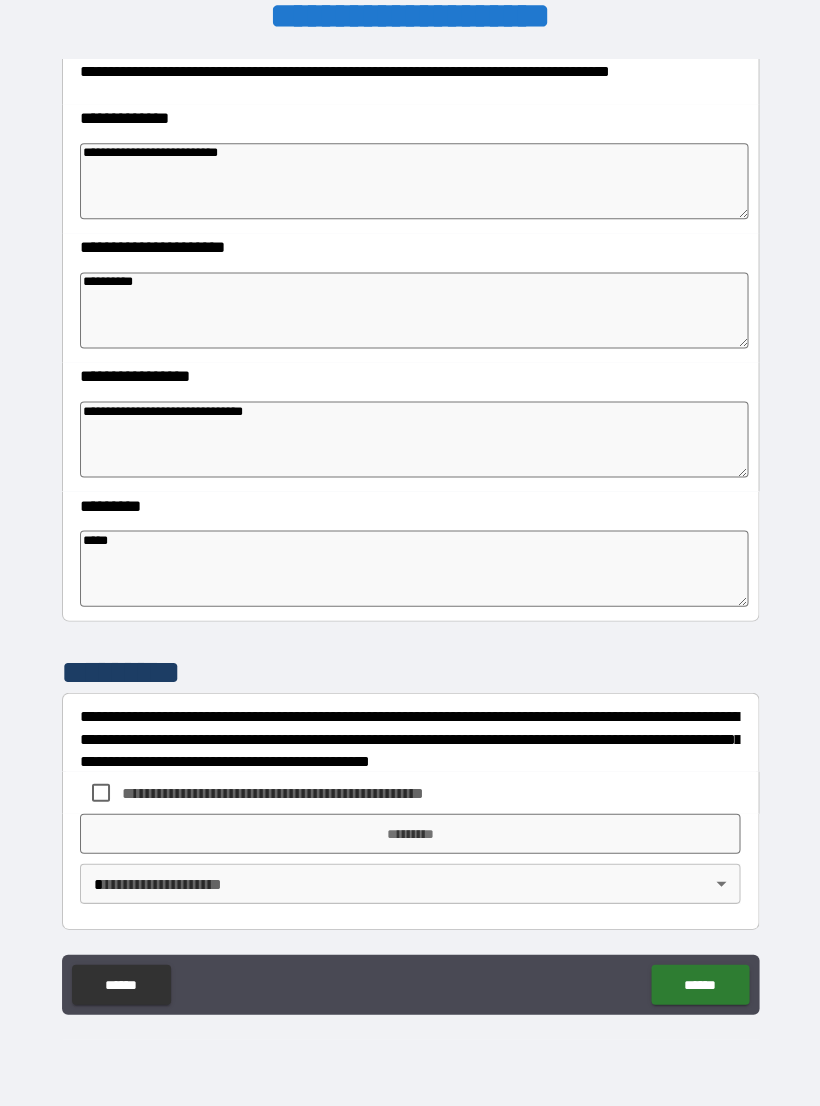 scroll, scrollTop: 303, scrollLeft: 0, axis: vertical 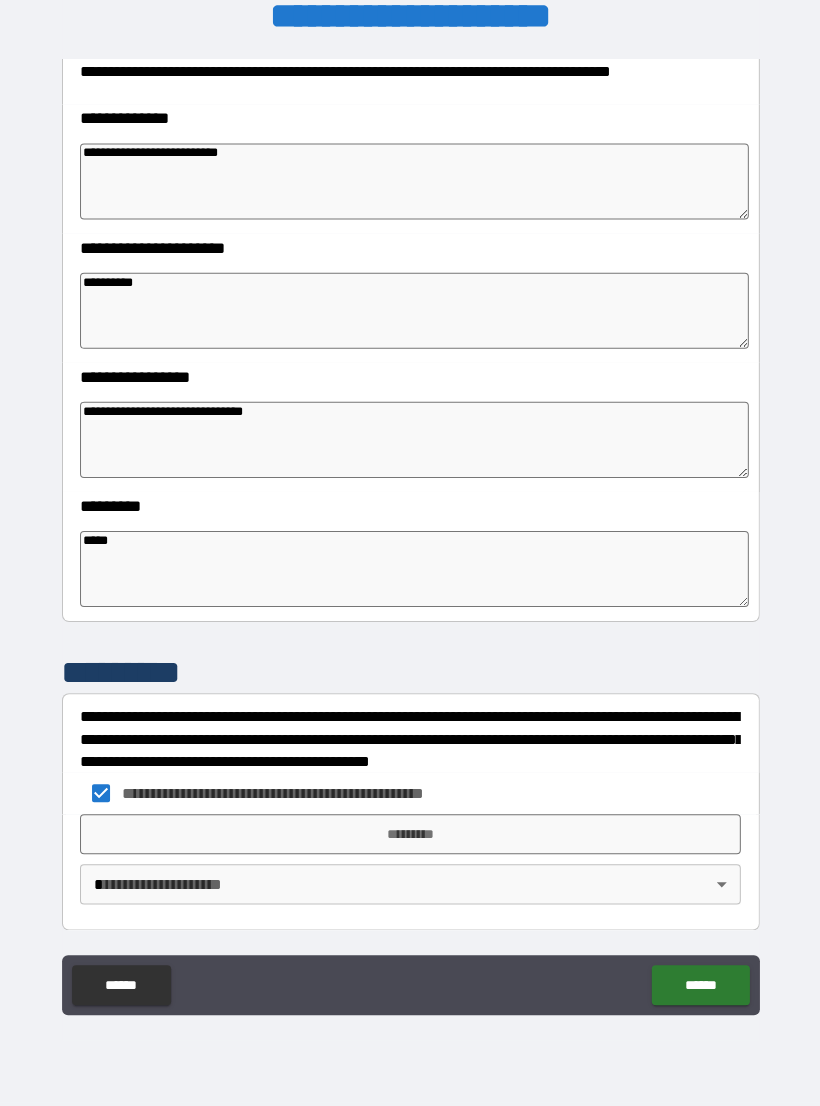 click on "*********" at bounding box center (410, 833) 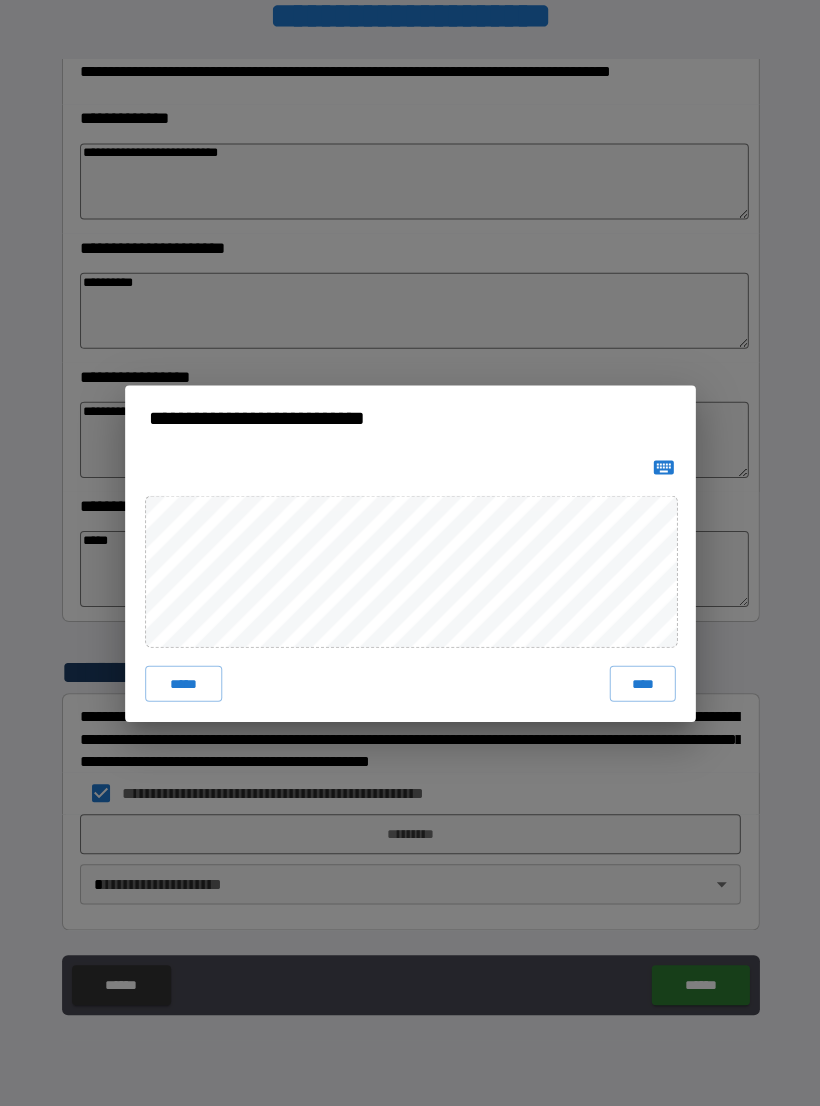 click on "****" at bounding box center [642, 683] 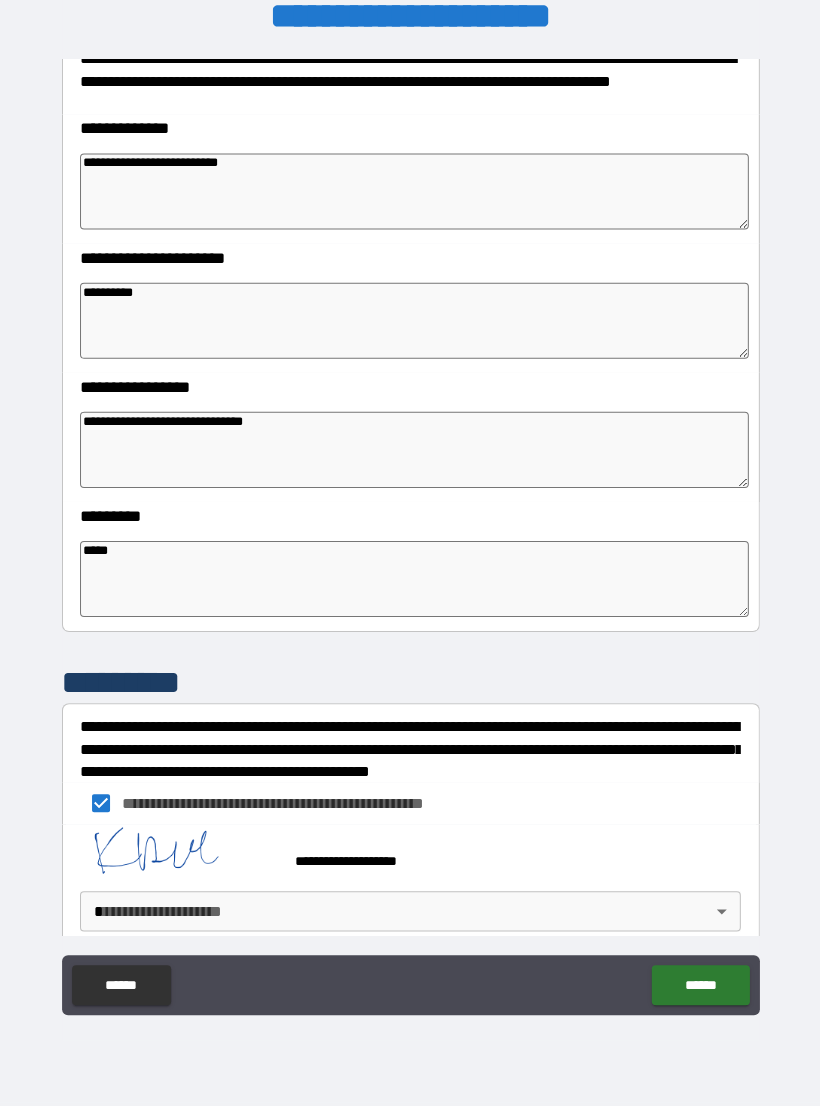 click on "**********" at bounding box center (410, 537) 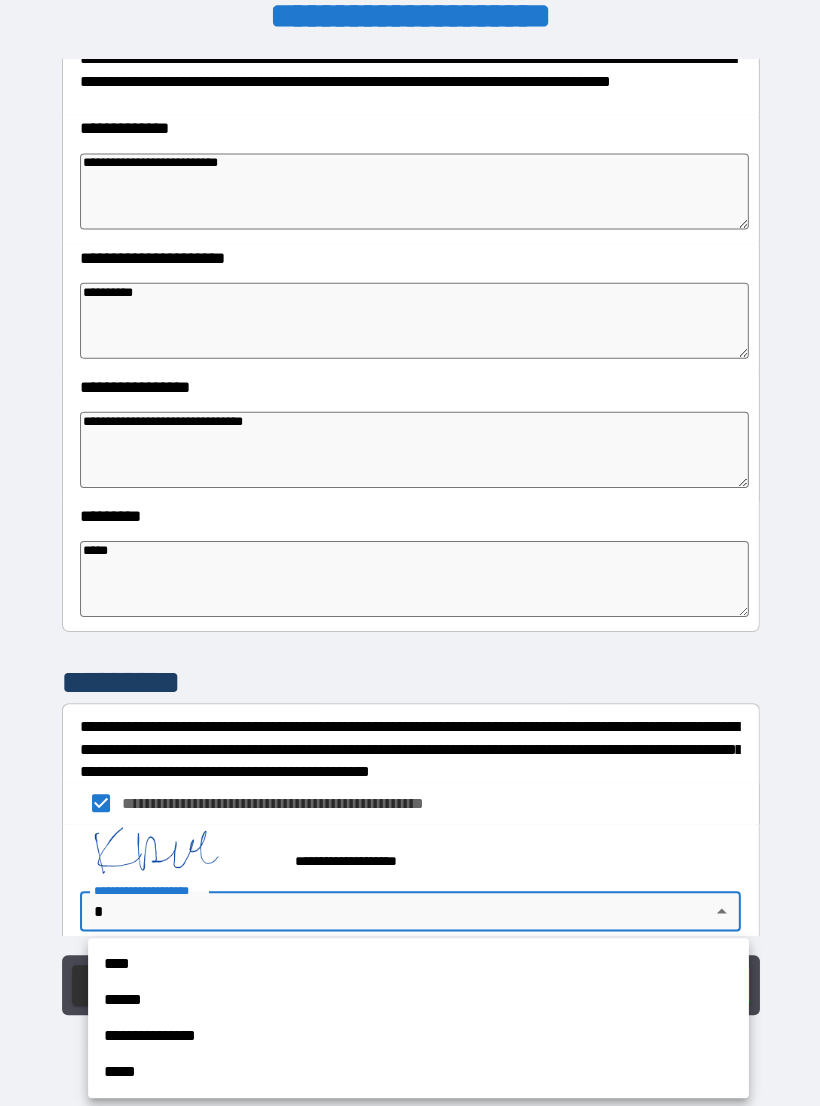 click on "****" at bounding box center [418, 963] 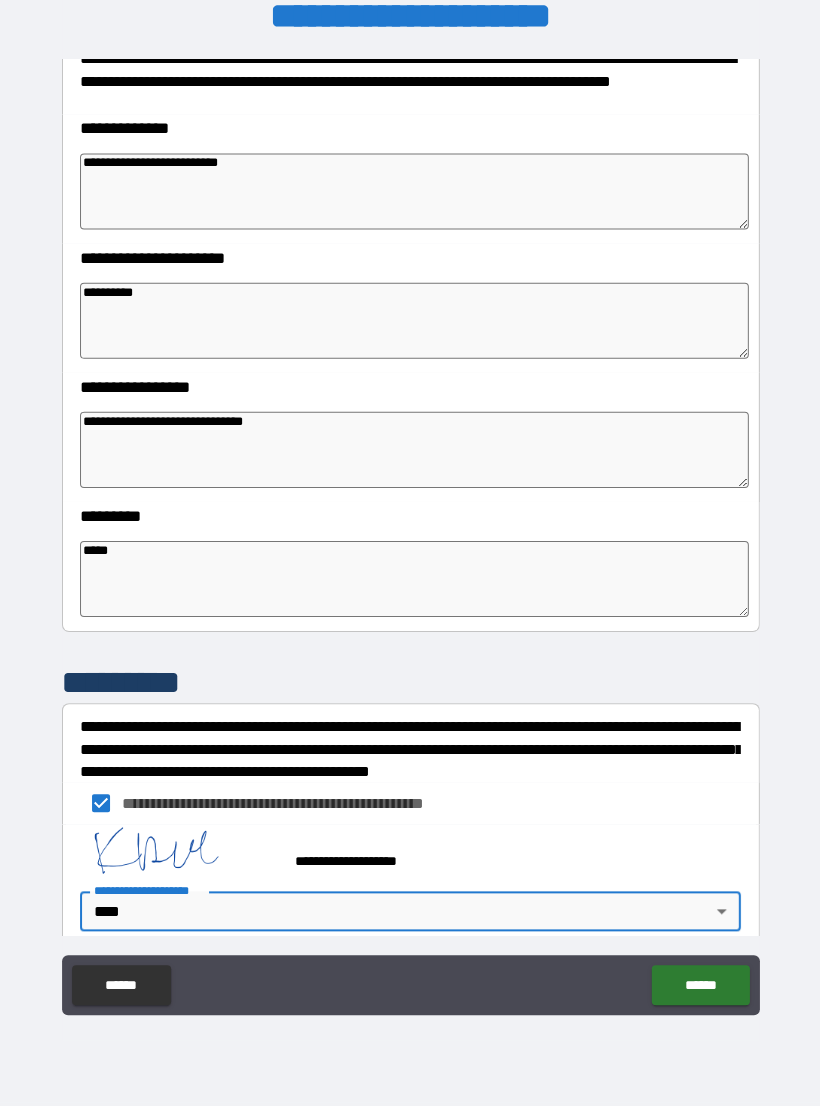 click on "******" at bounding box center (699, 984) 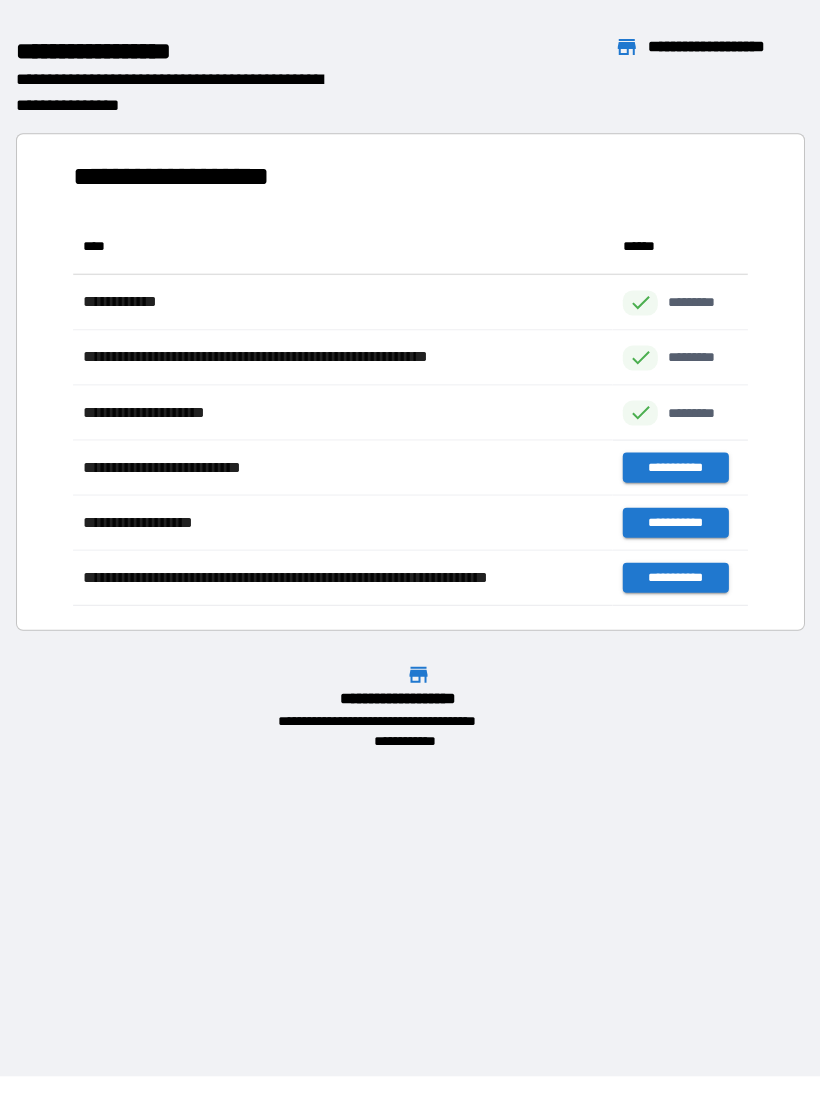 scroll, scrollTop: 1, scrollLeft: 1, axis: both 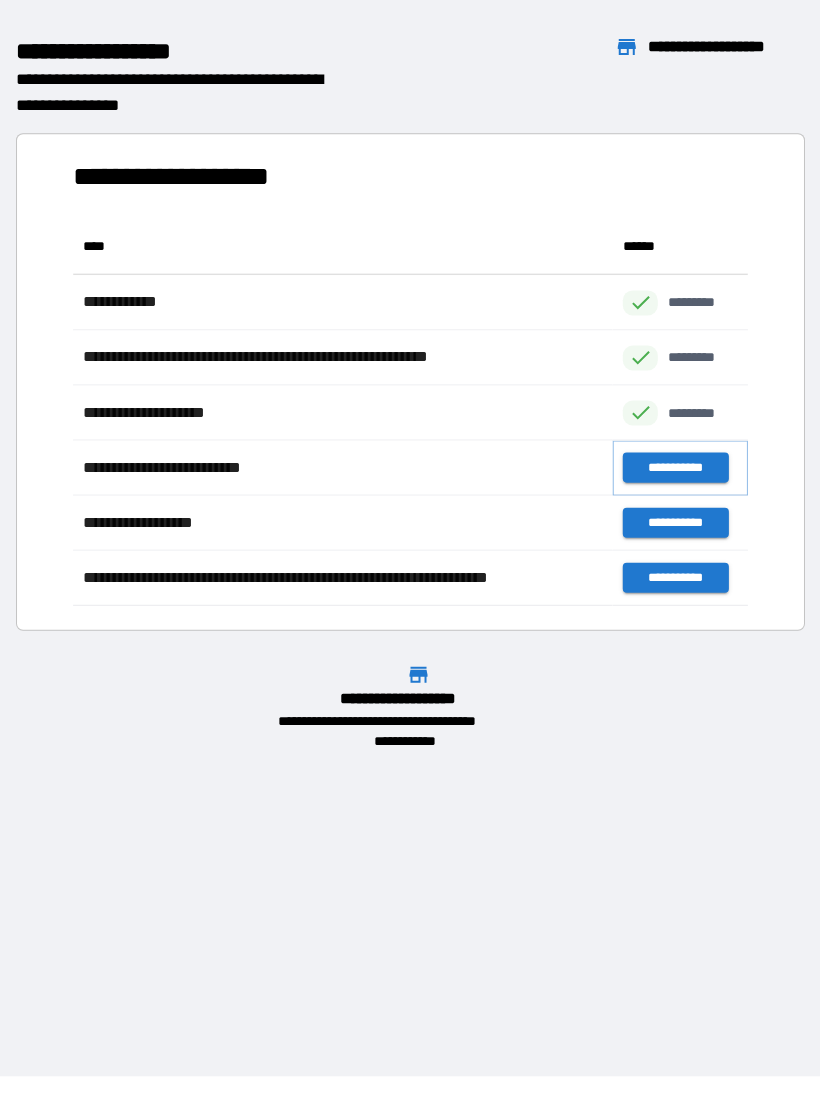 click on "**********" at bounding box center (674, 467) 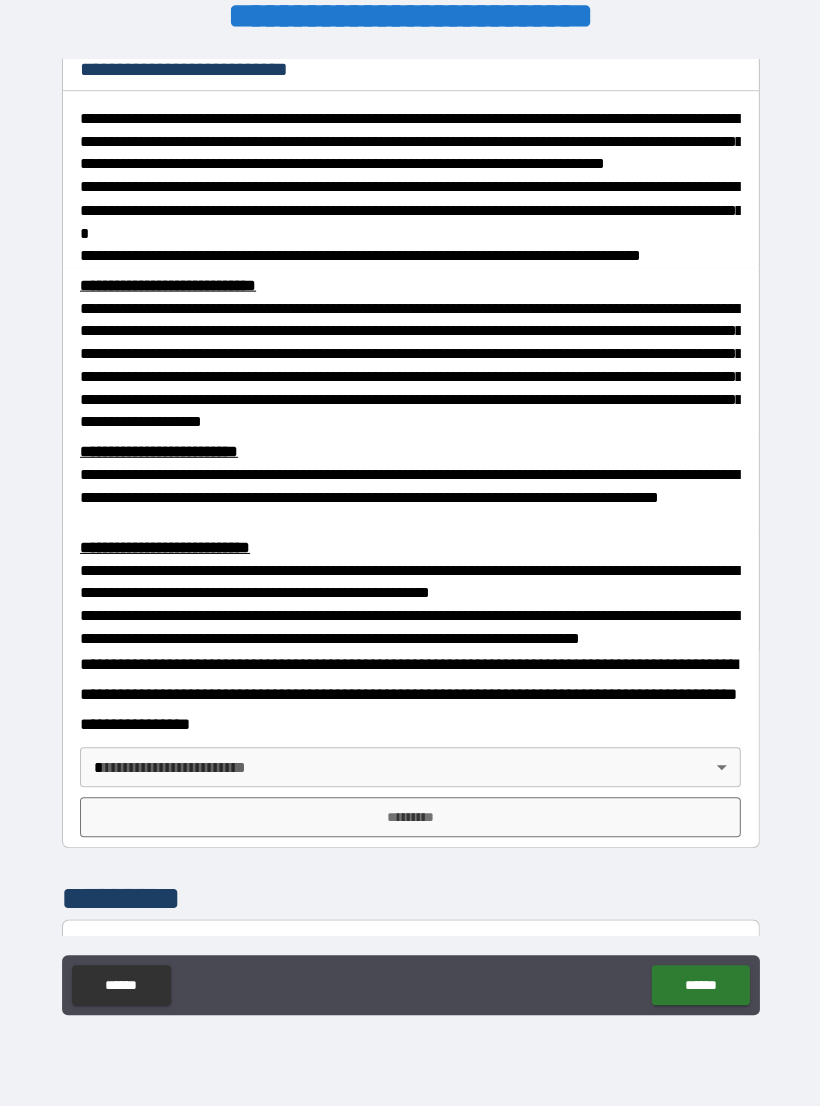 scroll, scrollTop: 277, scrollLeft: 0, axis: vertical 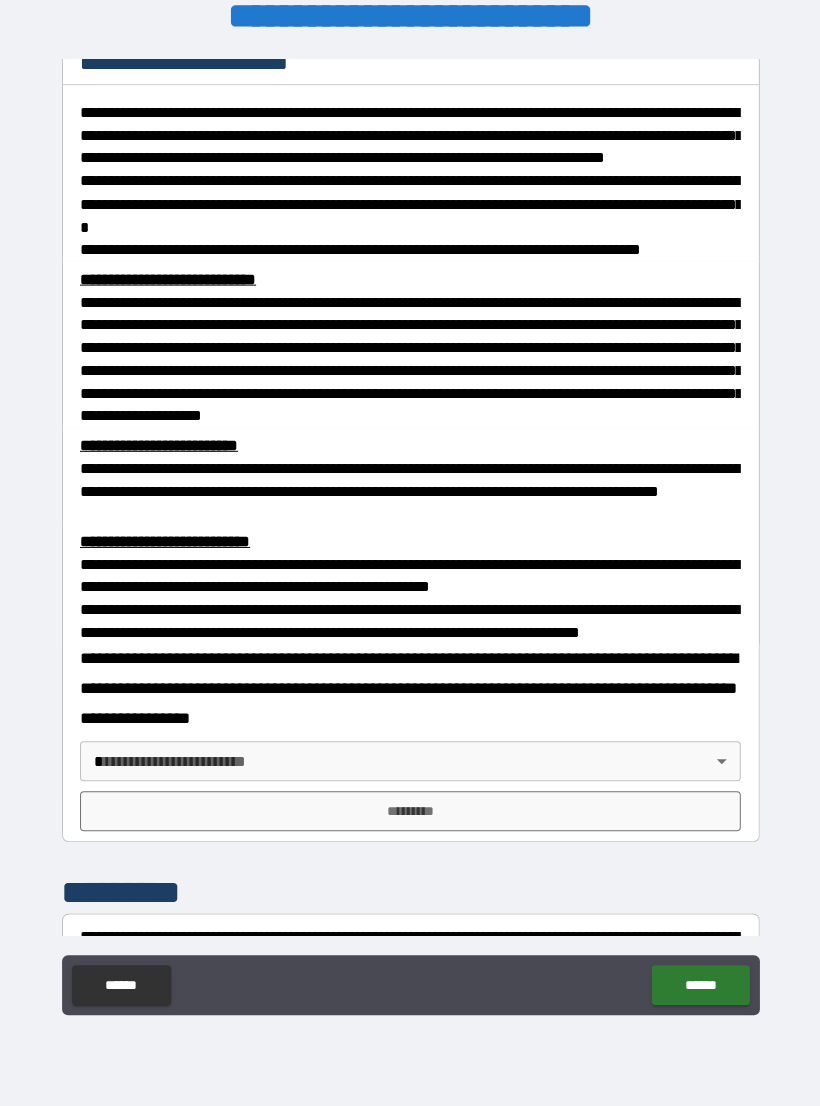click on "**********" at bounding box center (410, 537) 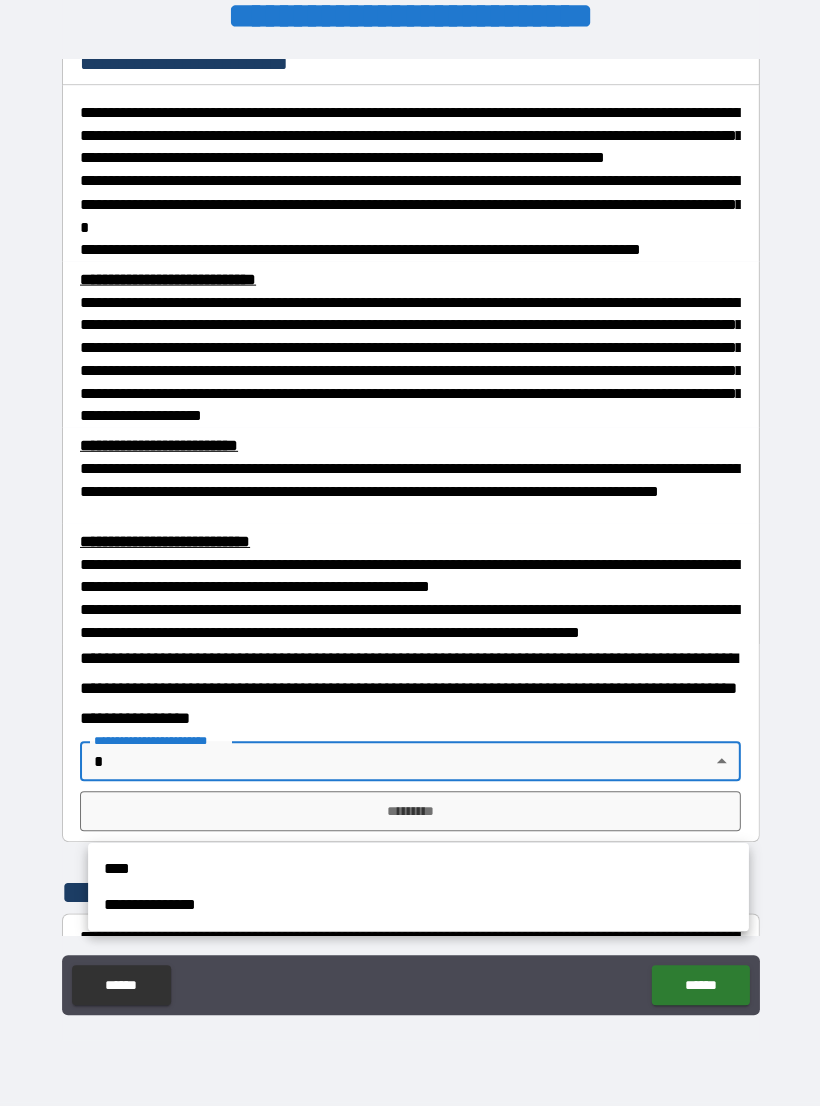 click on "****" at bounding box center [418, 868] 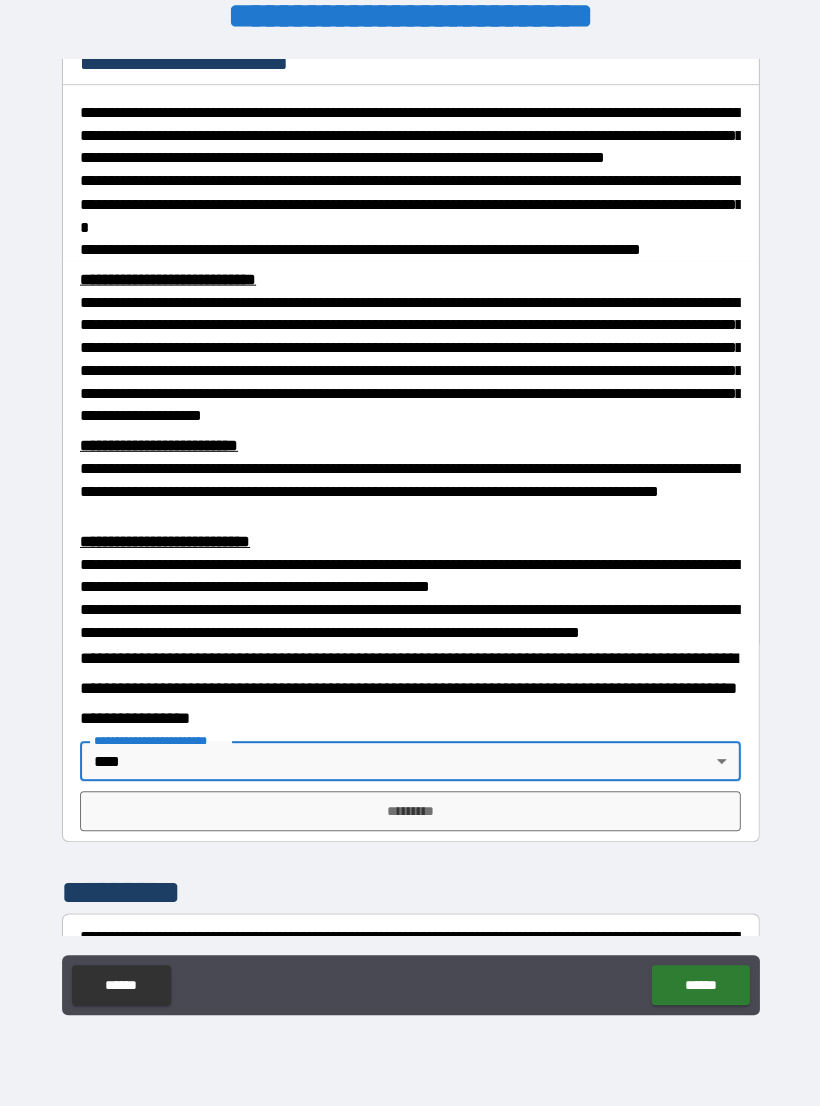click on "*********" at bounding box center [410, 810] 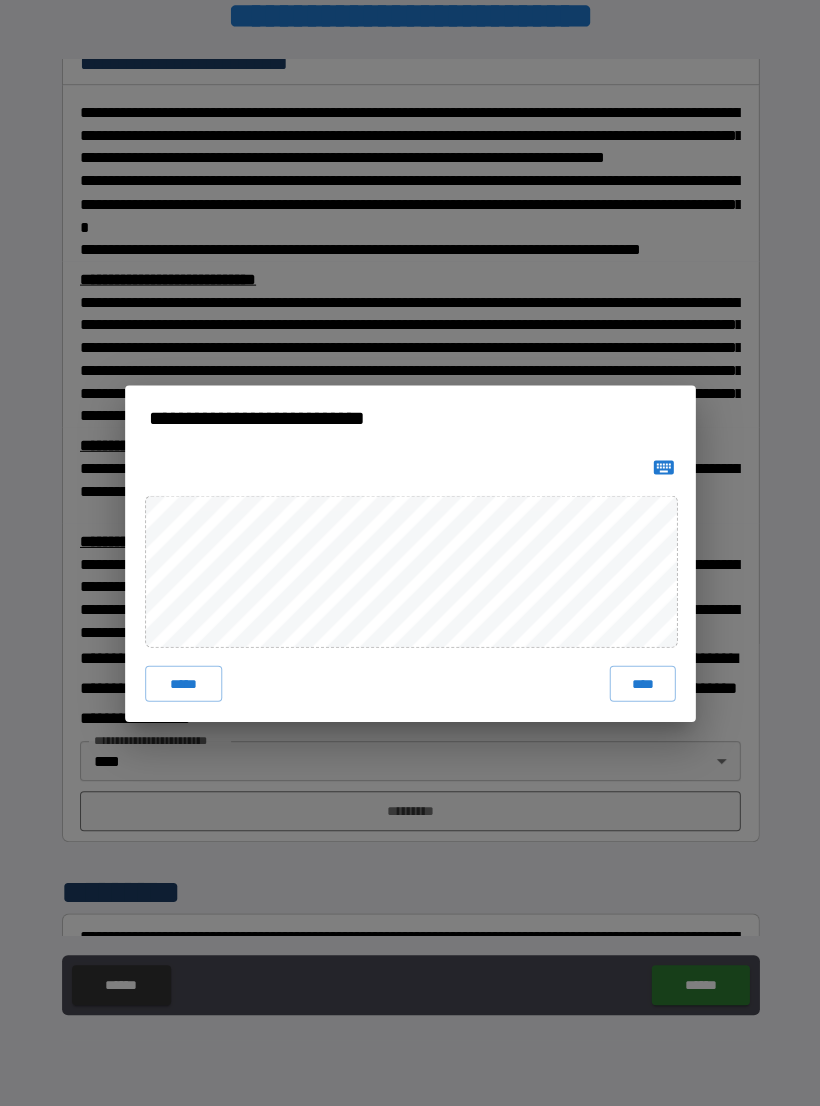 scroll, scrollTop: 0, scrollLeft: 0, axis: both 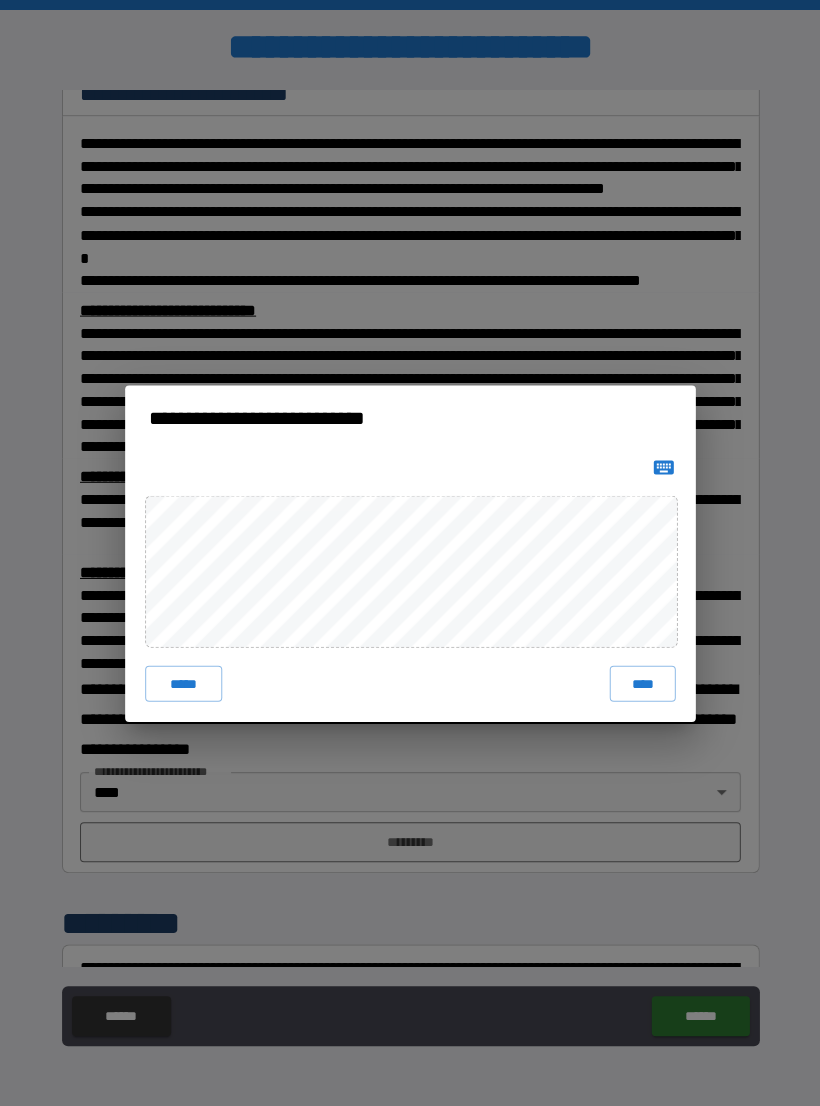 click on "****" at bounding box center (642, 683) 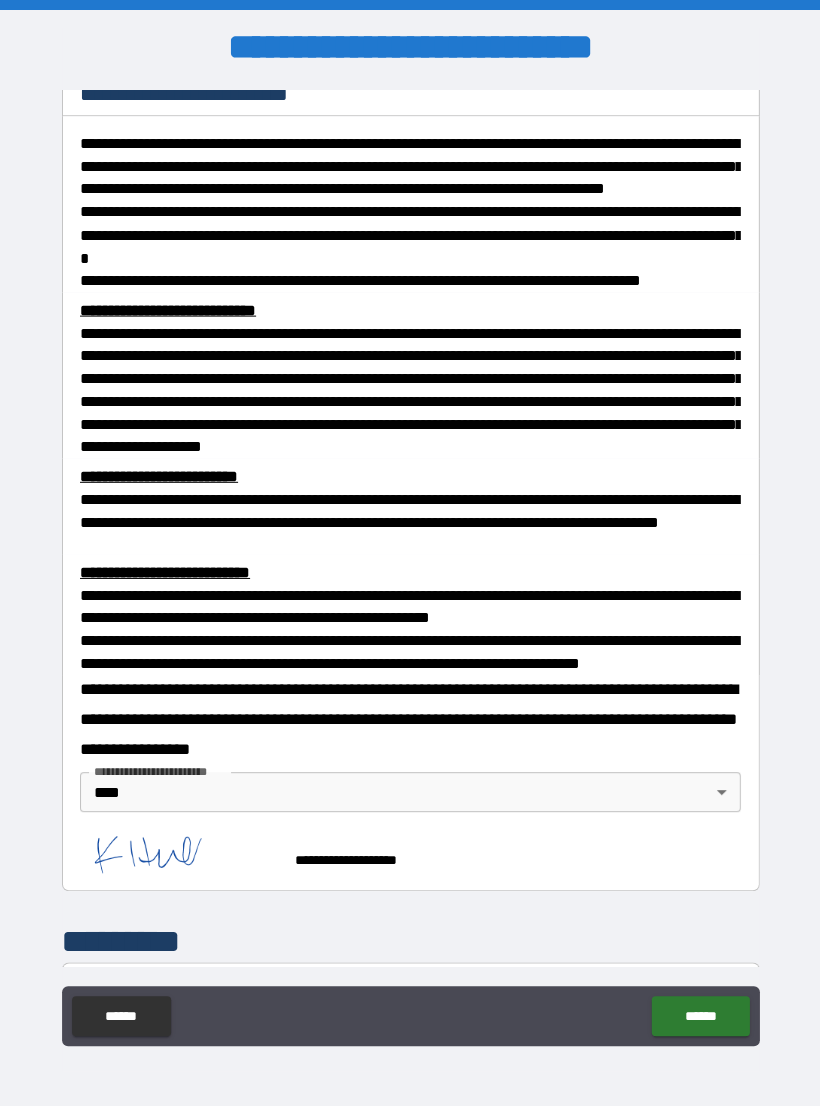 click on "******" at bounding box center [699, 1015] 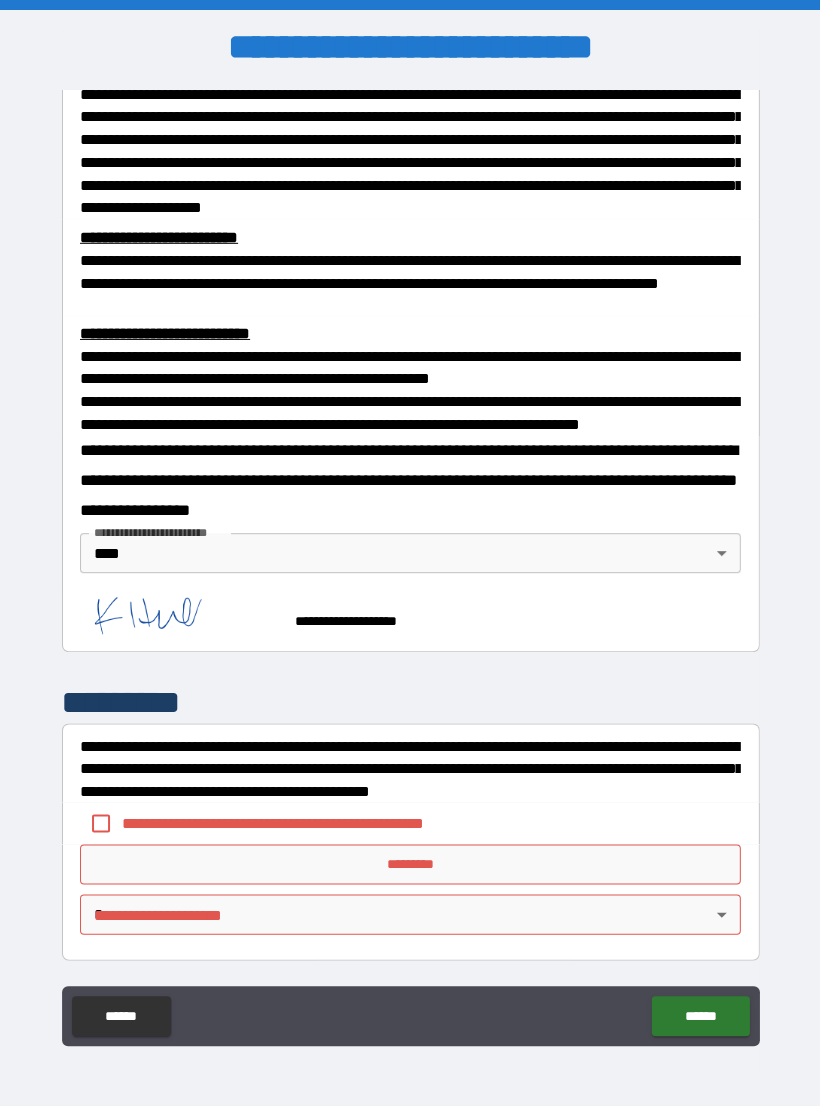 scroll, scrollTop: 566, scrollLeft: 0, axis: vertical 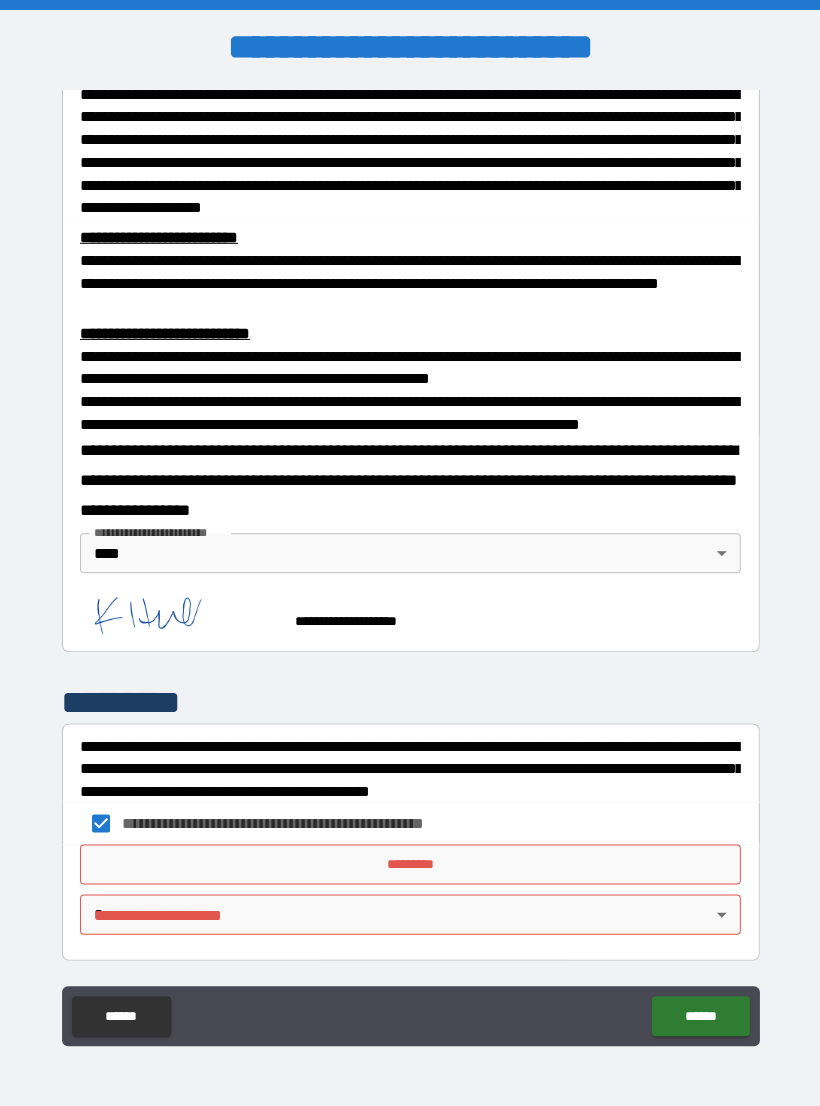 click on "*********" at bounding box center [410, 864] 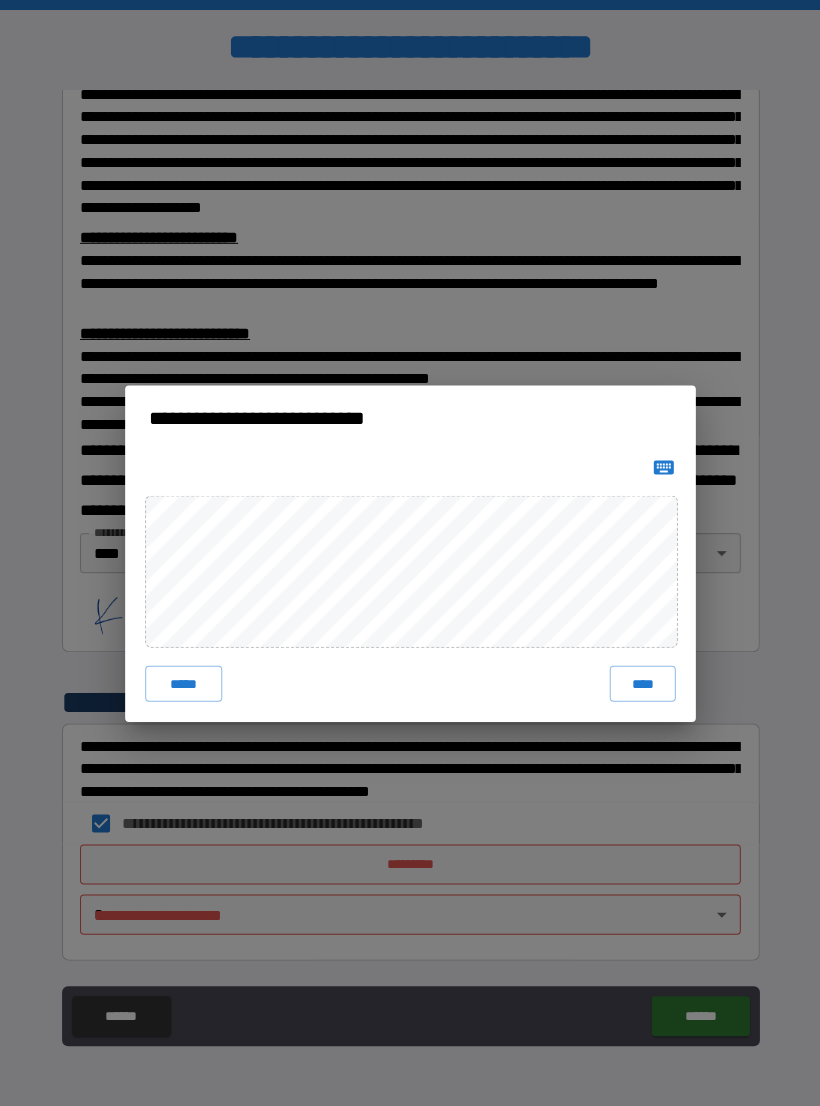 click on "****" at bounding box center [642, 683] 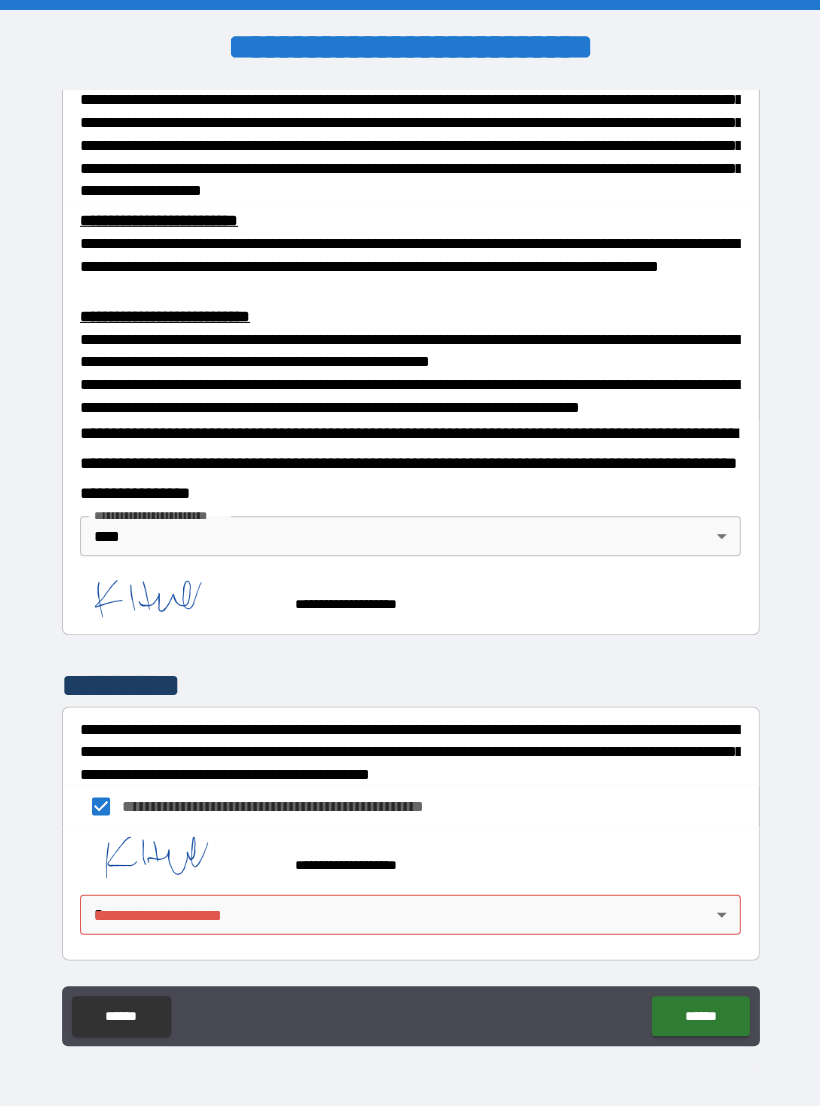 scroll, scrollTop: 556, scrollLeft: 0, axis: vertical 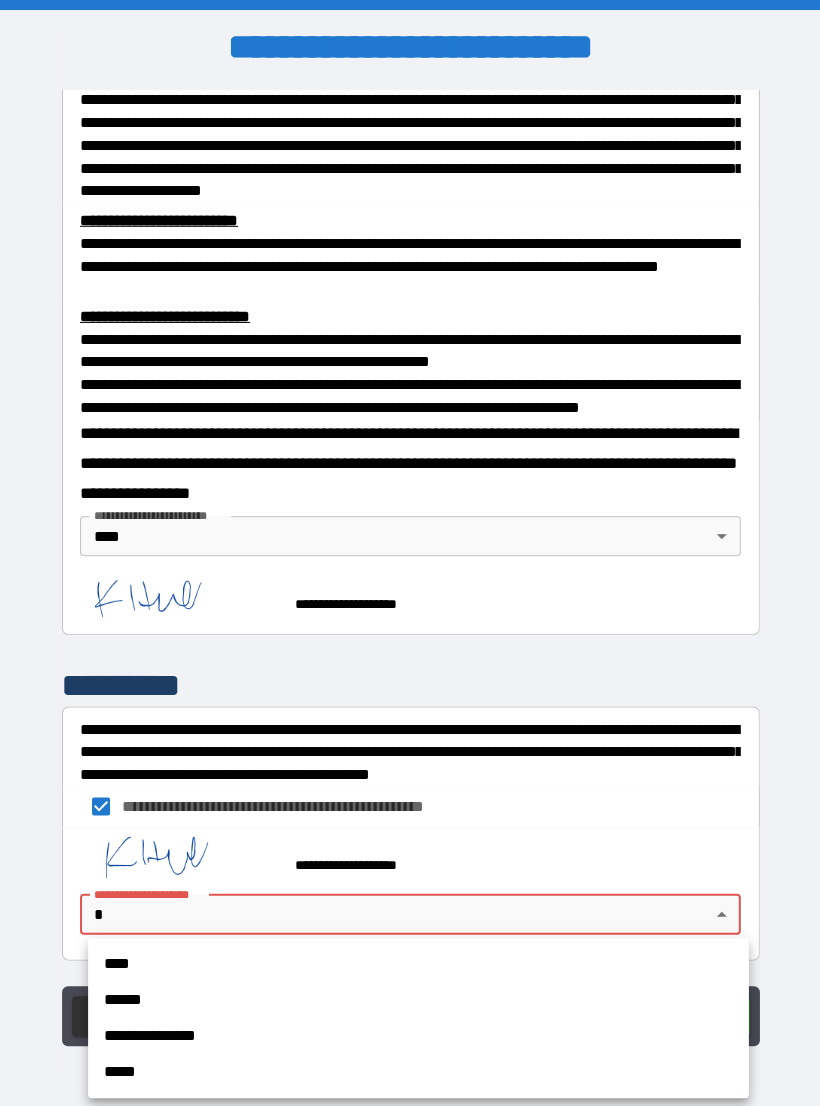 click on "****" at bounding box center (418, 963) 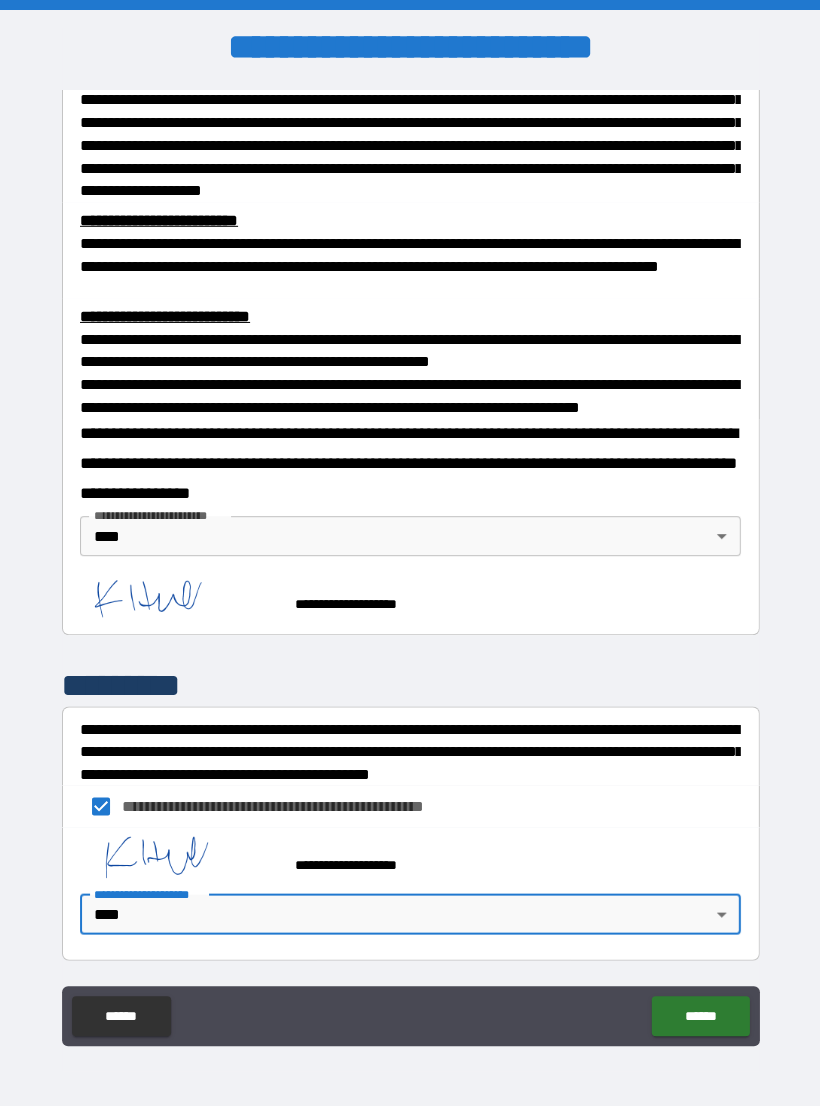 click on "******" at bounding box center (699, 1015) 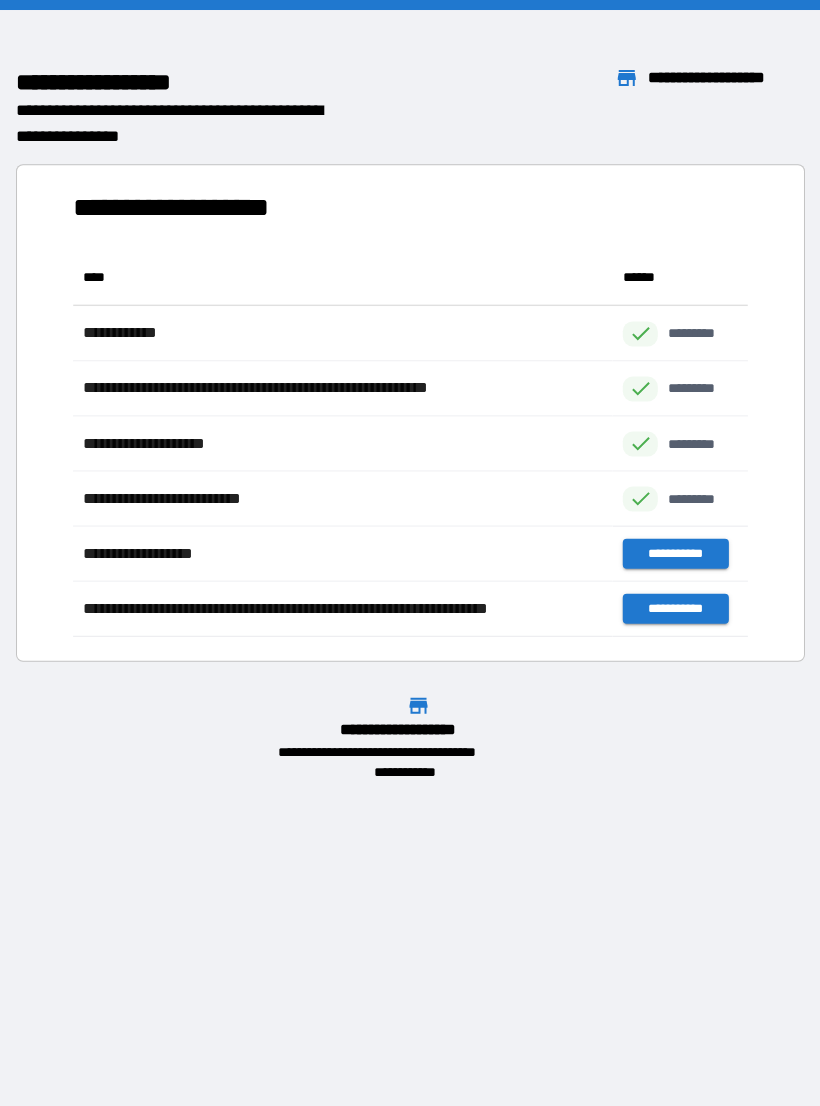 scroll, scrollTop: 386, scrollLeft: 674, axis: both 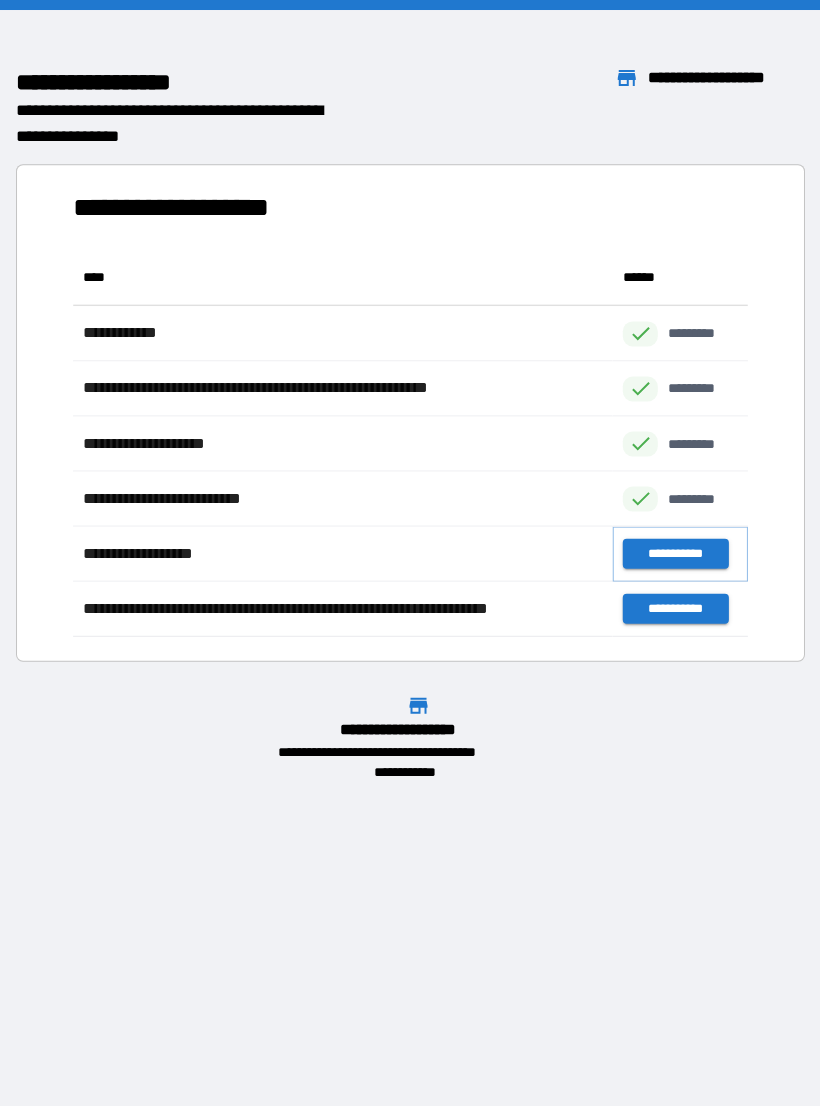 click on "**********" at bounding box center [674, 553] 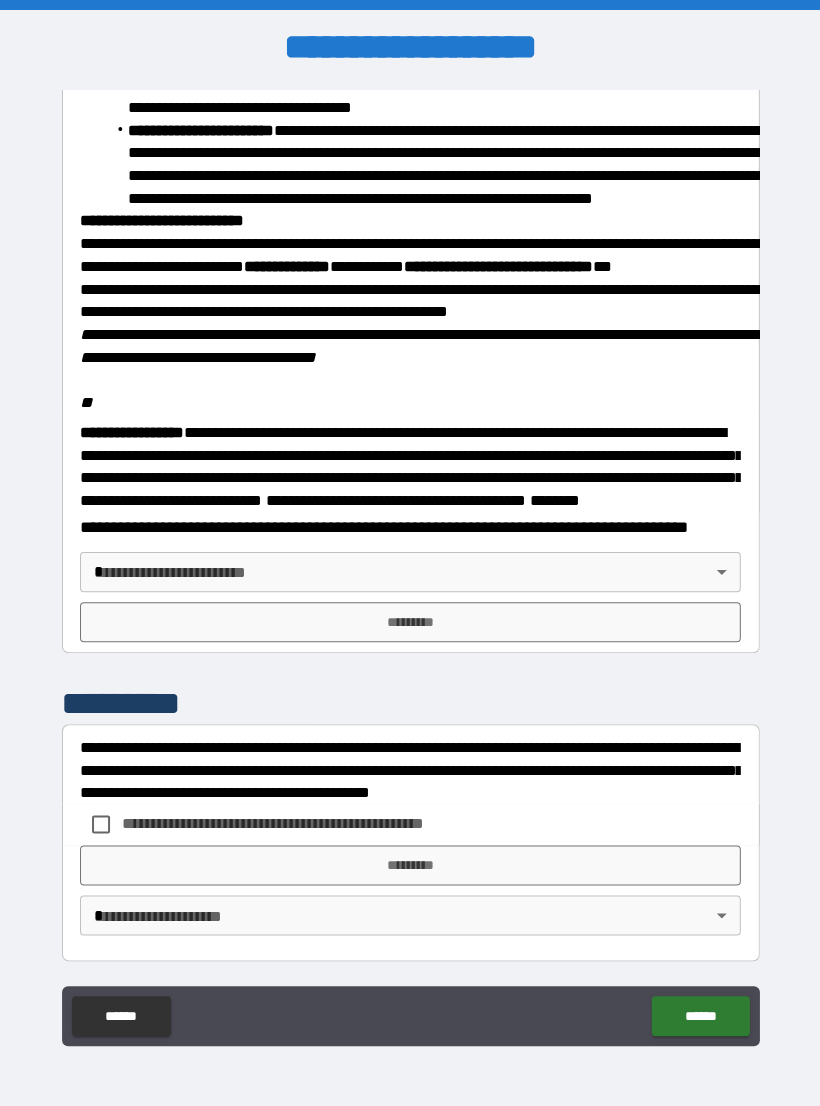 scroll, scrollTop: 2234, scrollLeft: 0, axis: vertical 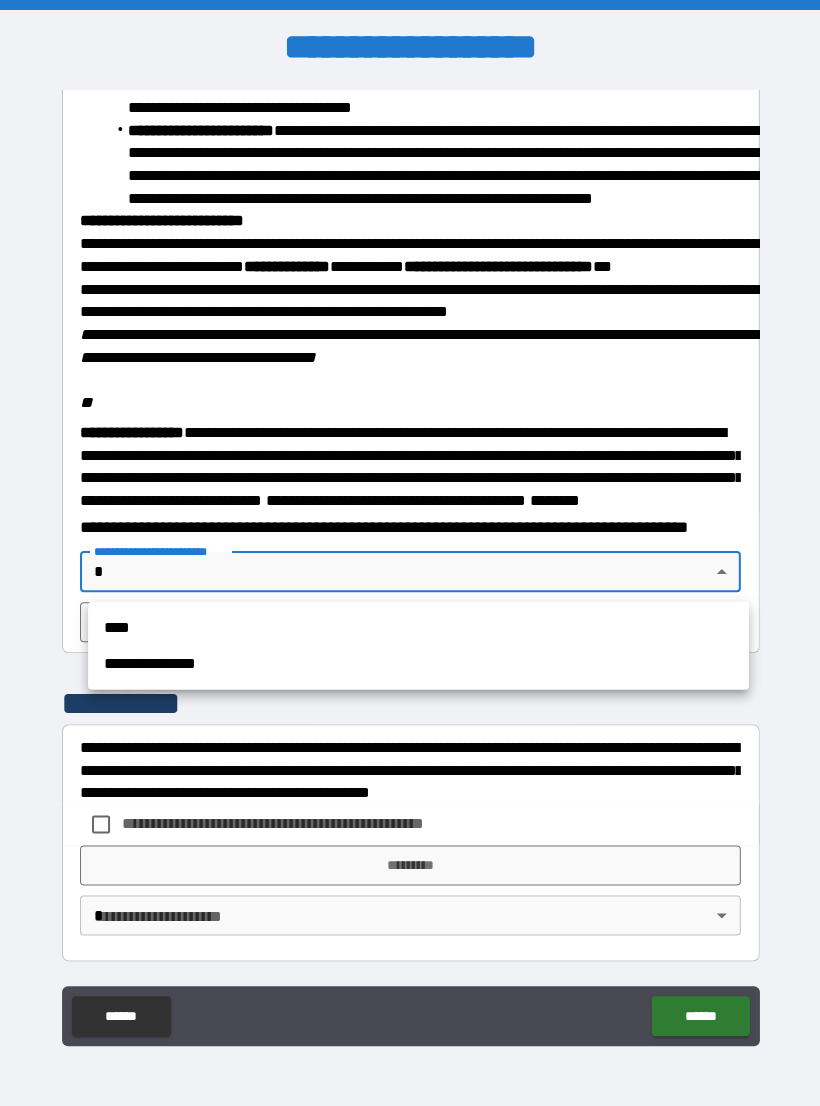 click on "****" at bounding box center (418, 627) 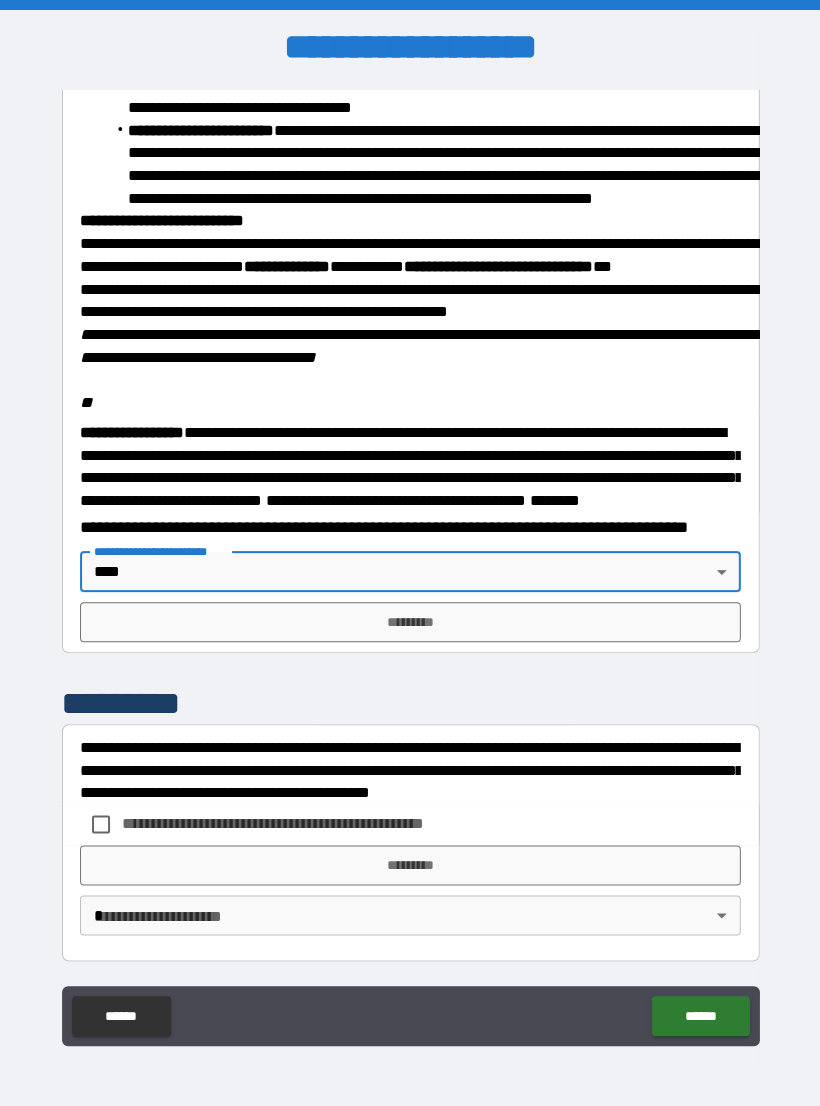 click on "*********" at bounding box center (410, 621) 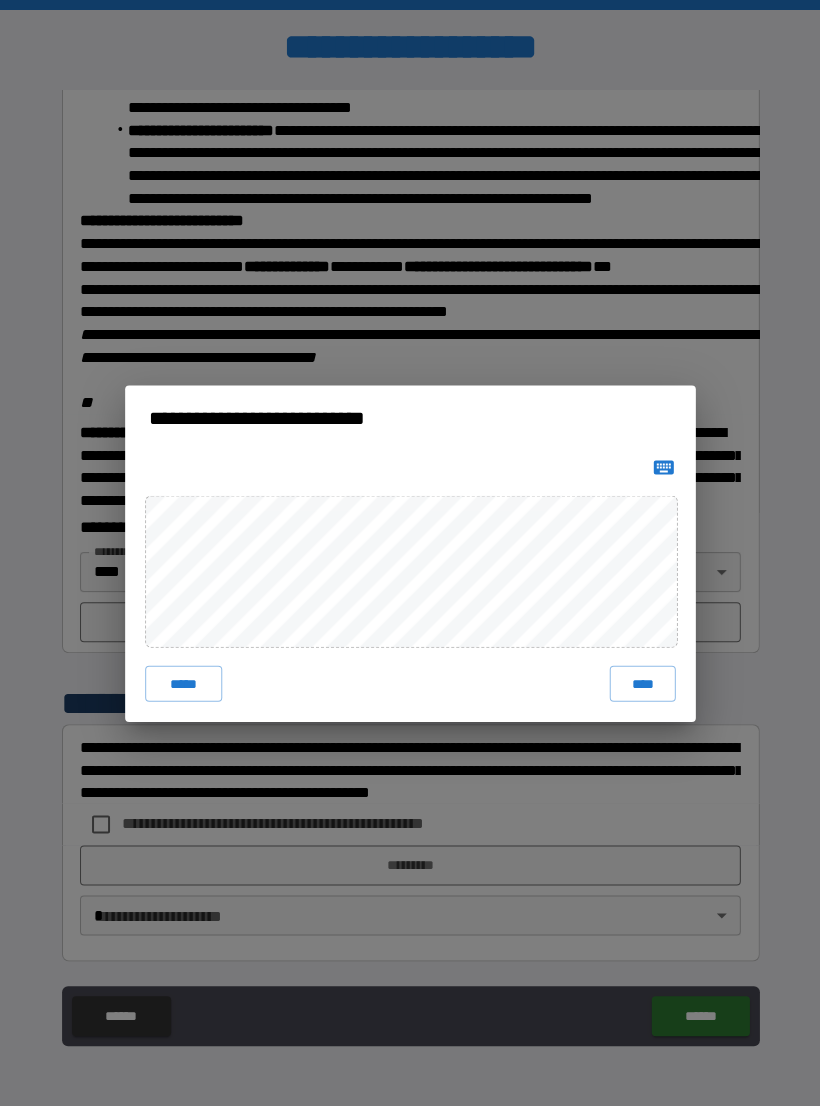 click on "****" at bounding box center (642, 683) 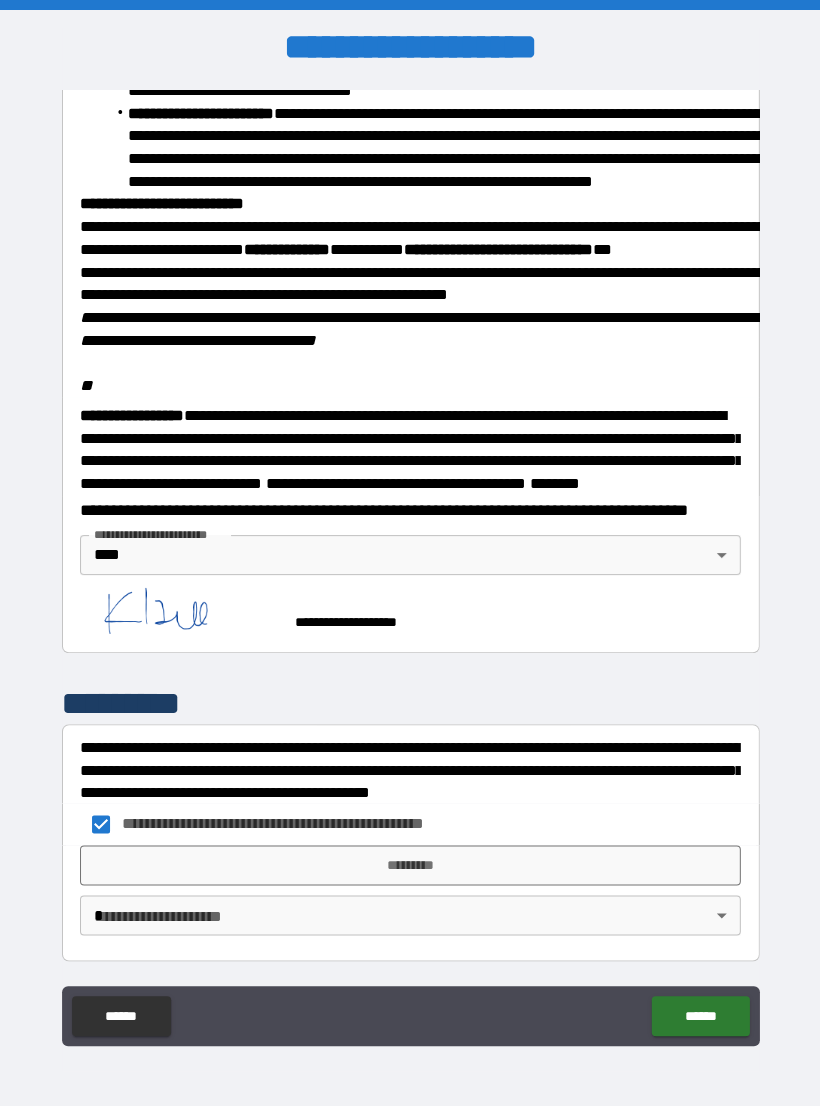 click on "*********" at bounding box center (410, 864) 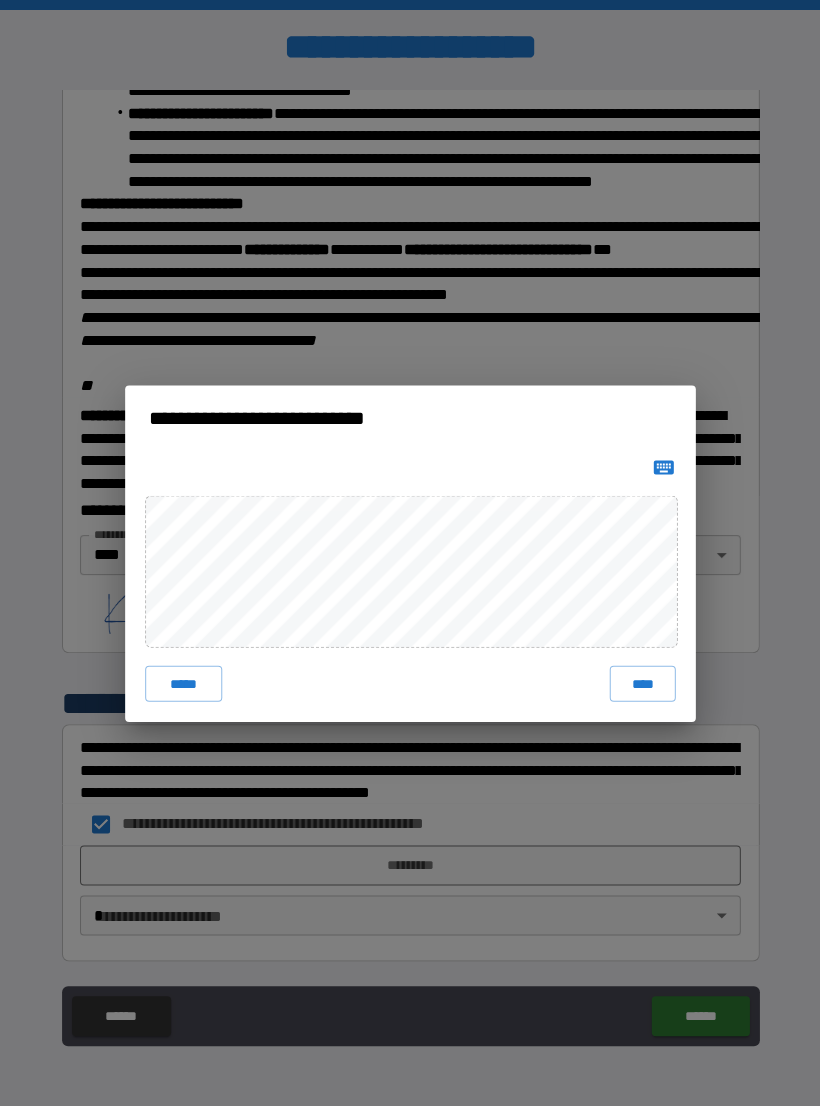 click on "****" at bounding box center [642, 683] 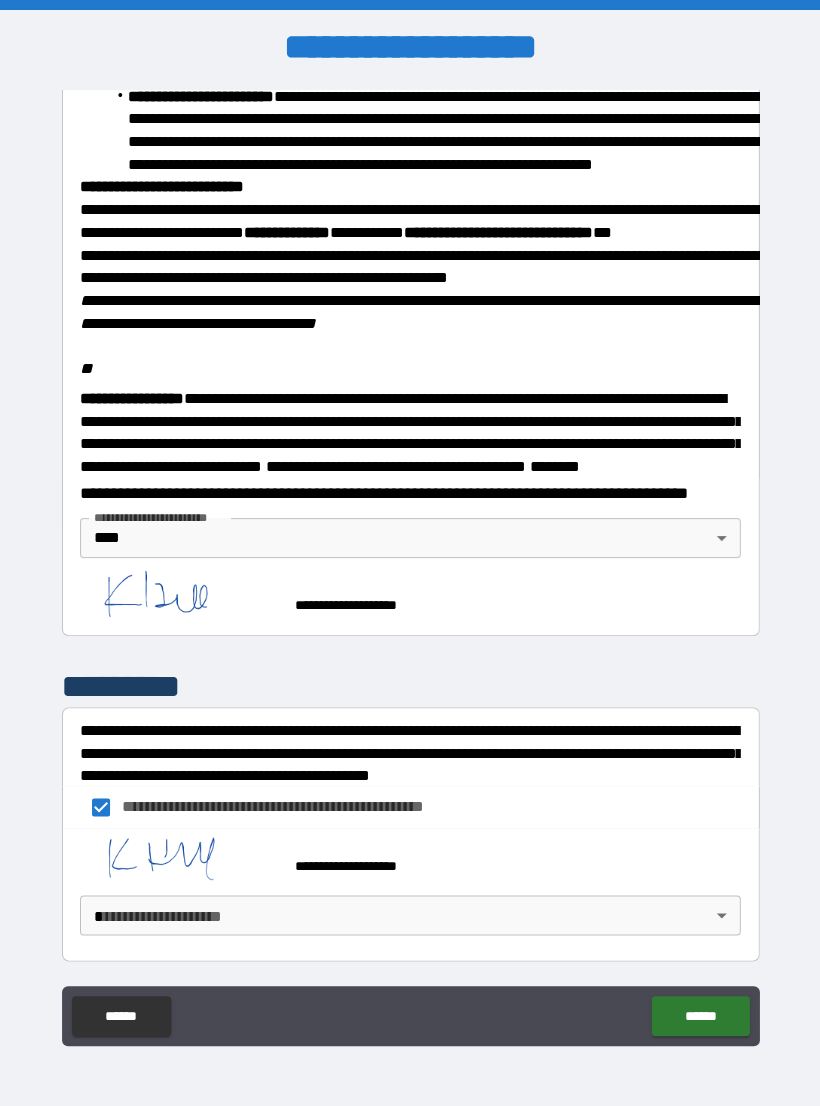 click on "**********" at bounding box center [410, 568] 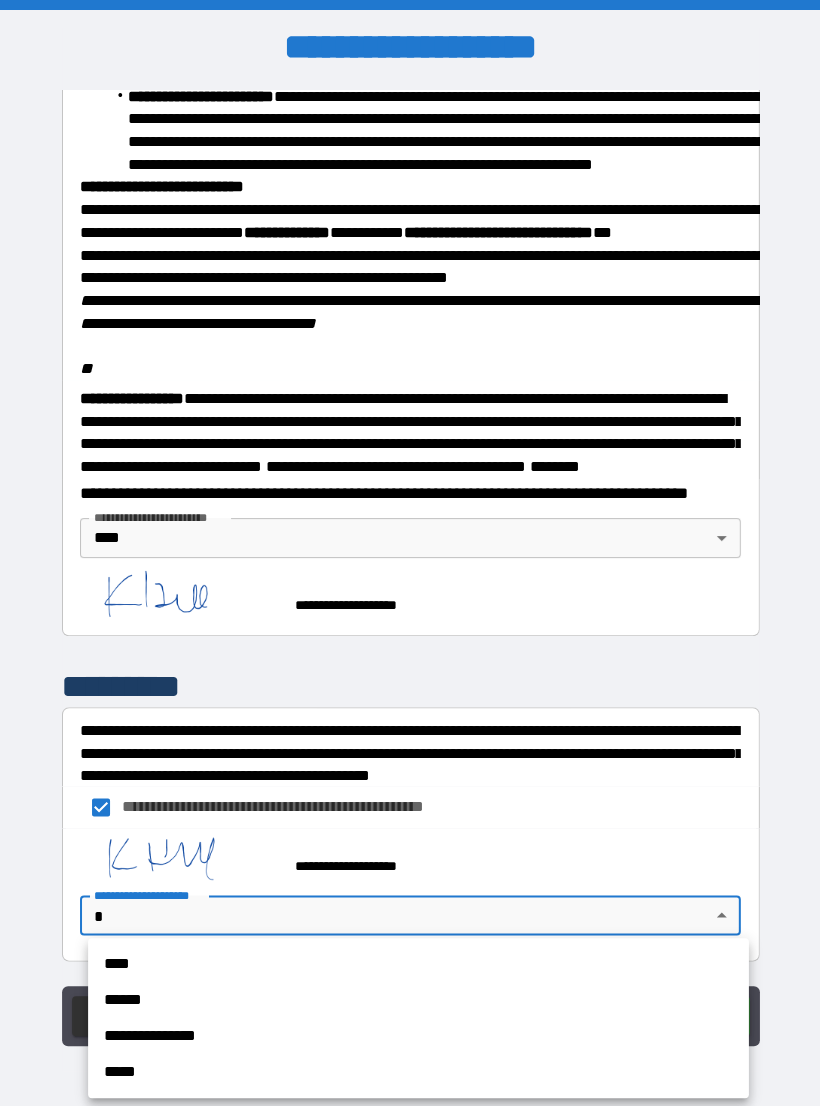 click on "****" at bounding box center [418, 963] 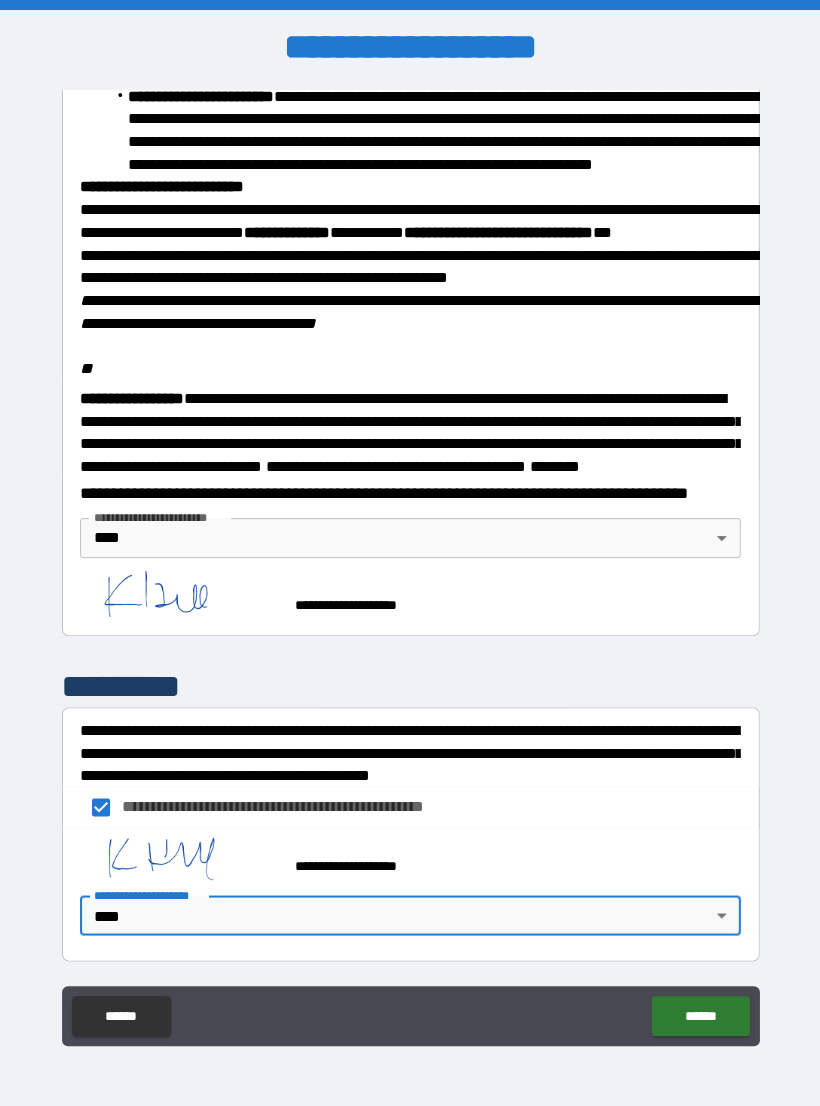 scroll, scrollTop: 2237, scrollLeft: 0, axis: vertical 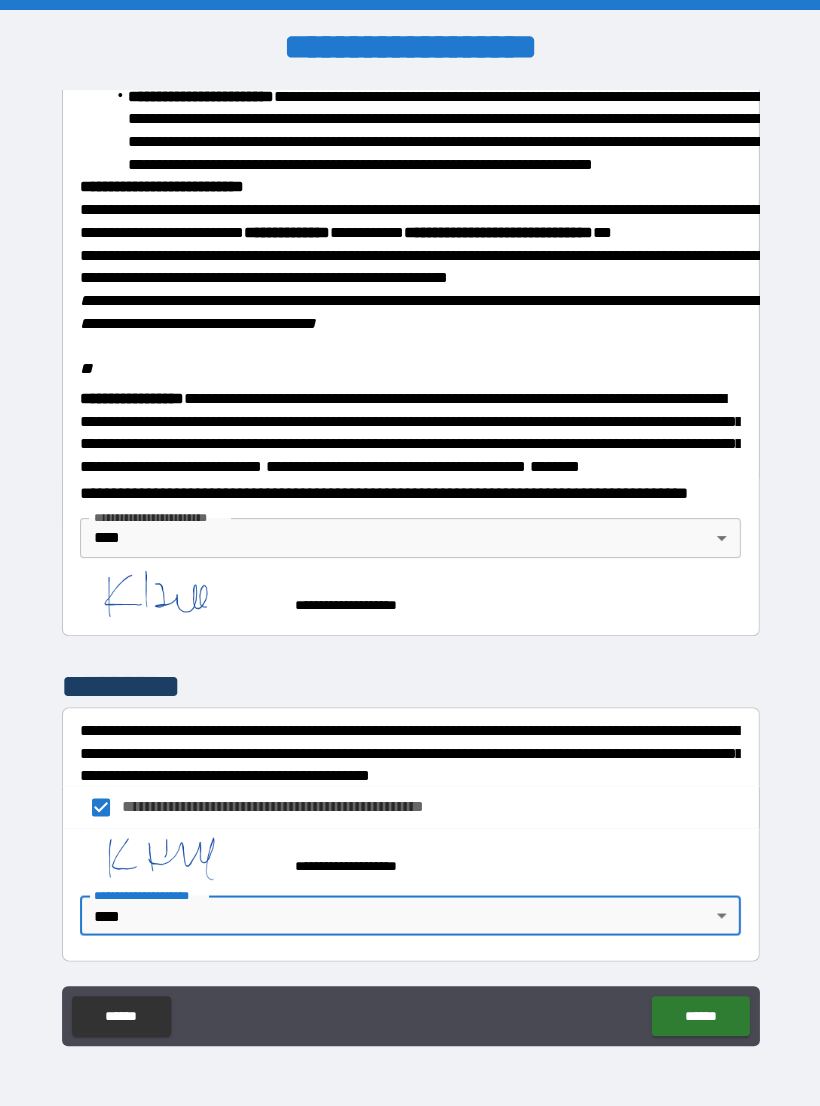 click on "******" at bounding box center [699, 1015] 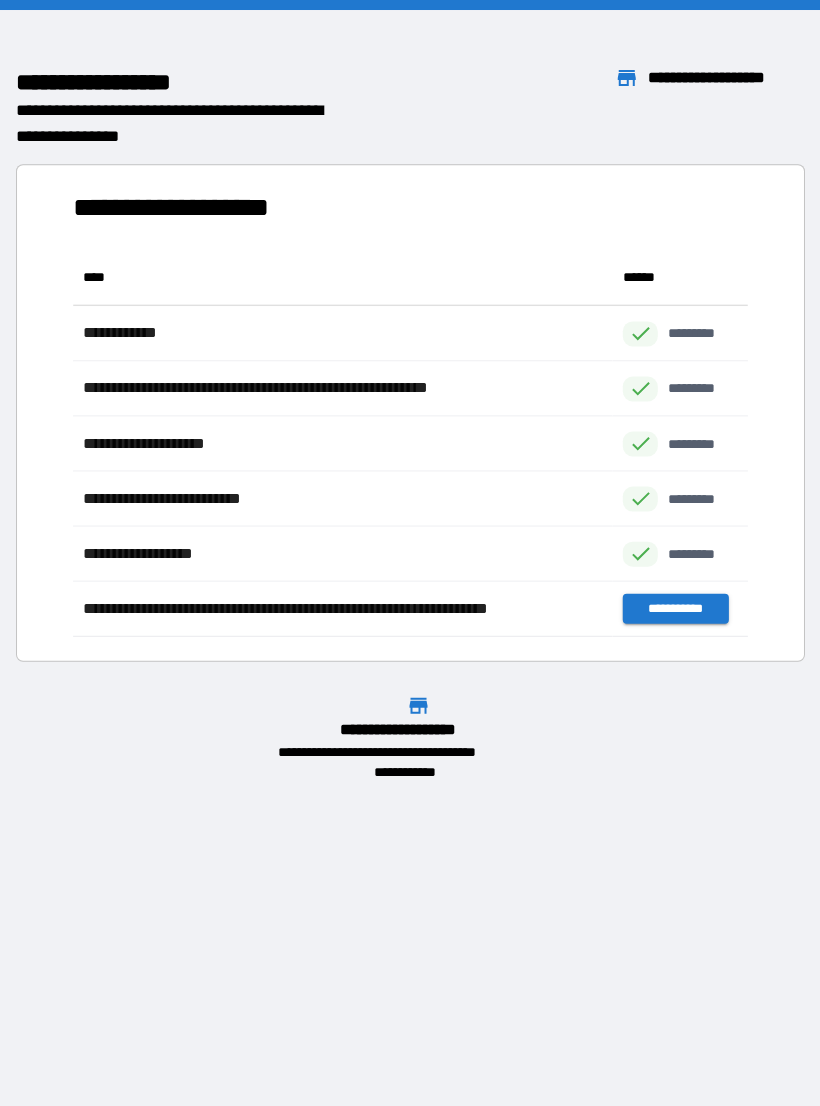 scroll, scrollTop: 1, scrollLeft: 1, axis: both 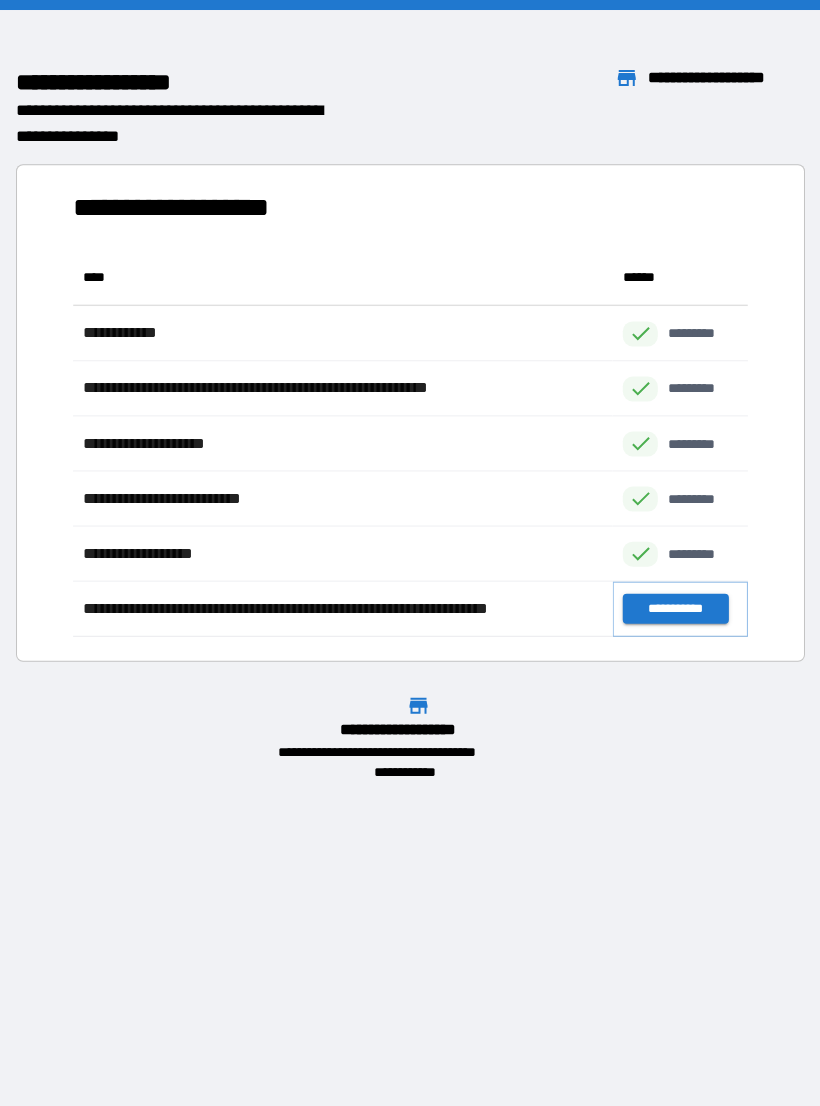 click on "**********" at bounding box center (674, 608) 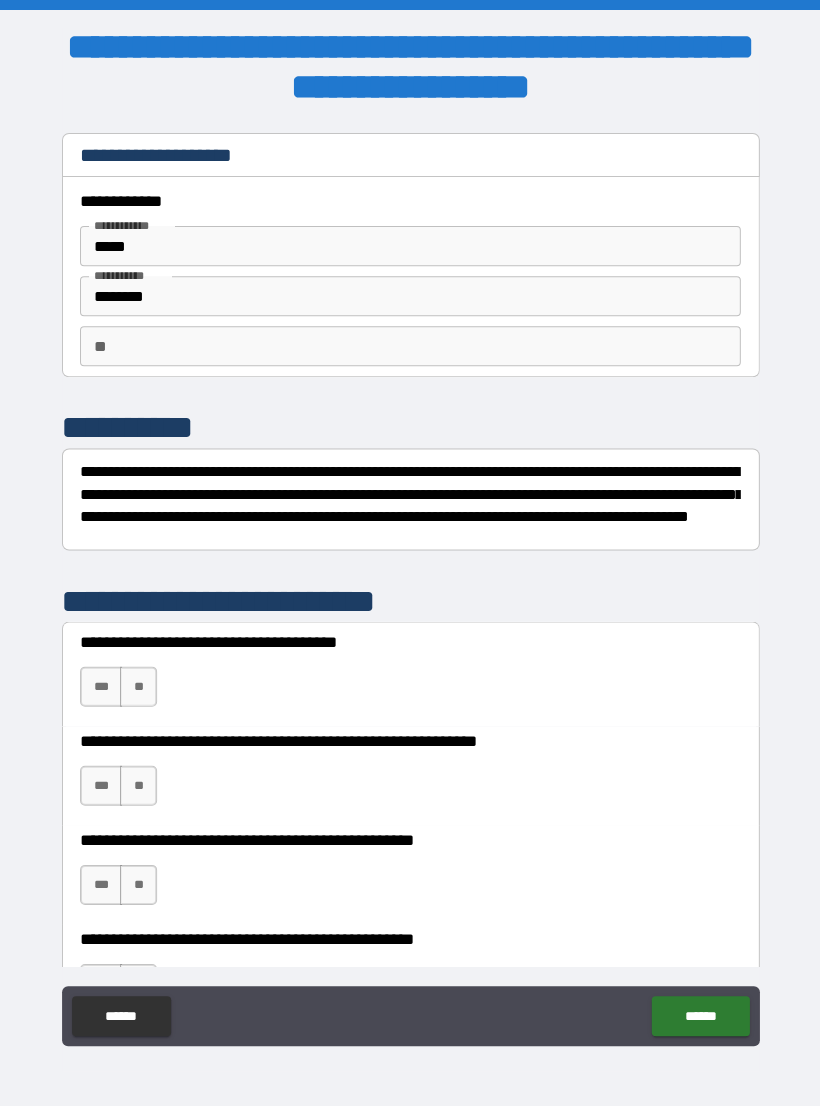 click on "***" at bounding box center (101, 686) 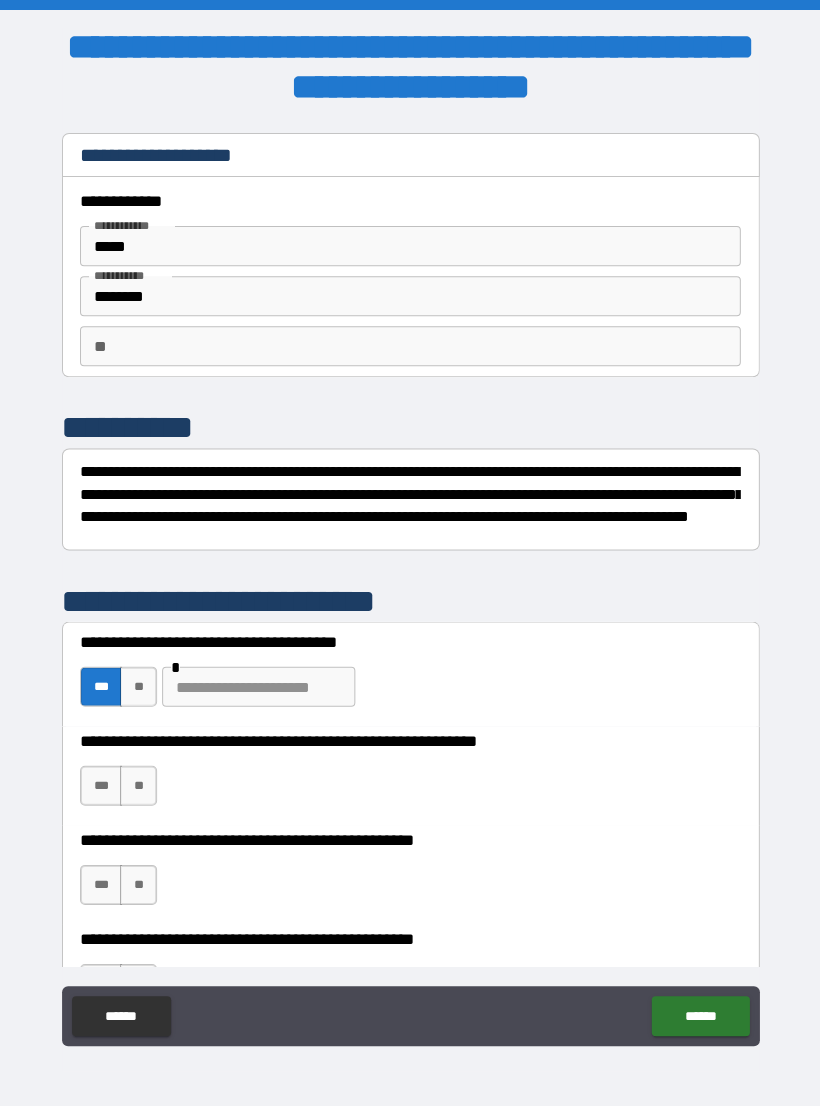 click at bounding box center [258, 686] 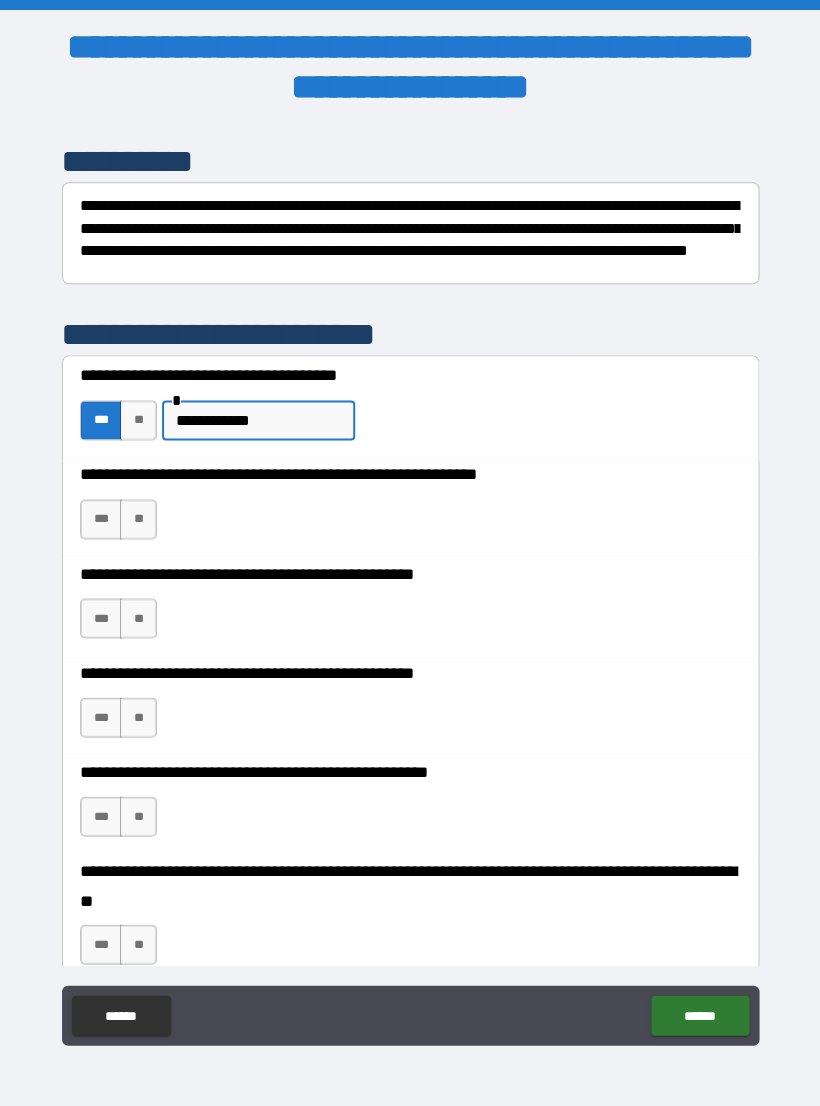 scroll, scrollTop: 264, scrollLeft: 0, axis: vertical 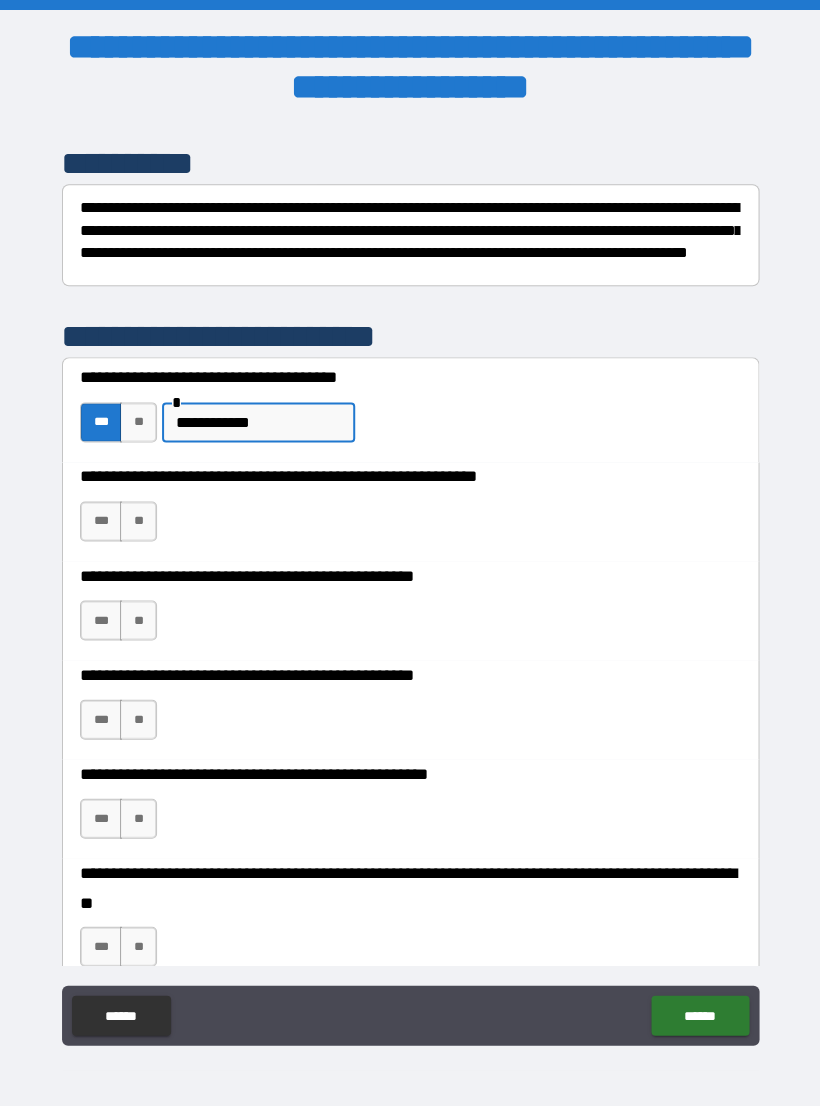 click on "***" at bounding box center [101, 521] 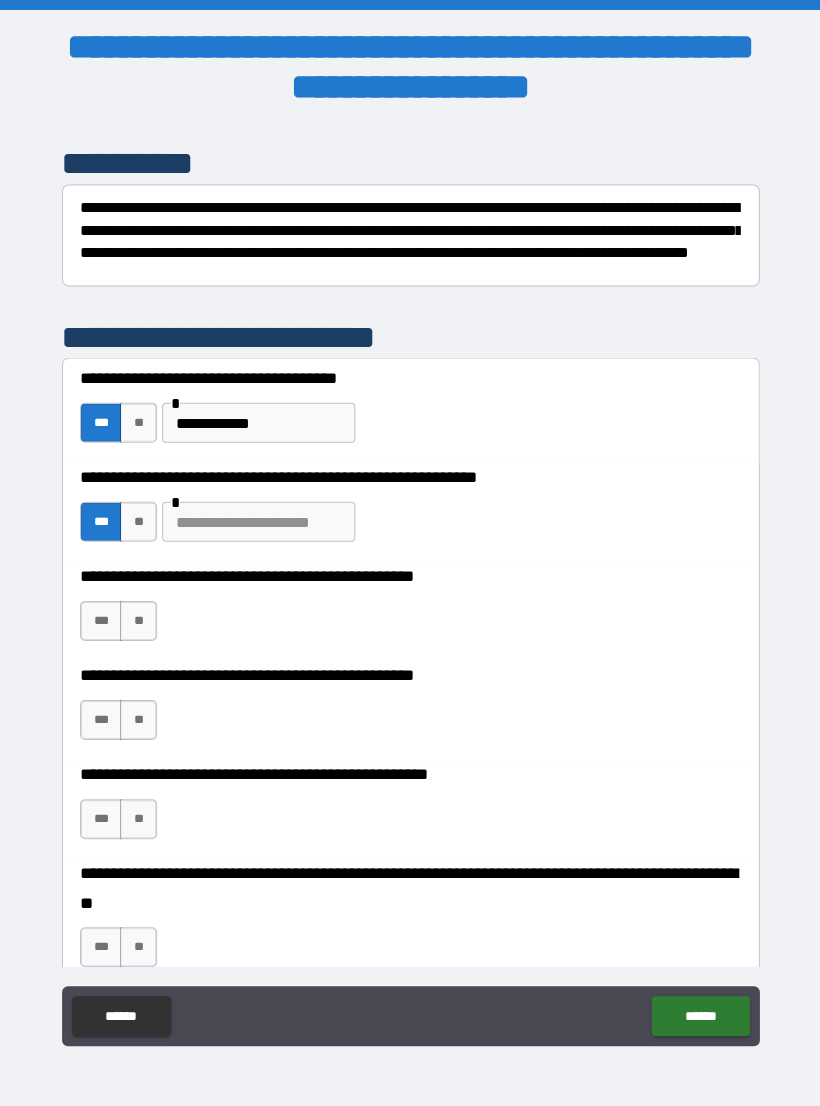 click at bounding box center (258, 521) 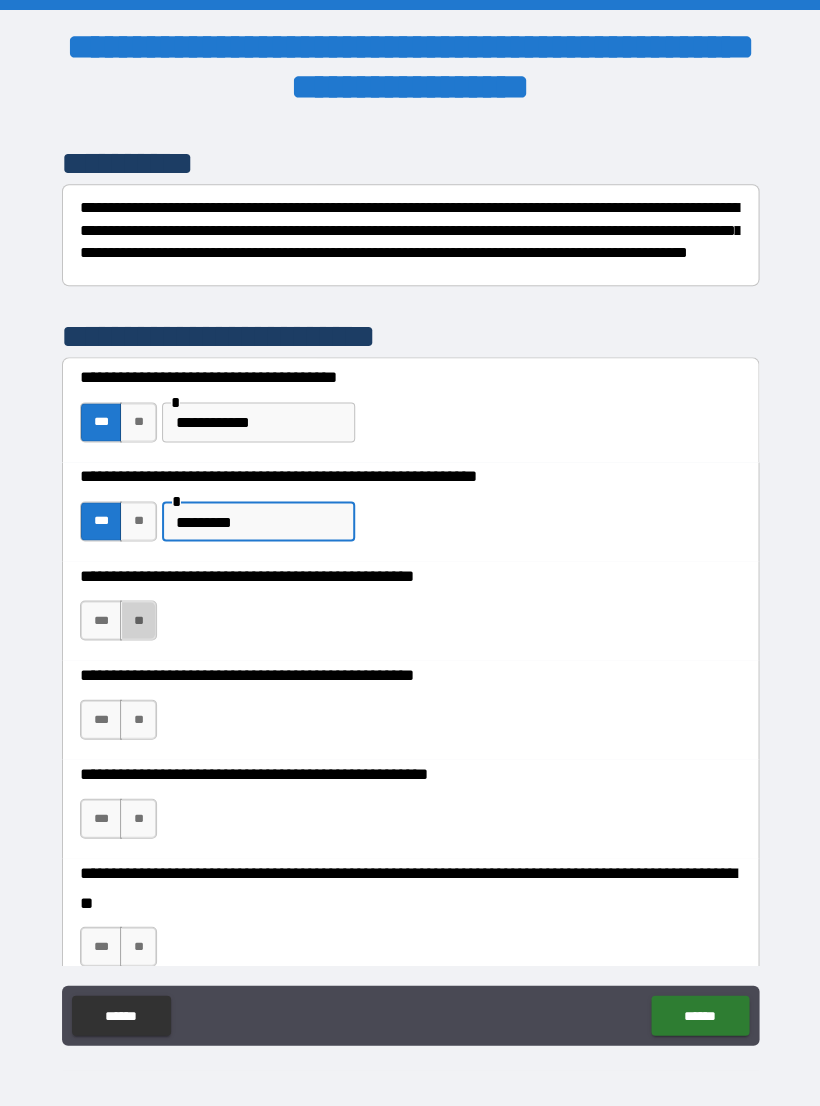click on "**" at bounding box center [138, 620] 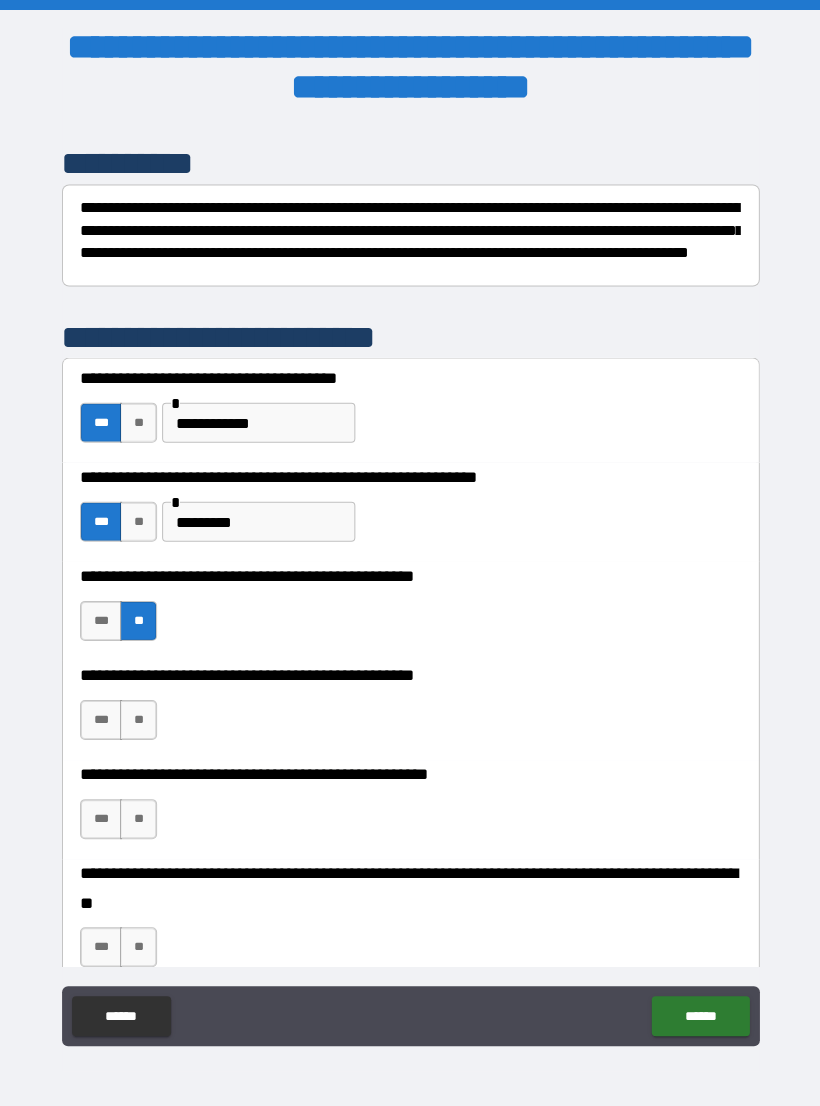 click on "***" at bounding box center (101, 719) 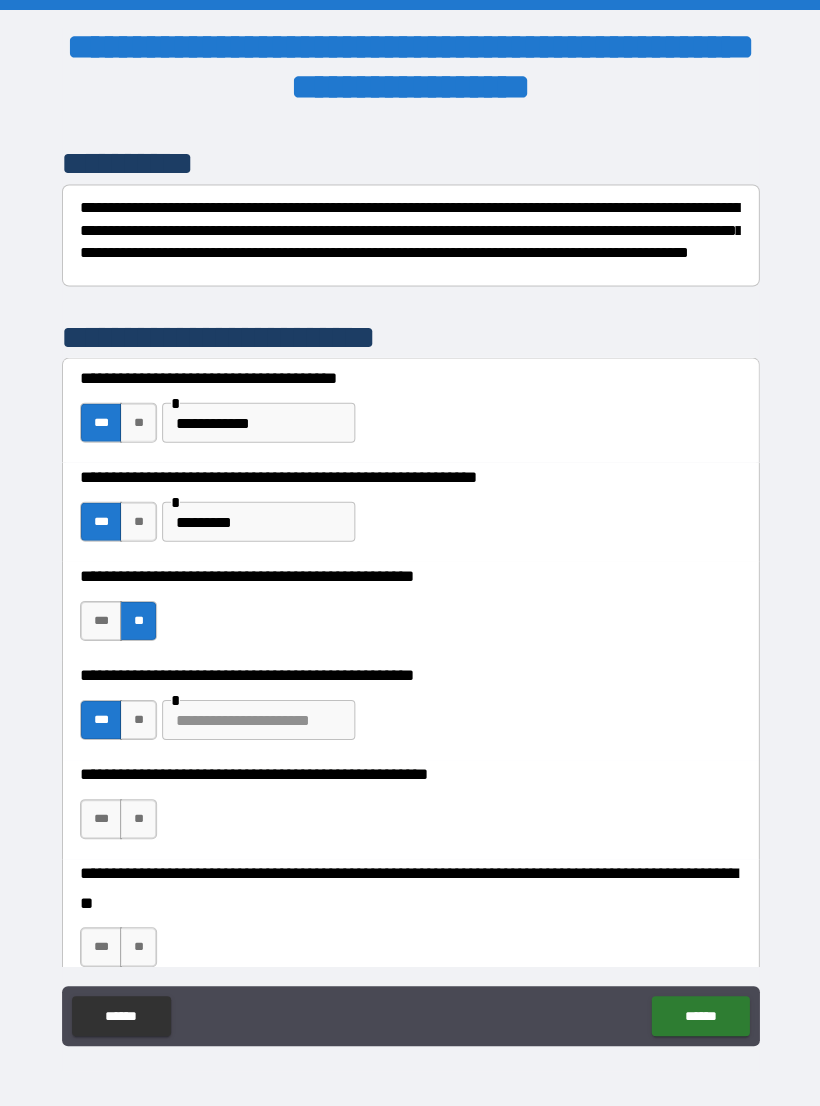 click at bounding box center [258, 719] 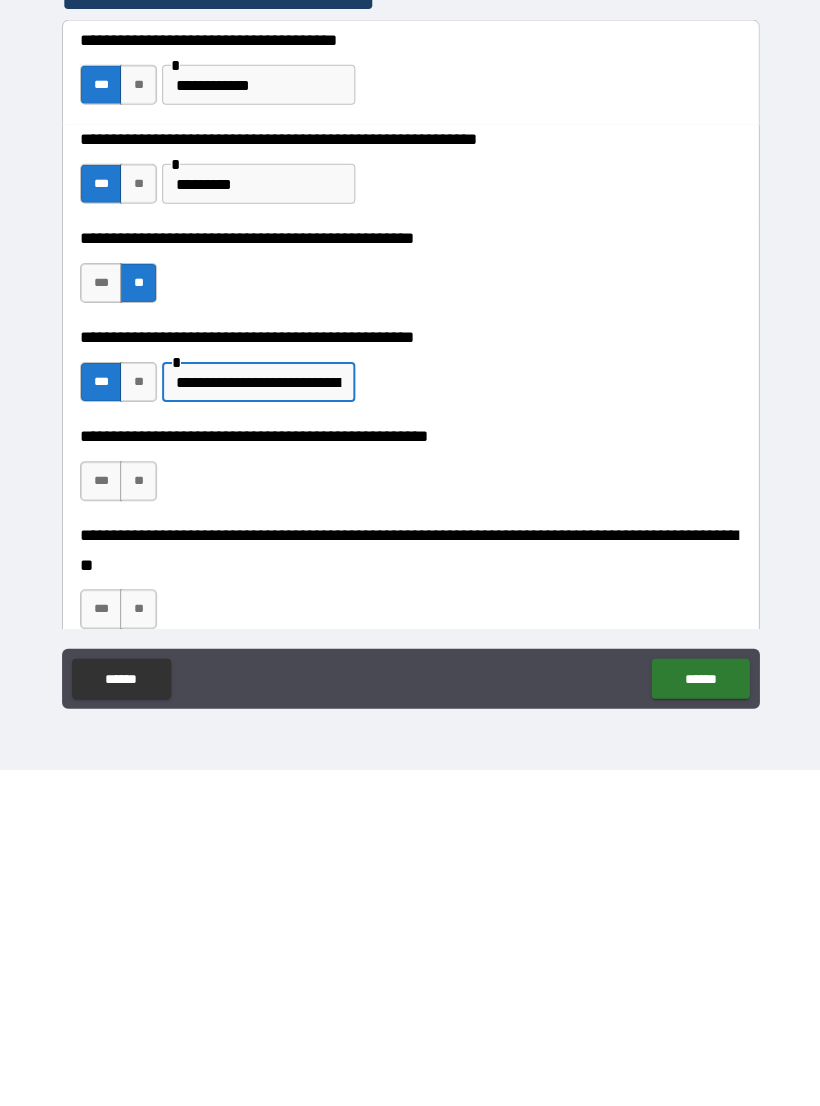 click on "**" at bounding box center [138, 946] 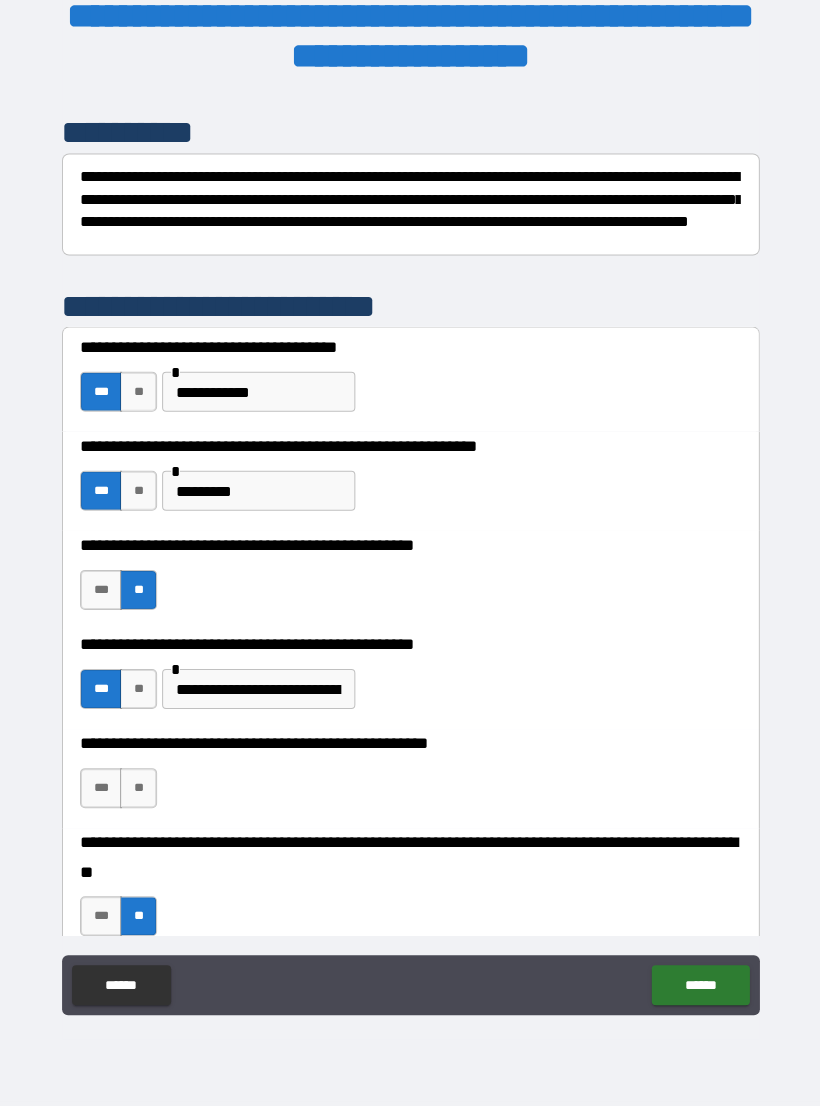 scroll, scrollTop: 31, scrollLeft: 0, axis: vertical 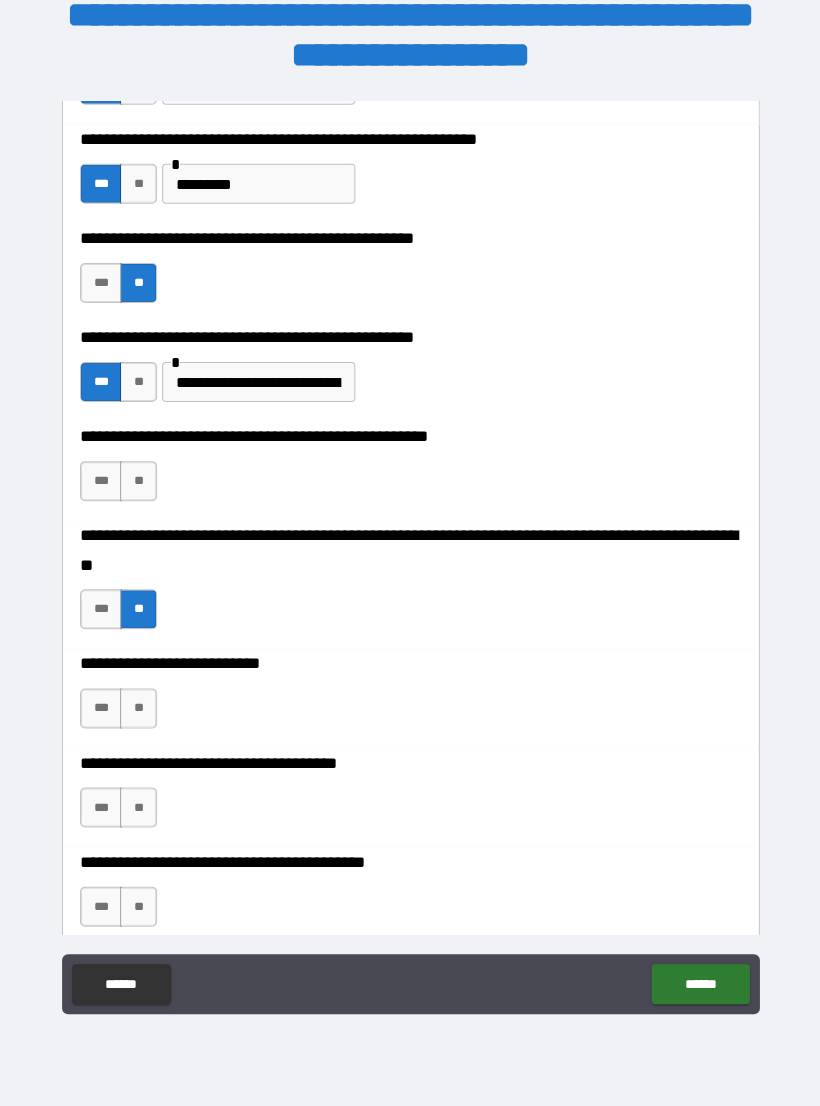 click on "**" at bounding box center [138, 709] 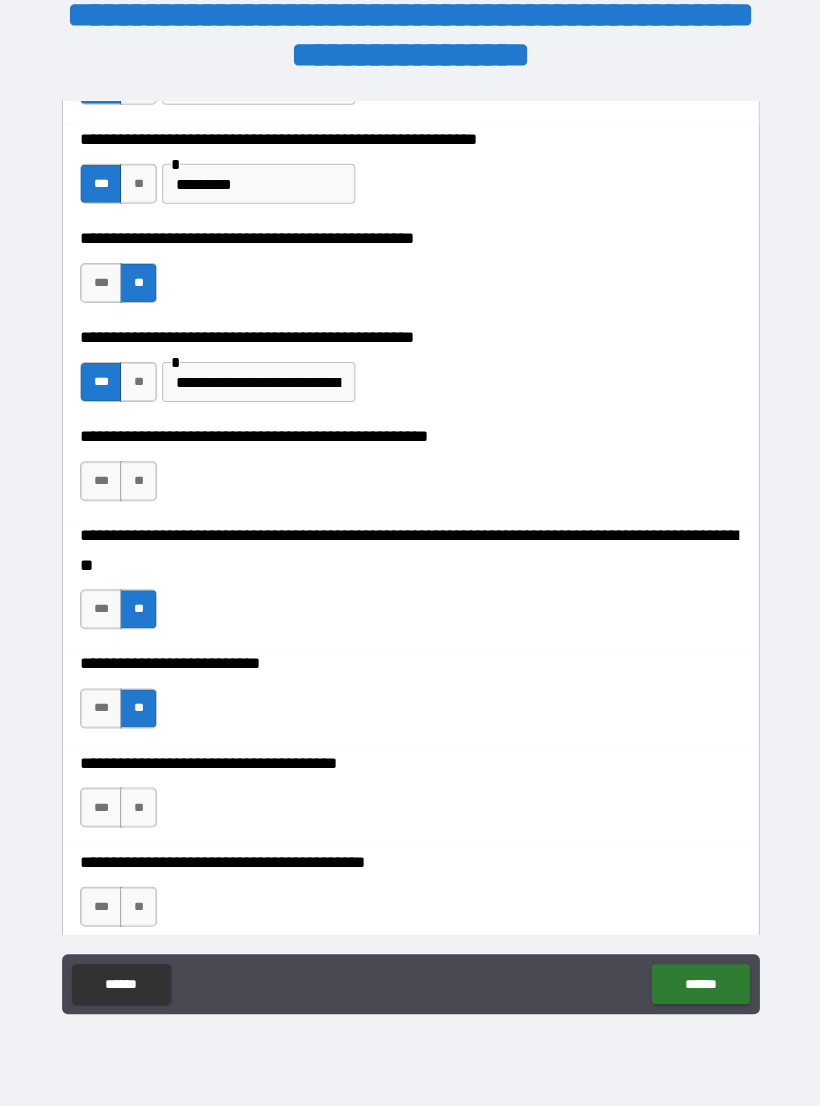 click on "**" at bounding box center [138, 808] 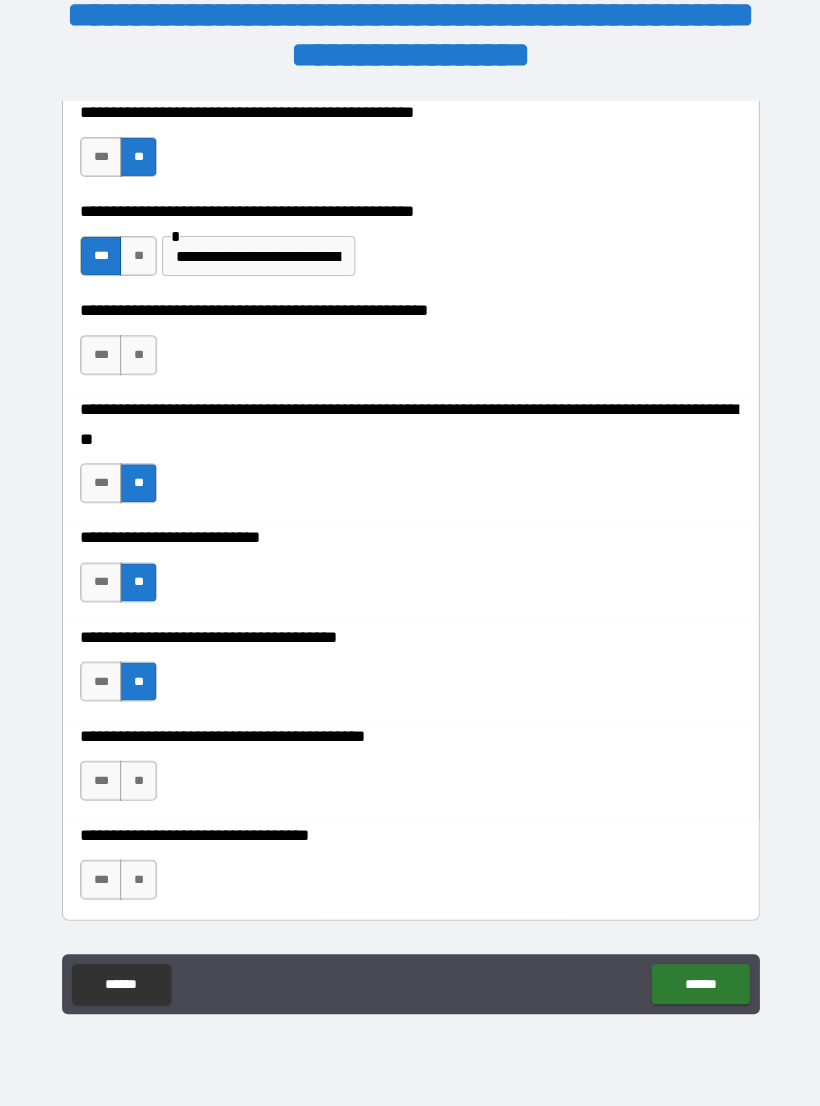 scroll, scrollTop: 708, scrollLeft: 0, axis: vertical 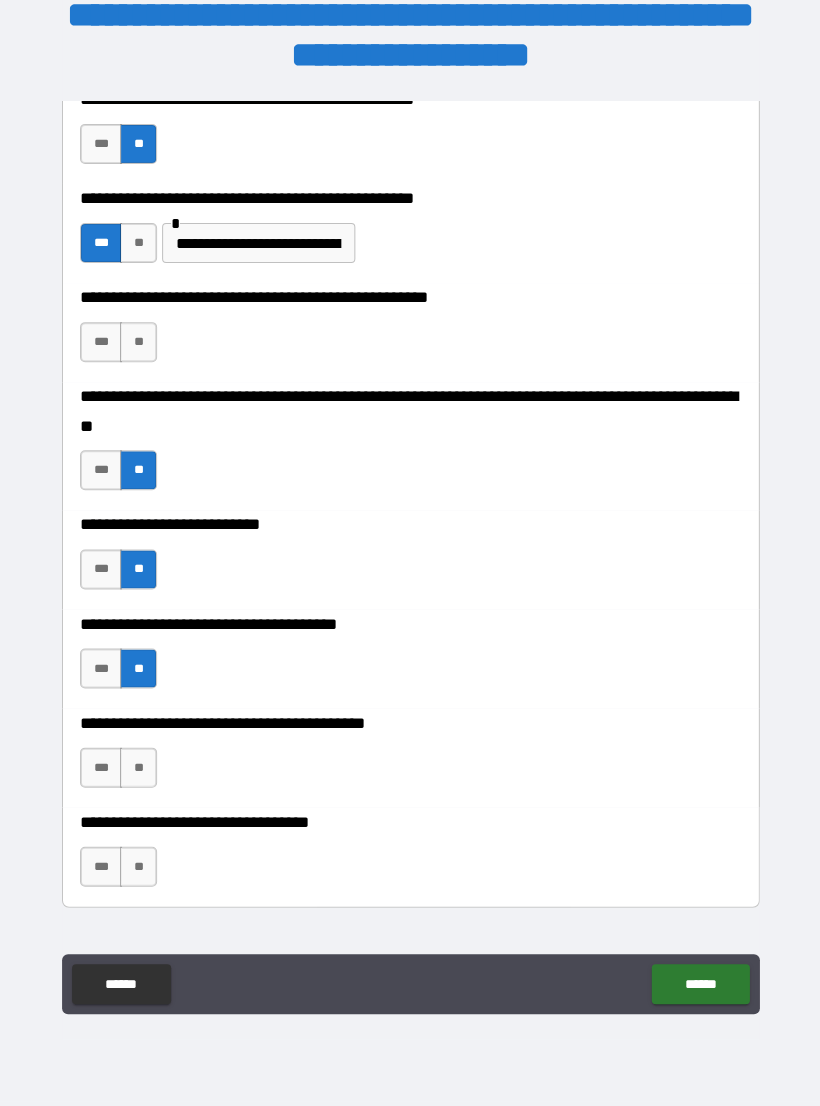 click on "**" at bounding box center [138, 768] 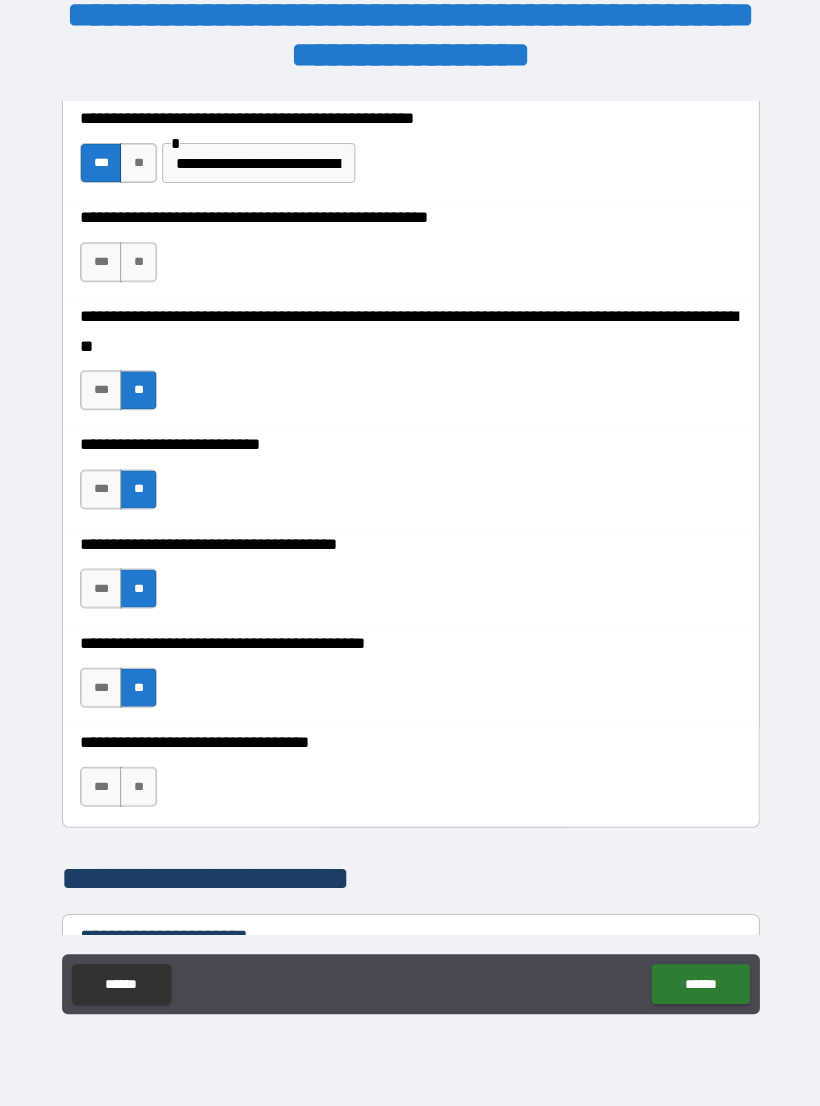 scroll, scrollTop: 794, scrollLeft: 0, axis: vertical 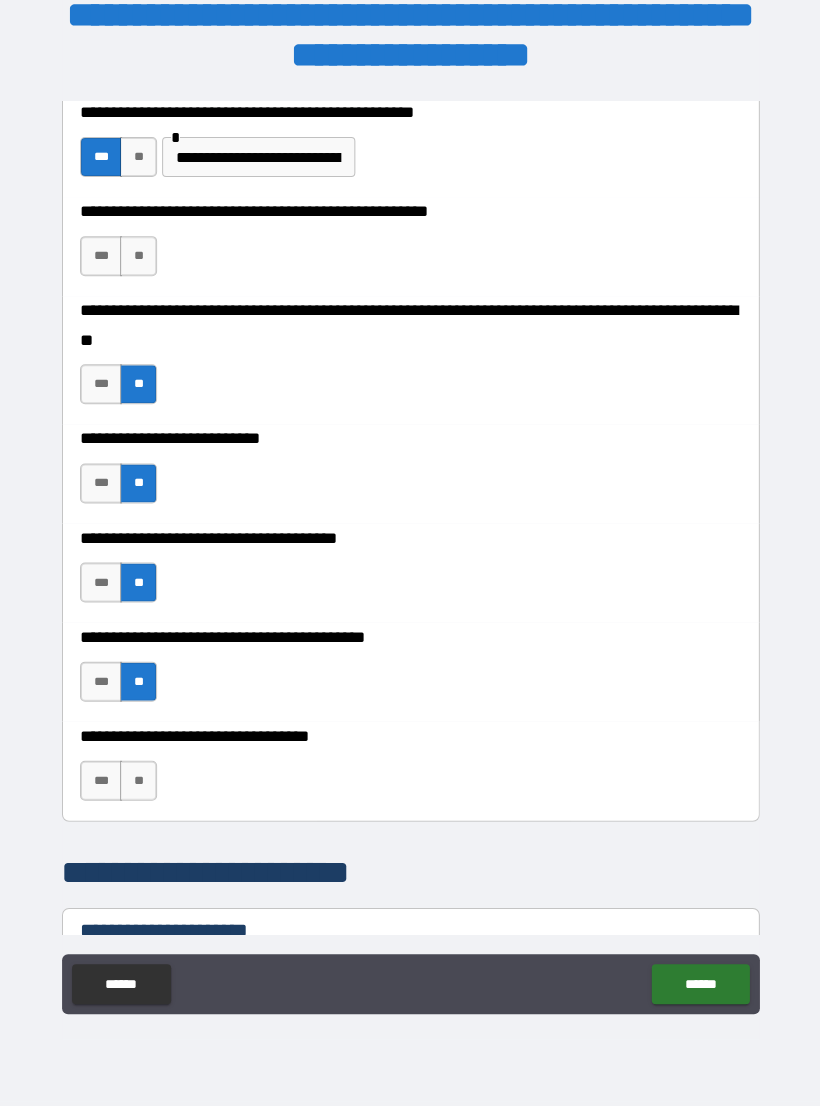 click on "**" at bounding box center [138, 781] 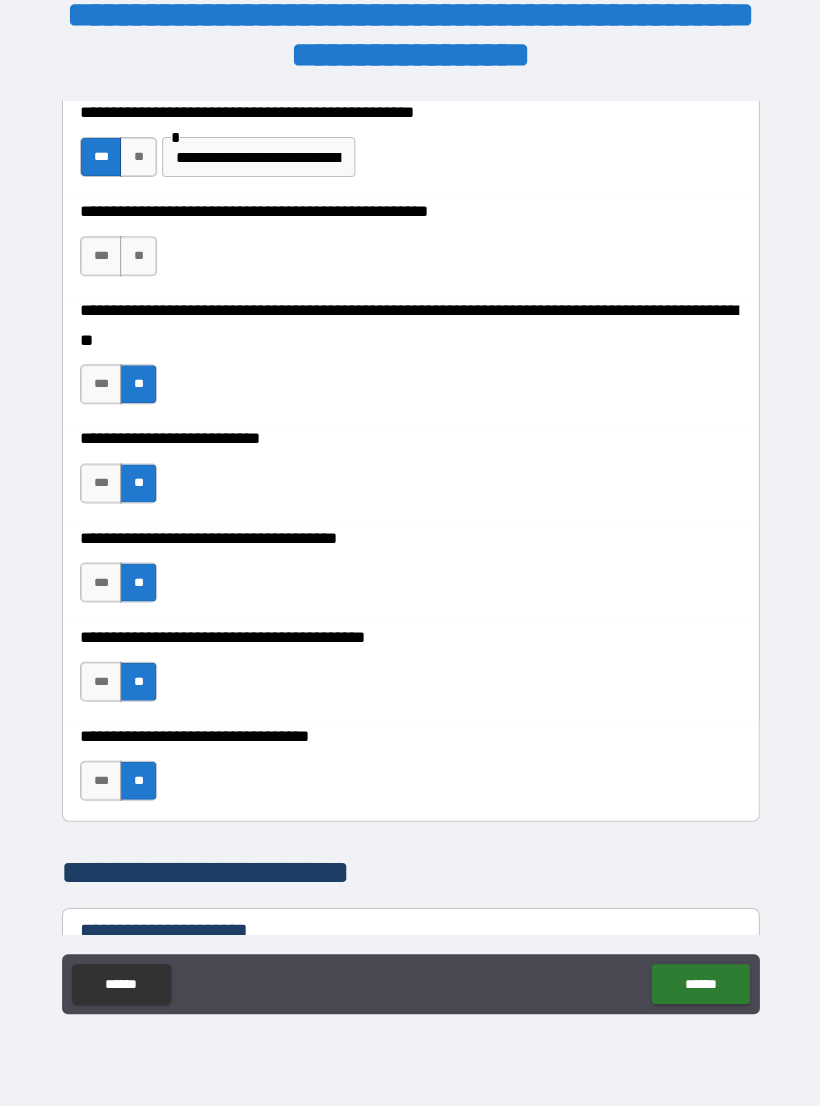 click on "**" at bounding box center [138, 257] 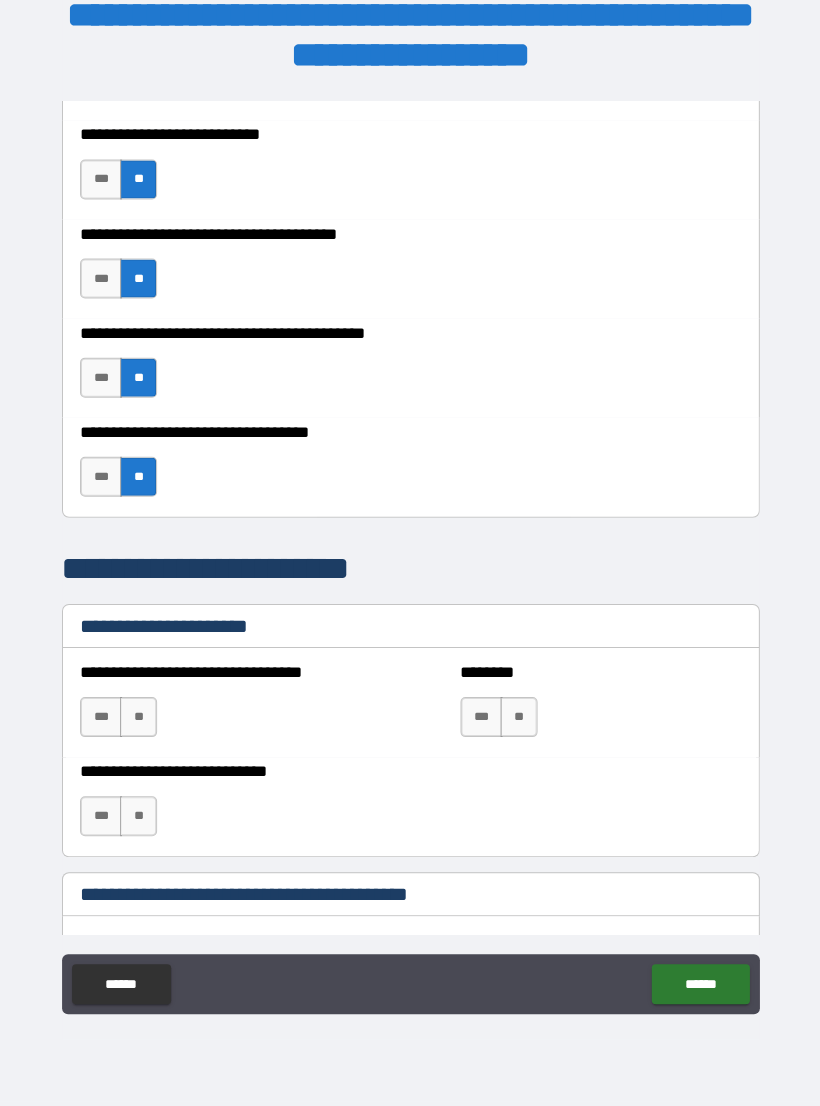 scroll, scrollTop: 1102, scrollLeft: 0, axis: vertical 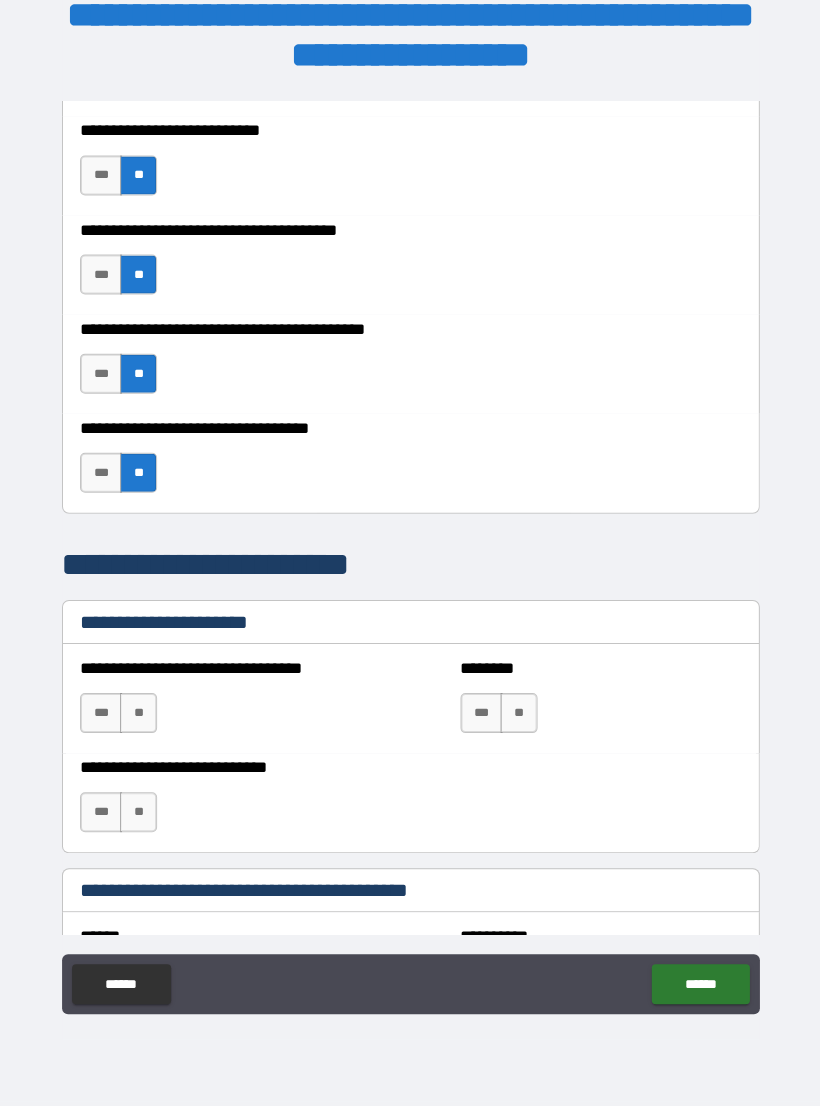 click on "**" at bounding box center (138, 713) 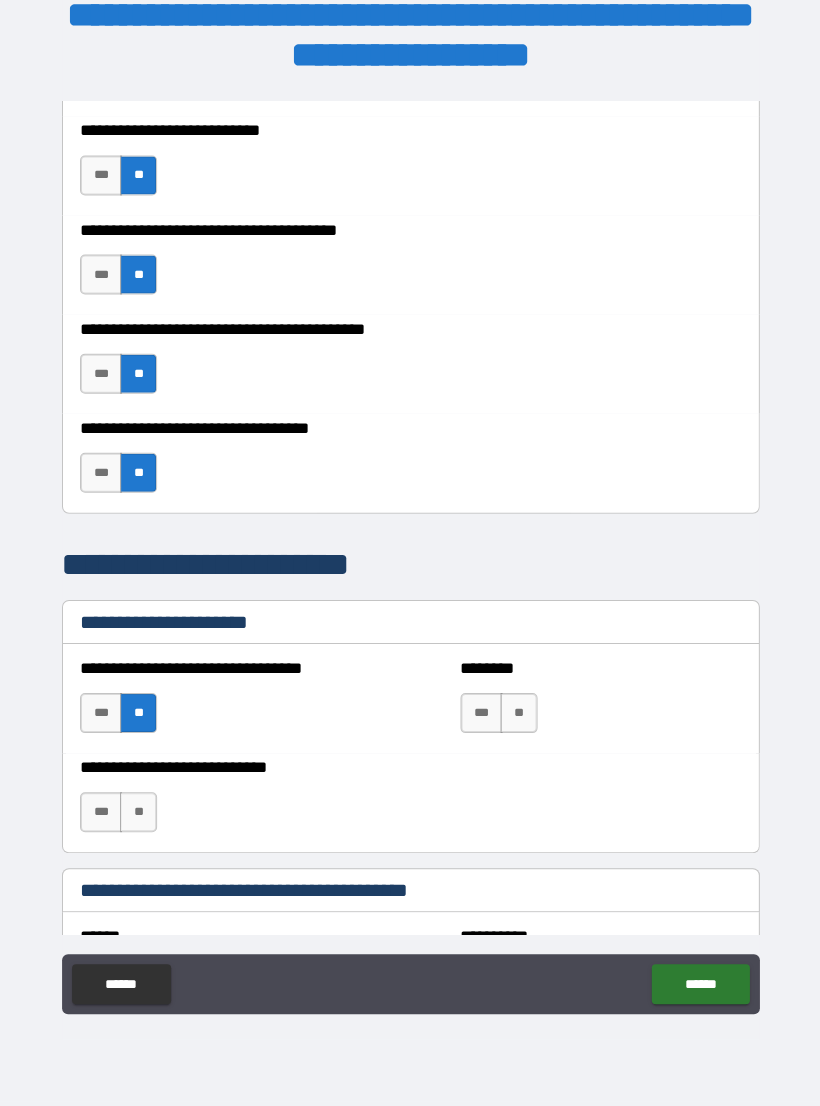 click on "**" at bounding box center (518, 713) 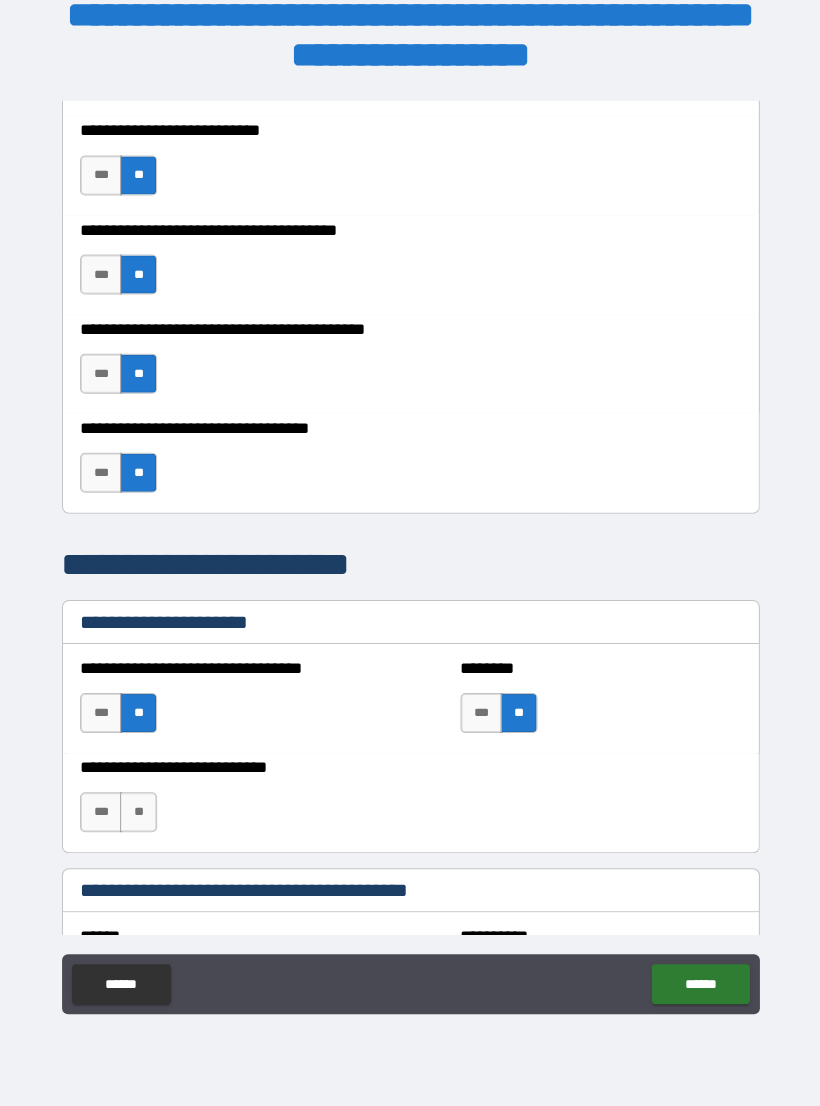 click on "**" at bounding box center (138, 812) 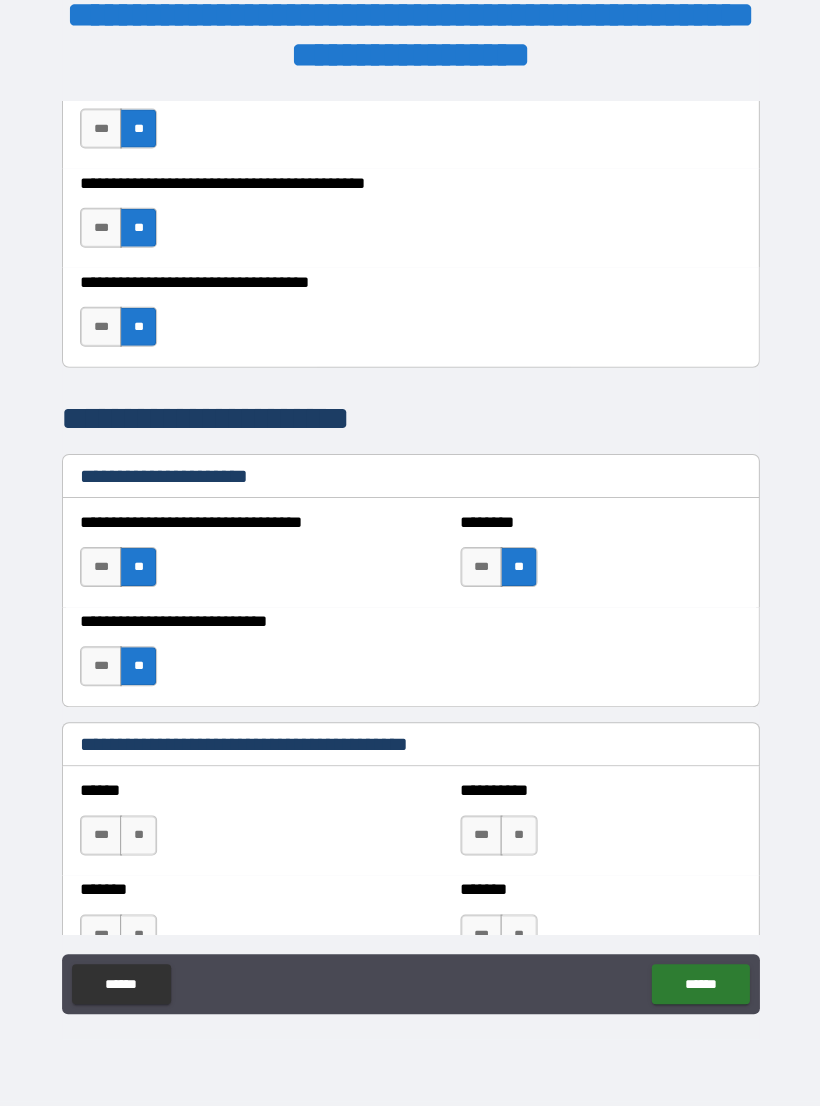 scroll, scrollTop: 1255, scrollLeft: 0, axis: vertical 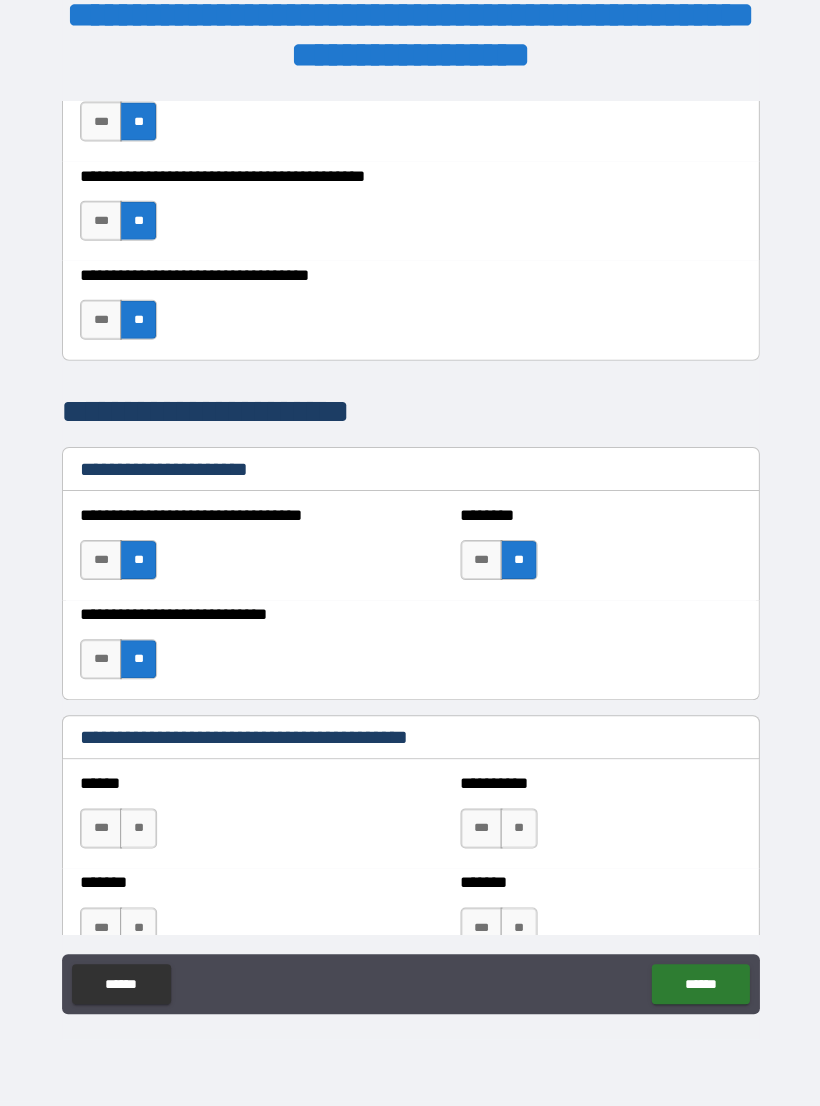click on "**" at bounding box center (138, 828) 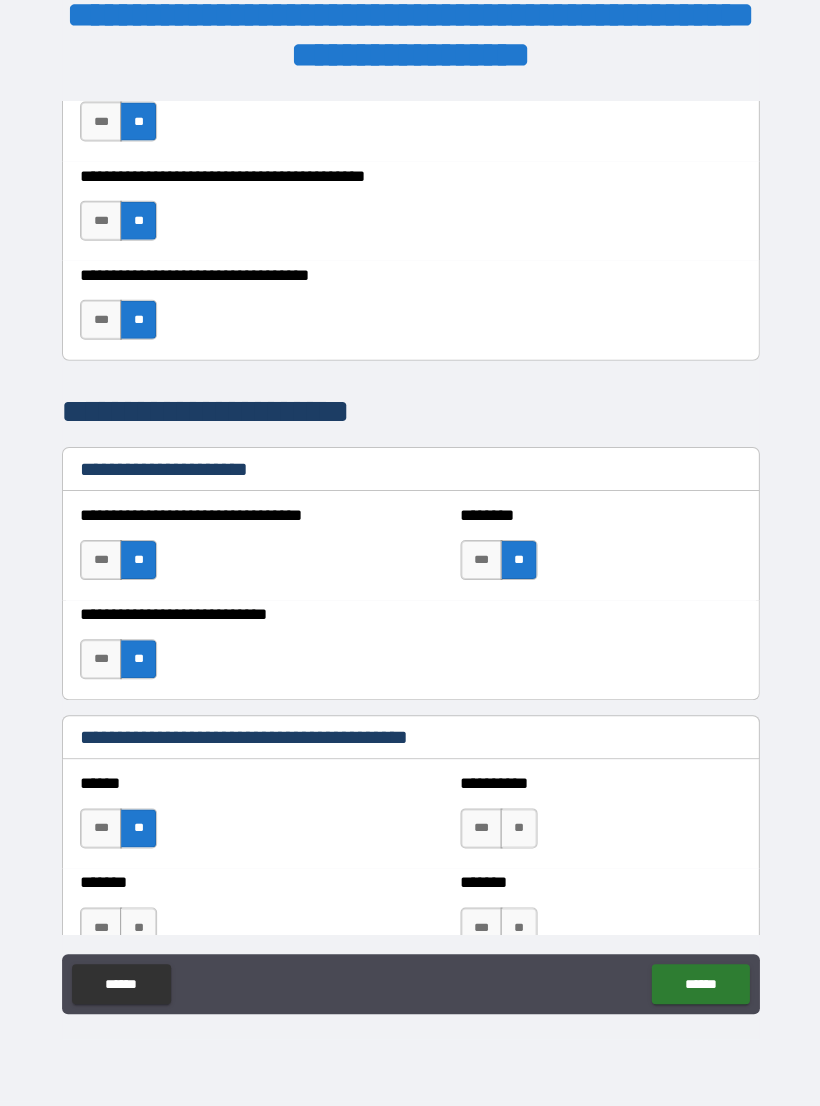 click on "**" at bounding box center (518, 828) 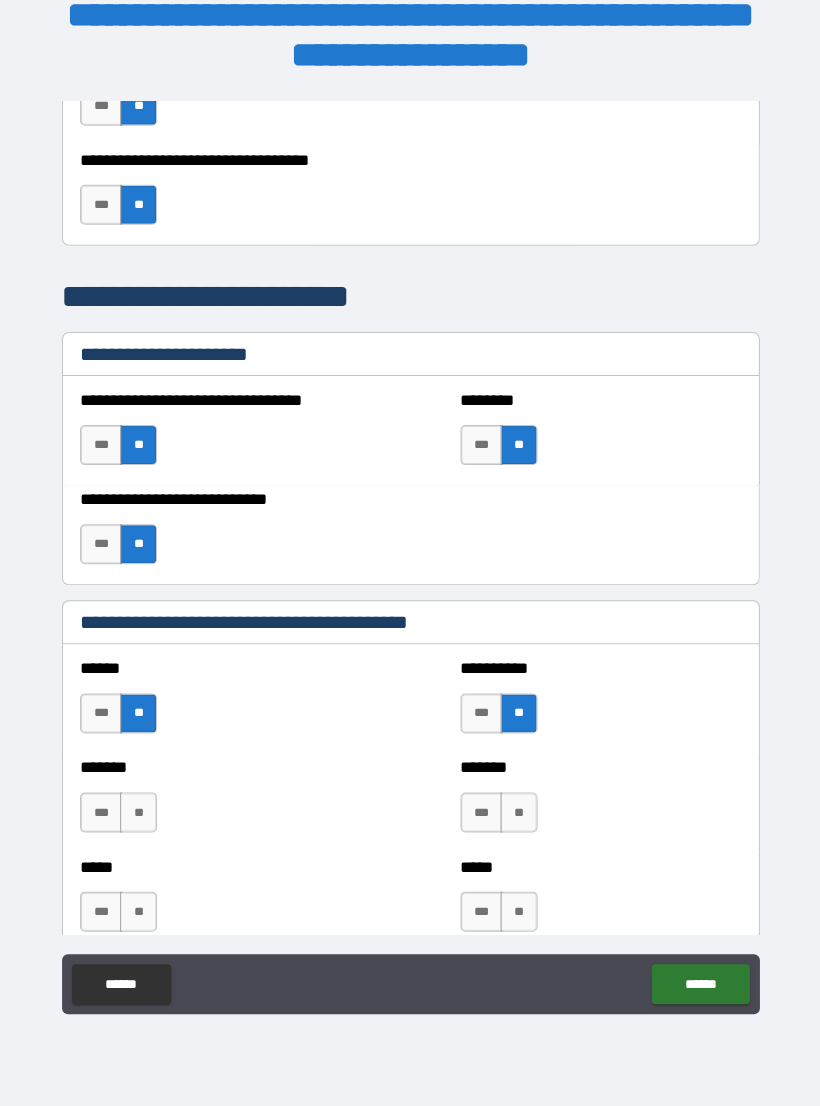 scroll, scrollTop: 1370, scrollLeft: 0, axis: vertical 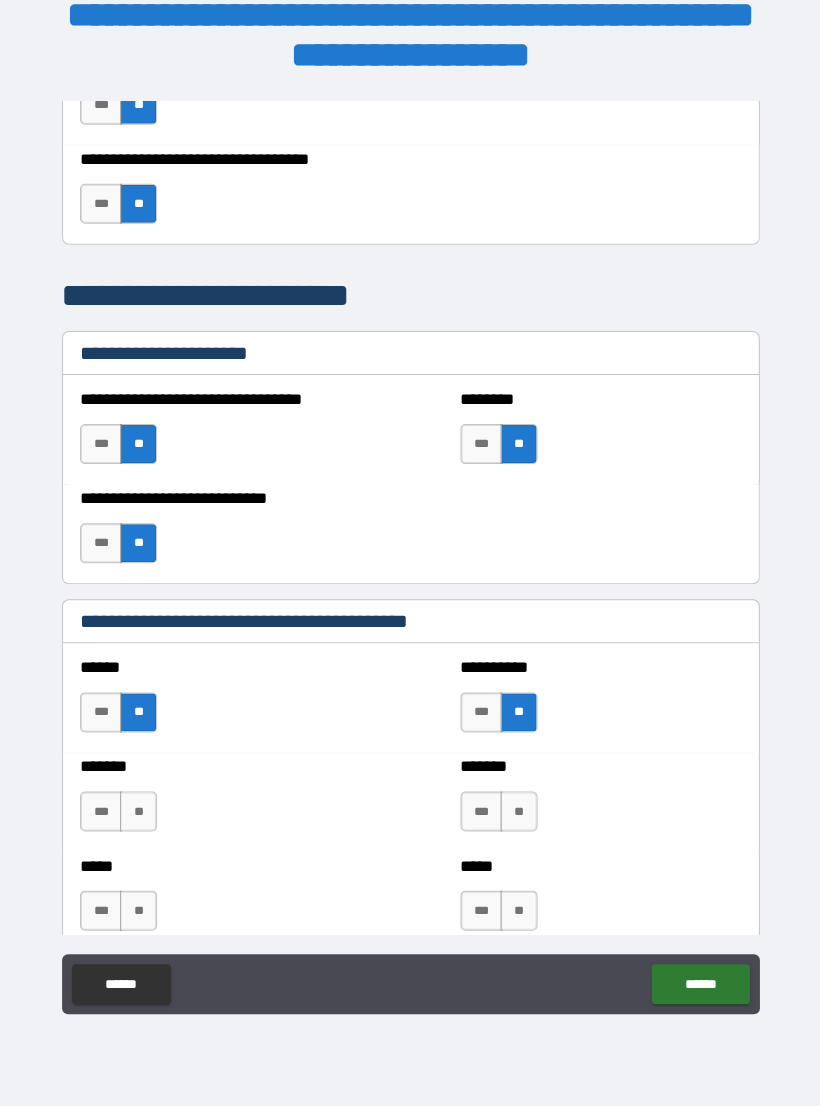 click on "**" at bounding box center (138, 812) 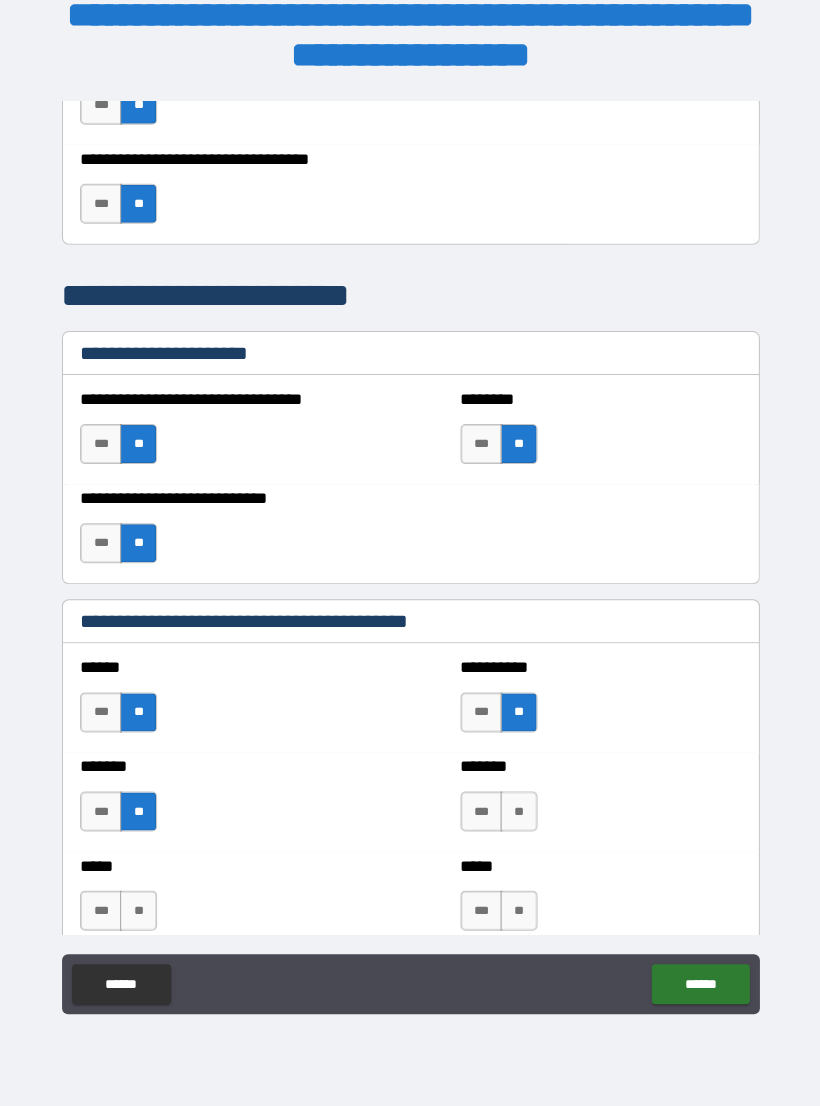 click on "**" at bounding box center (518, 812) 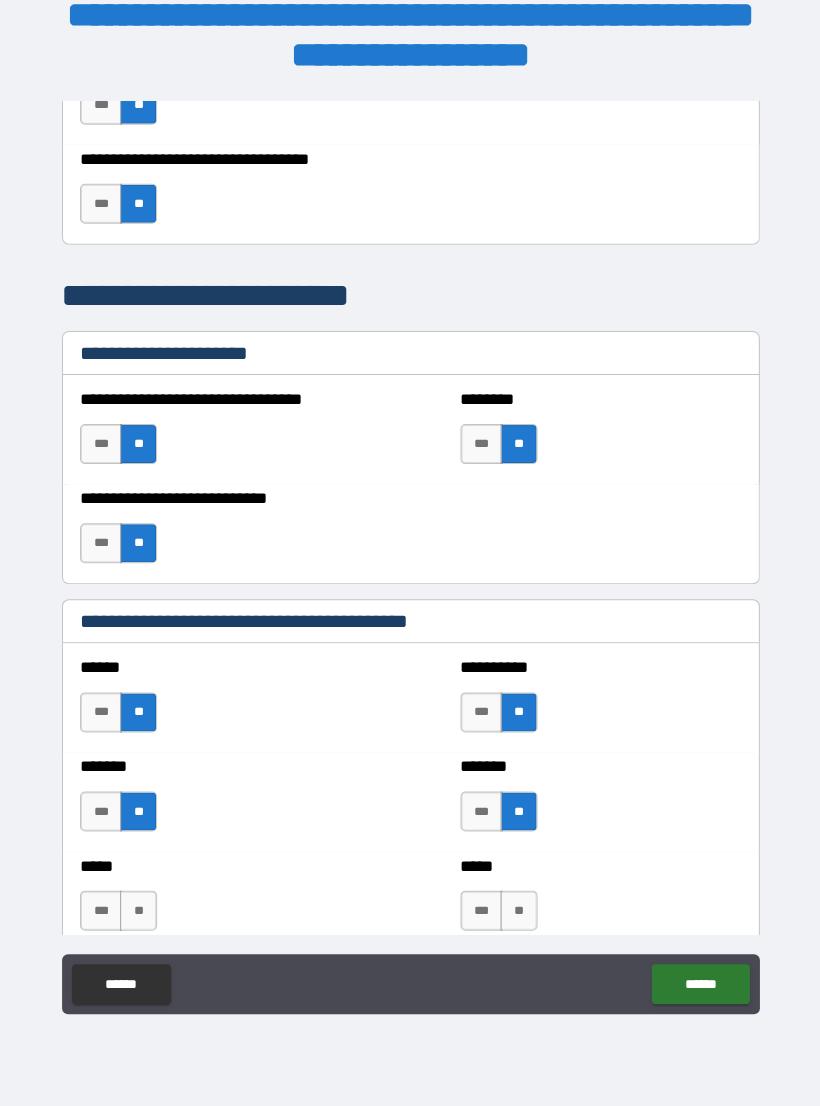 click on "**" at bounding box center [138, 911] 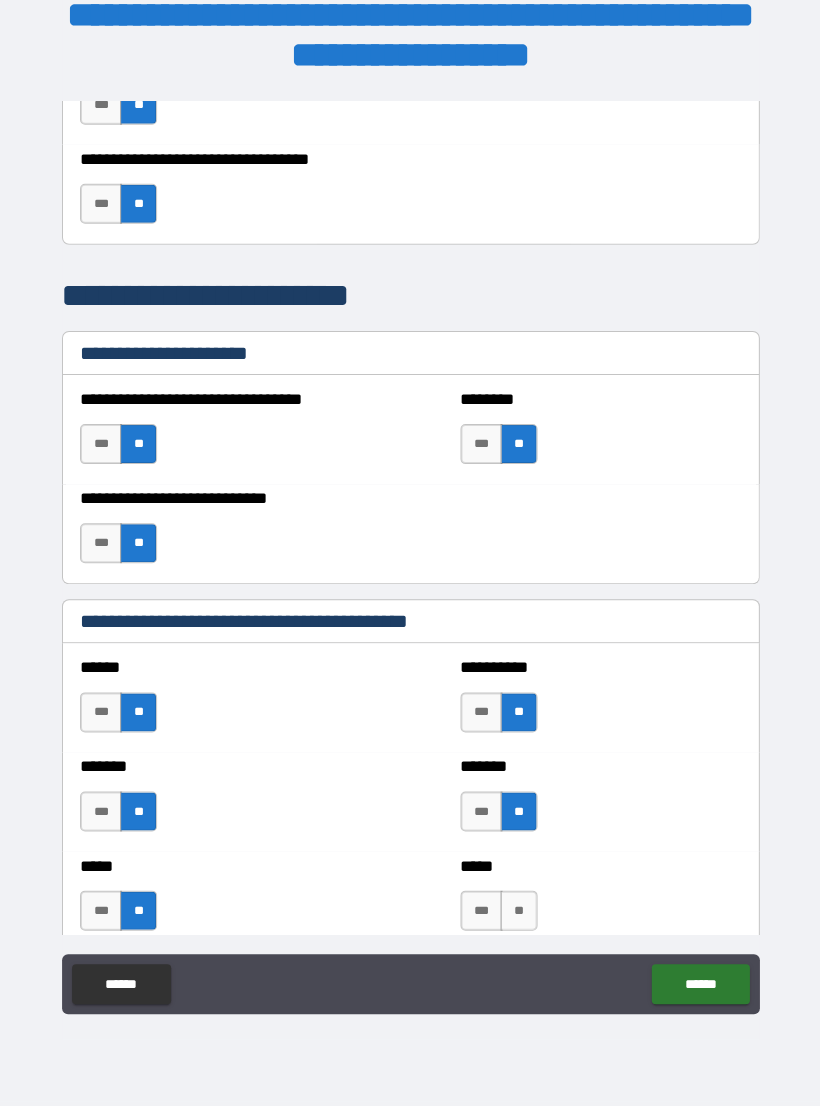 click on "**" at bounding box center (518, 911) 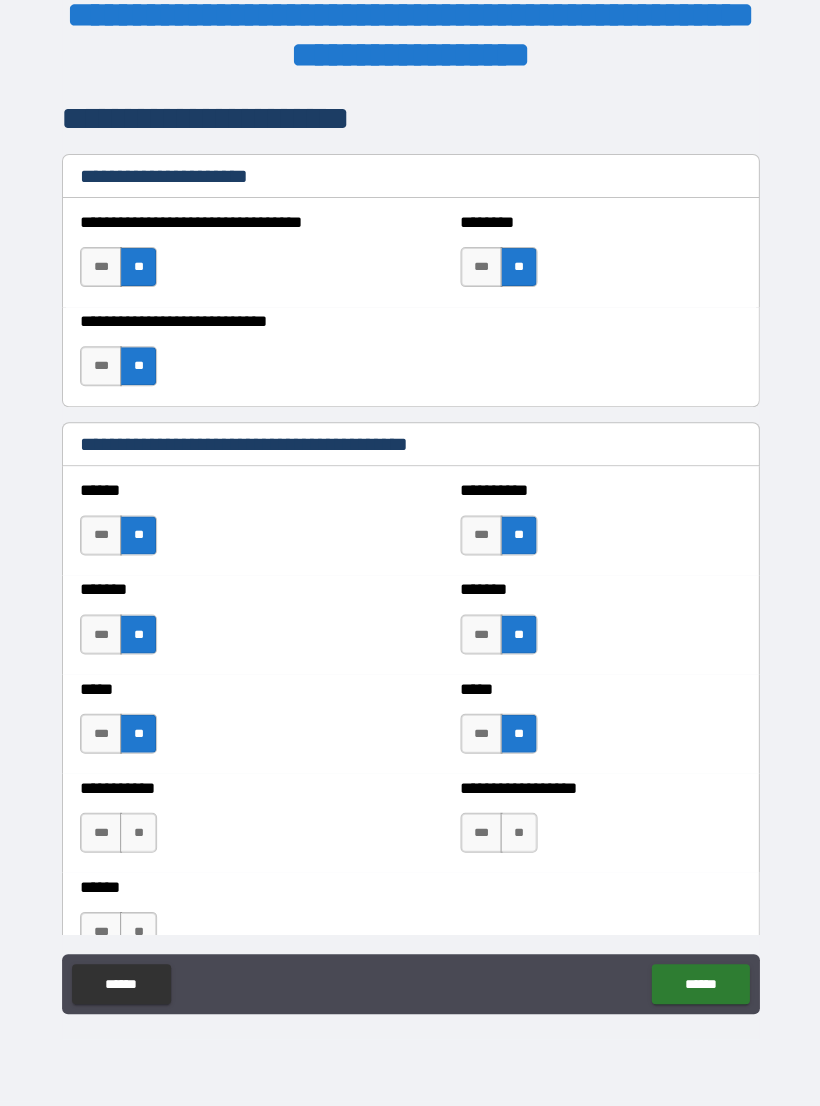 scroll, scrollTop: 1548, scrollLeft: 0, axis: vertical 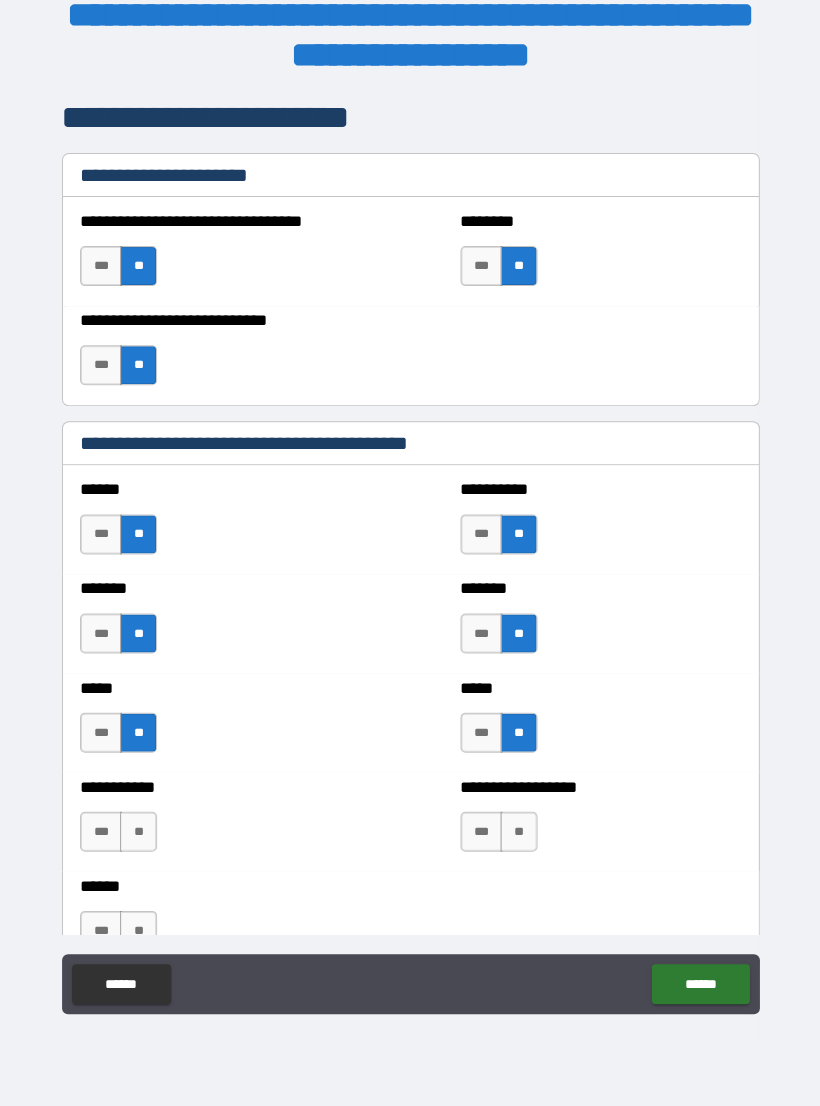 click on "***" at bounding box center (101, 832) 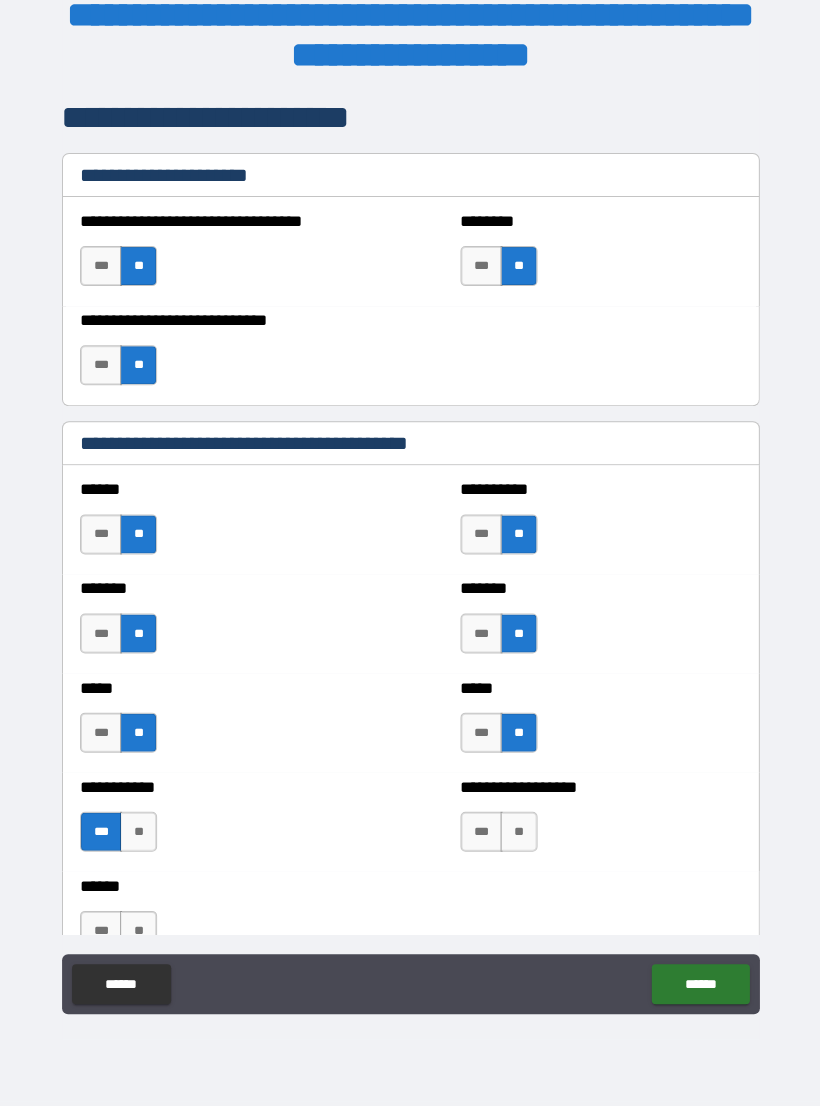 click on "**" at bounding box center (518, 832) 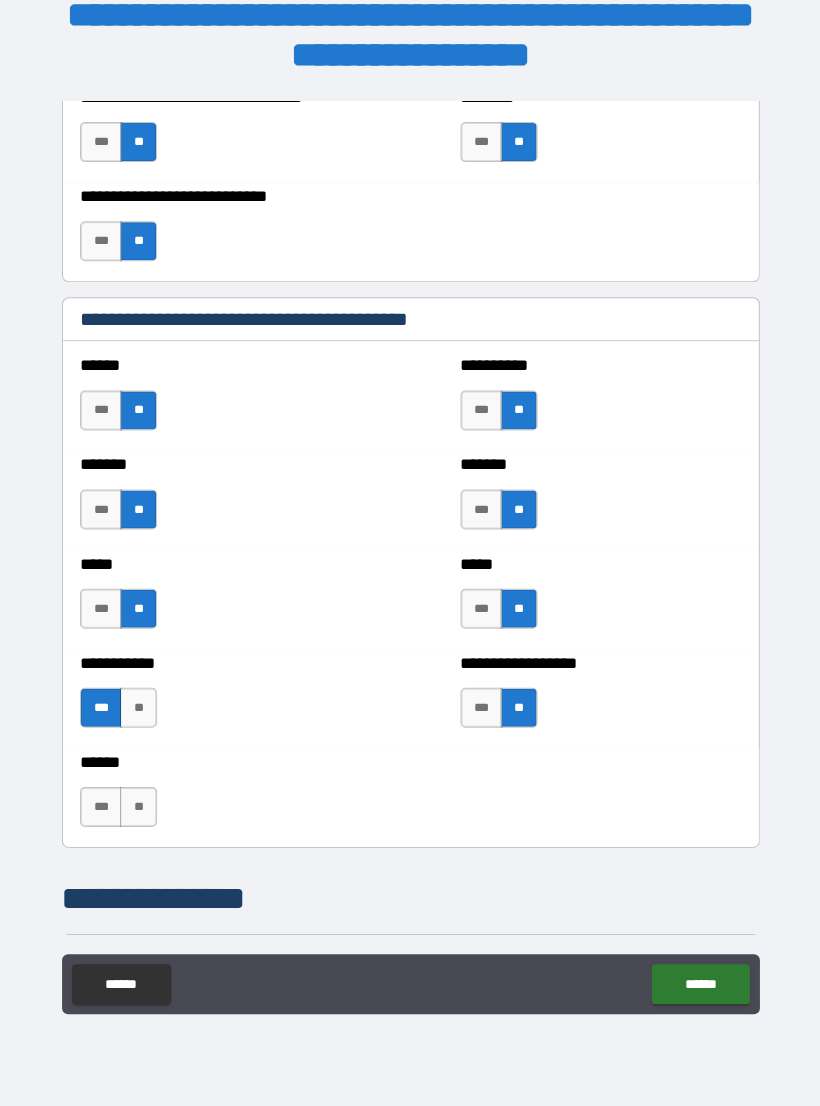 scroll, scrollTop: 1675, scrollLeft: 0, axis: vertical 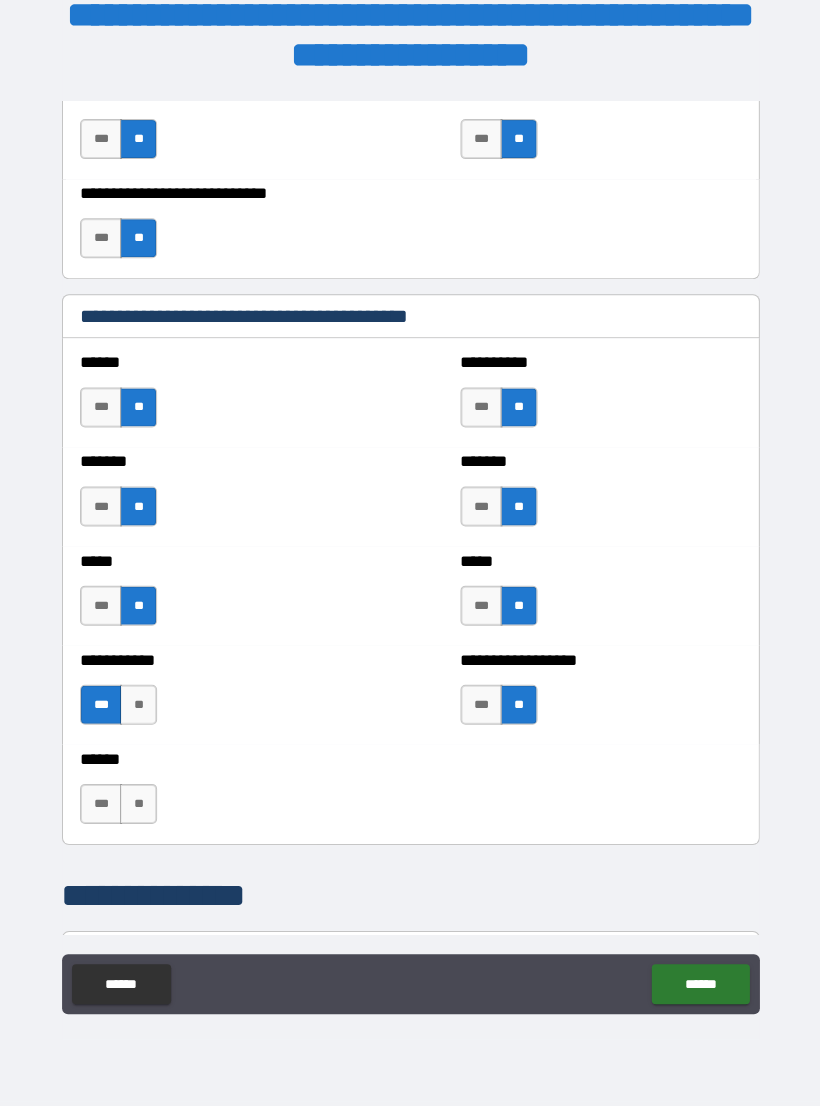 click on "**" at bounding box center [138, 804] 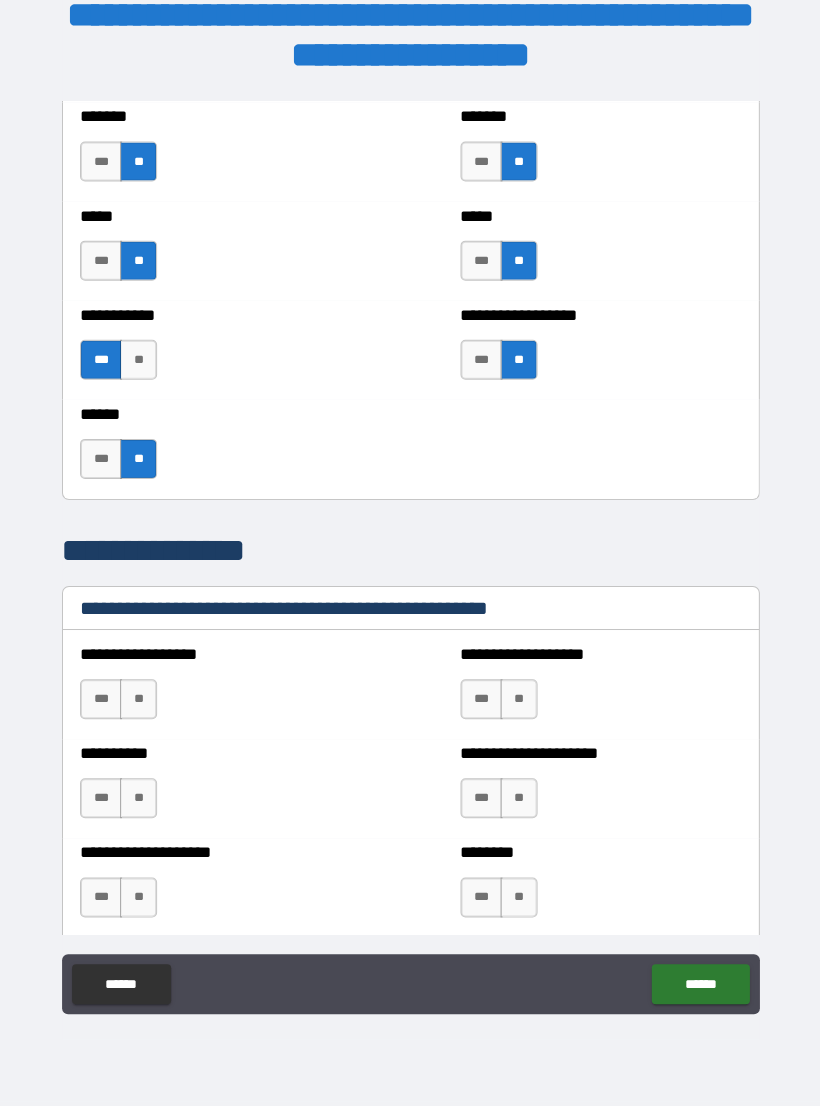 scroll, scrollTop: 2023, scrollLeft: 0, axis: vertical 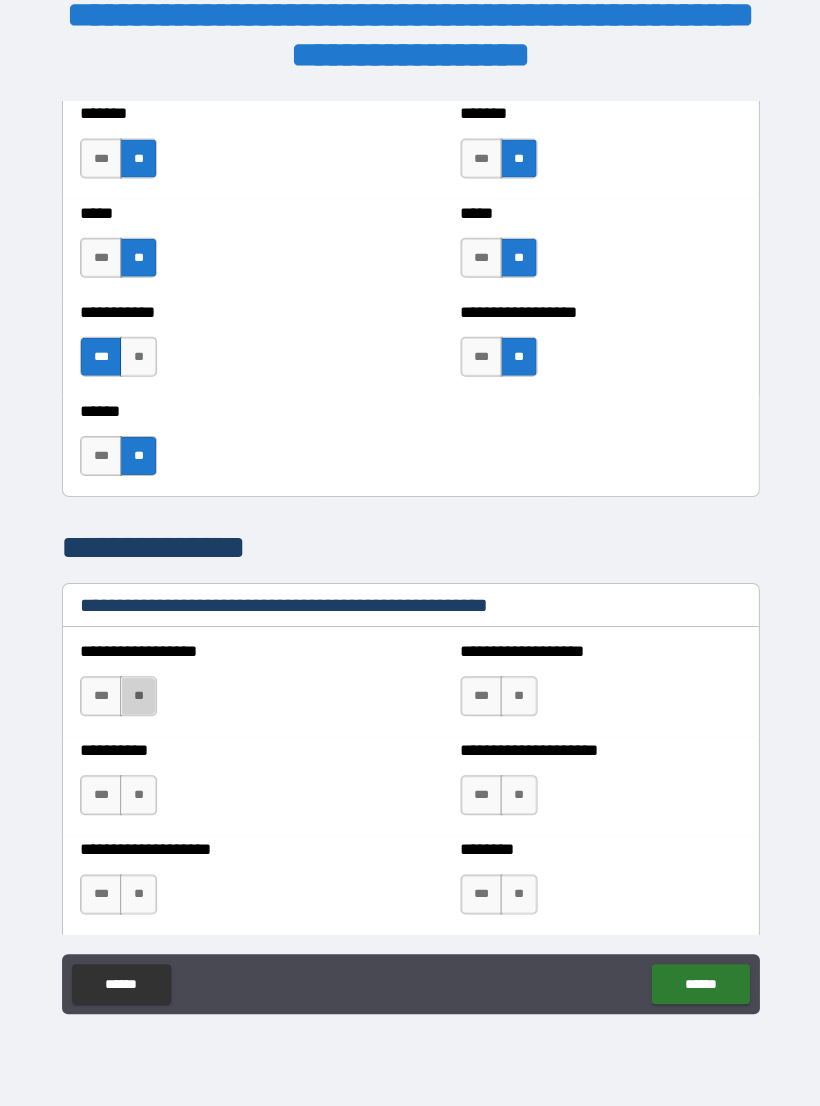 click on "**" at bounding box center (138, 696) 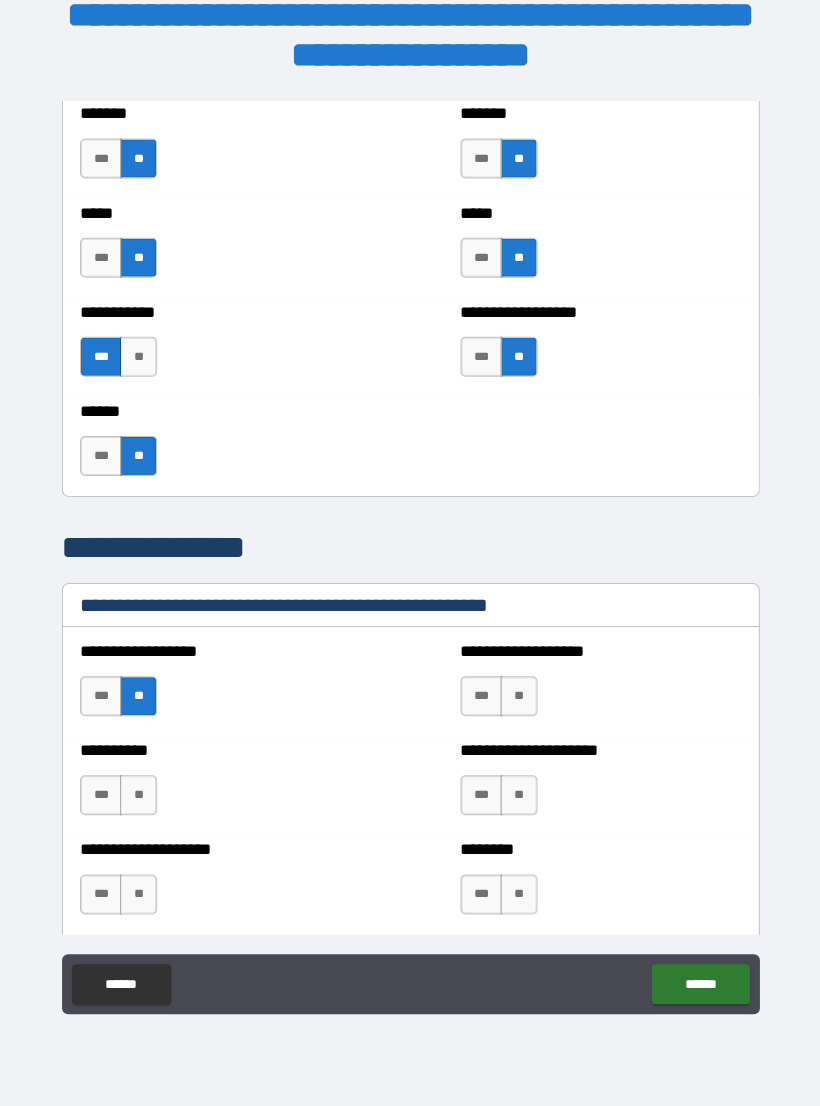 click on "**" at bounding box center (518, 696) 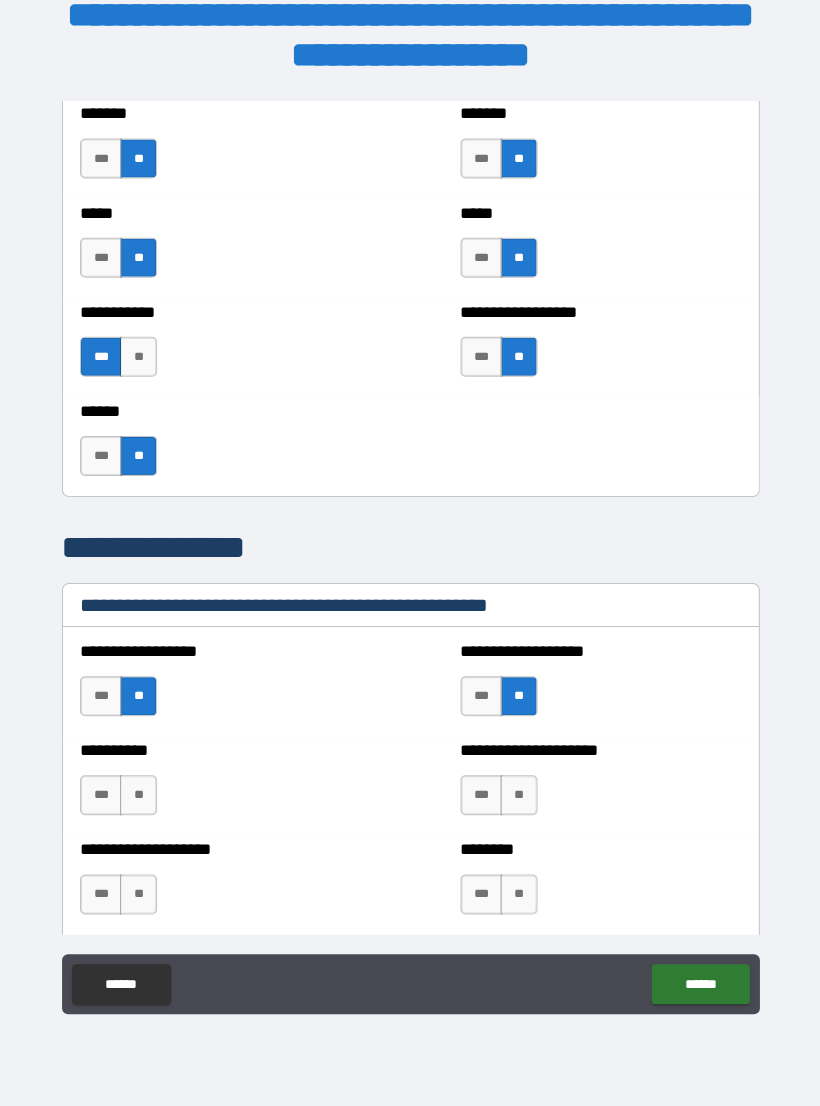 click on "**" at bounding box center (138, 795) 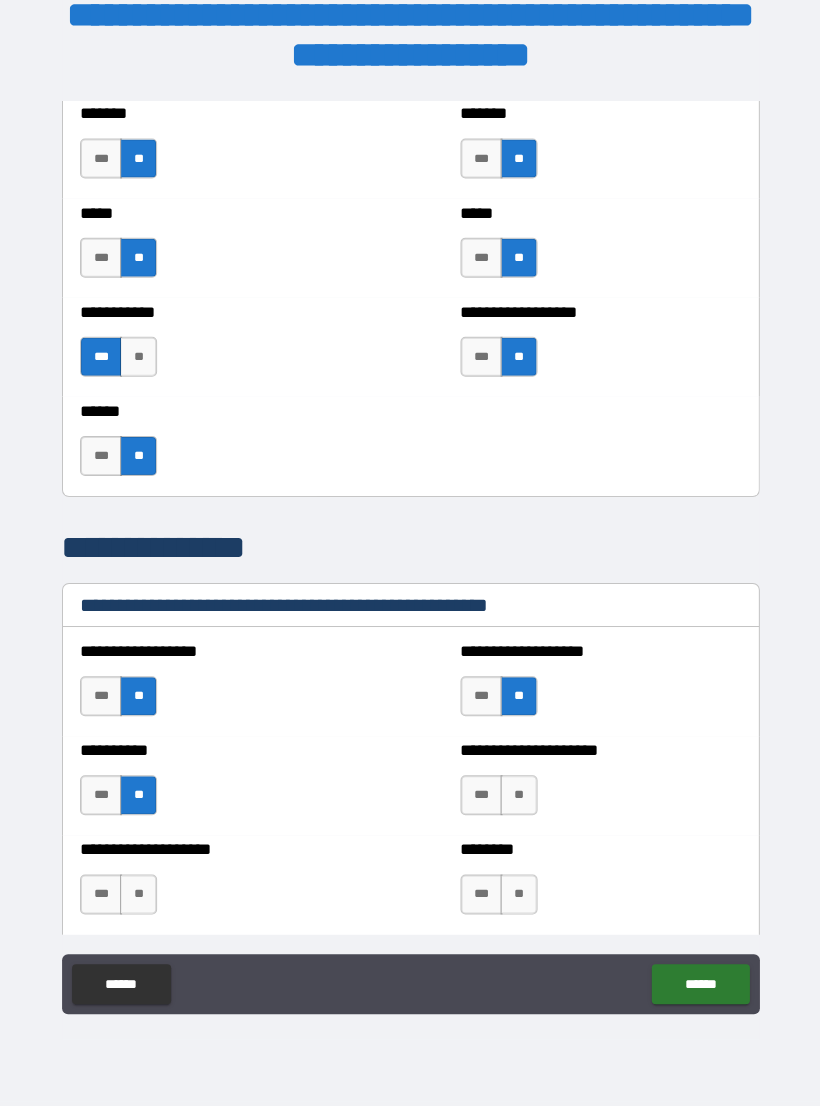 click on "**" at bounding box center [518, 795] 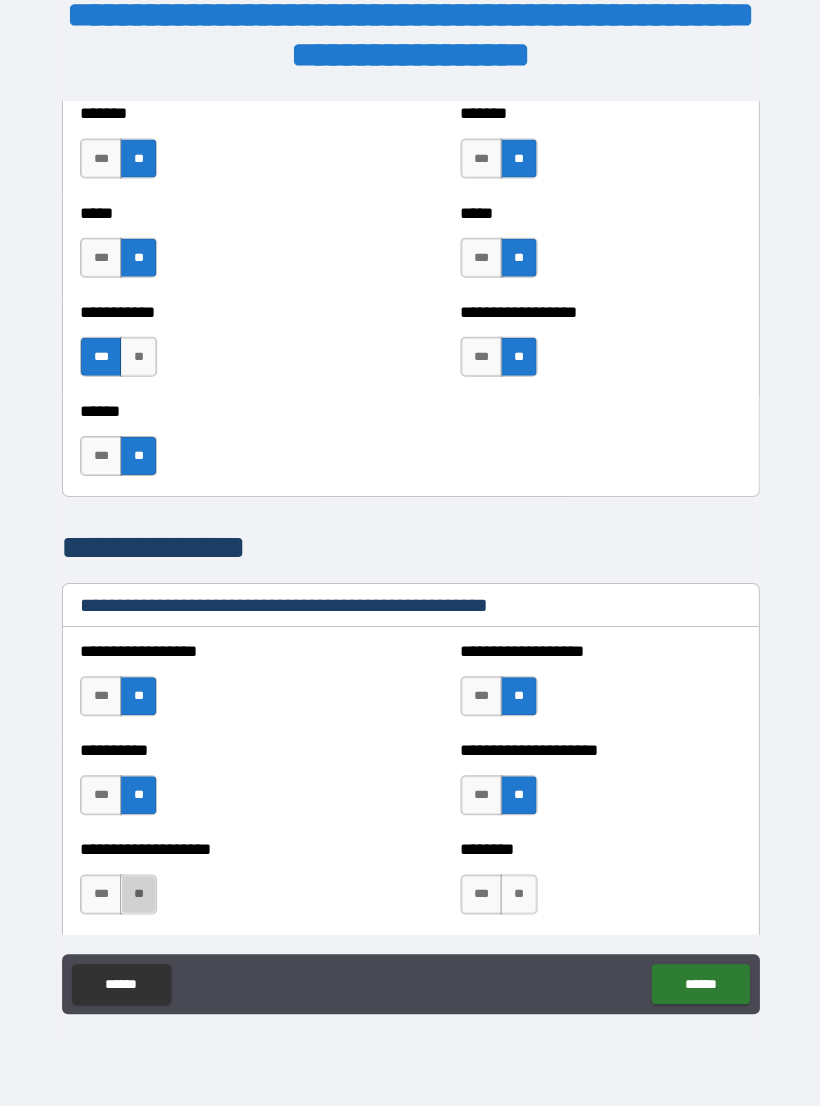 click on "**" at bounding box center (138, 894) 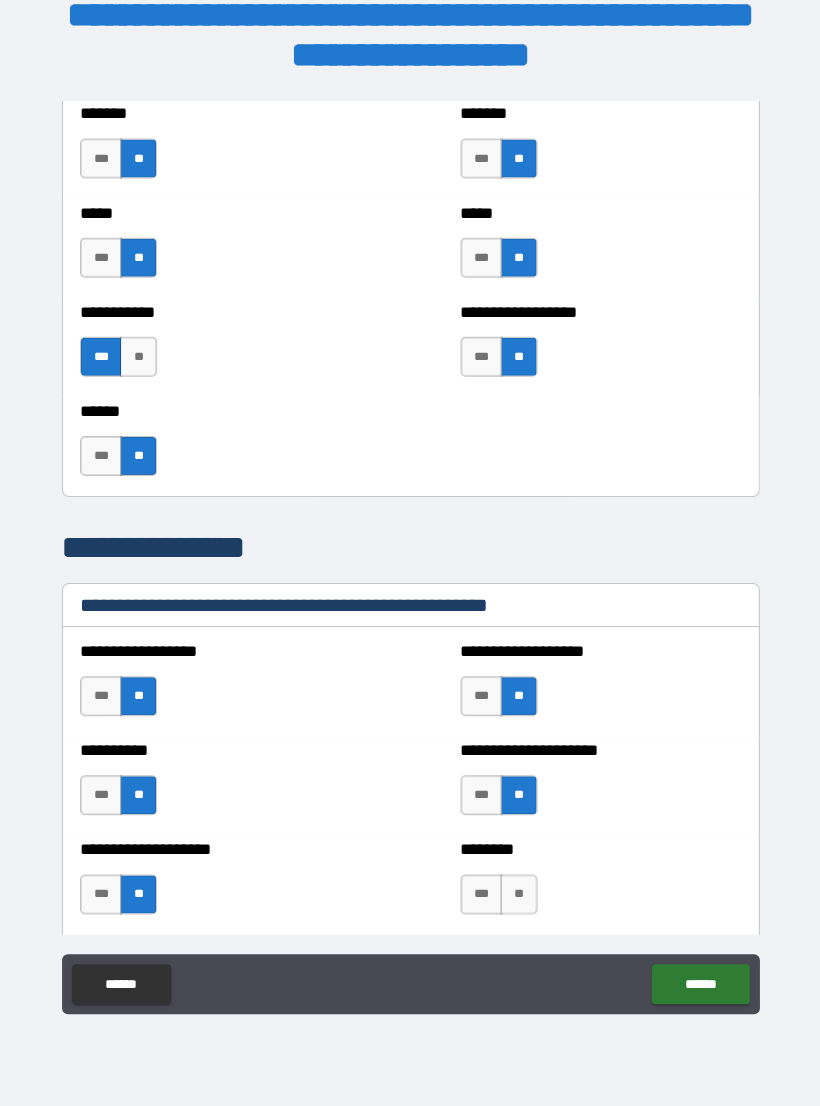 click on "**" at bounding box center (518, 894) 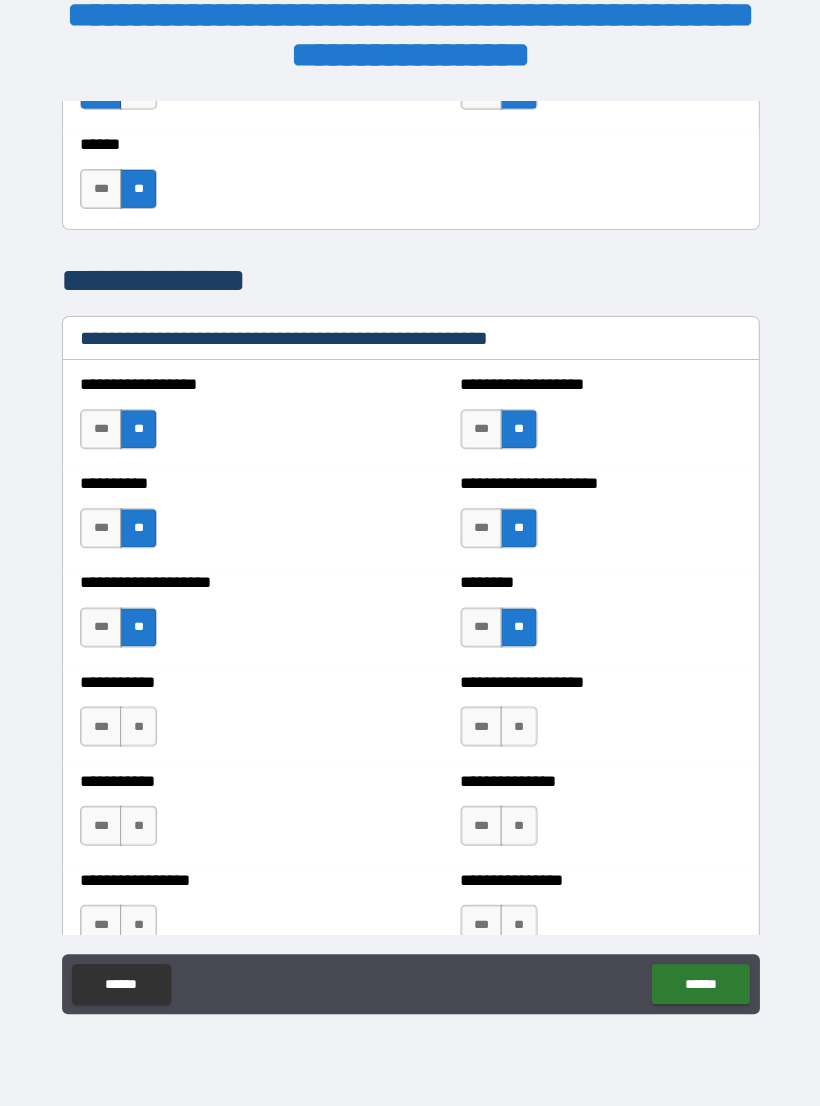 scroll, scrollTop: 2290, scrollLeft: 0, axis: vertical 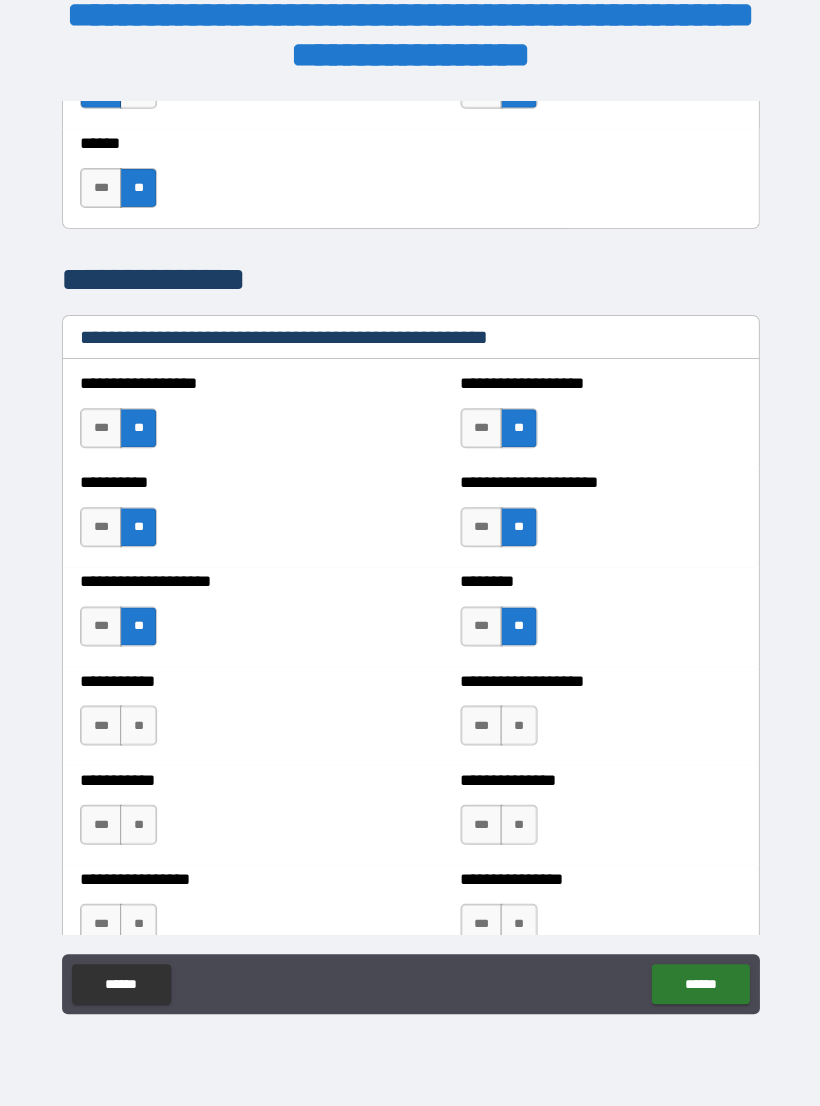 click on "**" at bounding box center (138, 726) 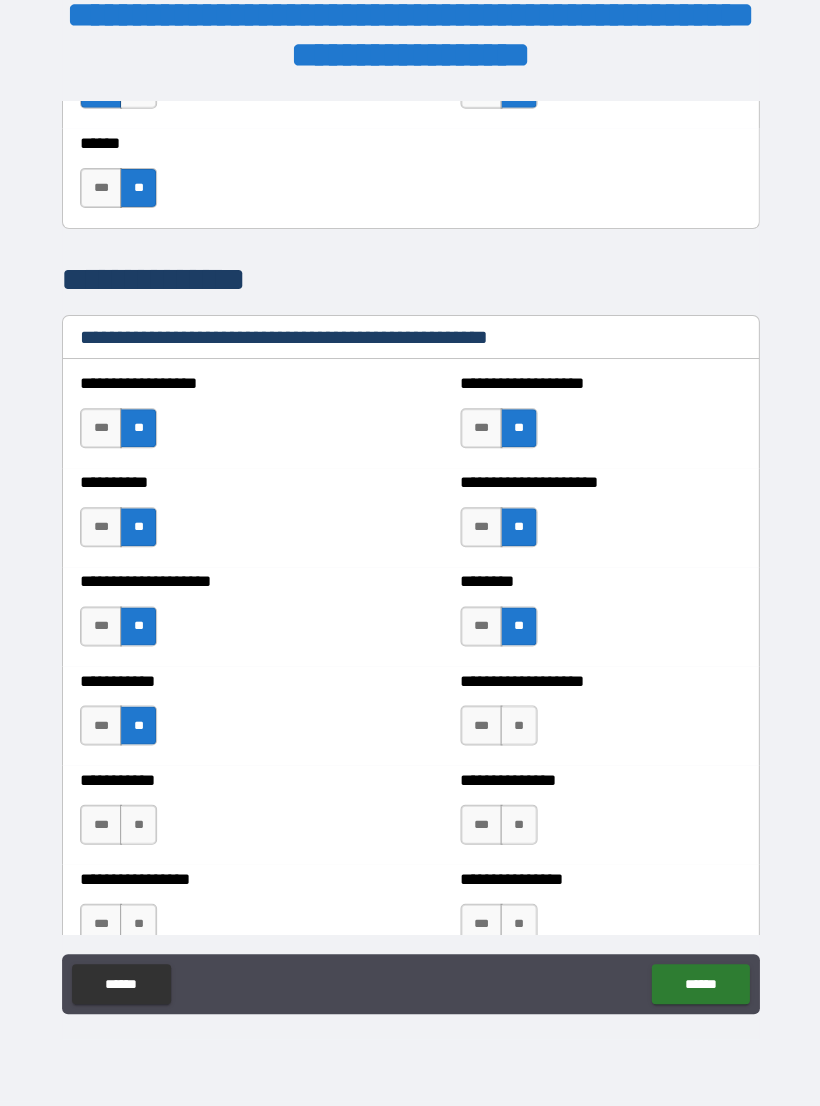 click on "**" at bounding box center (518, 726) 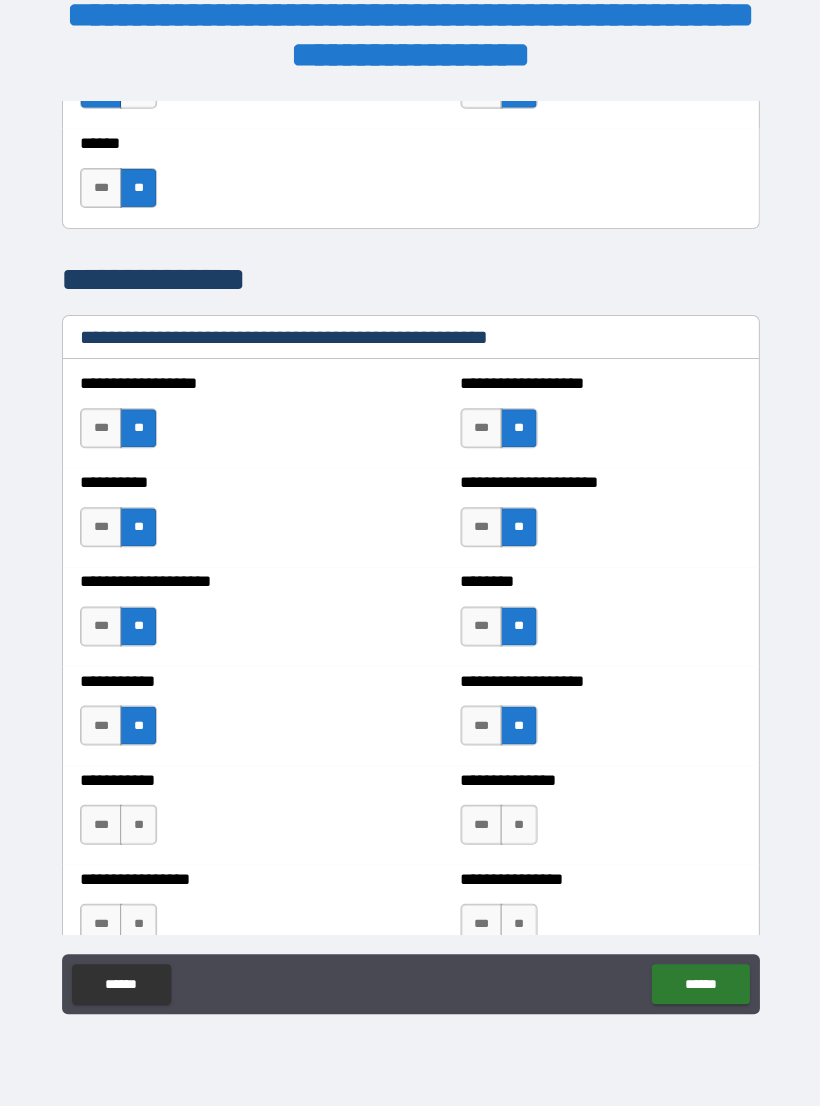 click on "**" at bounding box center [138, 825] 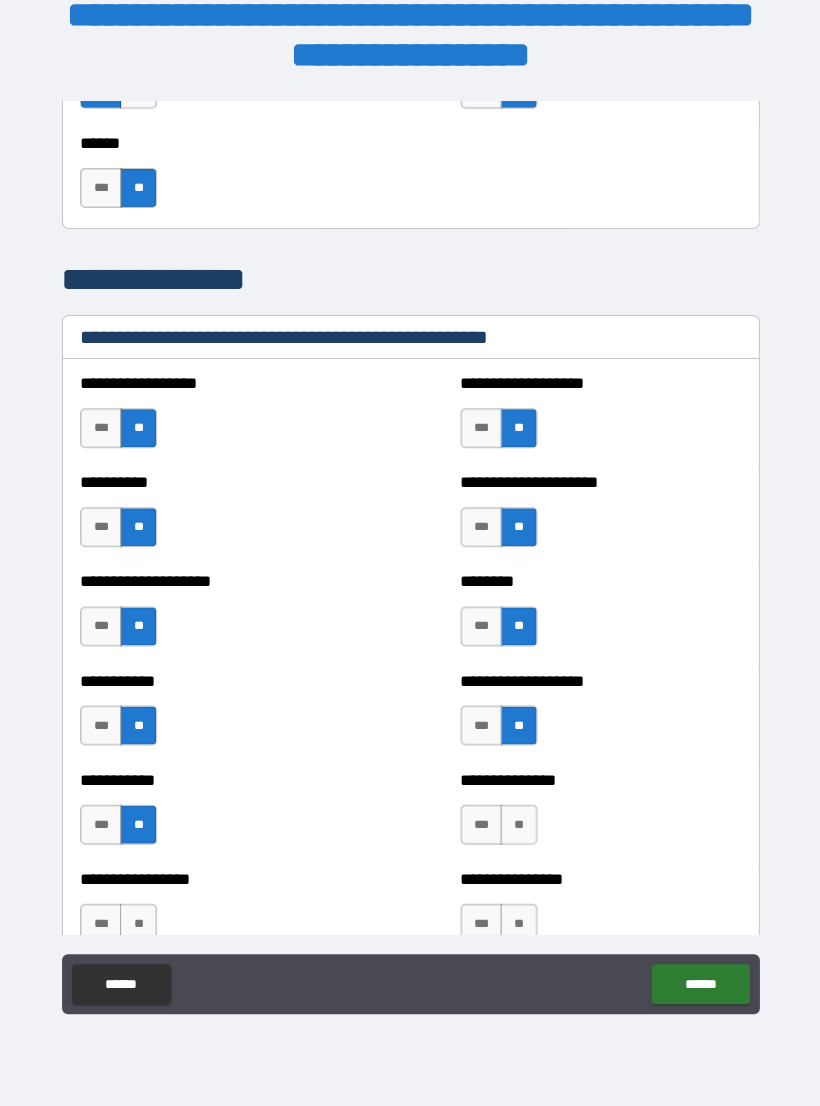 click on "**" at bounding box center [518, 825] 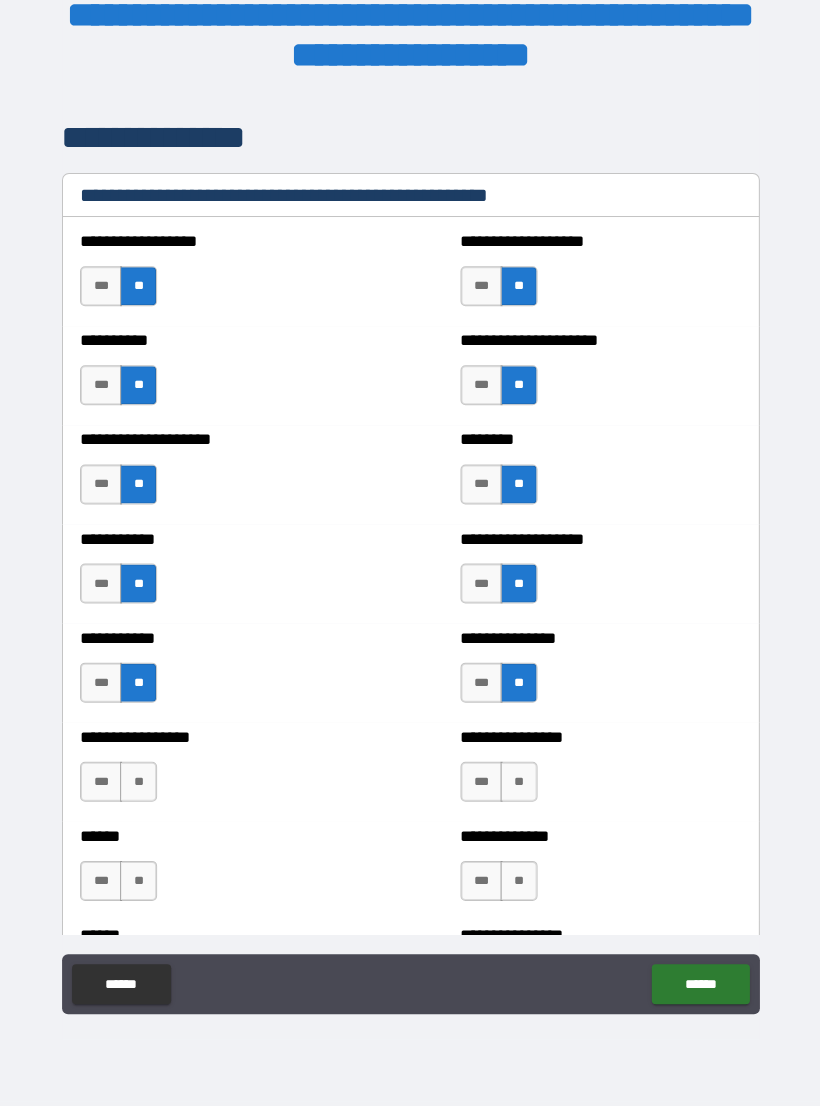 scroll, scrollTop: 2451, scrollLeft: 0, axis: vertical 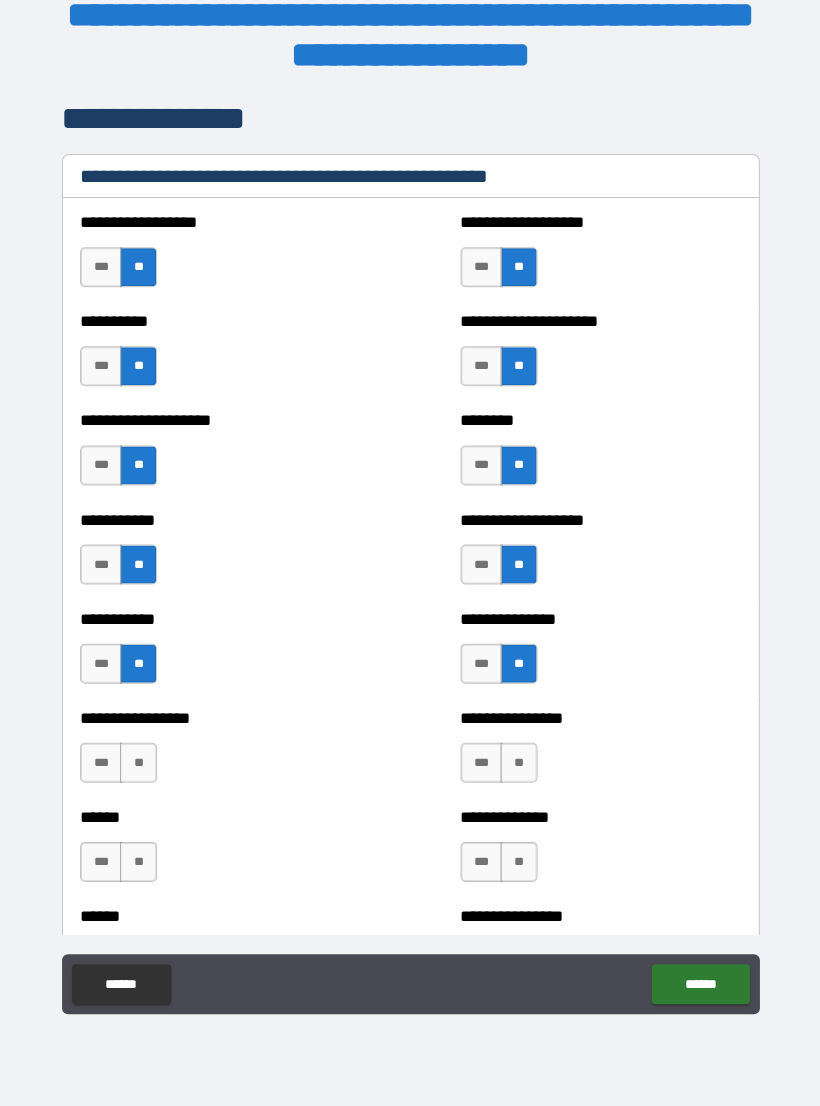 click on "**" at bounding box center (138, 763) 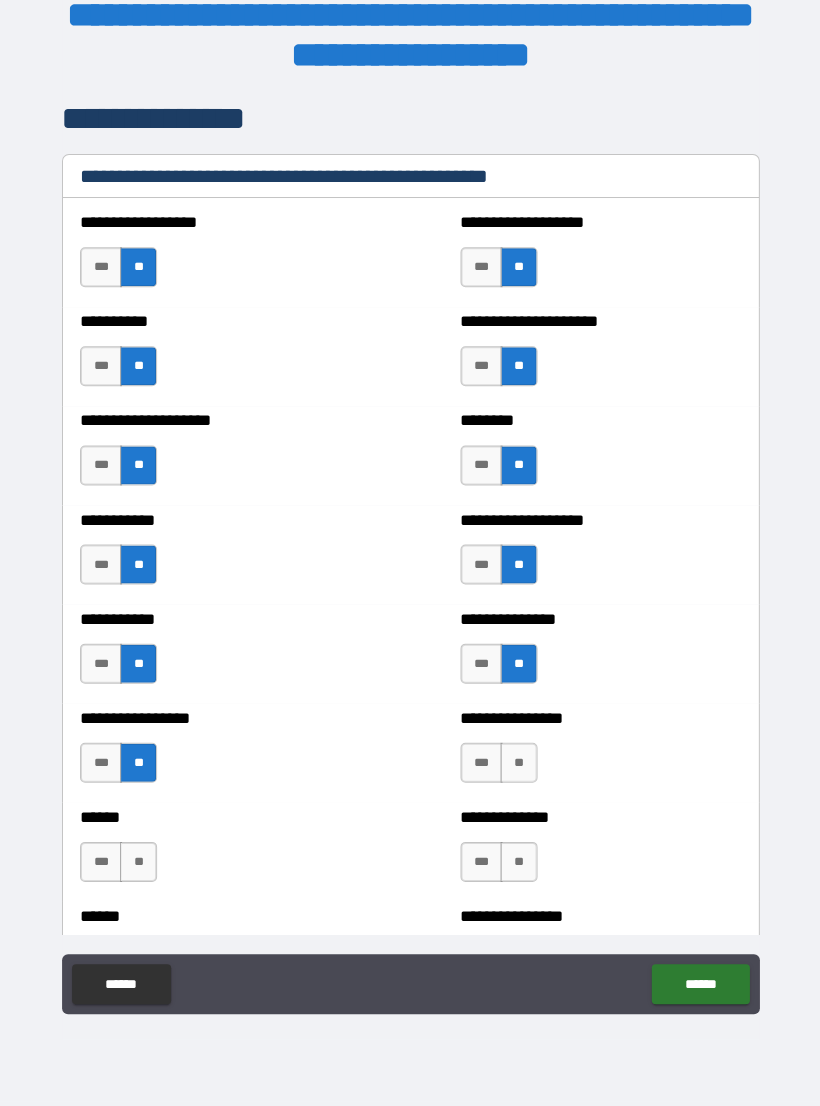 click on "**" at bounding box center (518, 763) 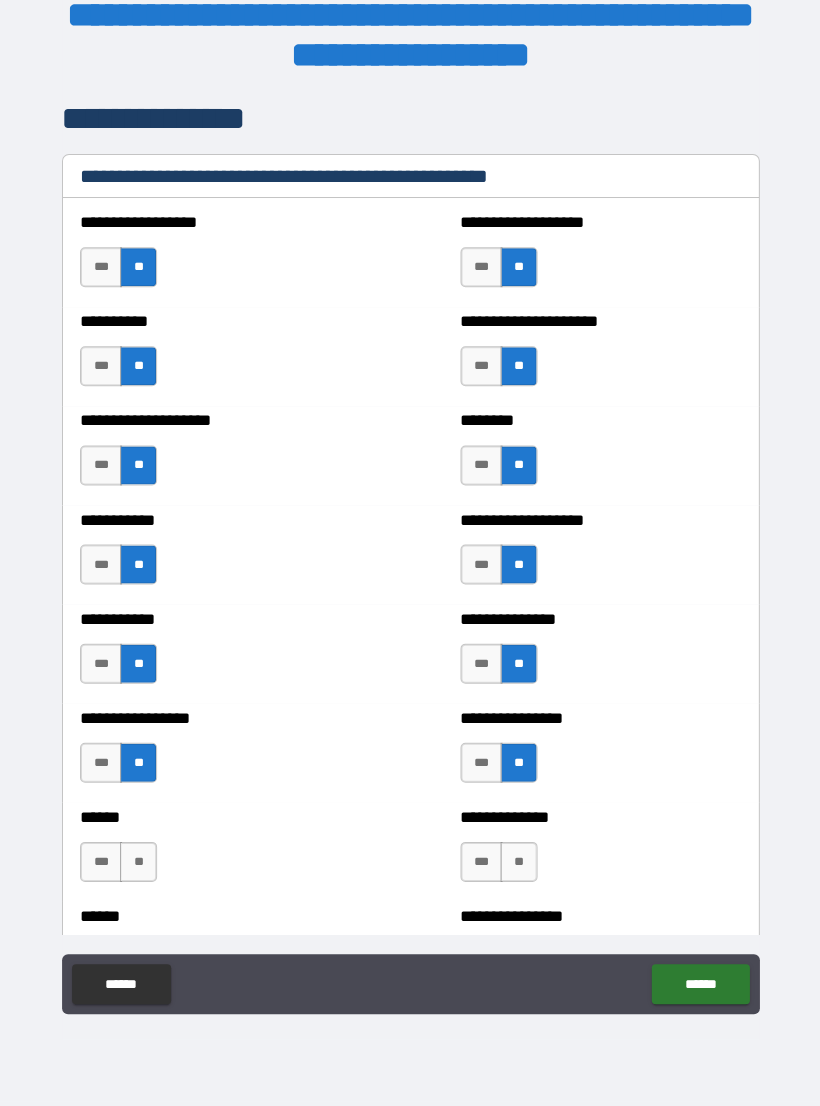 click on "**" at bounding box center (138, 862) 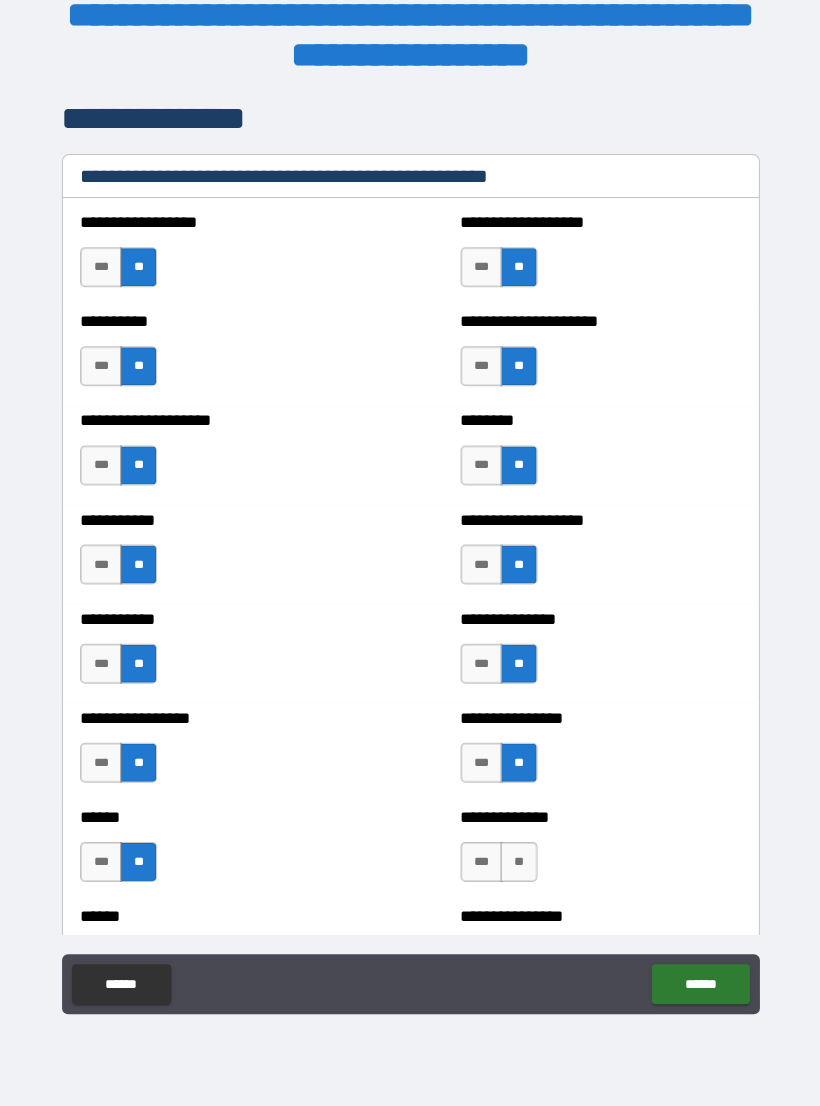 click on "**" at bounding box center (518, 862) 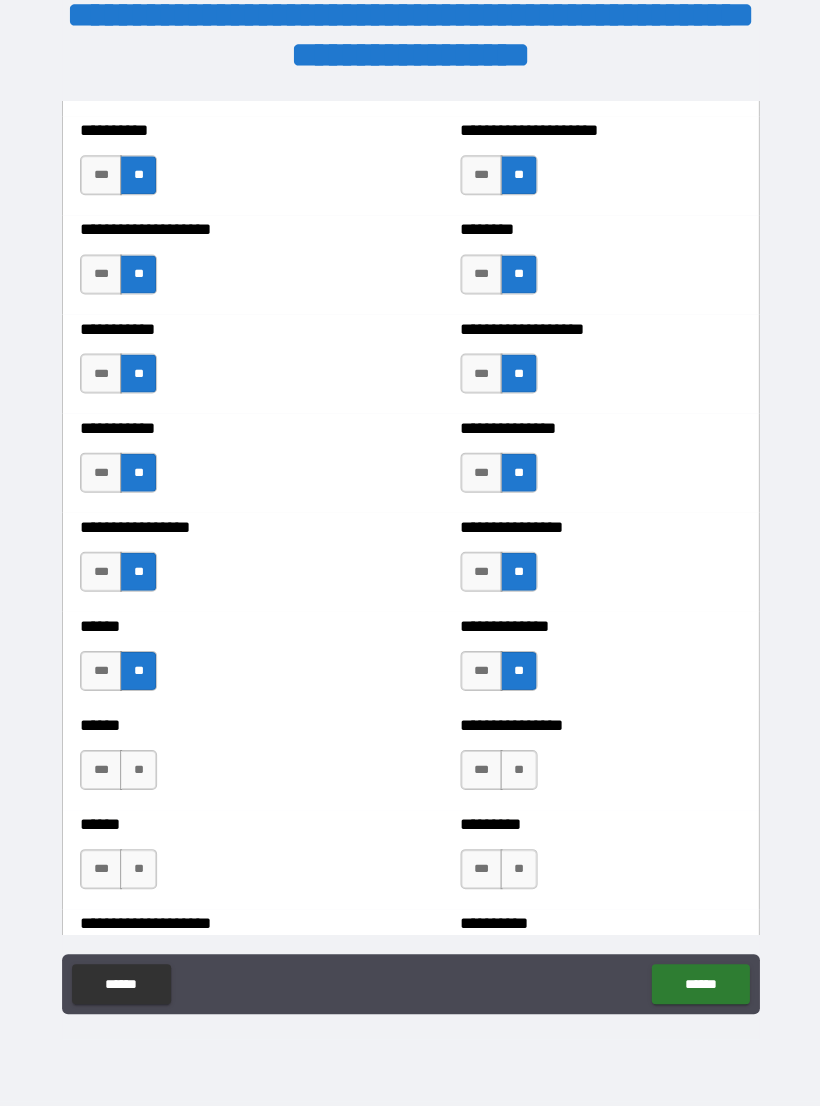 scroll, scrollTop: 2659, scrollLeft: 0, axis: vertical 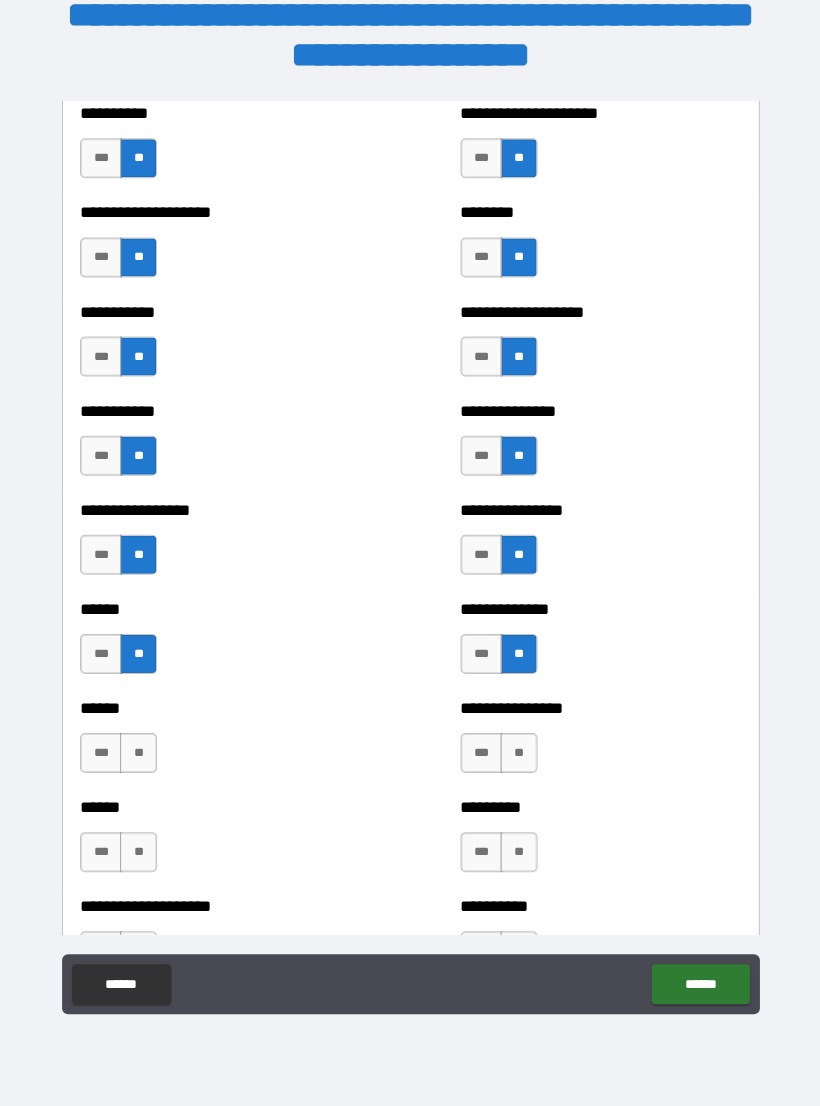 click on "**" at bounding box center (138, 753) 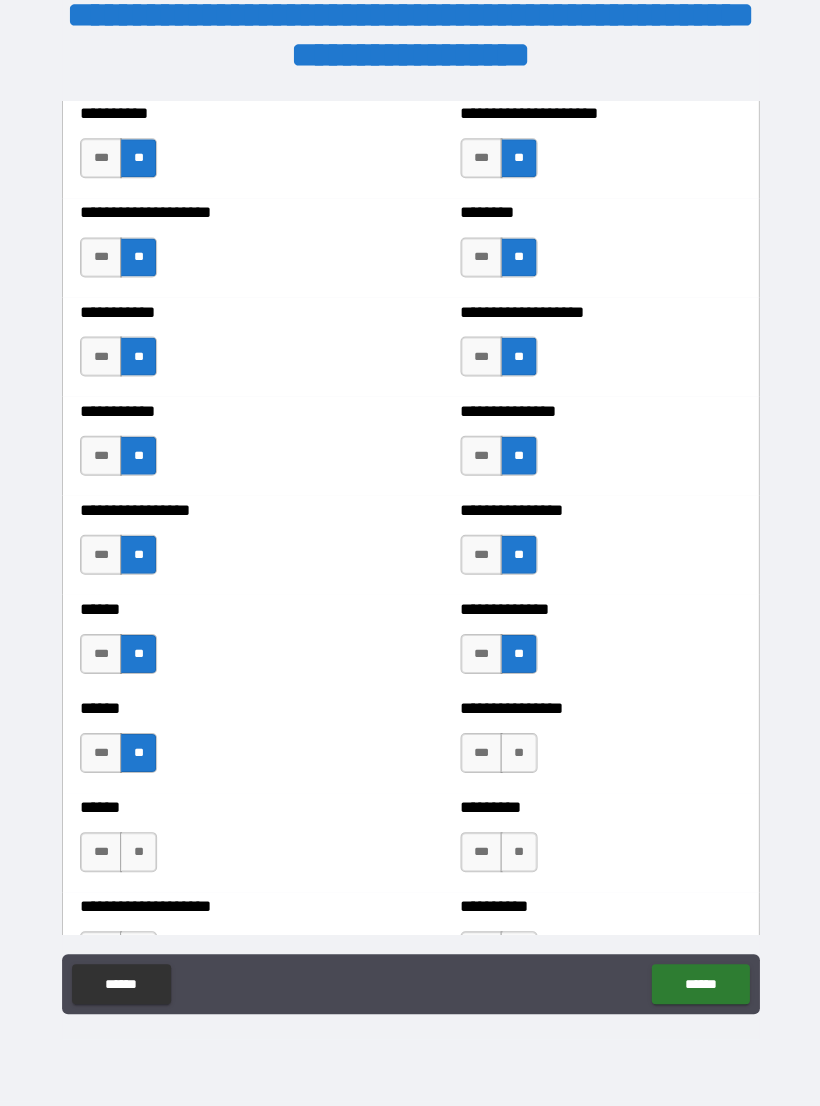 click on "**" at bounding box center (518, 753) 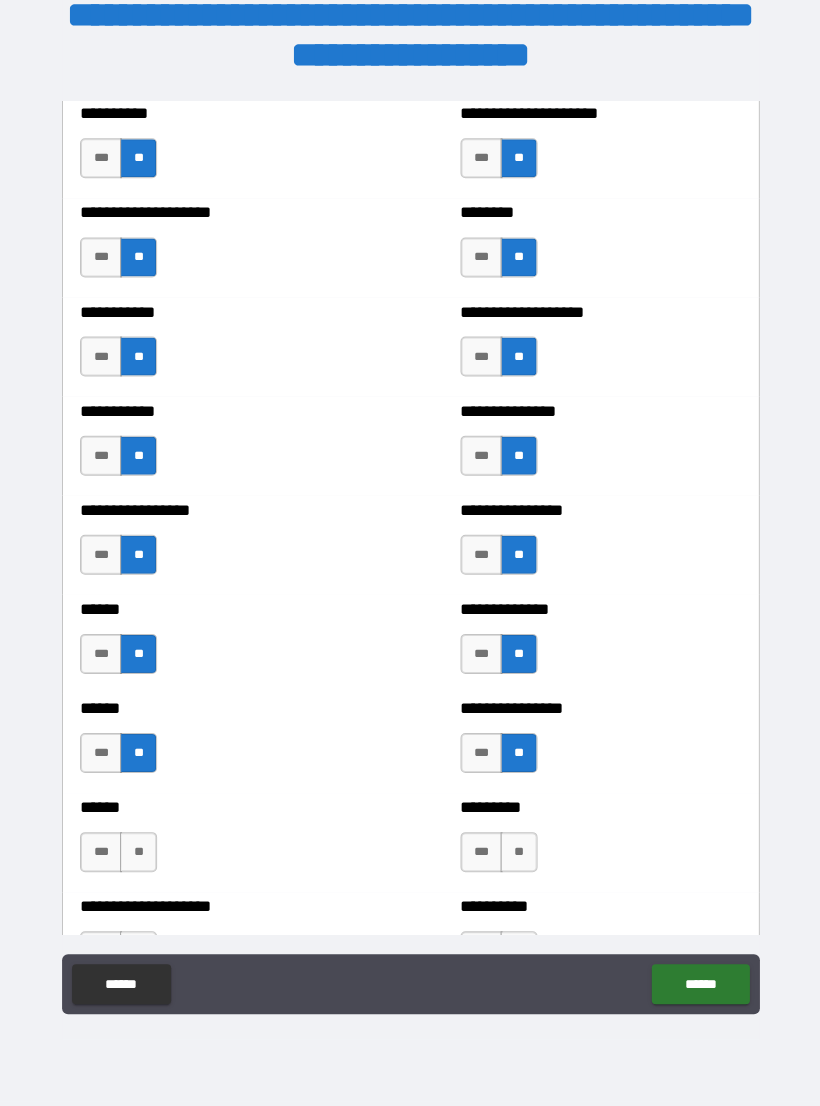 click on "**" at bounding box center (138, 852) 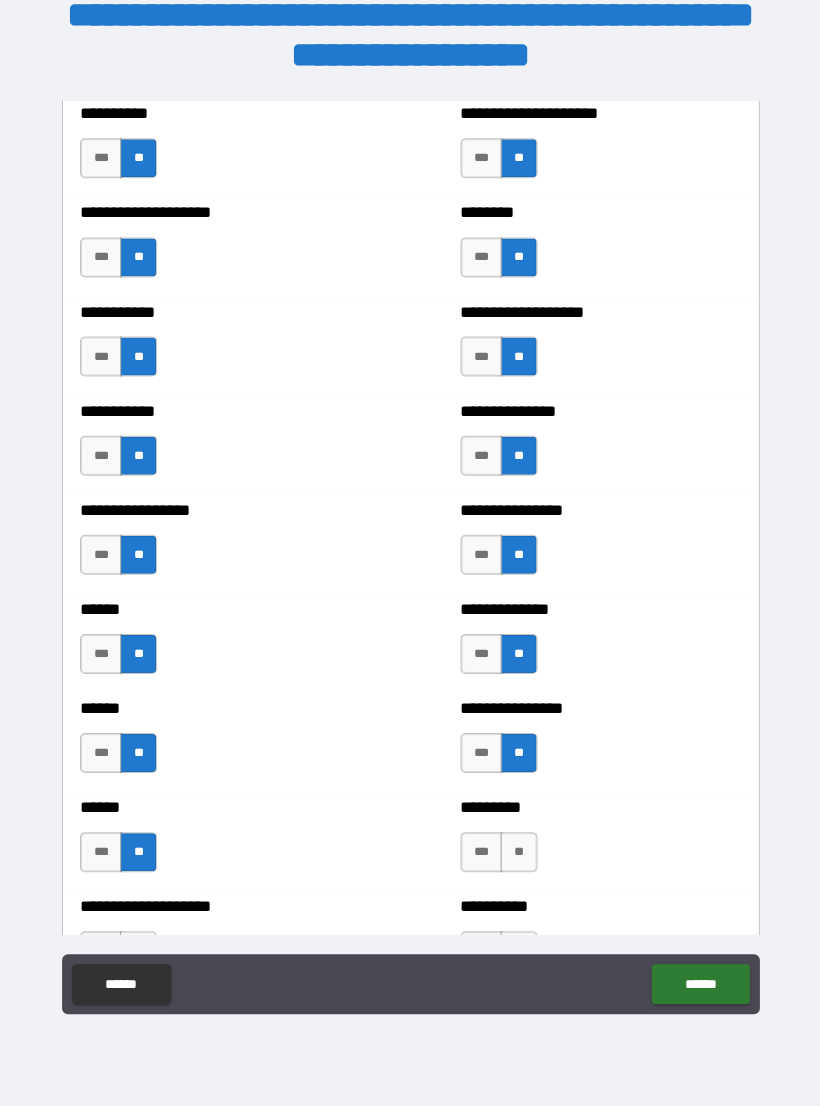 click on "**" at bounding box center [518, 852] 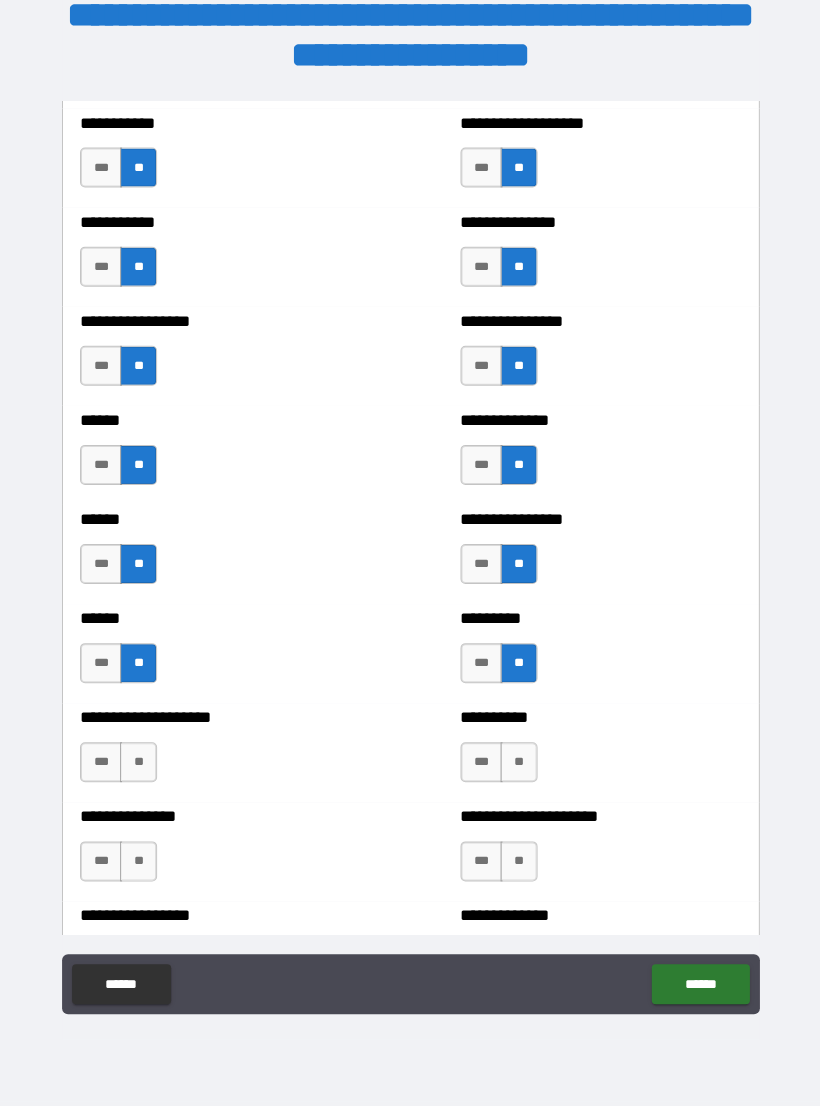 scroll, scrollTop: 2849, scrollLeft: 0, axis: vertical 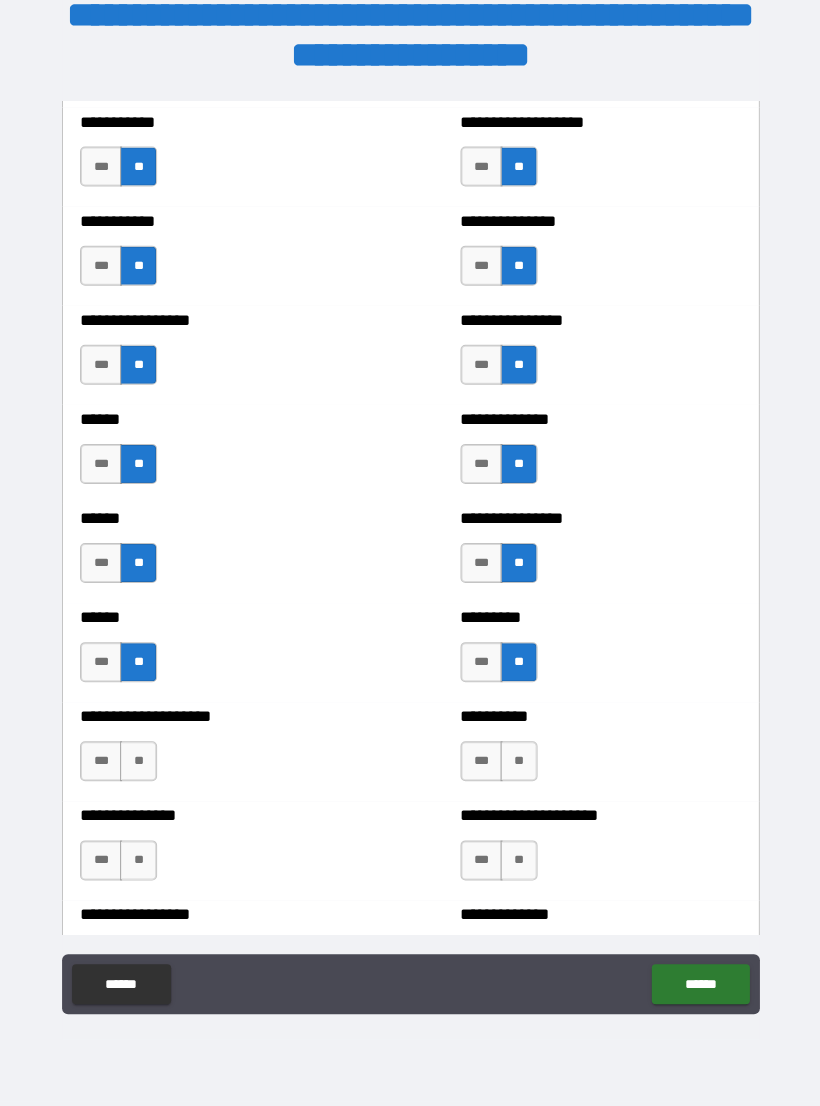 click on "**" at bounding box center (138, 761) 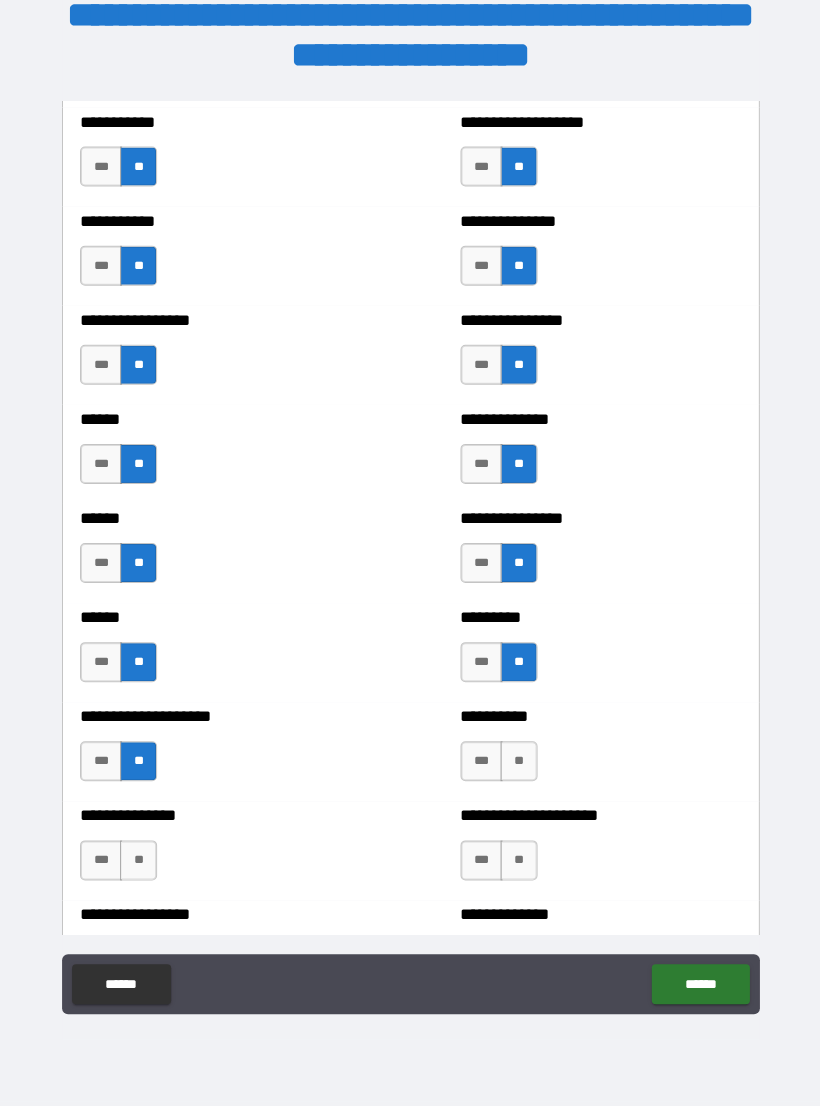 click on "**" at bounding box center (518, 761) 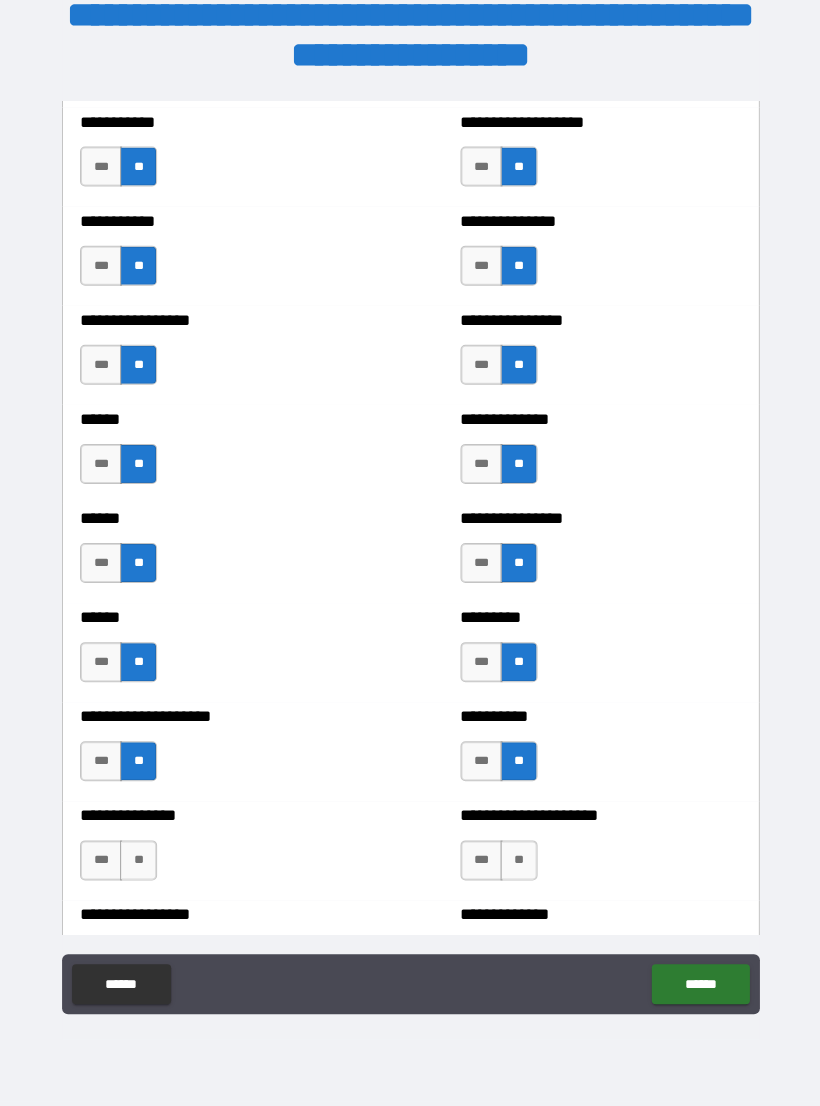 click on "**" at bounding box center [138, 860] 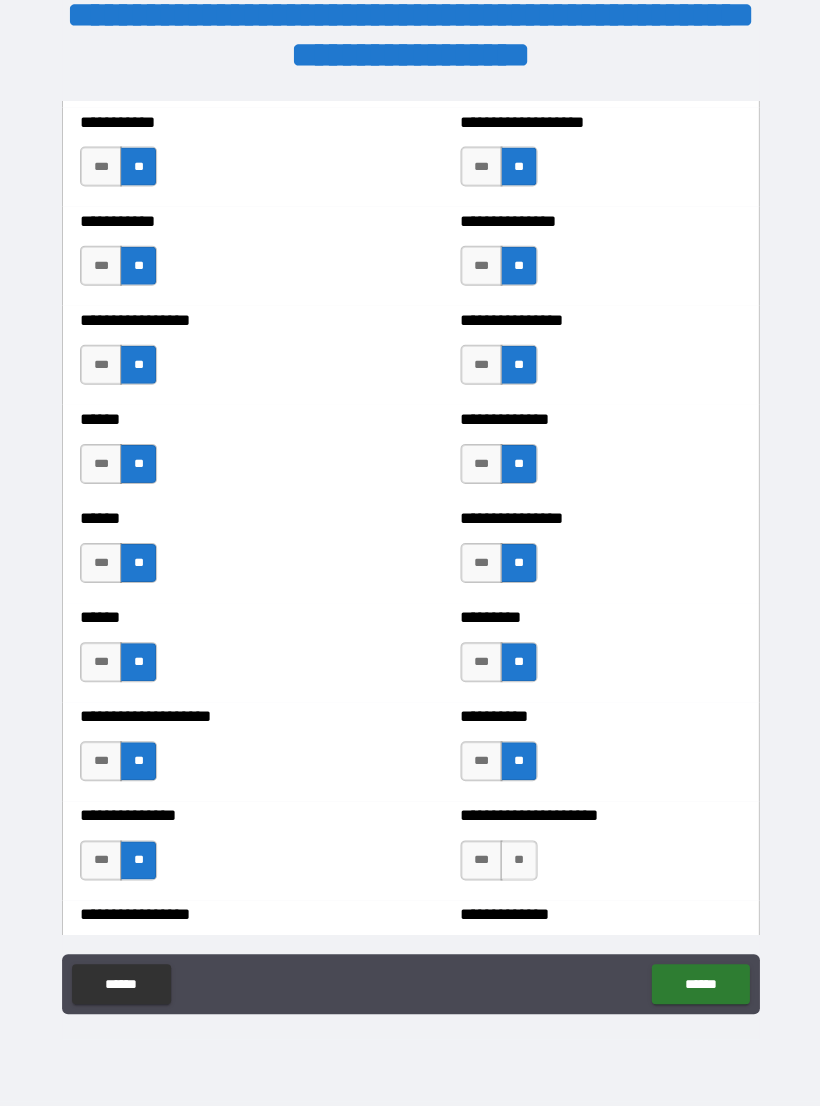 click on "**" at bounding box center (518, 860) 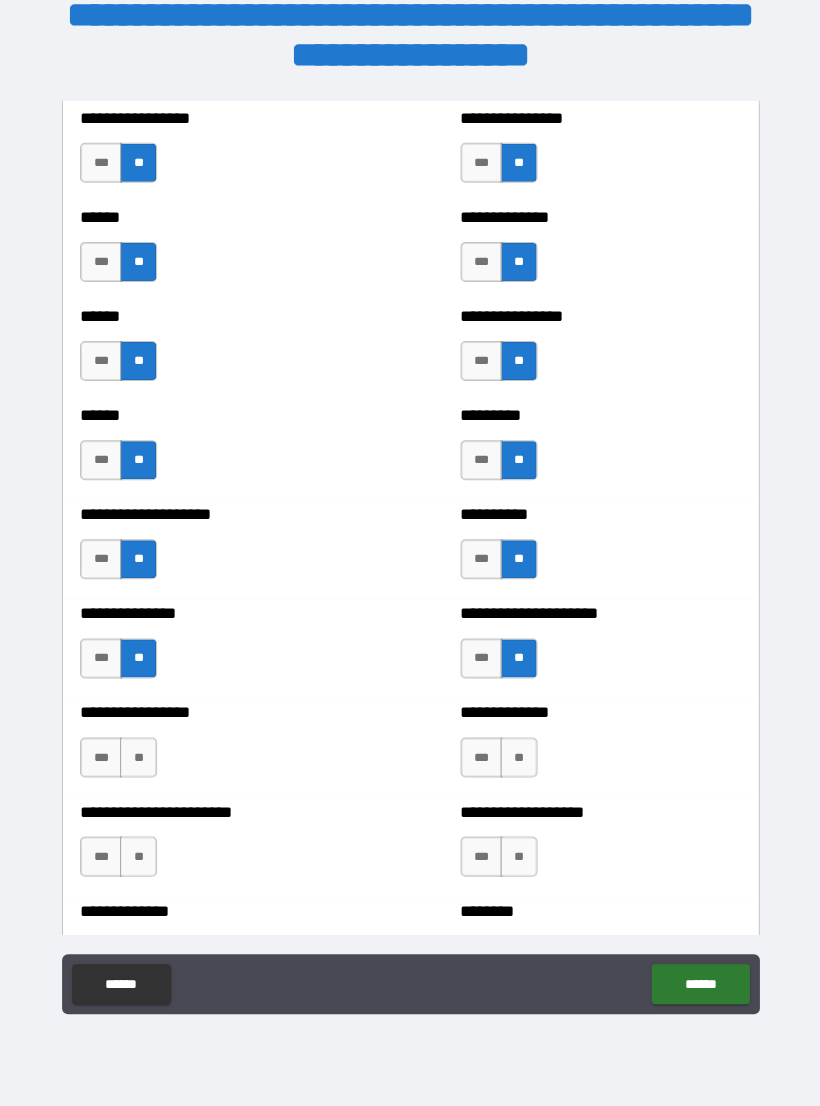 scroll, scrollTop: 3052, scrollLeft: 0, axis: vertical 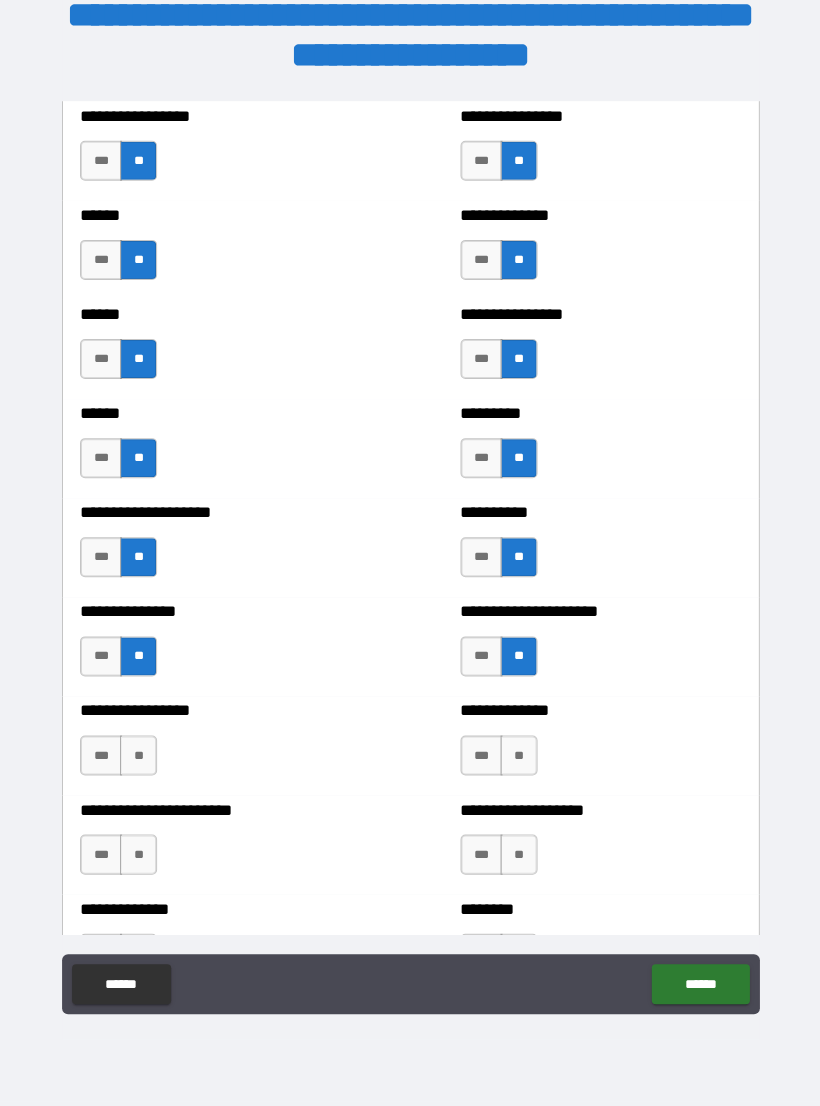 click on "**" at bounding box center [138, 756] 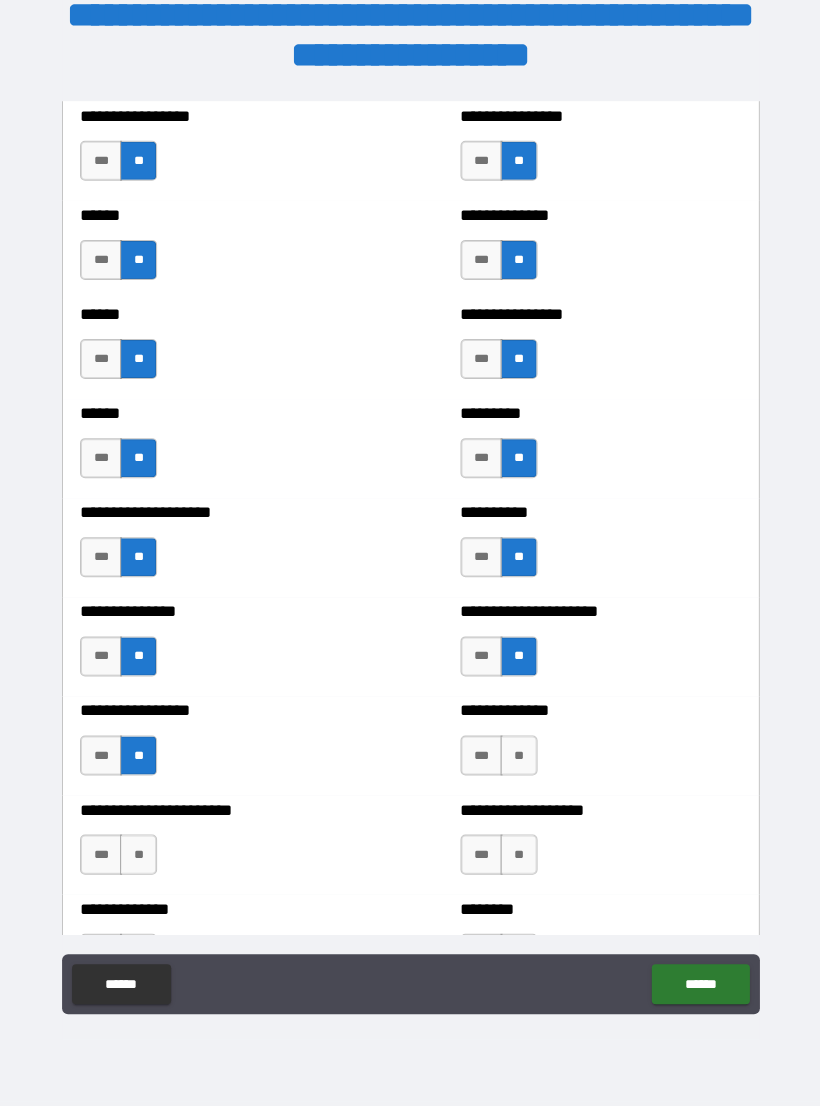 click on "**" at bounding box center (518, 756) 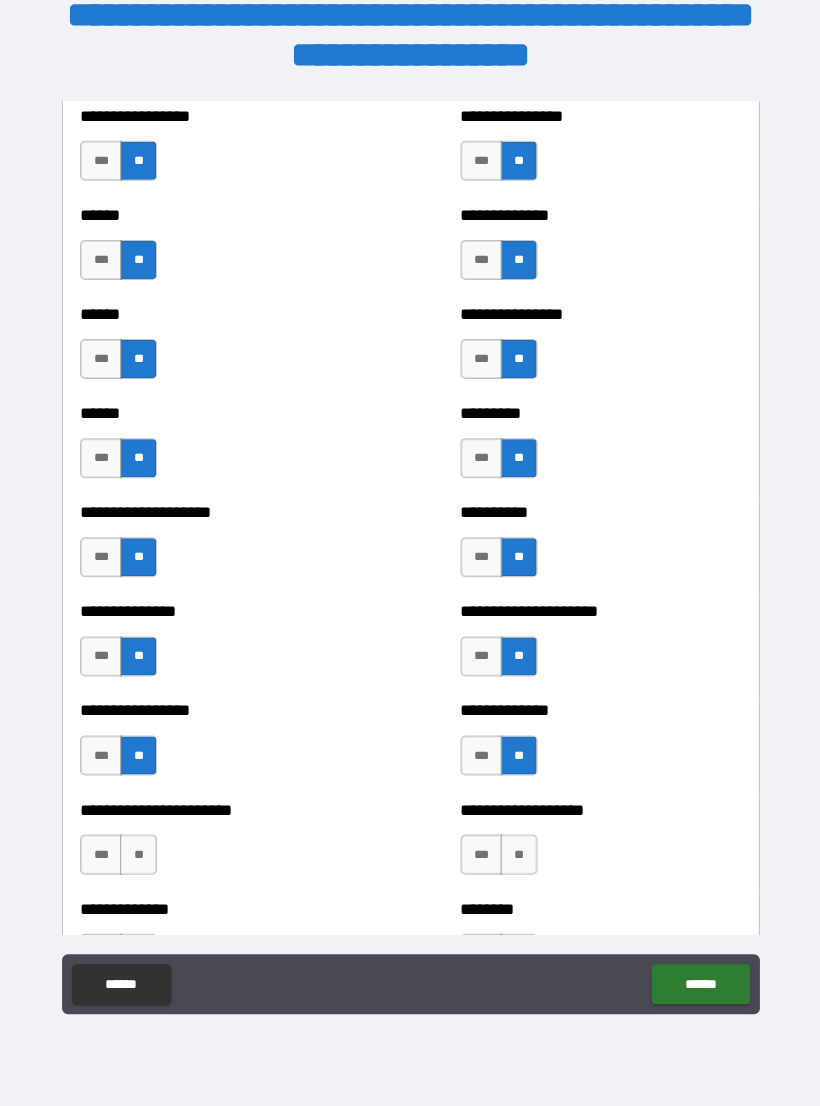 click on "**" at bounding box center [138, 855] 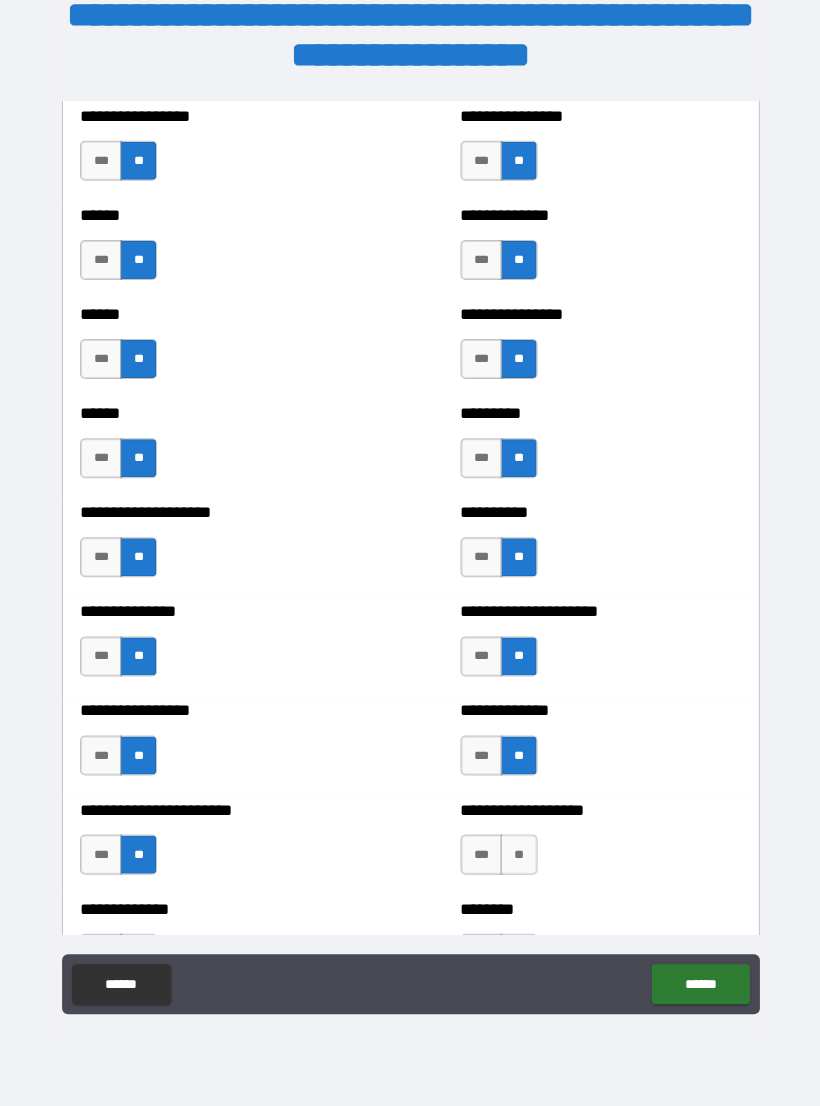click on "**" at bounding box center [518, 855] 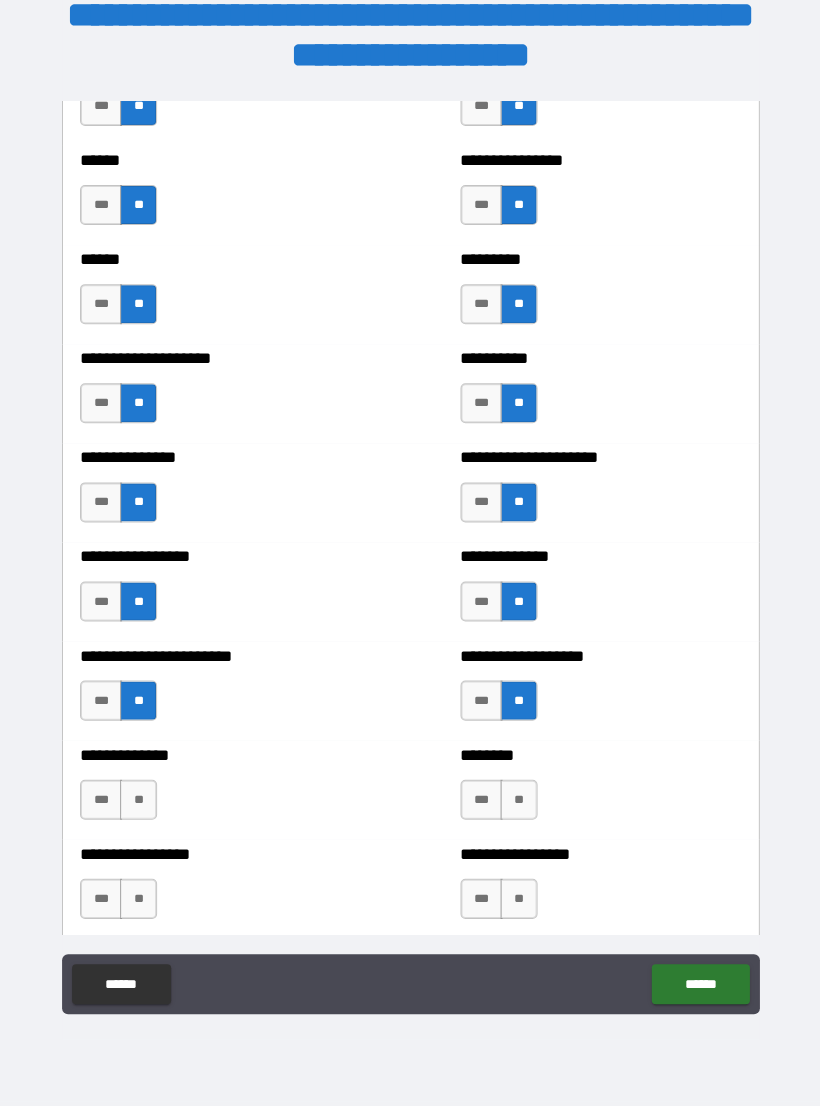 scroll, scrollTop: 3214, scrollLeft: 0, axis: vertical 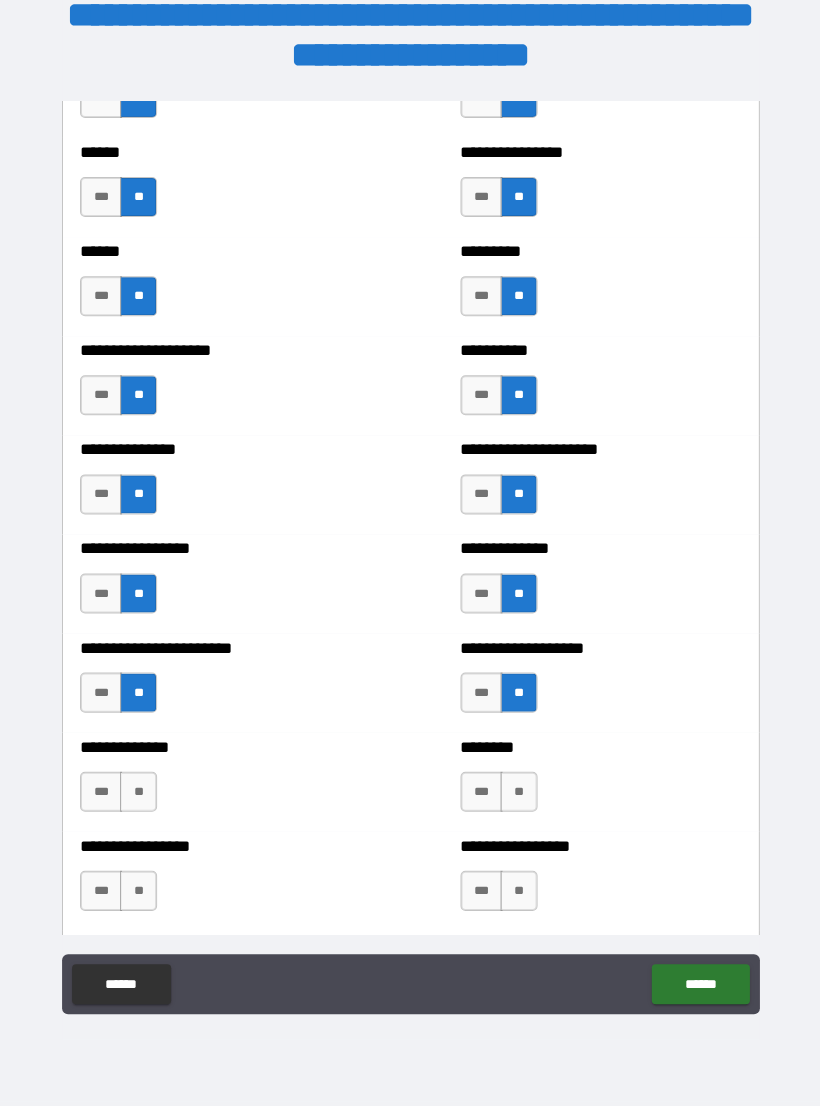click on "**" at bounding box center (138, 792) 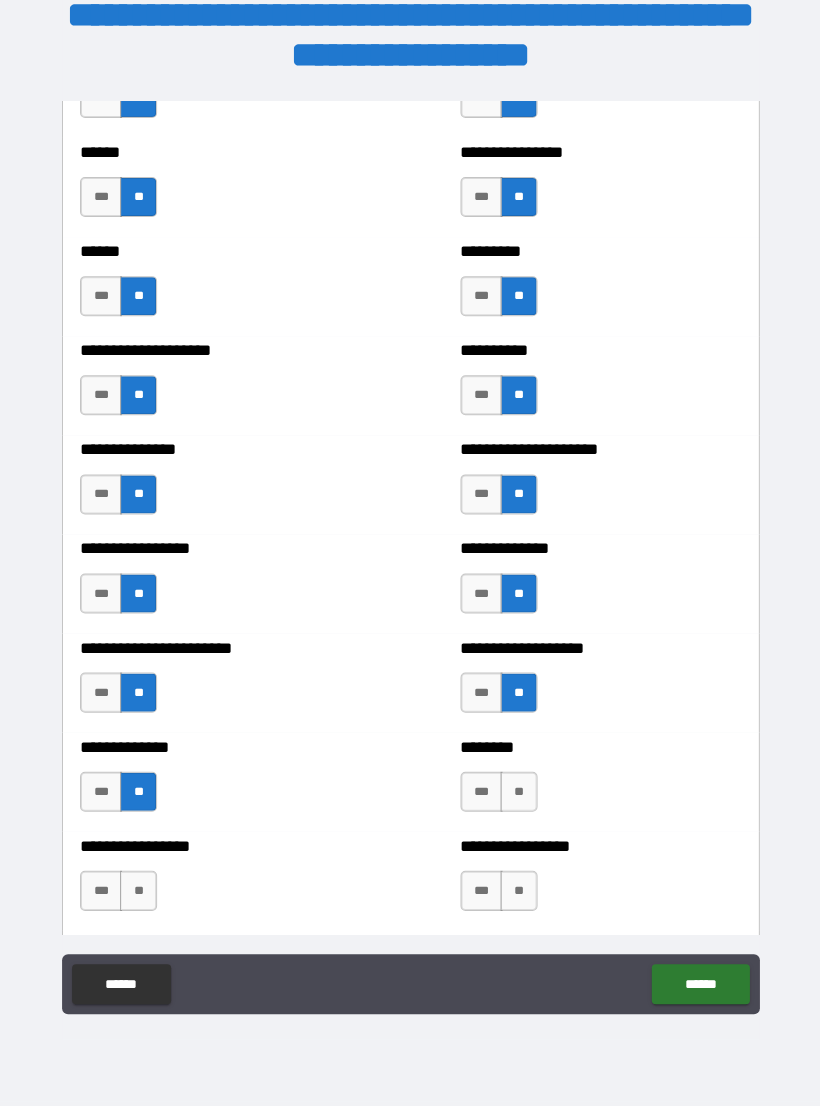 click on "**" at bounding box center (518, 792) 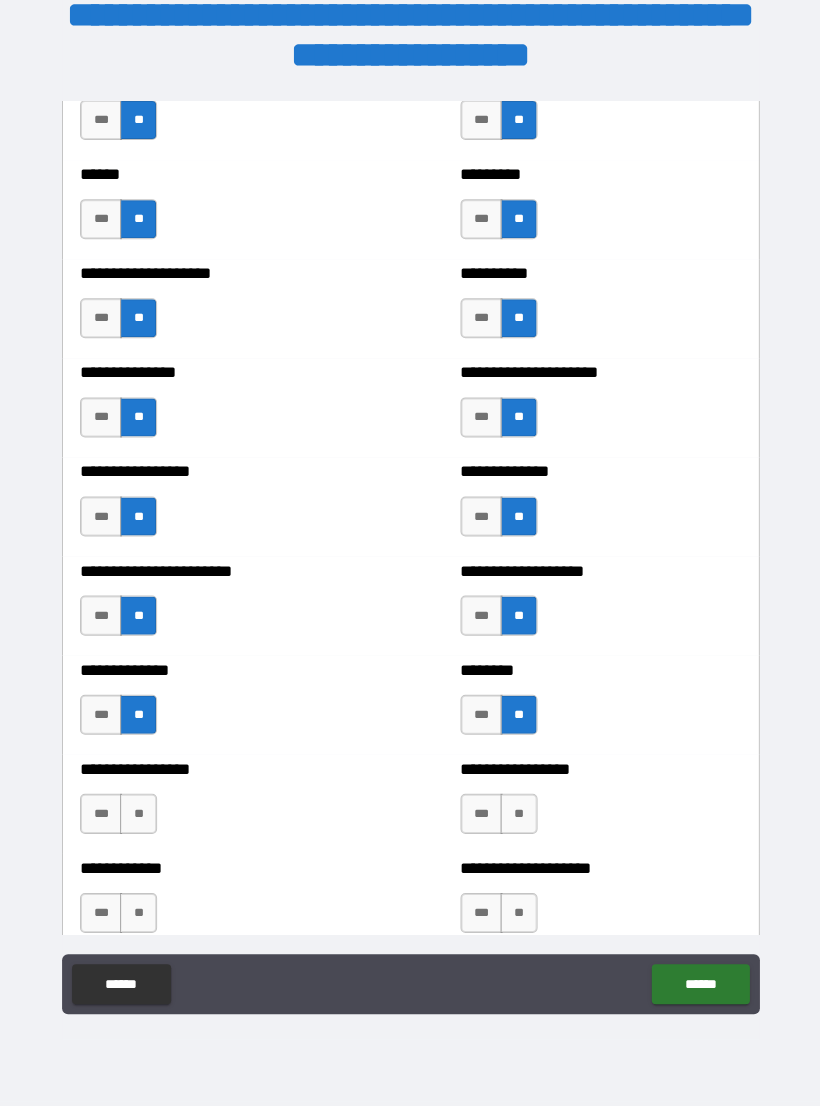 scroll, scrollTop: 3299, scrollLeft: 0, axis: vertical 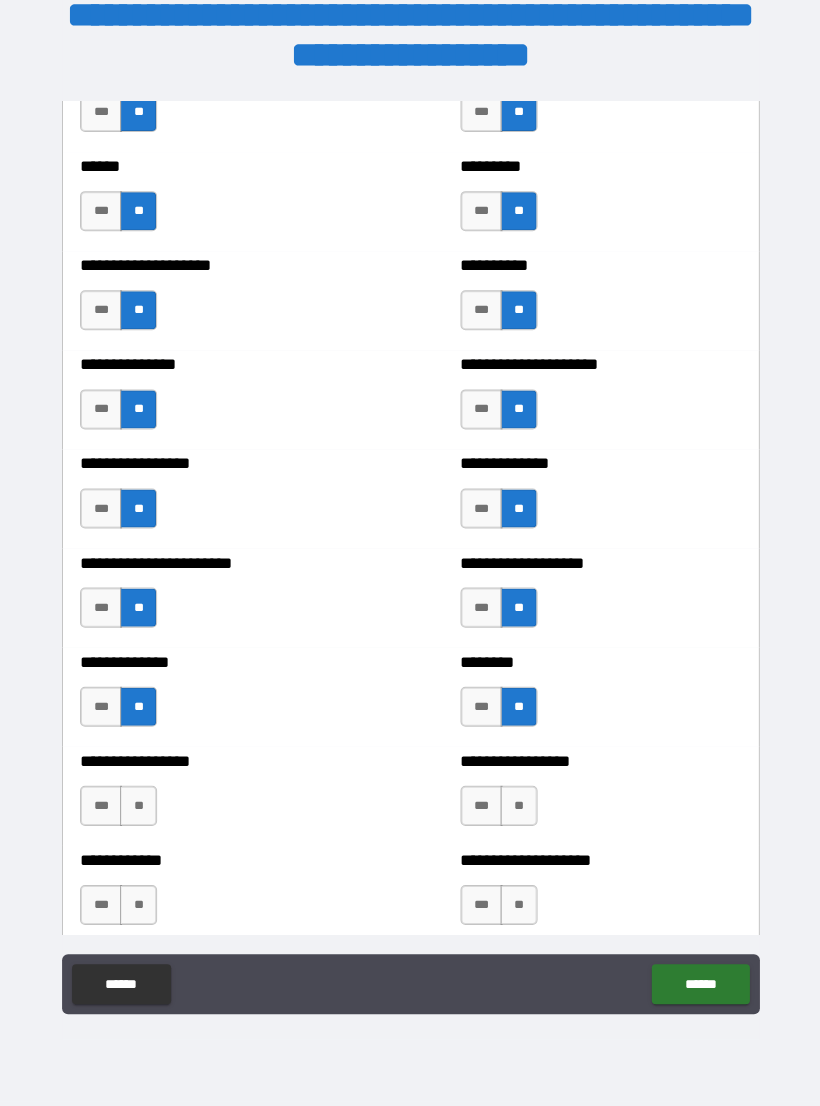click on "***" at bounding box center (101, 707) 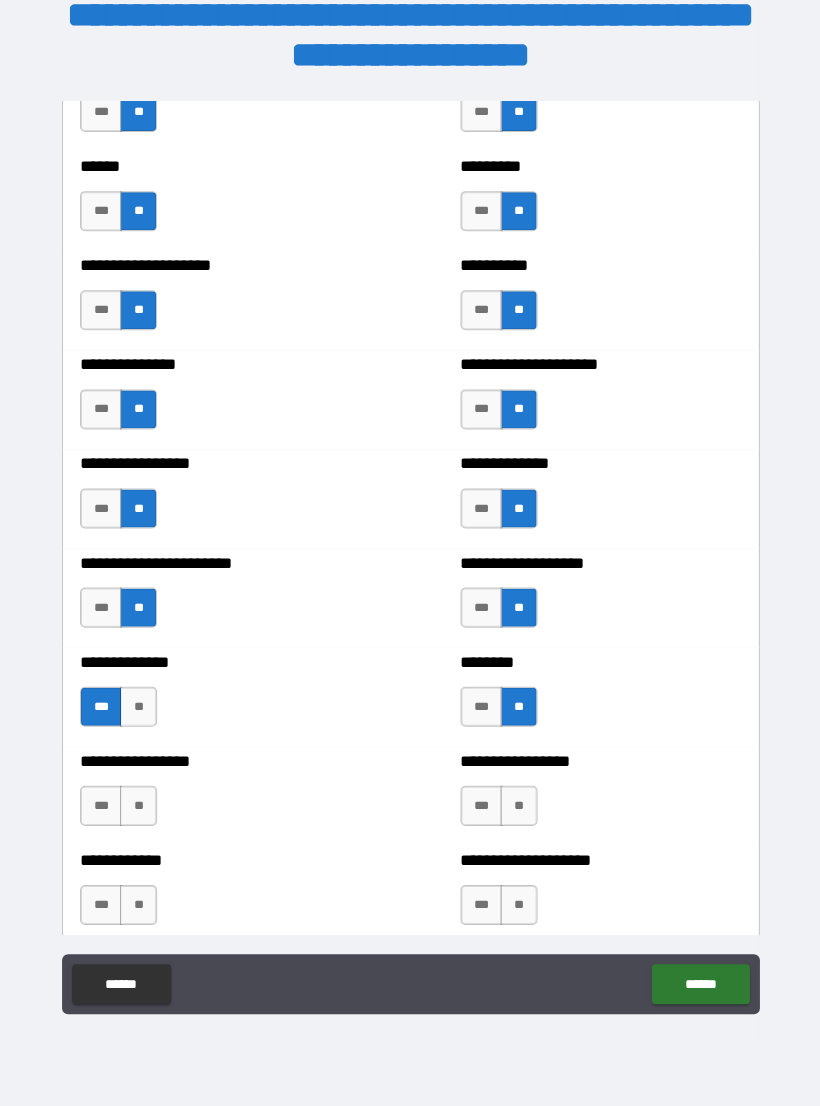 click on "**" at bounding box center (138, 806) 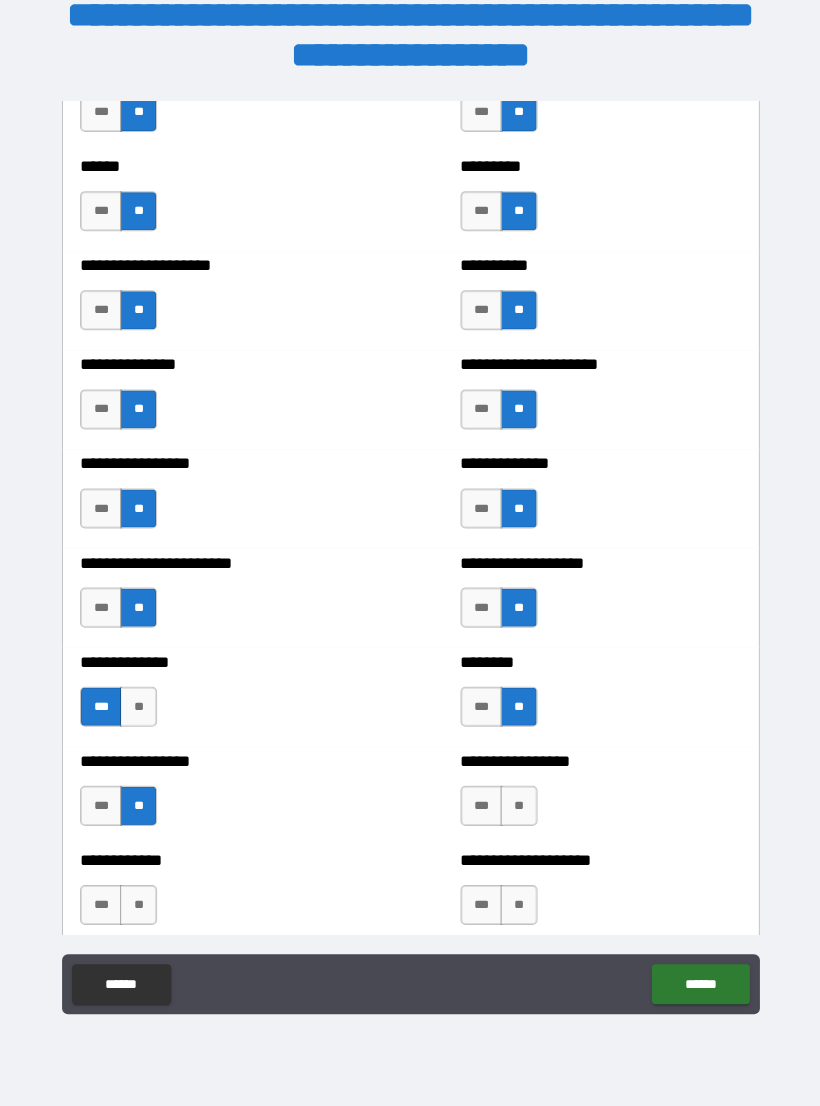 click on "**" at bounding box center (518, 806) 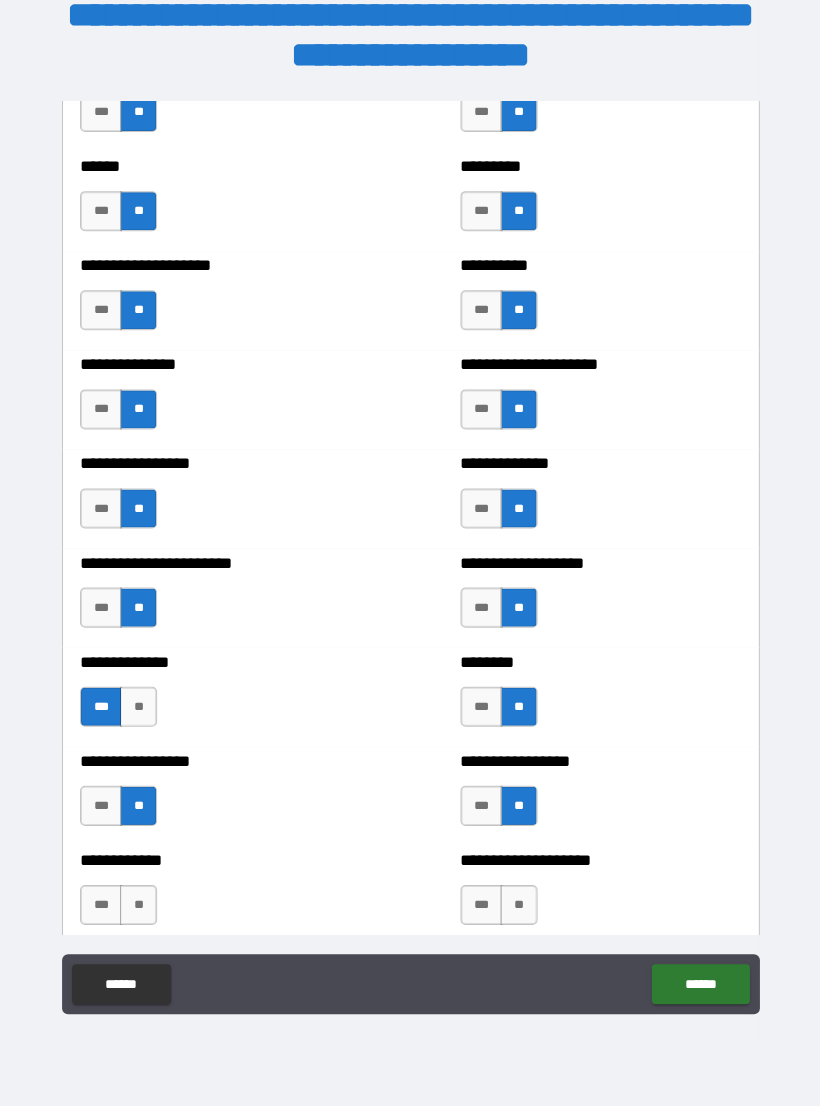 click on "**" at bounding box center (138, 905) 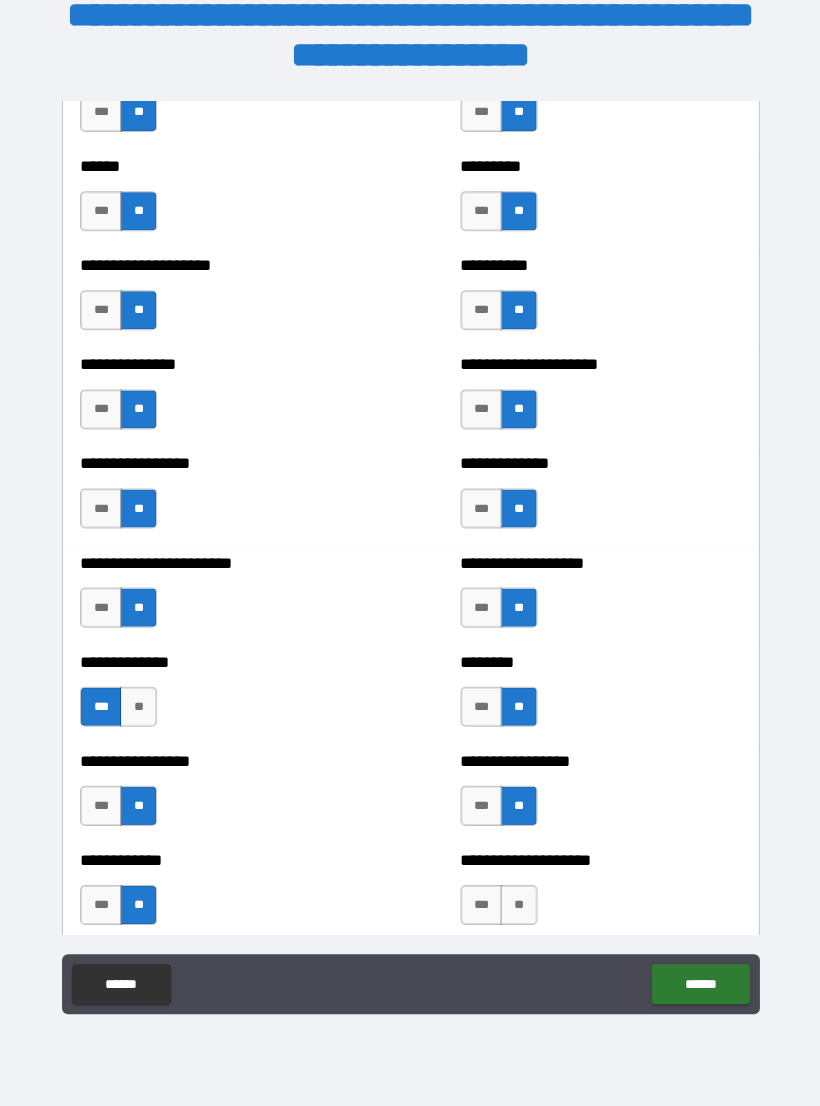 click on "**" at bounding box center (518, 905) 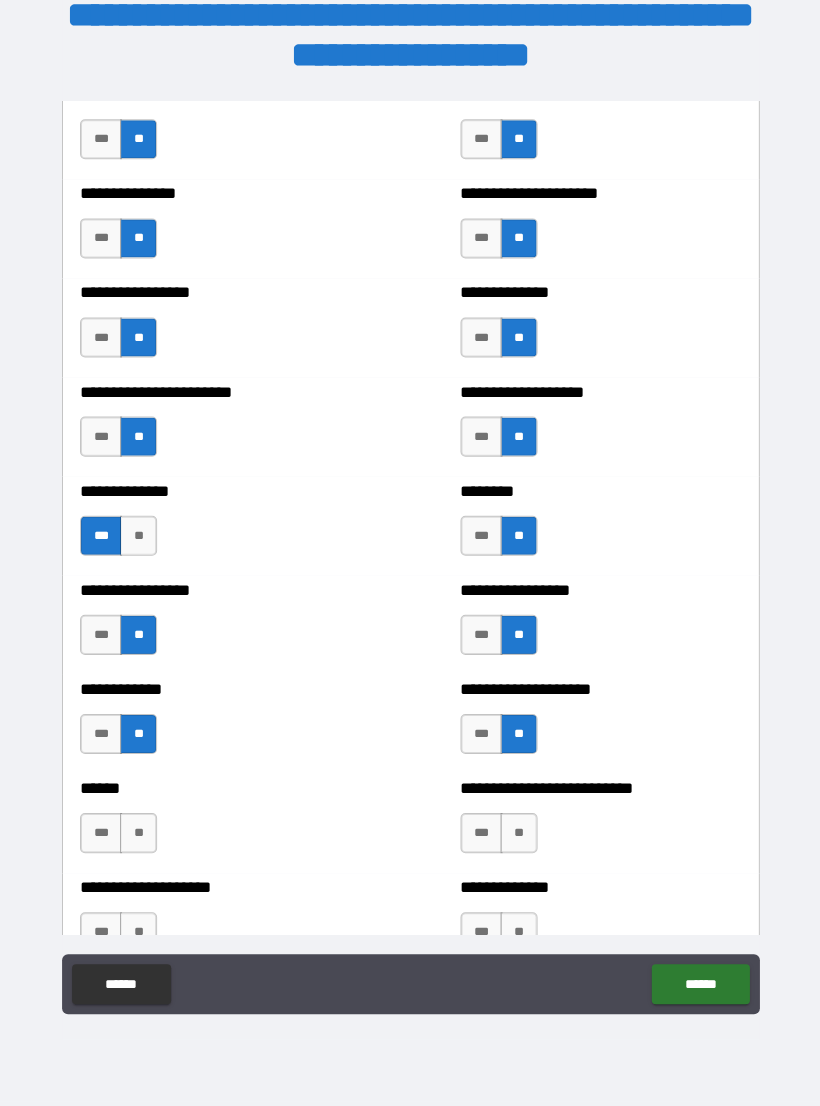 scroll, scrollTop: 3481, scrollLeft: 0, axis: vertical 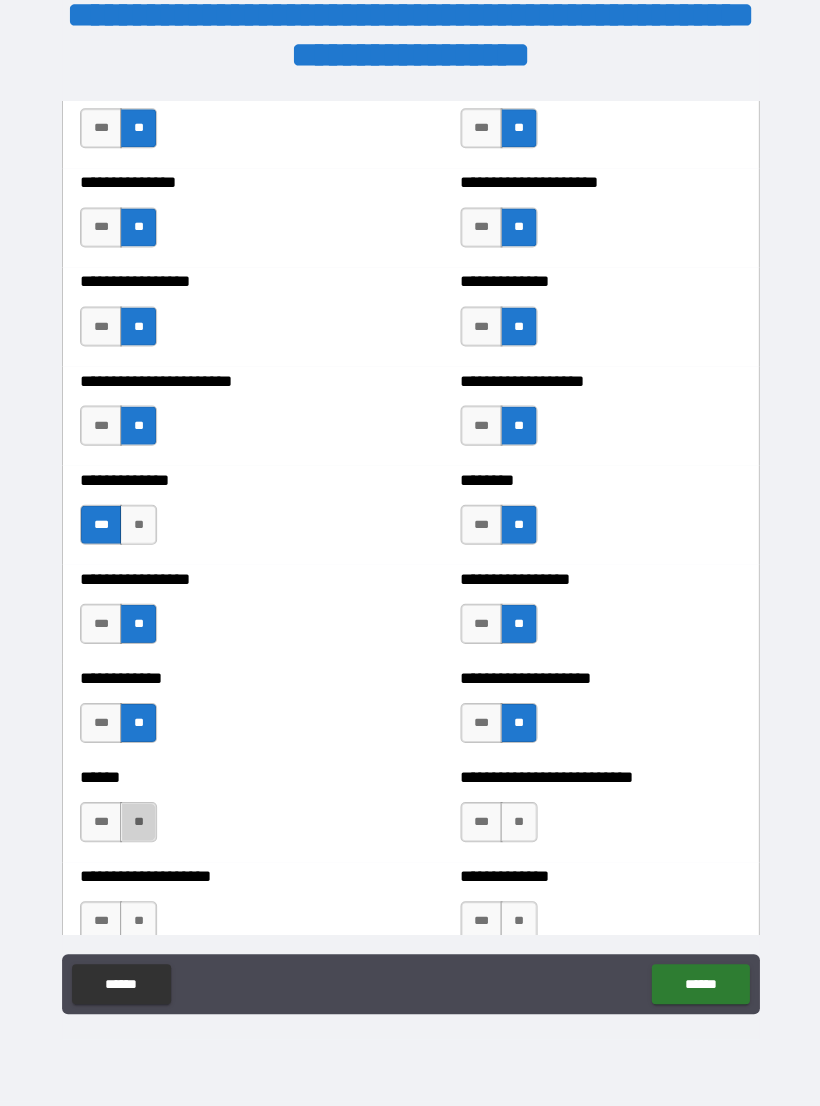 click on "**" at bounding box center [138, 822] 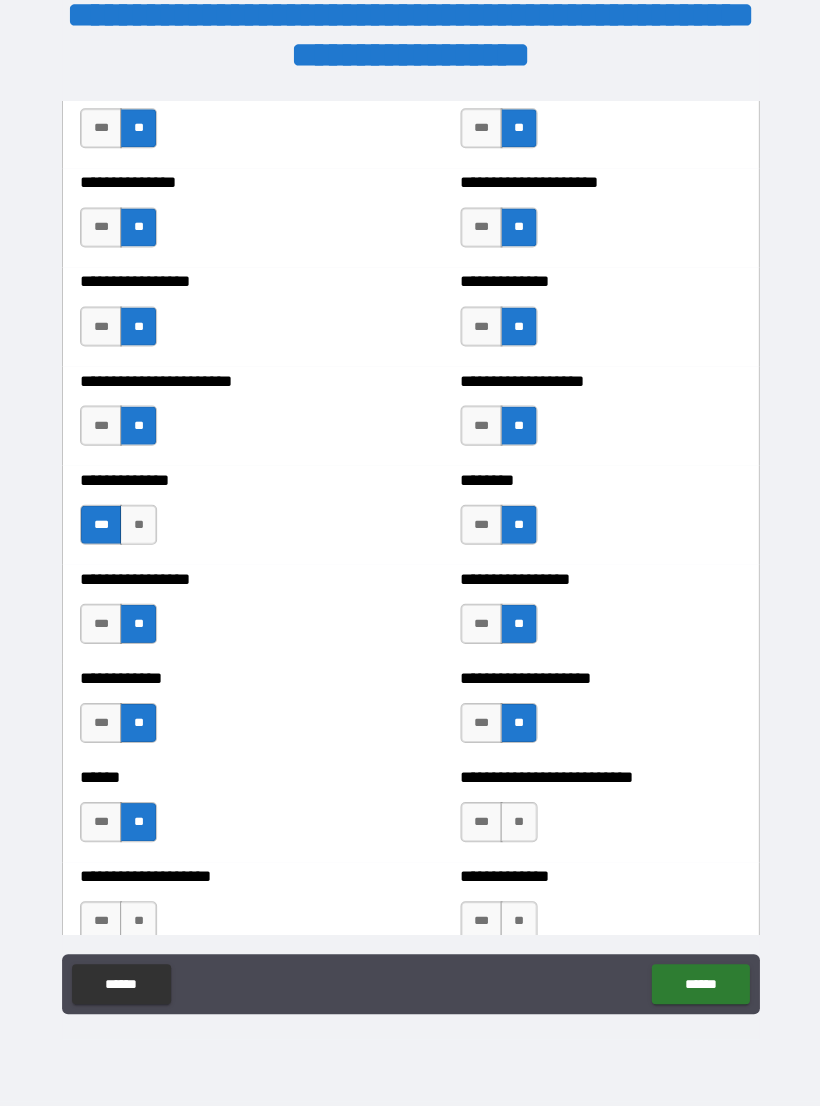 click on "**" at bounding box center (518, 822) 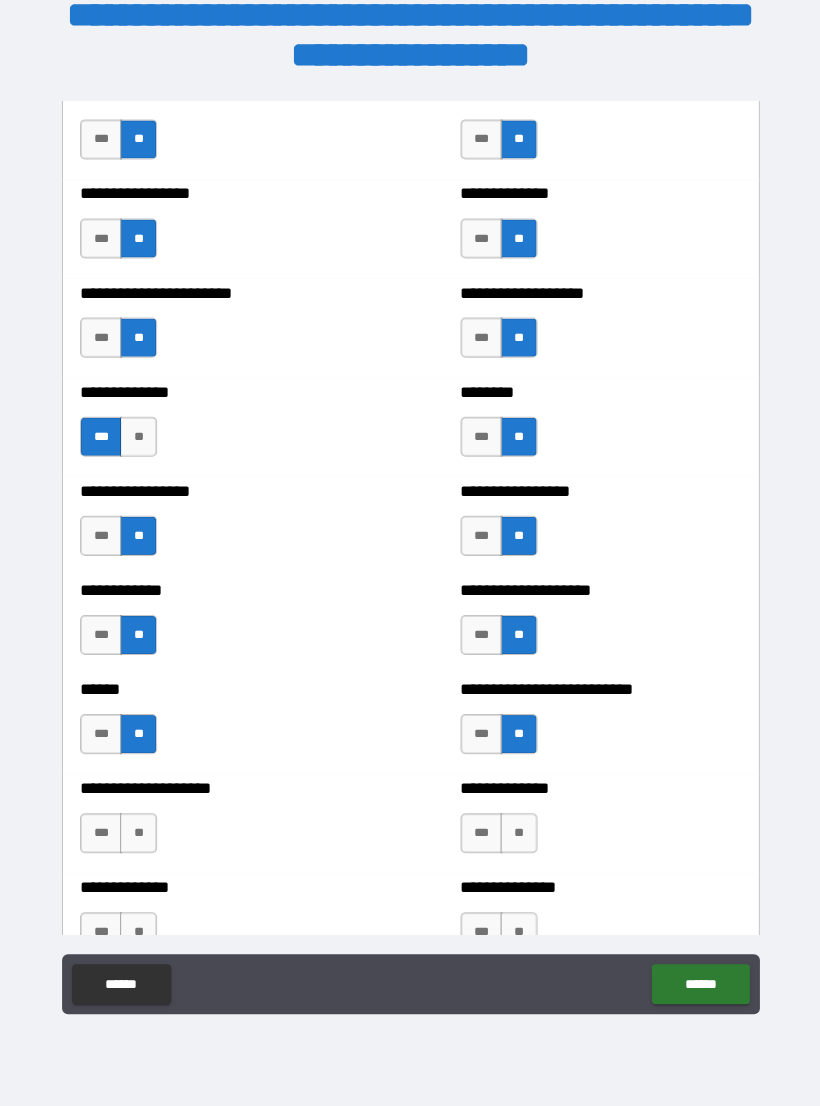 scroll, scrollTop: 3590, scrollLeft: 0, axis: vertical 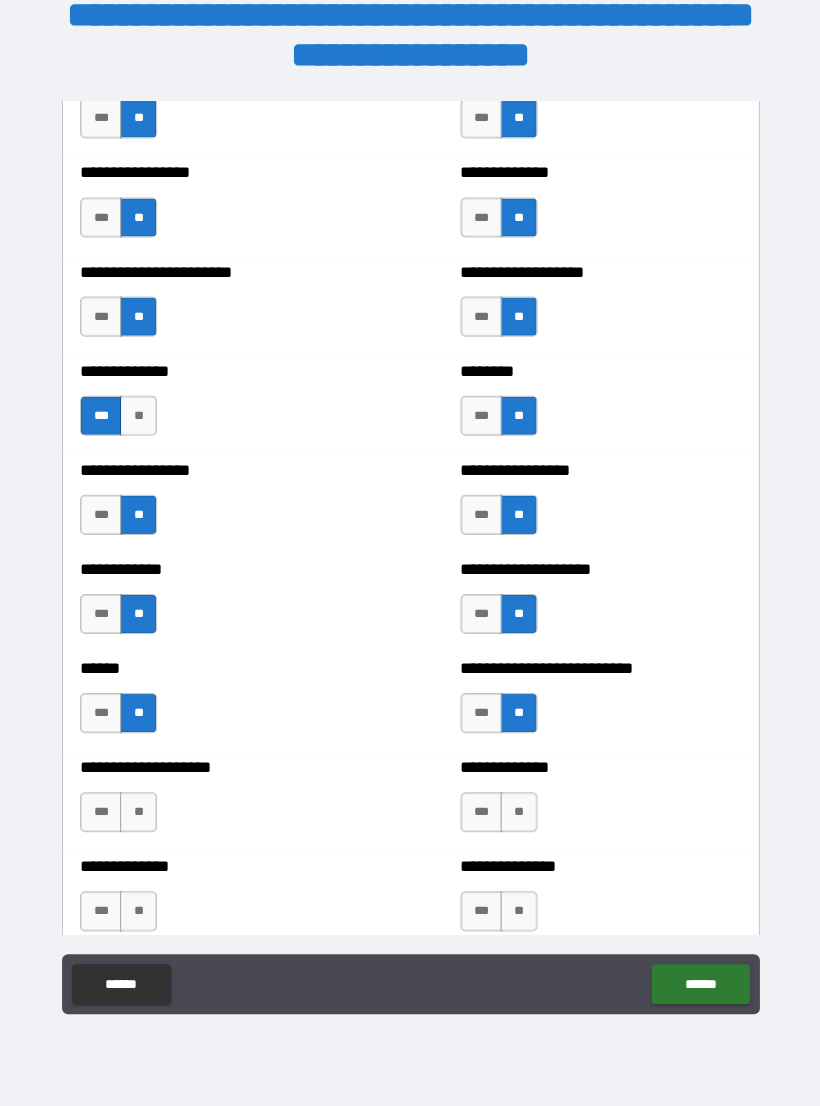 click on "**" at bounding box center (138, 812) 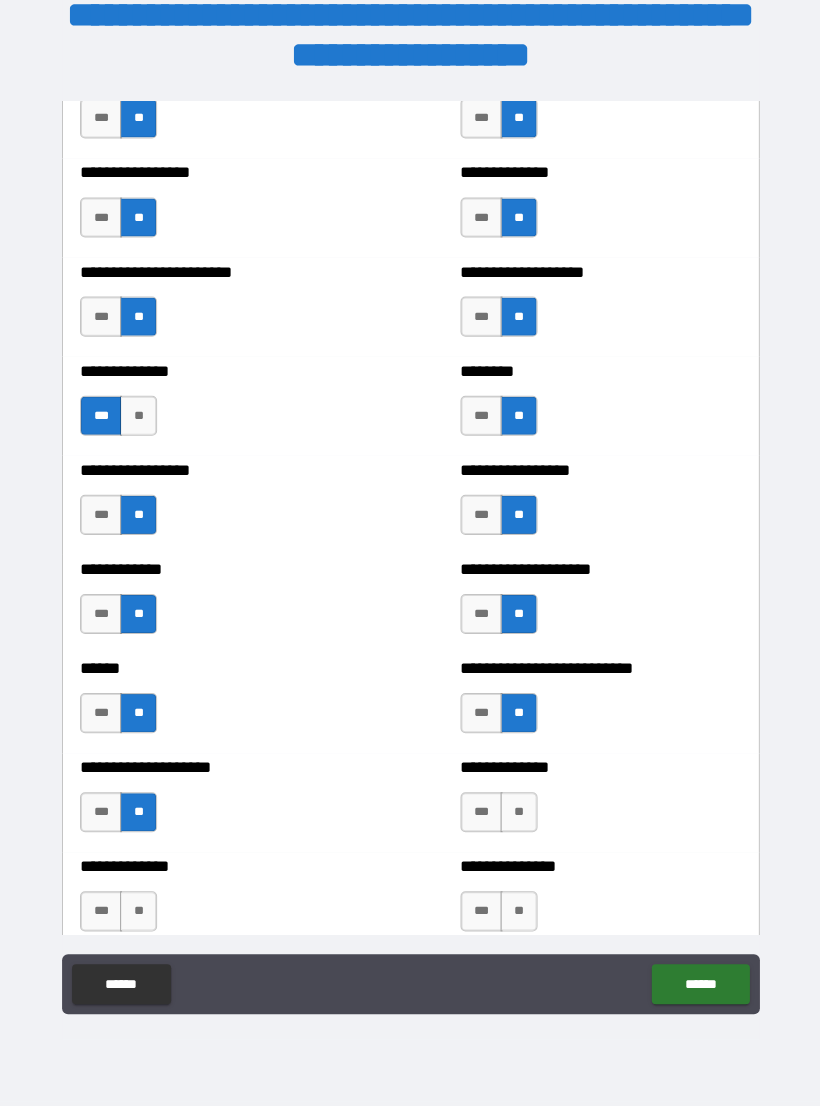 click on "***" at bounding box center [481, 911] 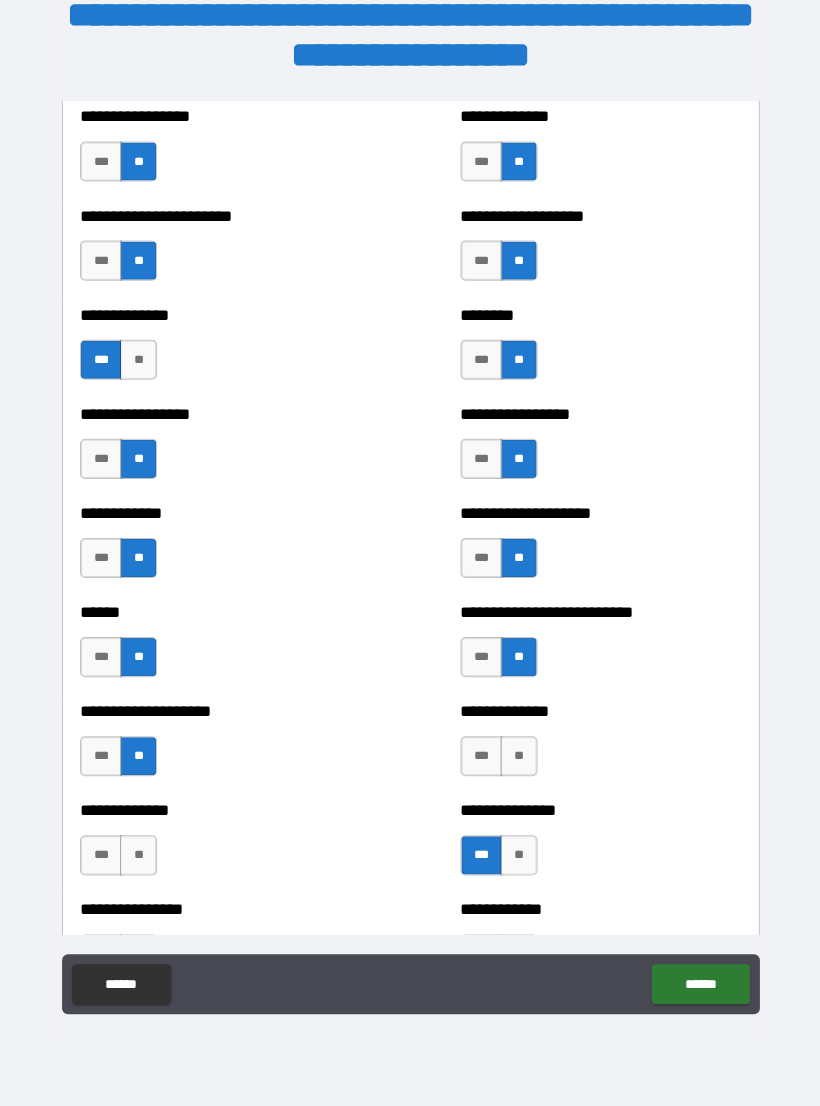scroll, scrollTop: 3653, scrollLeft: 0, axis: vertical 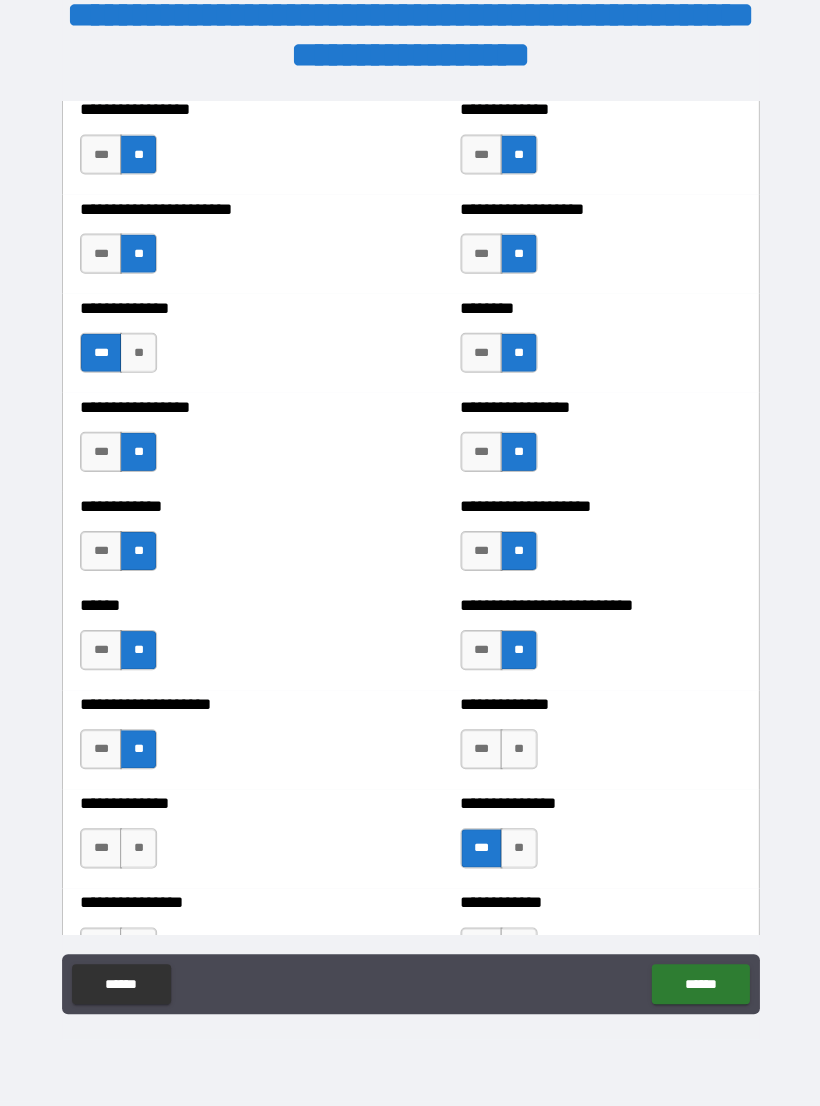 click on "**" at bounding box center [138, 848] 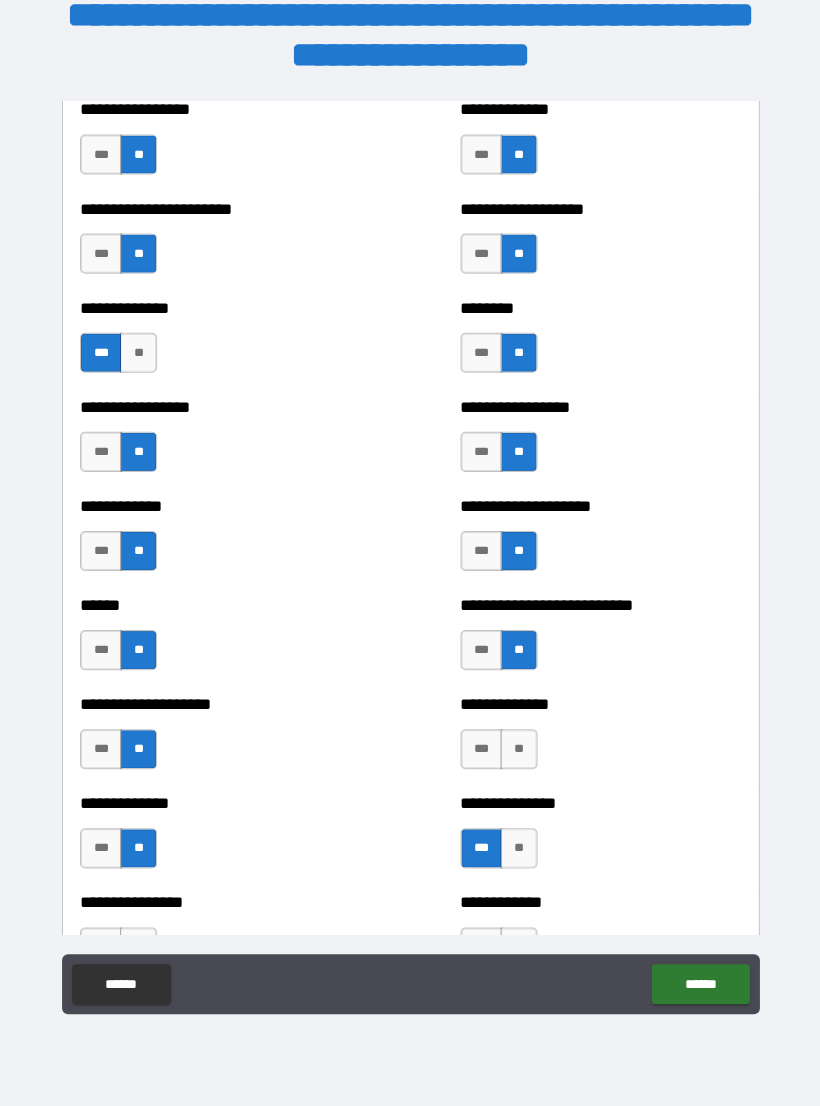click on "**" at bounding box center (518, 749) 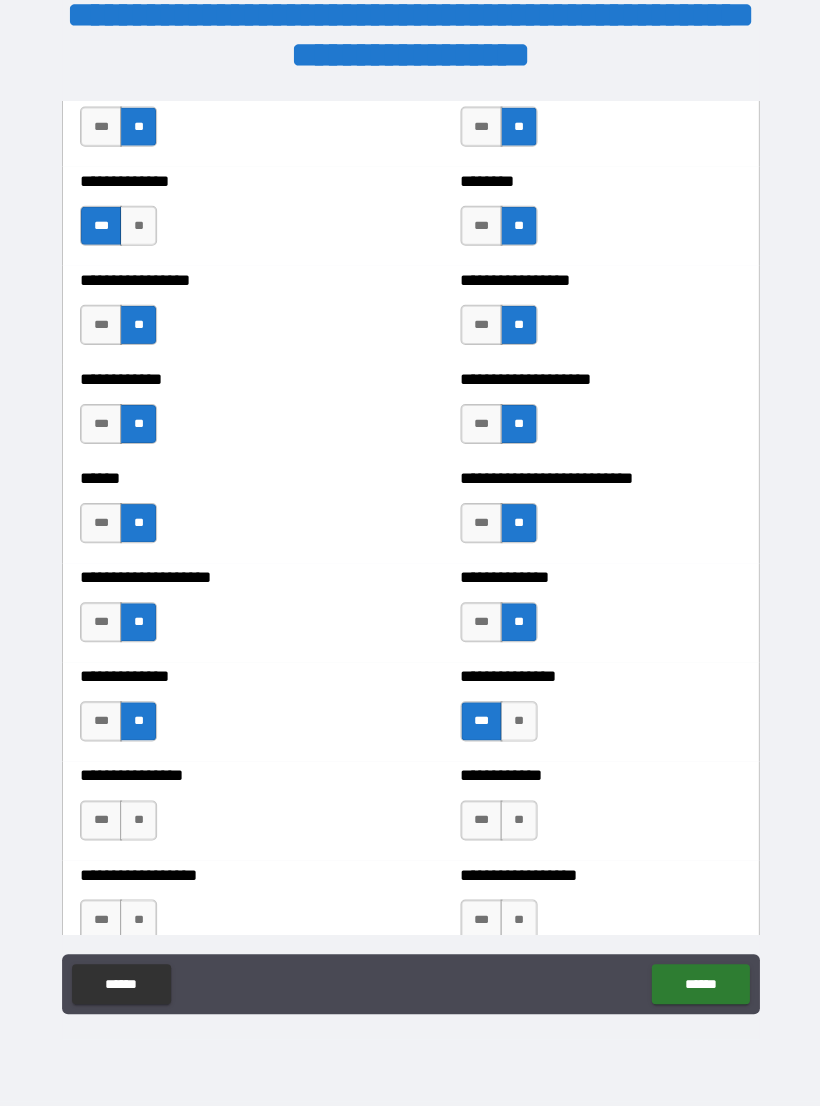 scroll, scrollTop: 3781, scrollLeft: 0, axis: vertical 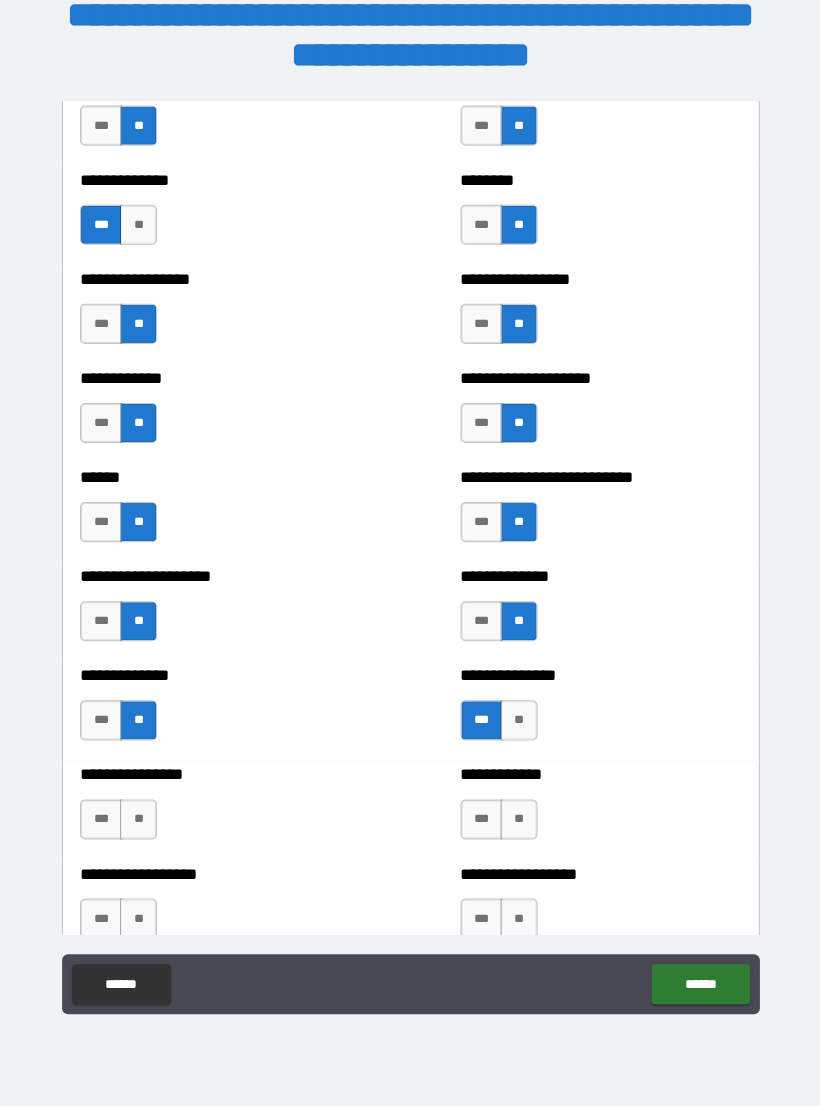 click on "**" at bounding box center (138, 819) 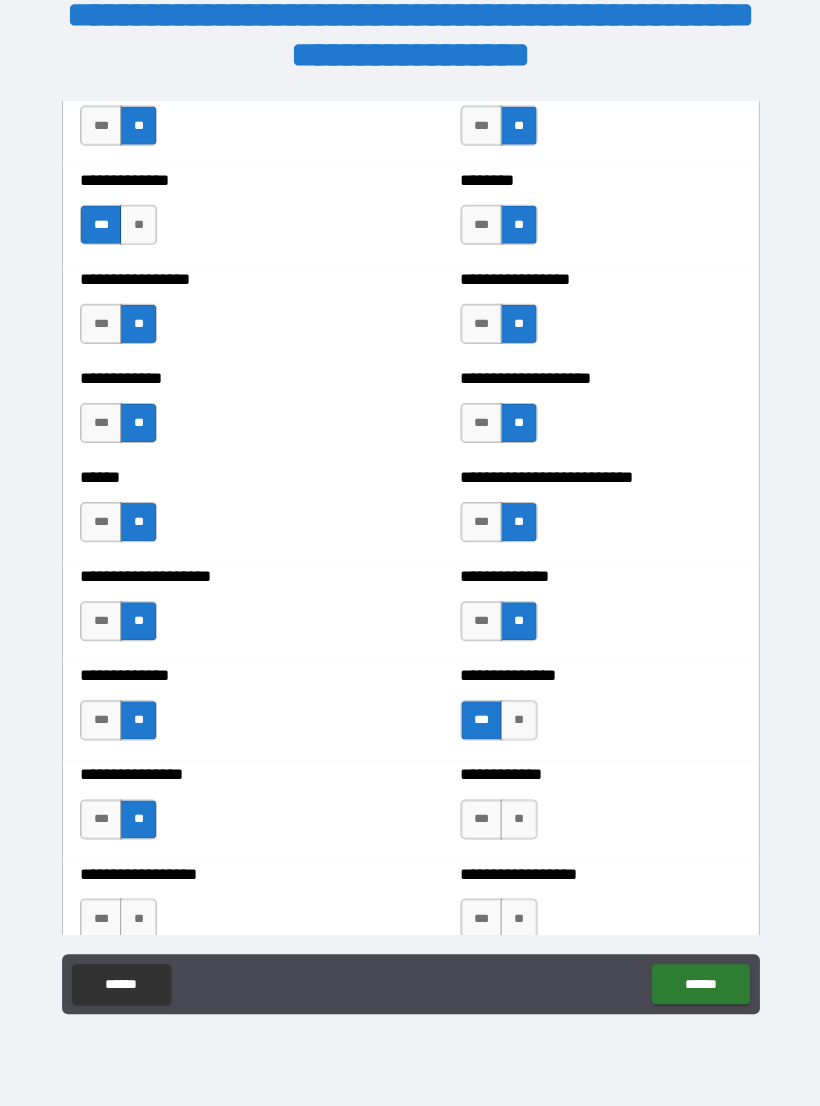 click on "**" at bounding box center (518, 819) 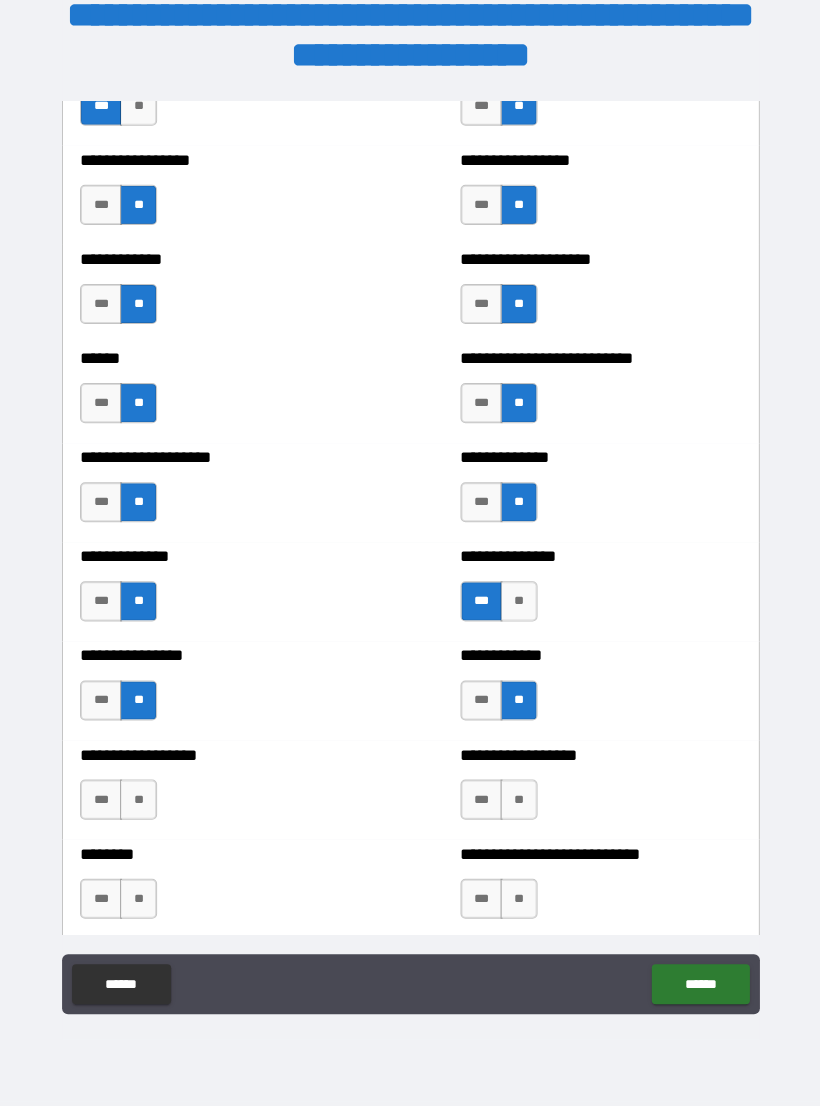 scroll, scrollTop: 3898, scrollLeft: 0, axis: vertical 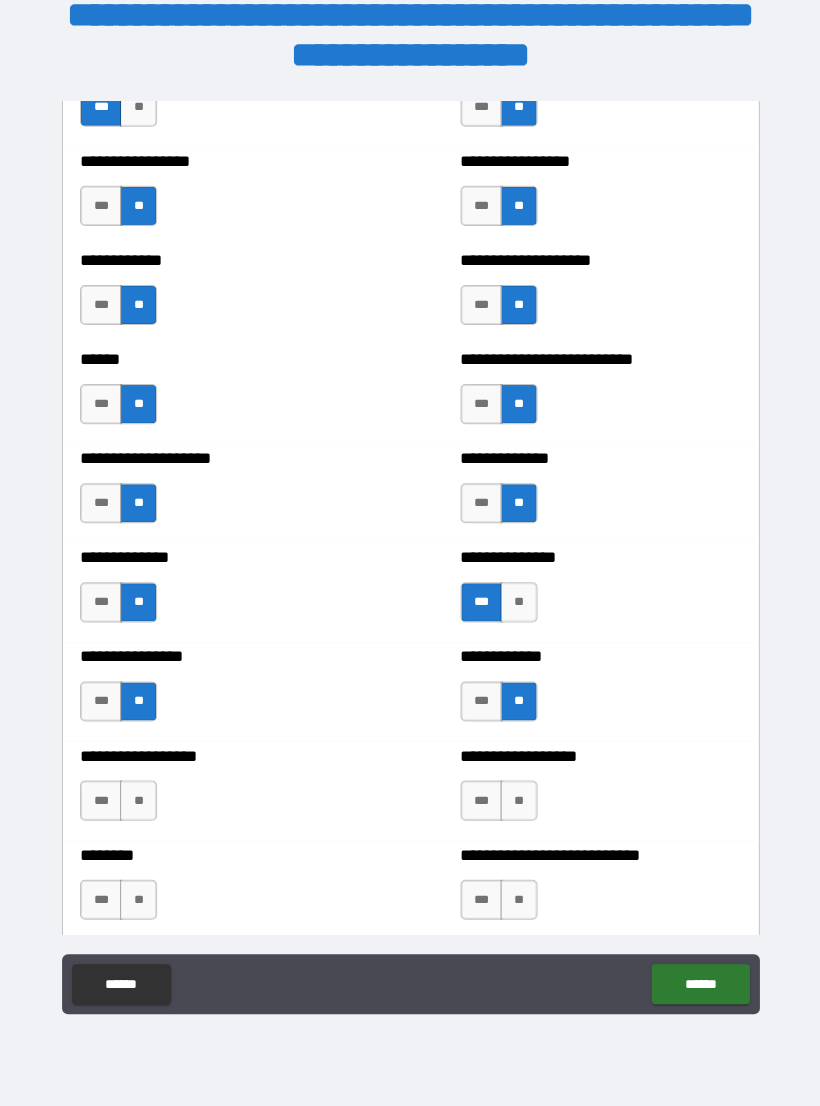 click on "**" at bounding box center (138, 801) 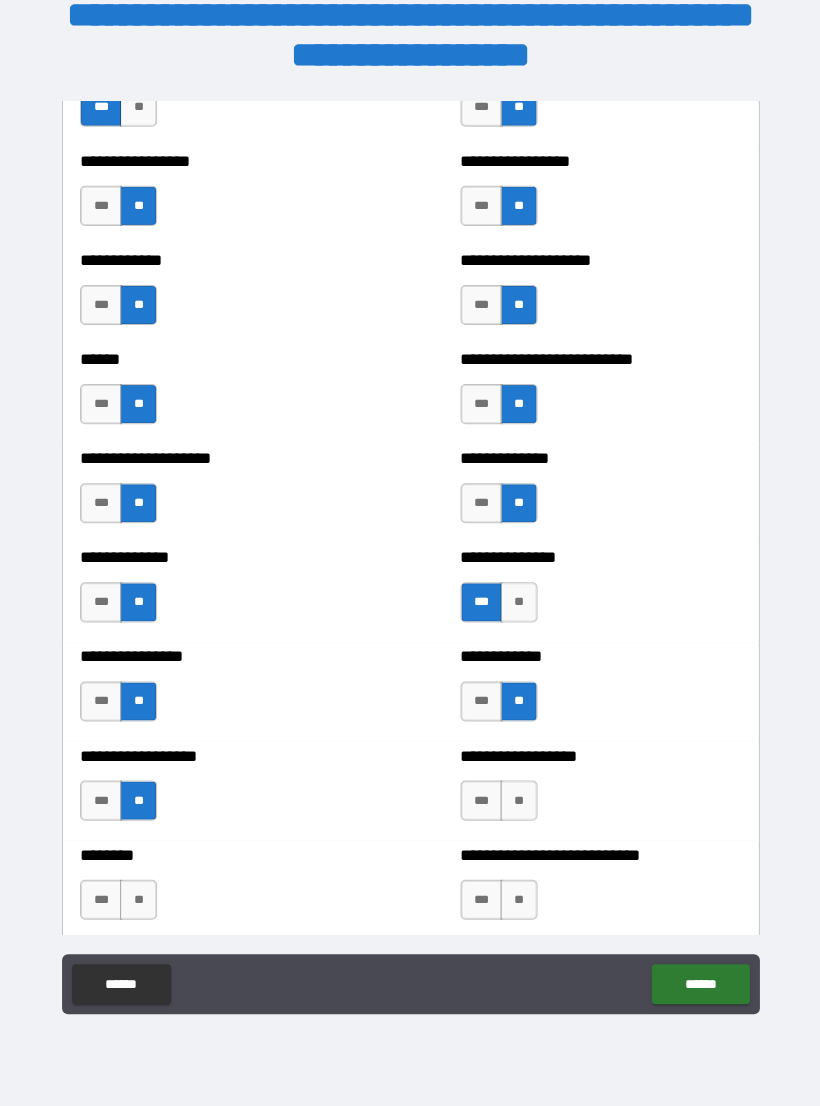 click on "**" at bounding box center (518, 801) 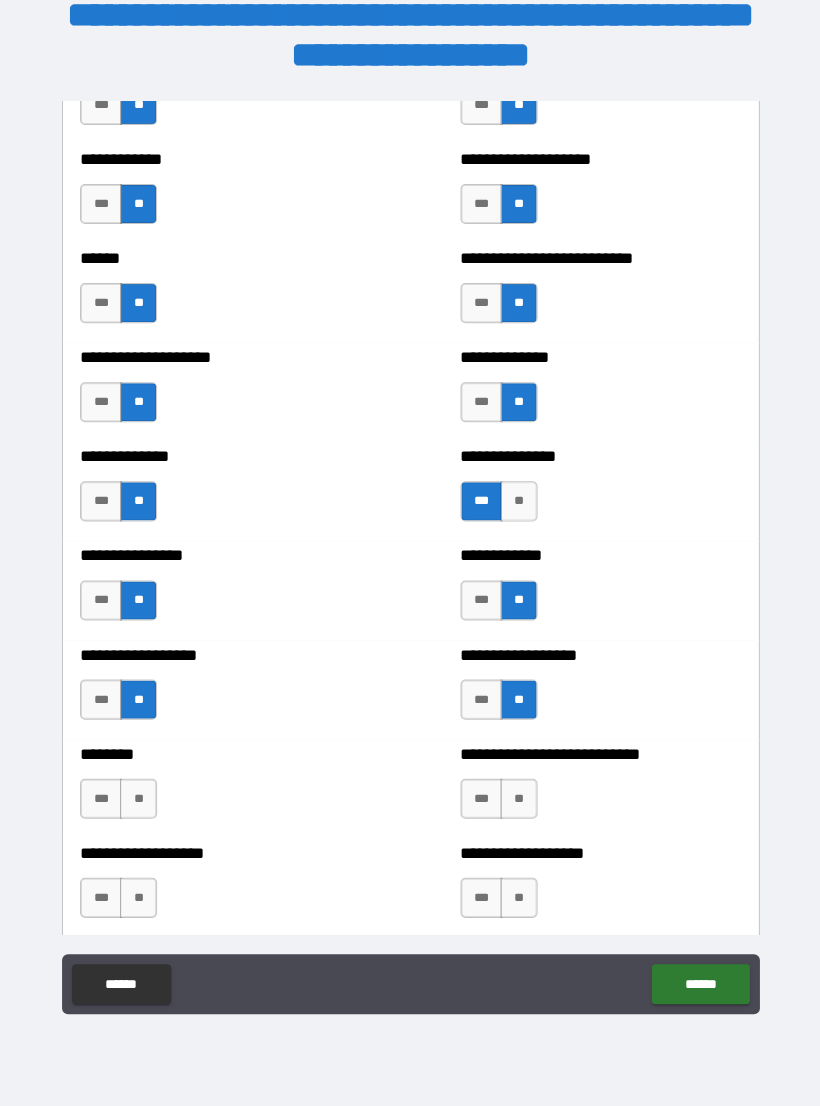 scroll, scrollTop: 4005, scrollLeft: 0, axis: vertical 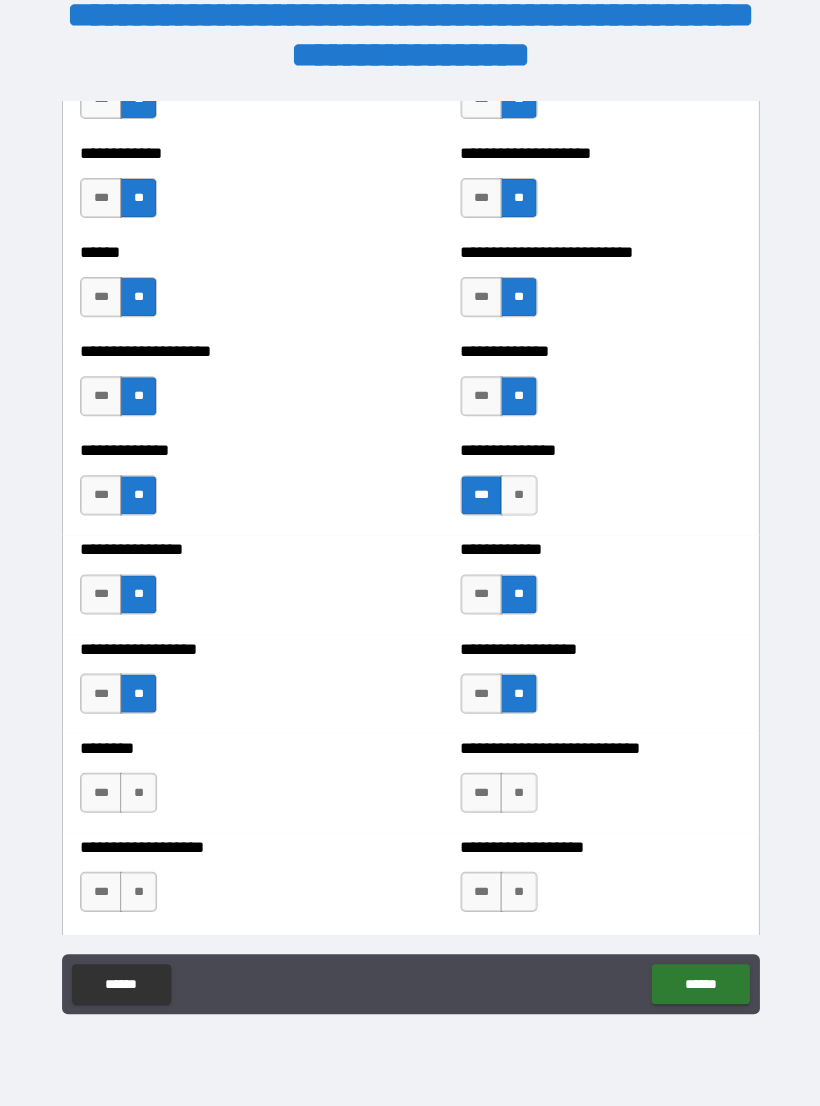 click on "**" at bounding box center (138, 793) 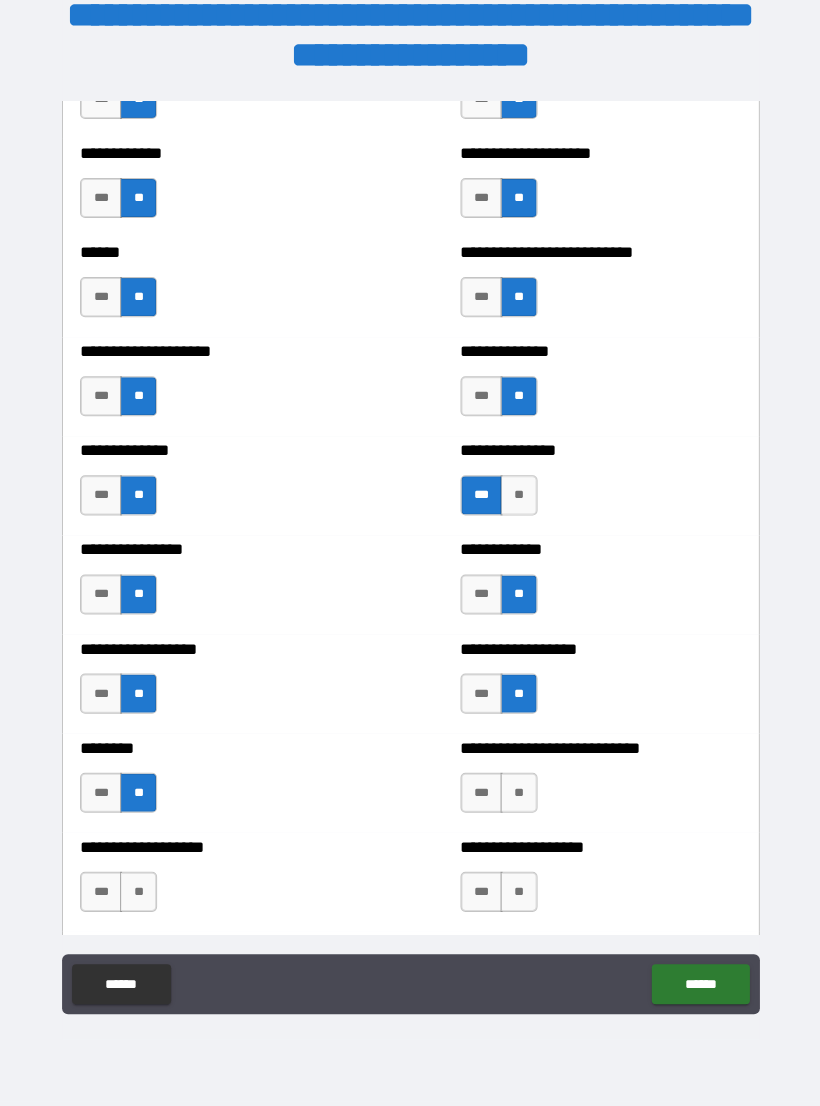 click on "**" at bounding box center (518, 793) 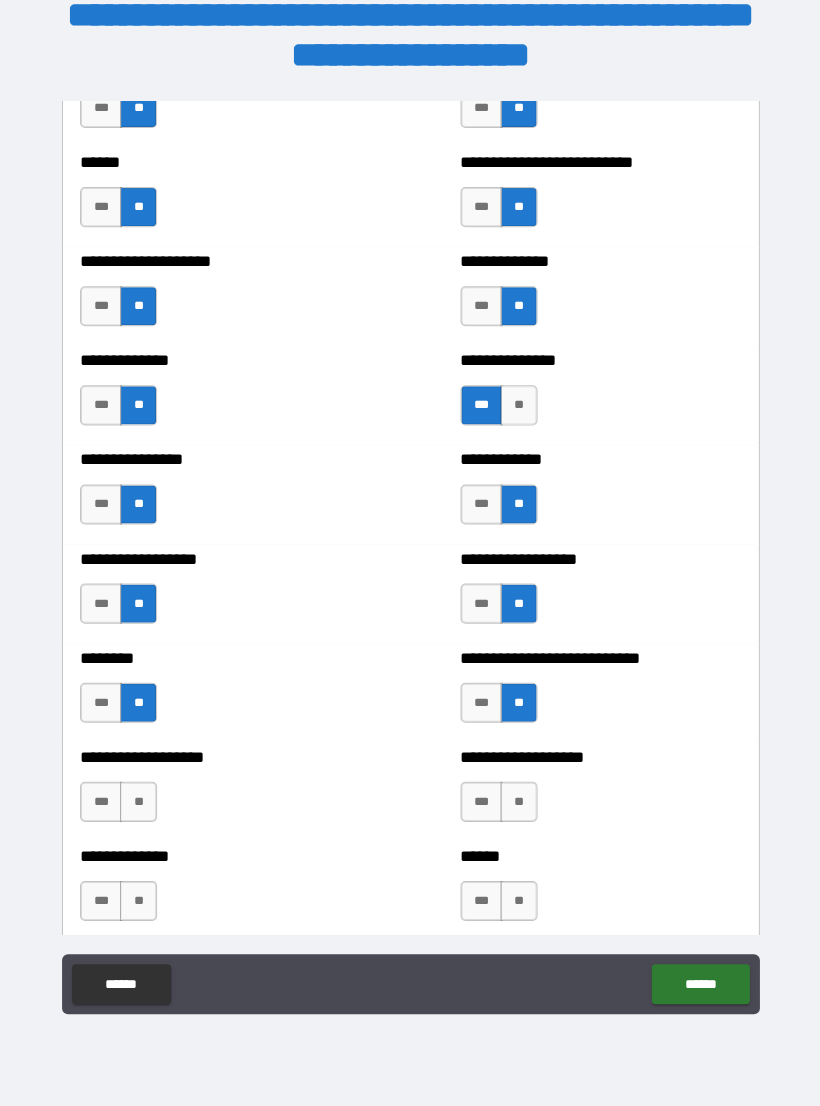 scroll, scrollTop: 4106, scrollLeft: 0, axis: vertical 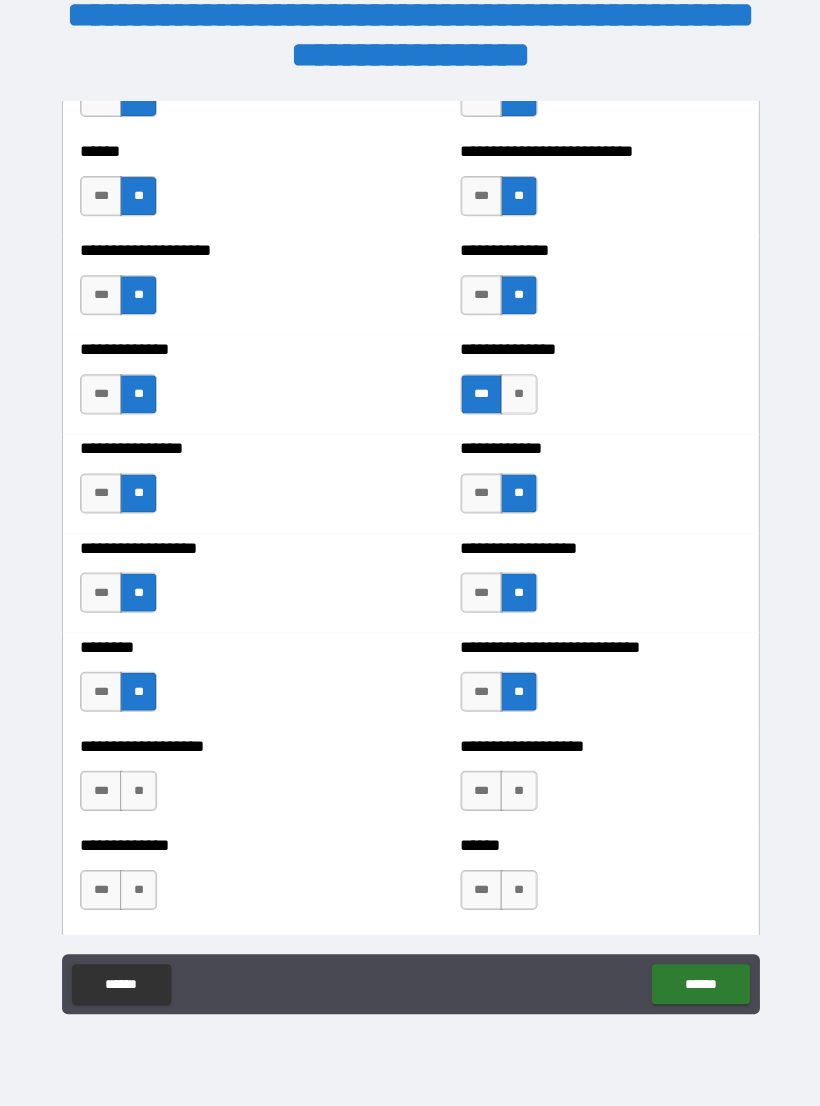 click on "**" at bounding box center (138, 791) 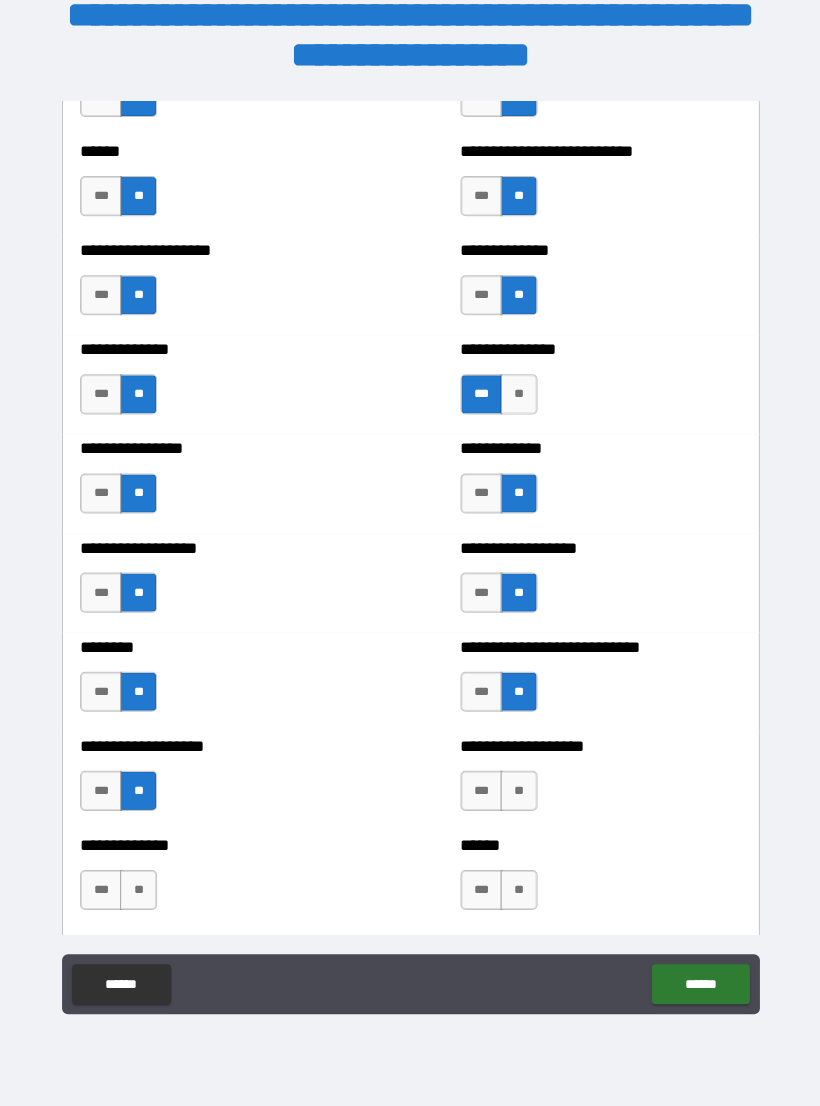 click on "**" at bounding box center [518, 791] 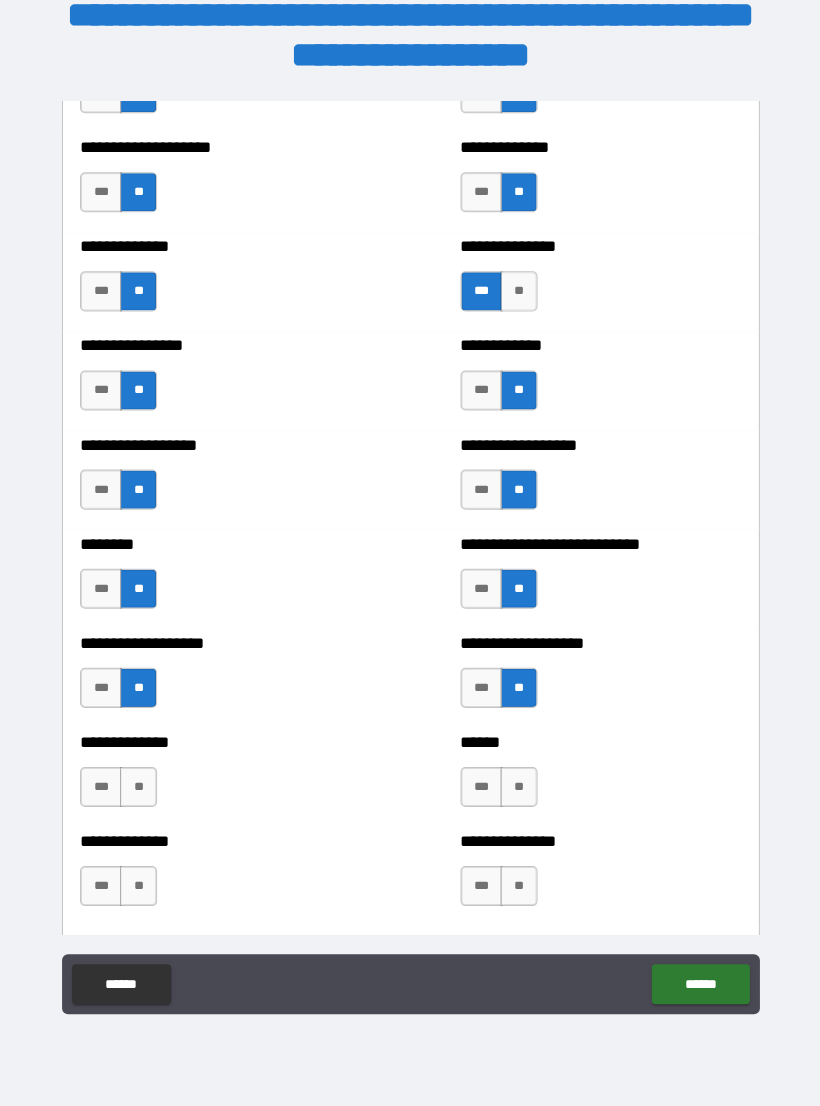 scroll, scrollTop: 4211, scrollLeft: 0, axis: vertical 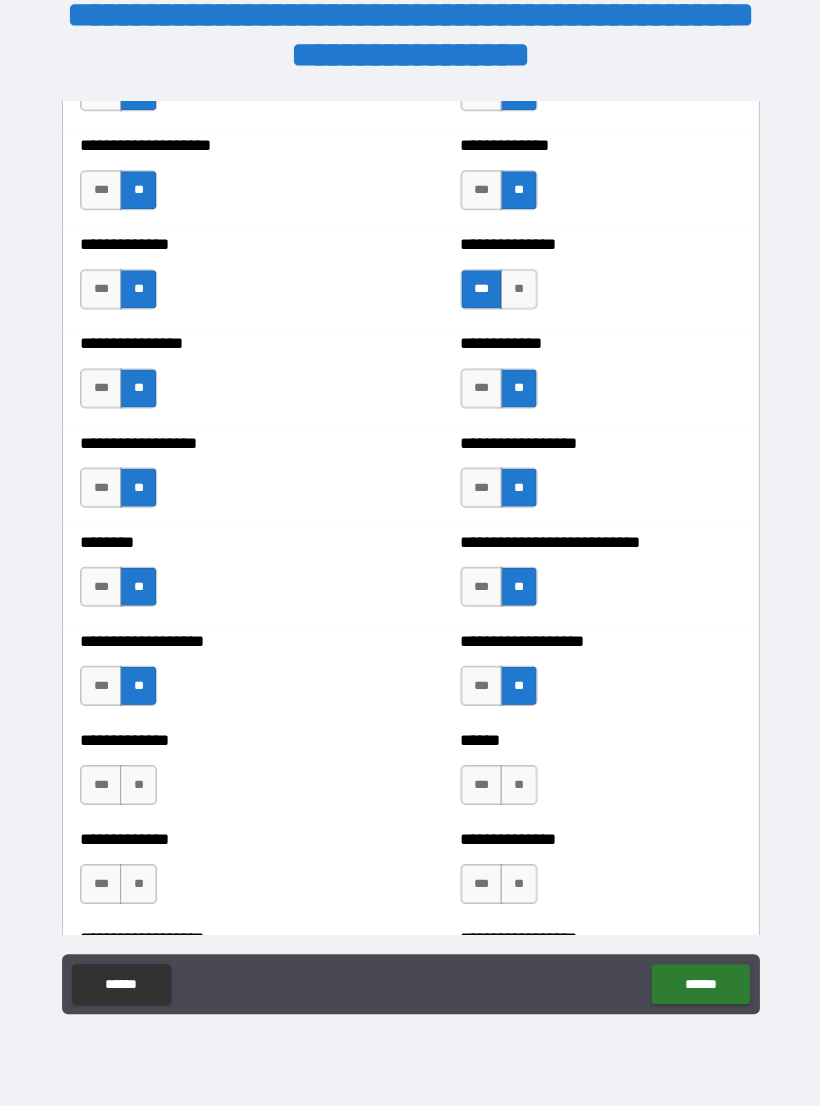 click on "**" at bounding box center (138, 785) 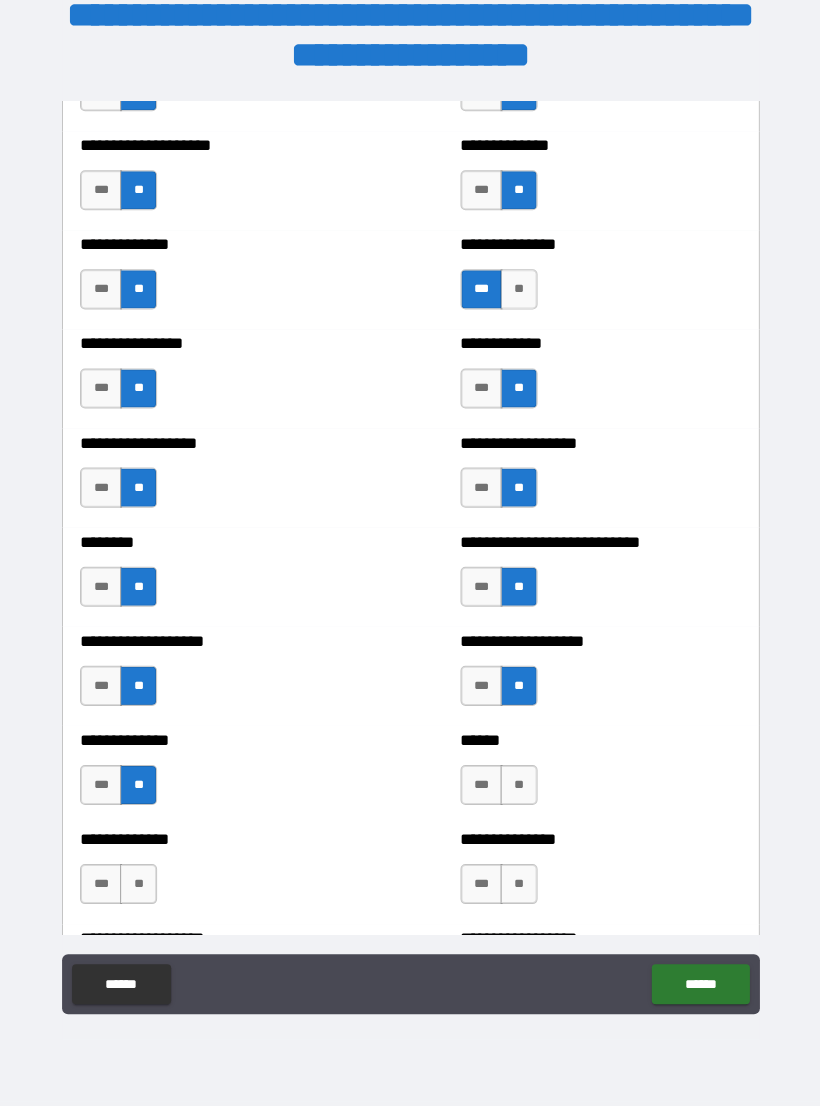 click on "**" at bounding box center [518, 785] 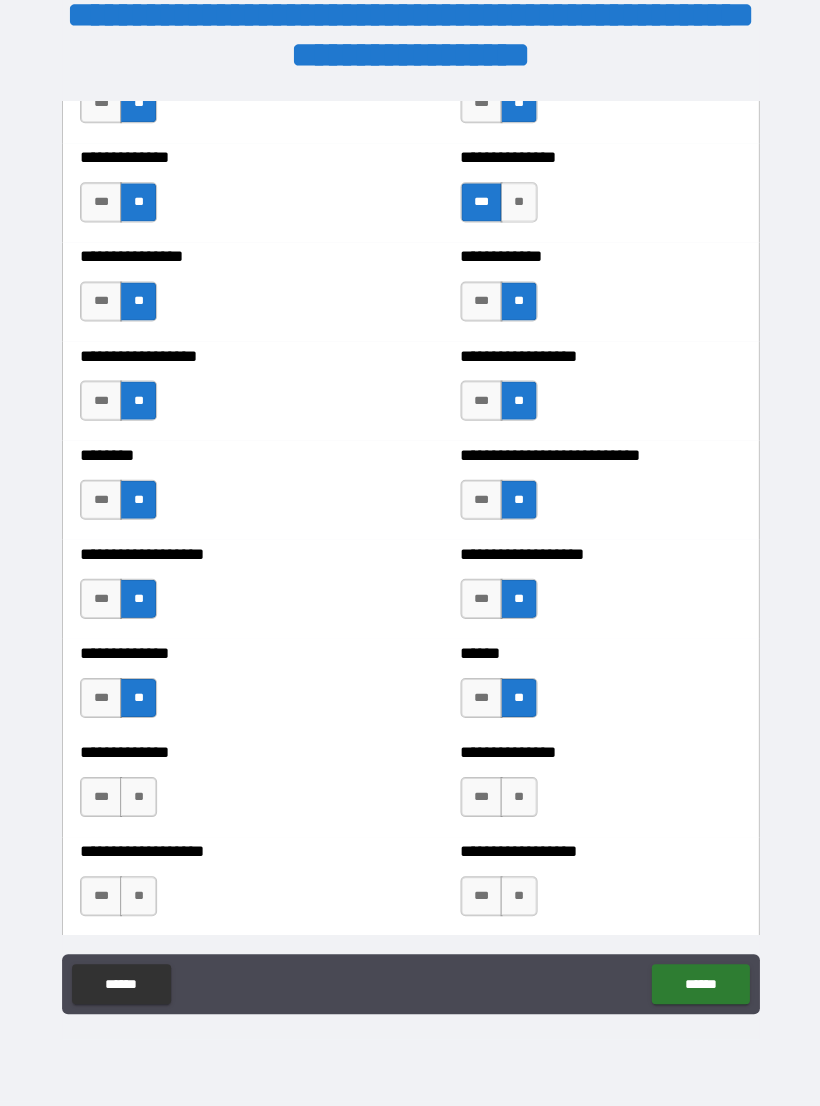 scroll, scrollTop: 4315, scrollLeft: 0, axis: vertical 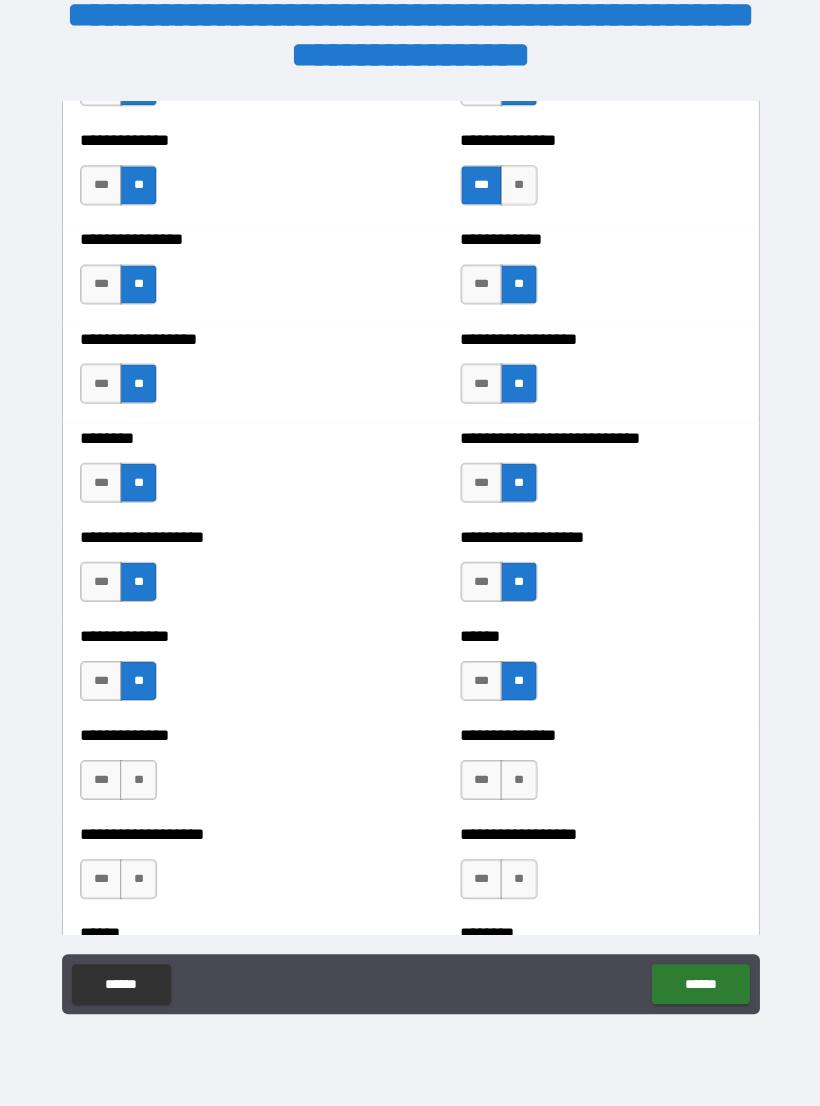 click on "***" at bounding box center [101, 780] 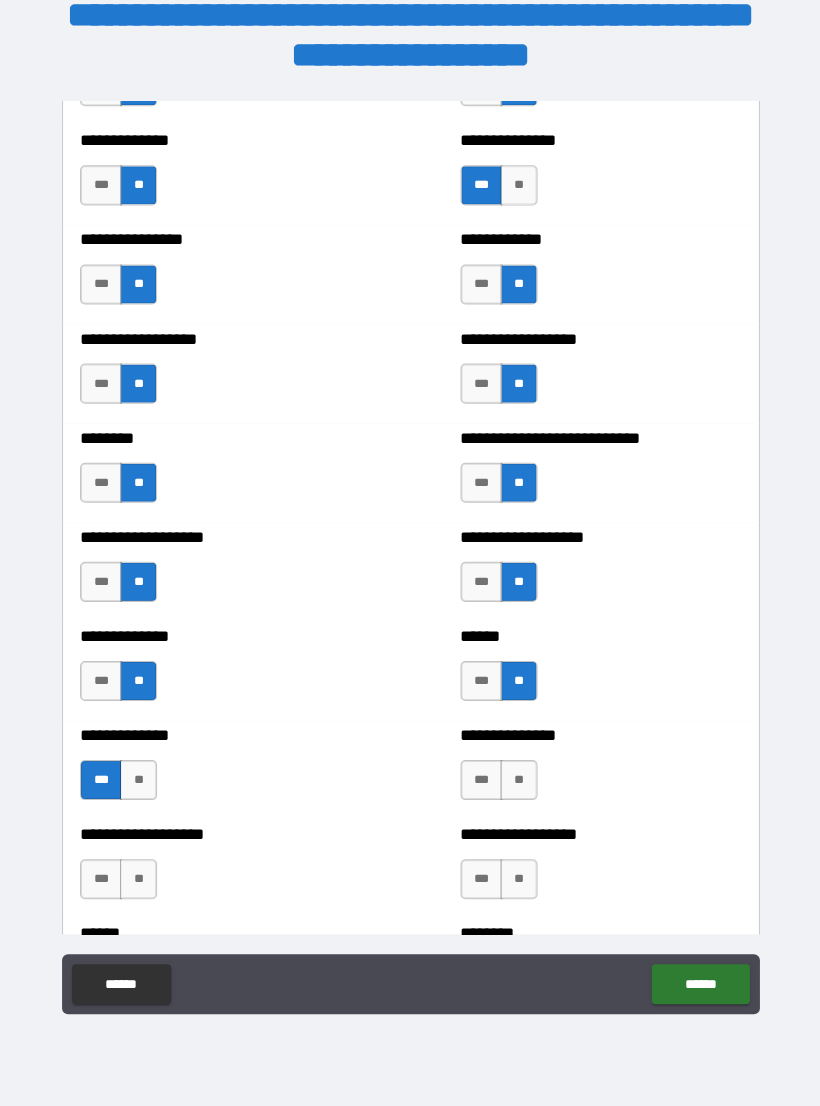 click on "**" at bounding box center (518, 780) 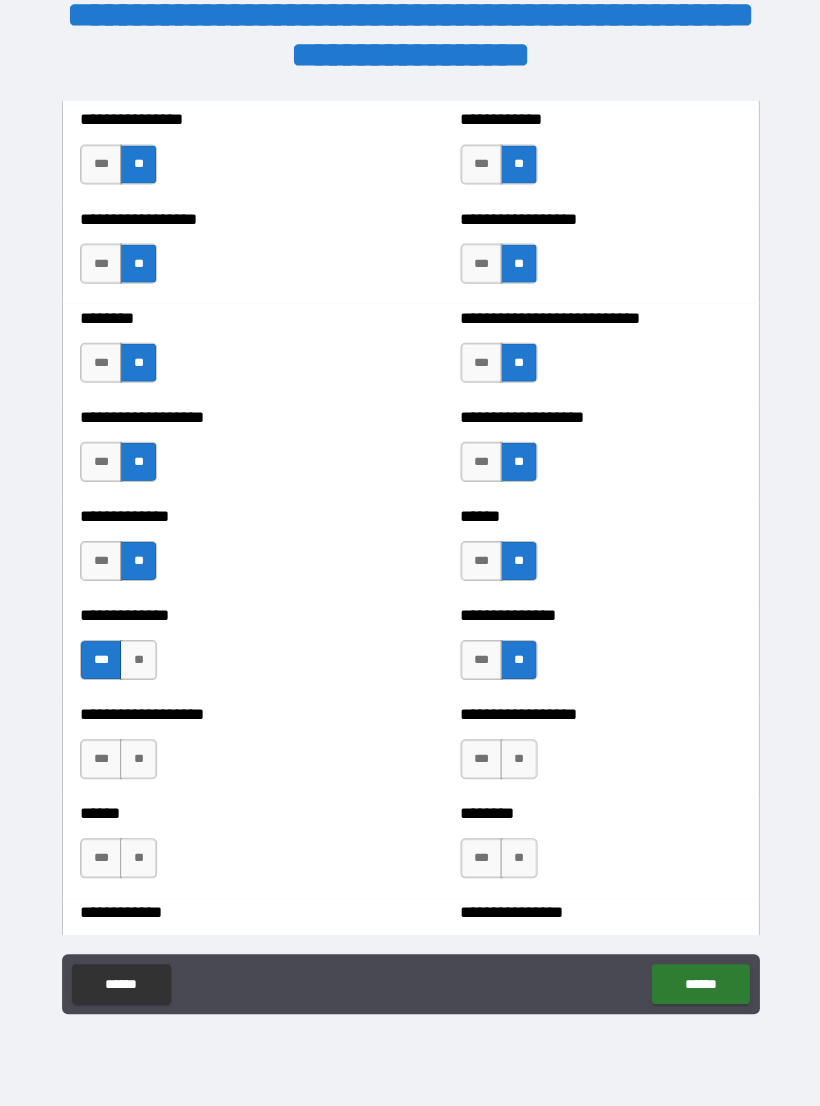 scroll, scrollTop: 4440, scrollLeft: 0, axis: vertical 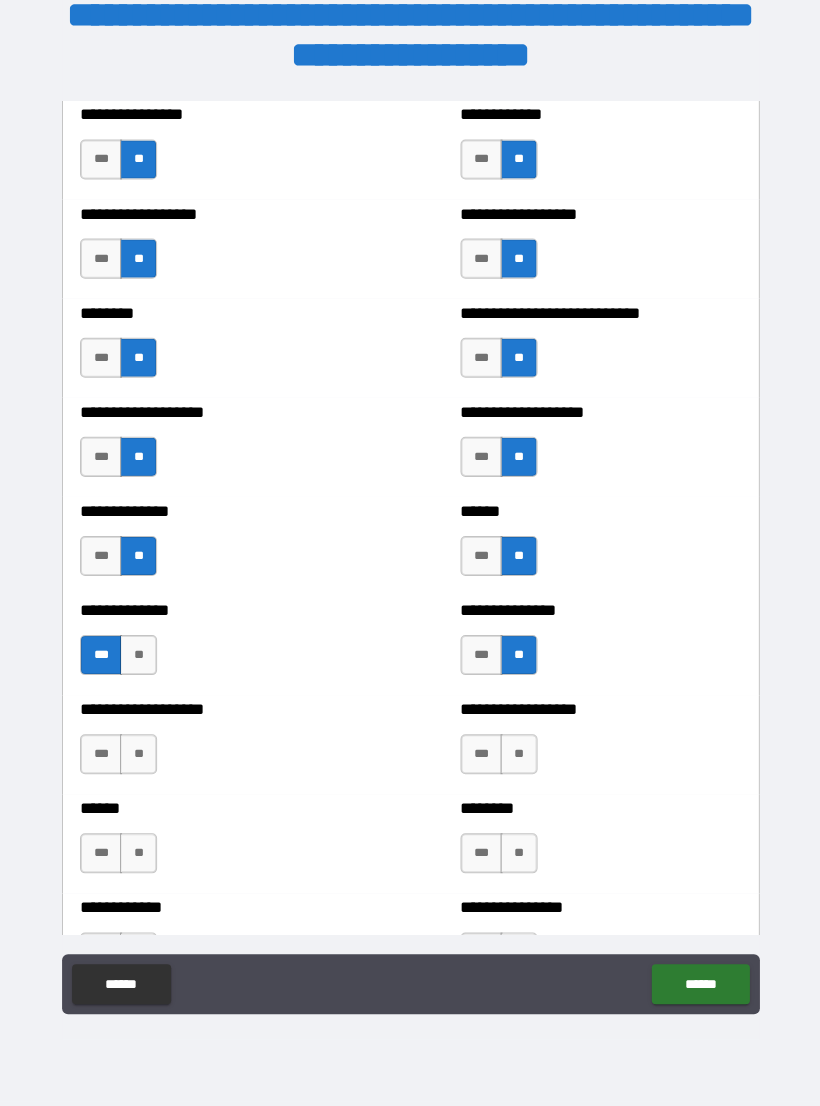 click on "**" at bounding box center [138, 754] 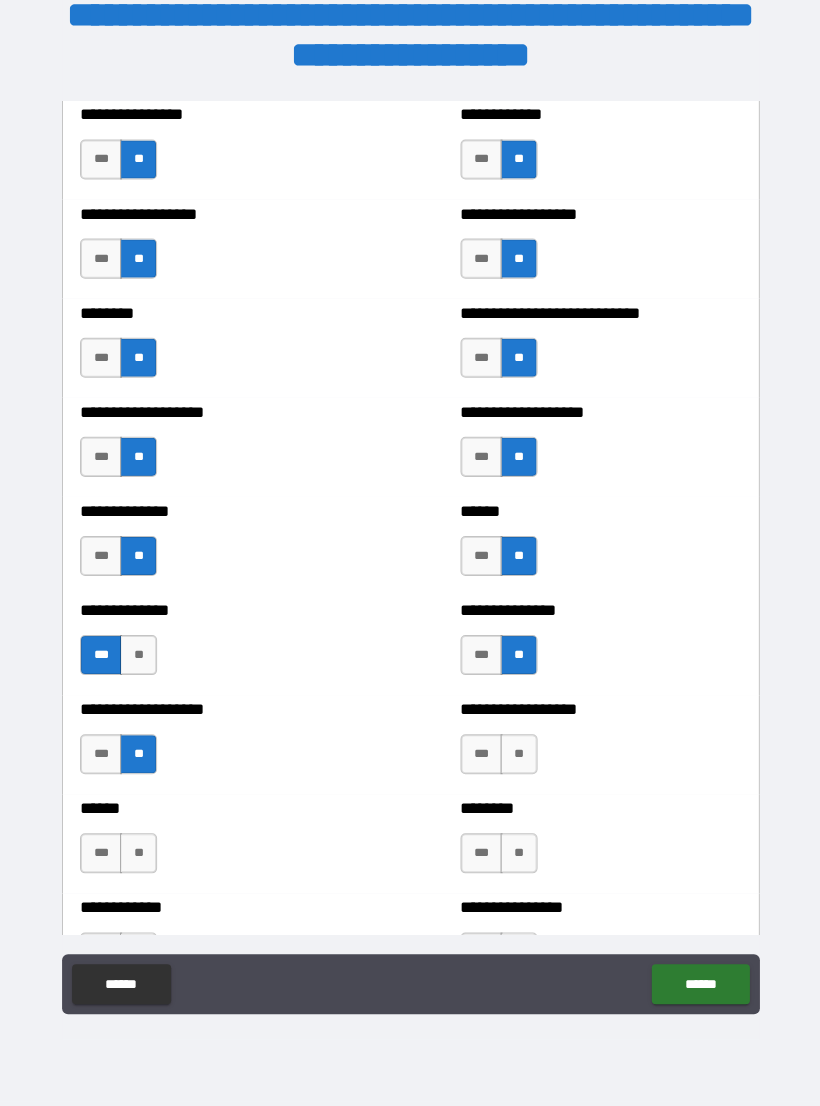 click on "**" at bounding box center (518, 754) 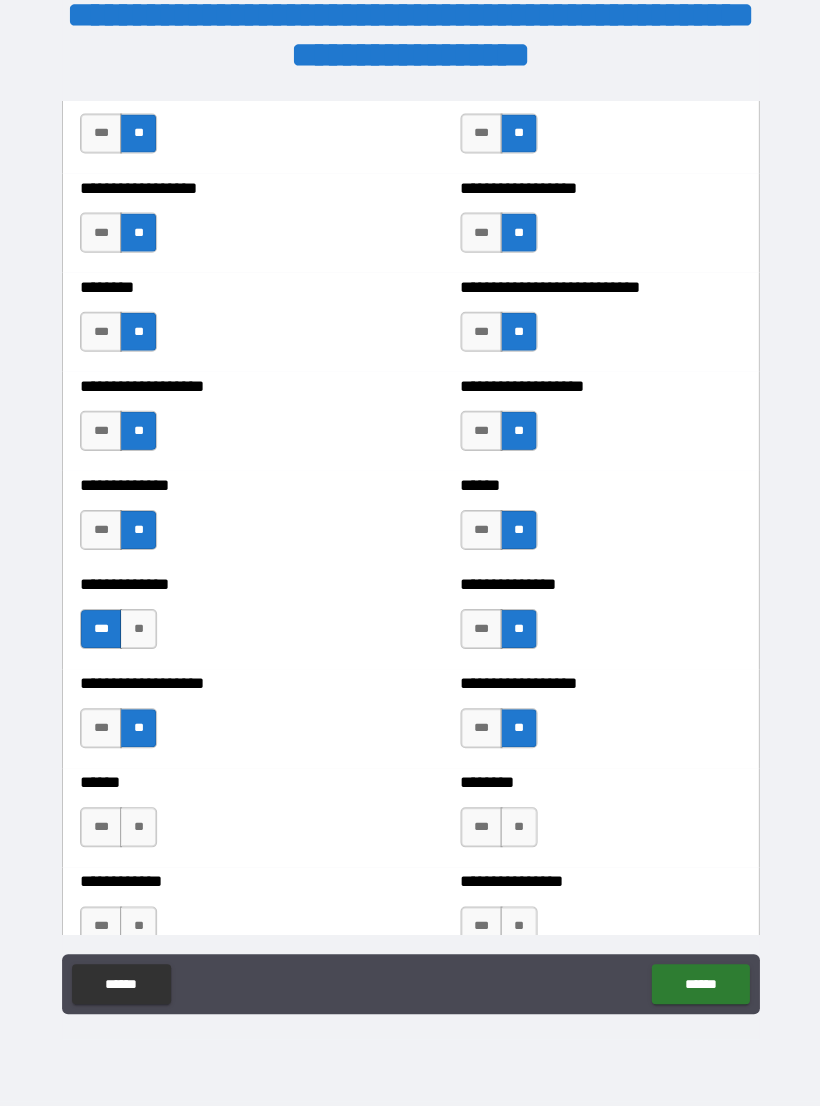 scroll, scrollTop: 4513, scrollLeft: 0, axis: vertical 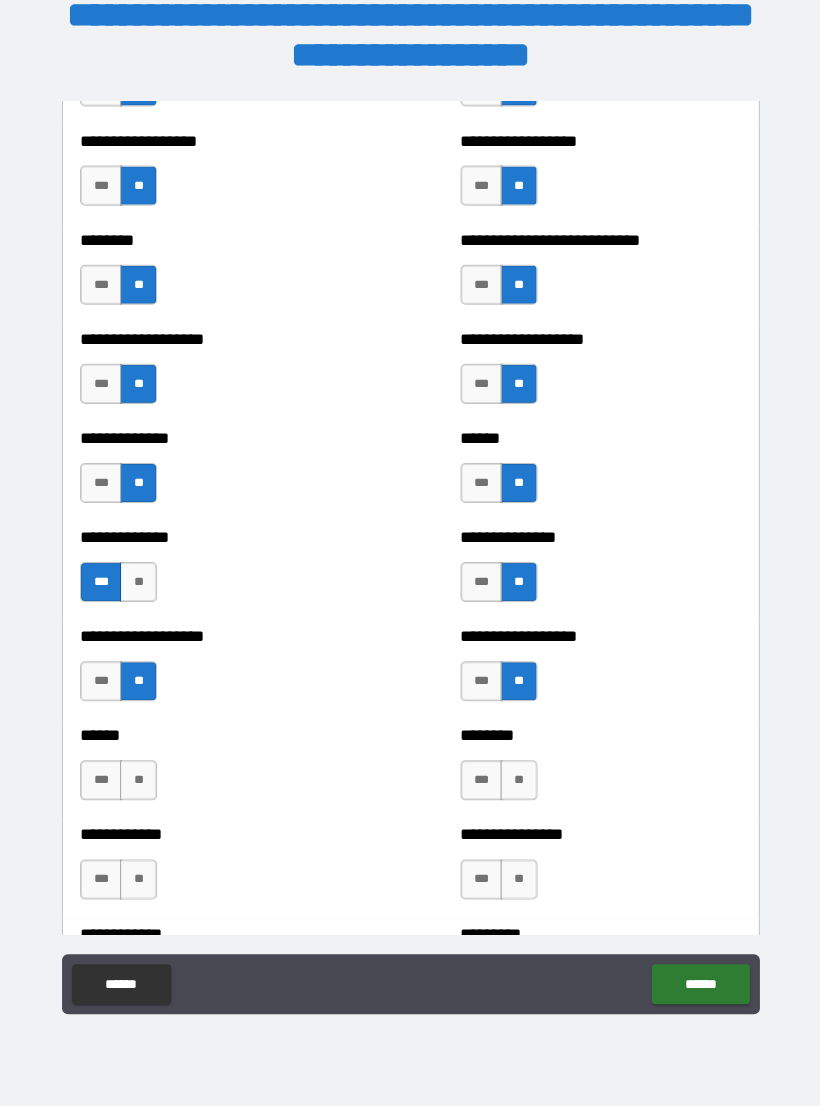 click on "**" at bounding box center [138, 780] 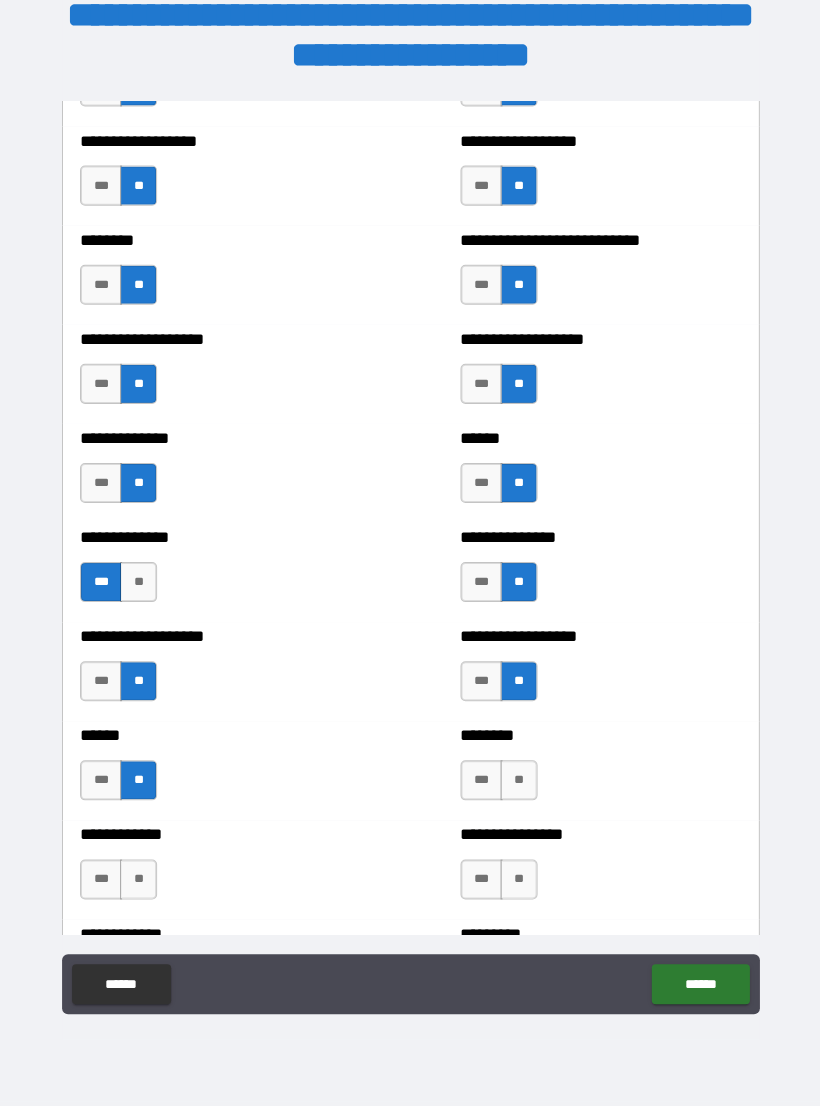 click on "**" at bounding box center [518, 780] 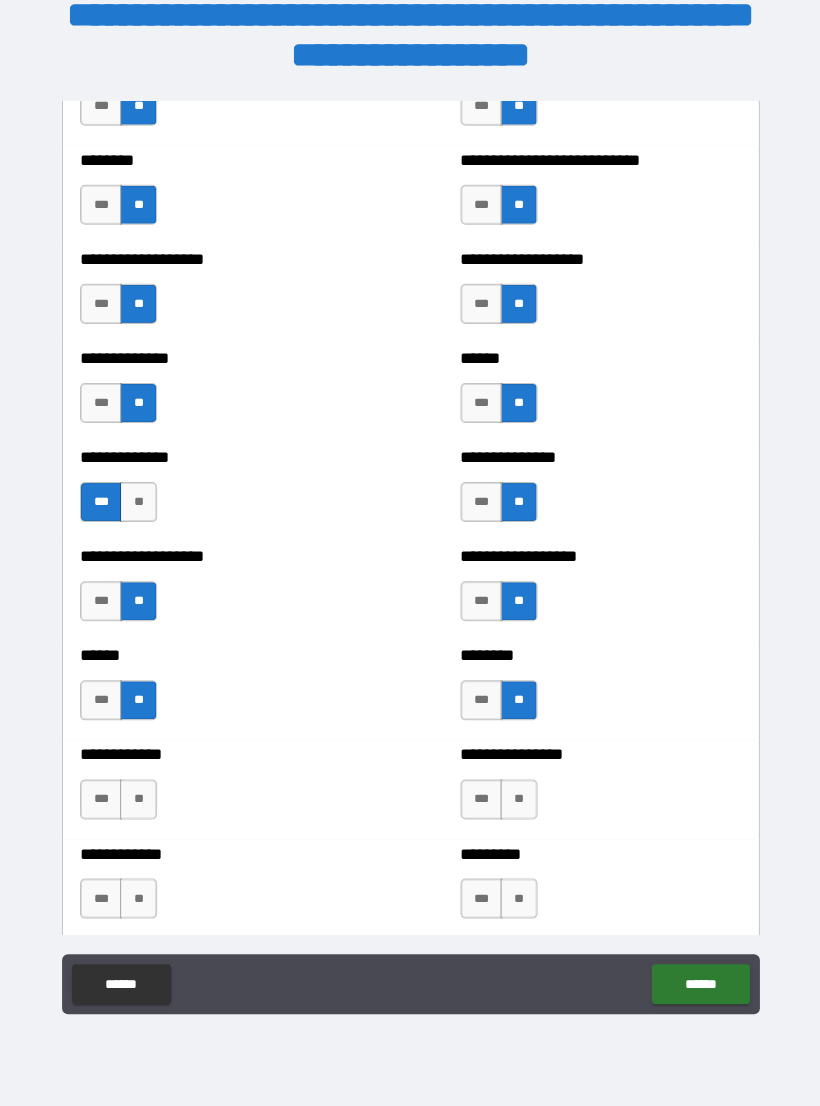 scroll, scrollTop: 4594, scrollLeft: 0, axis: vertical 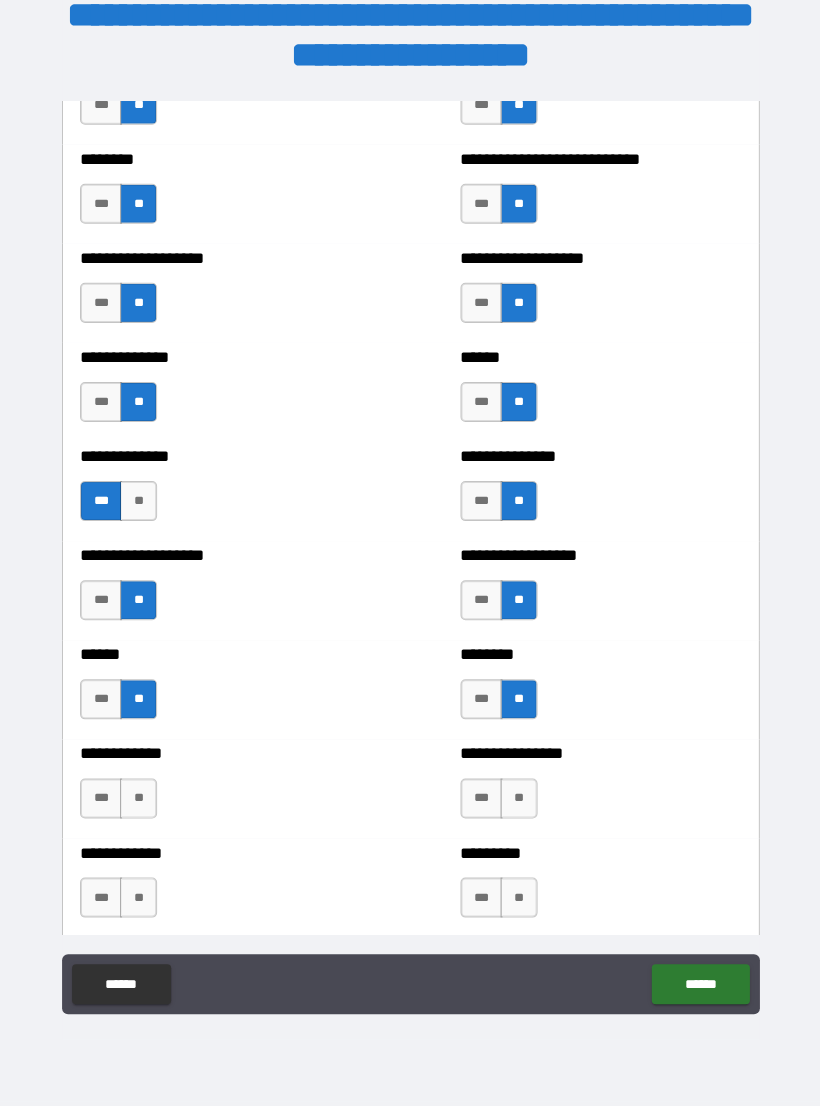 click on "**" at bounding box center [138, 798] 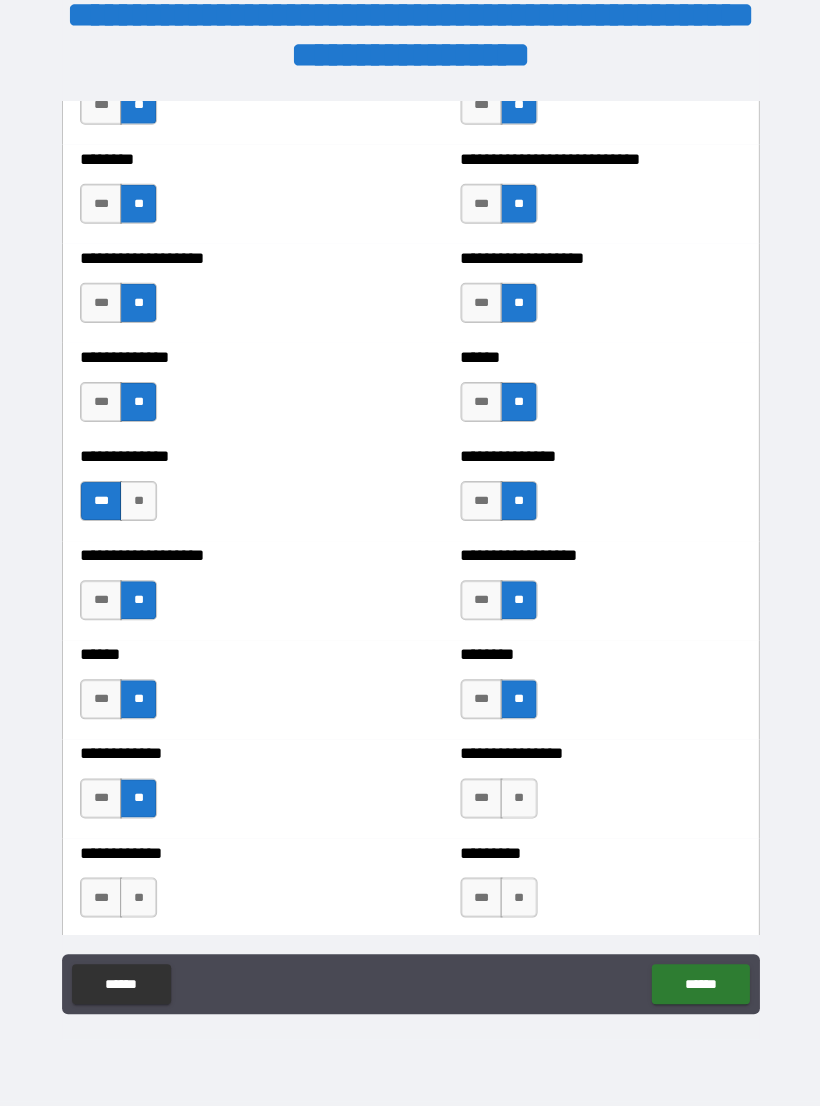 click on "**" at bounding box center [518, 798] 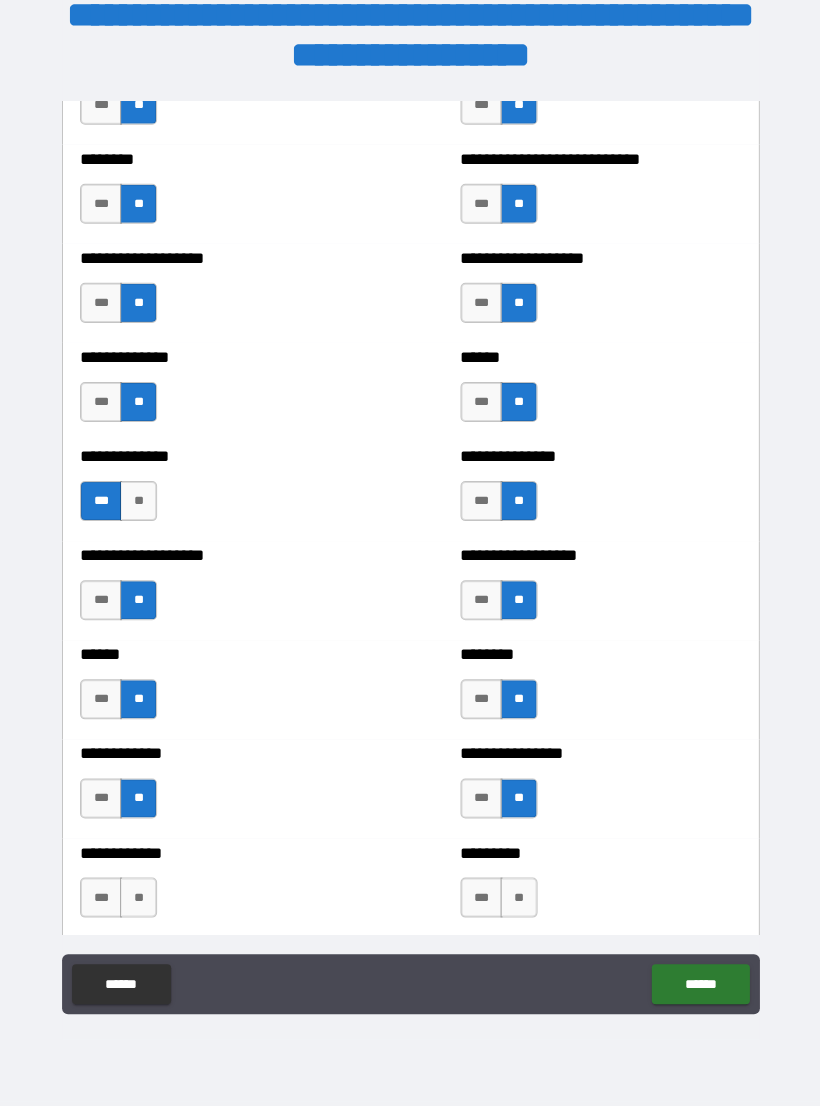 click on "**" at bounding box center [138, 897] 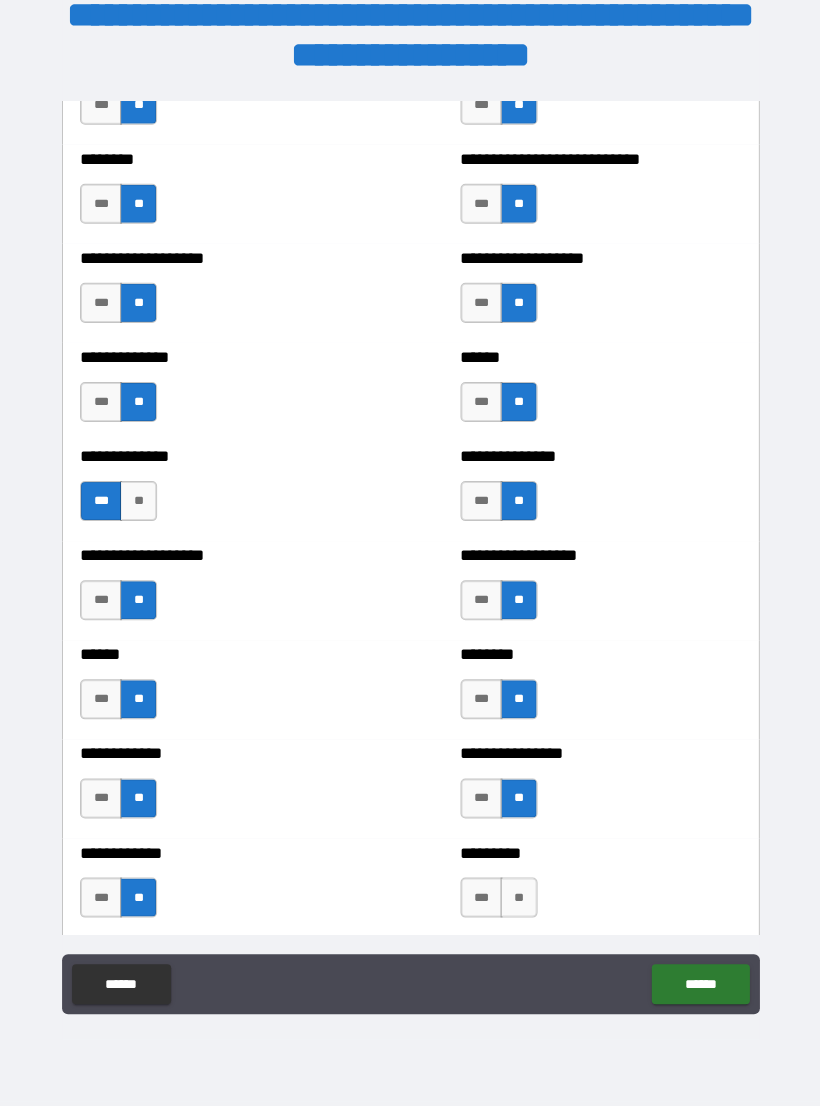 click on "**" at bounding box center [518, 897] 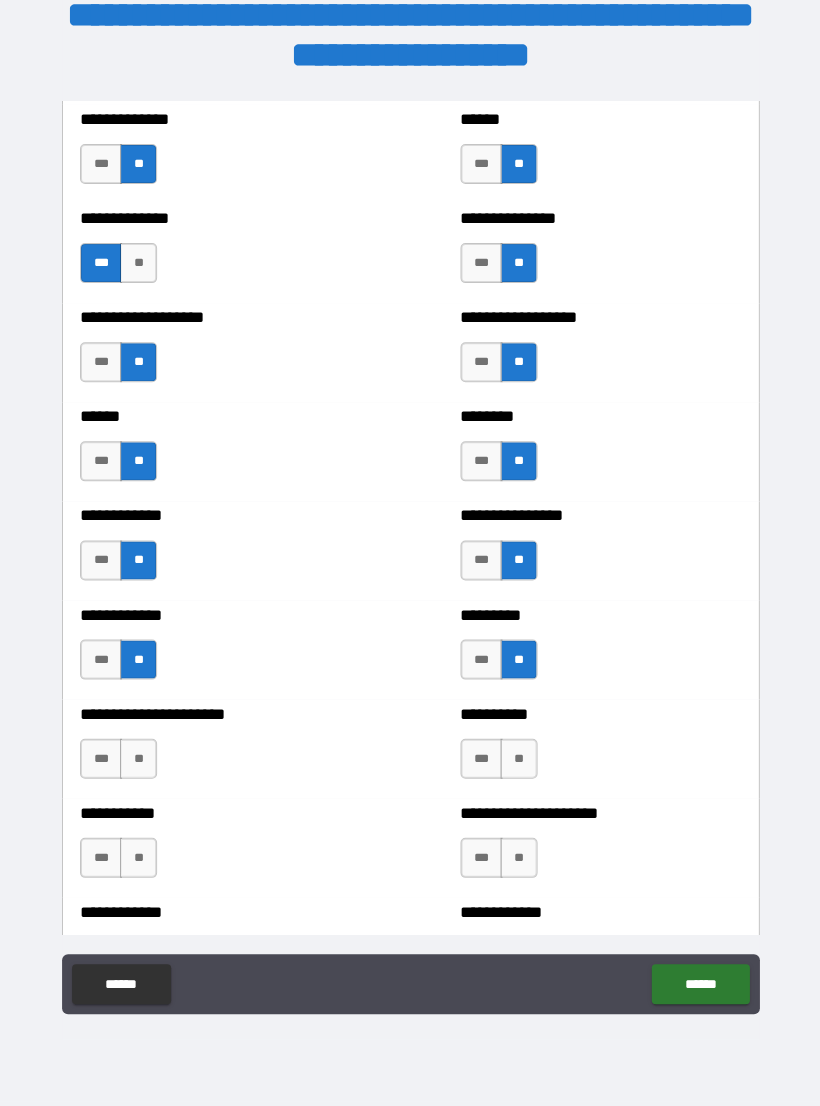 scroll, scrollTop: 4832, scrollLeft: 0, axis: vertical 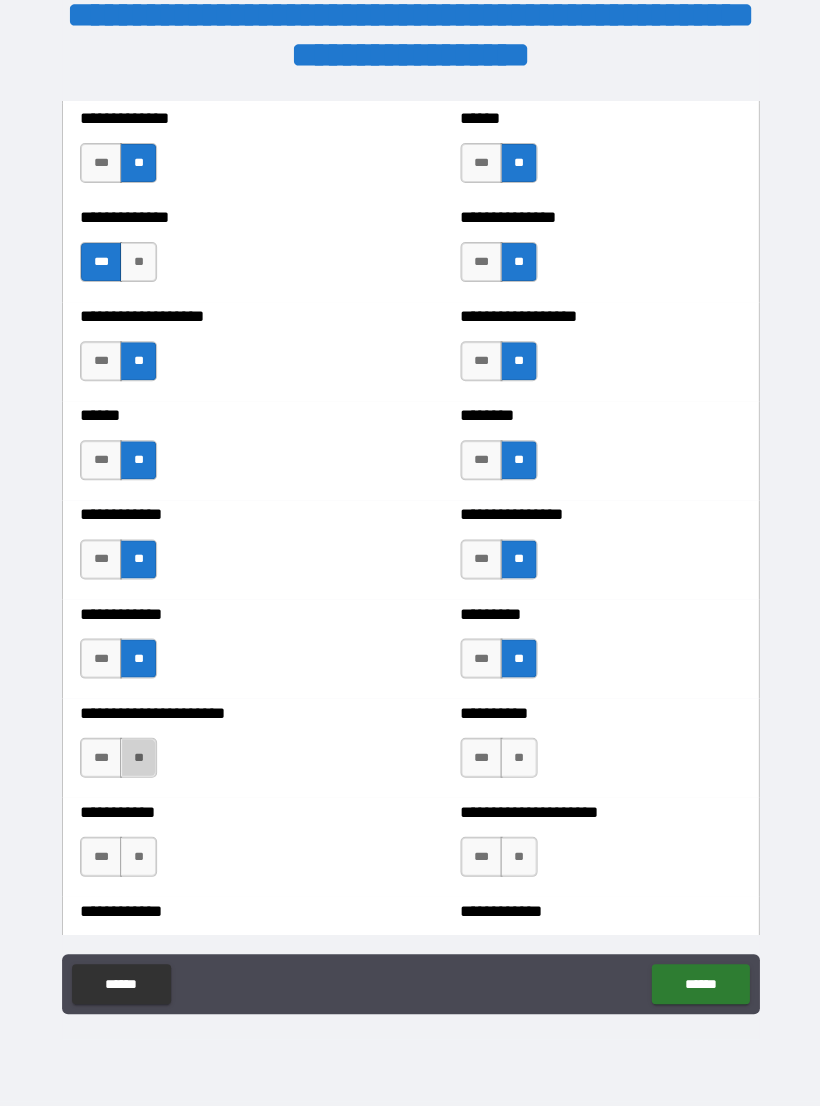 click on "**" at bounding box center [138, 758] 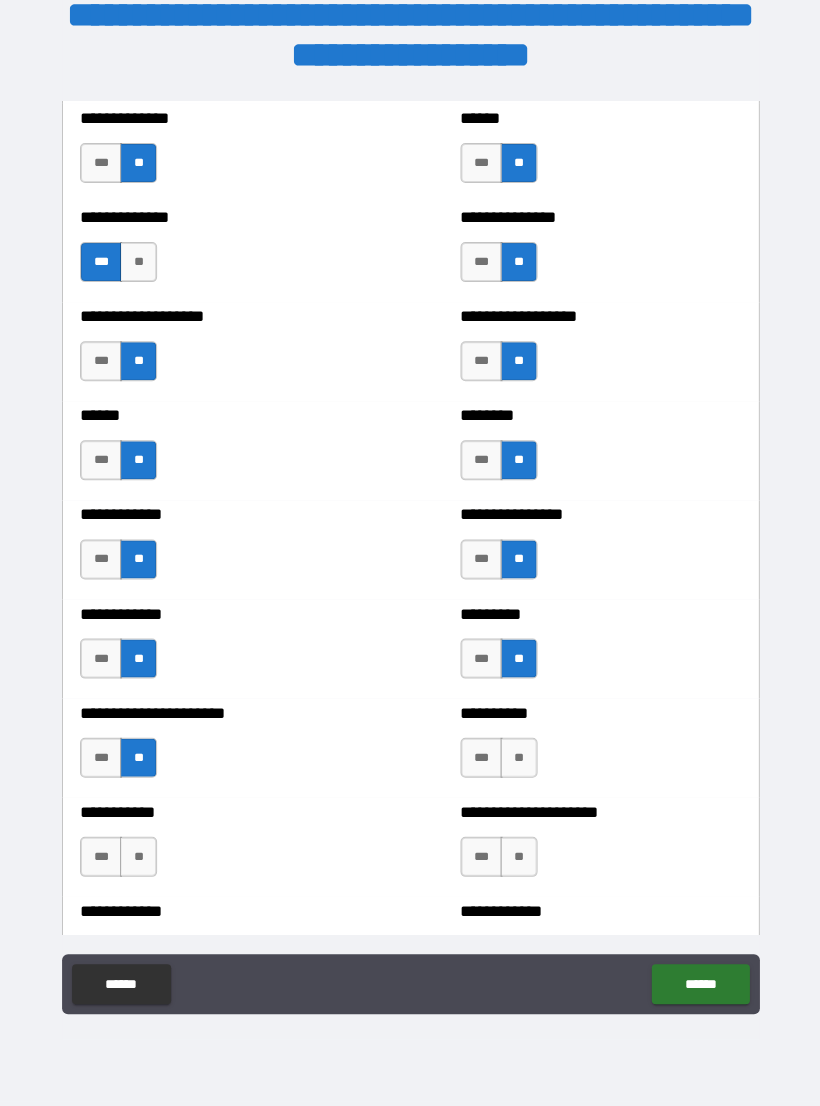 click on "***" at bounding box center (481, 758) 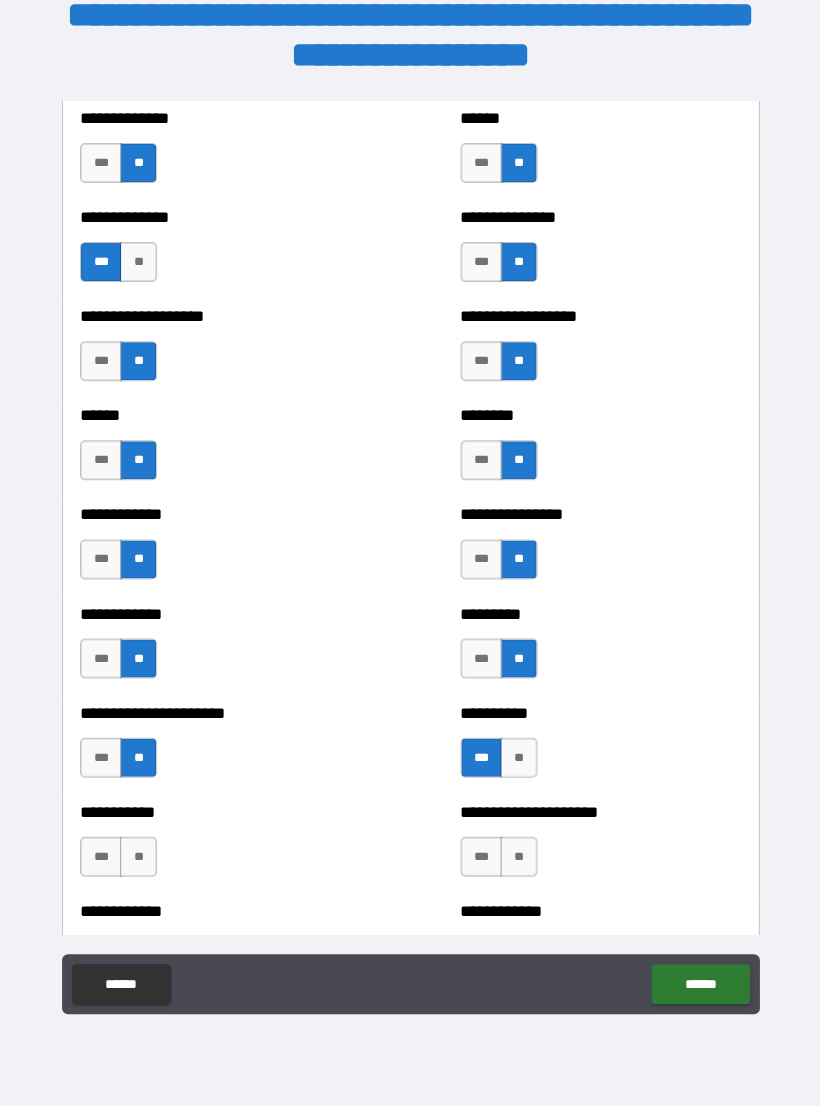 click on "**" at bounding box center (138, 857) 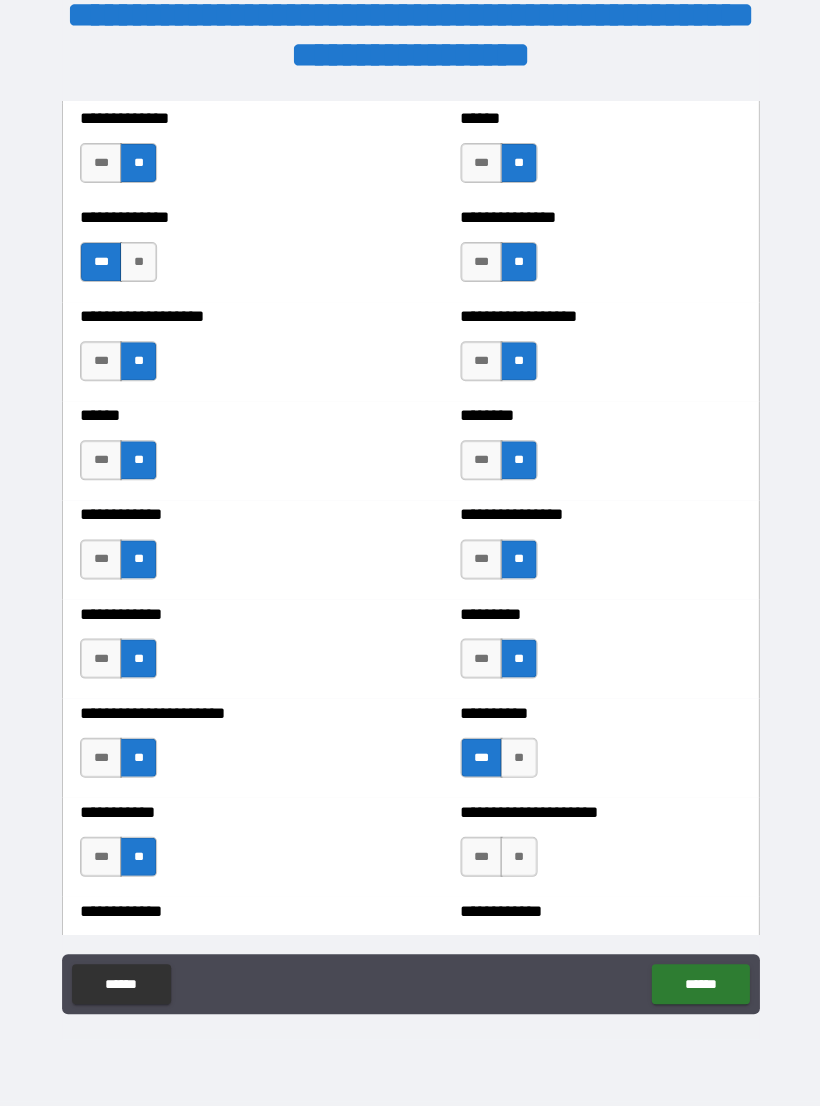 click on "**" at bounding box center [518, 857] 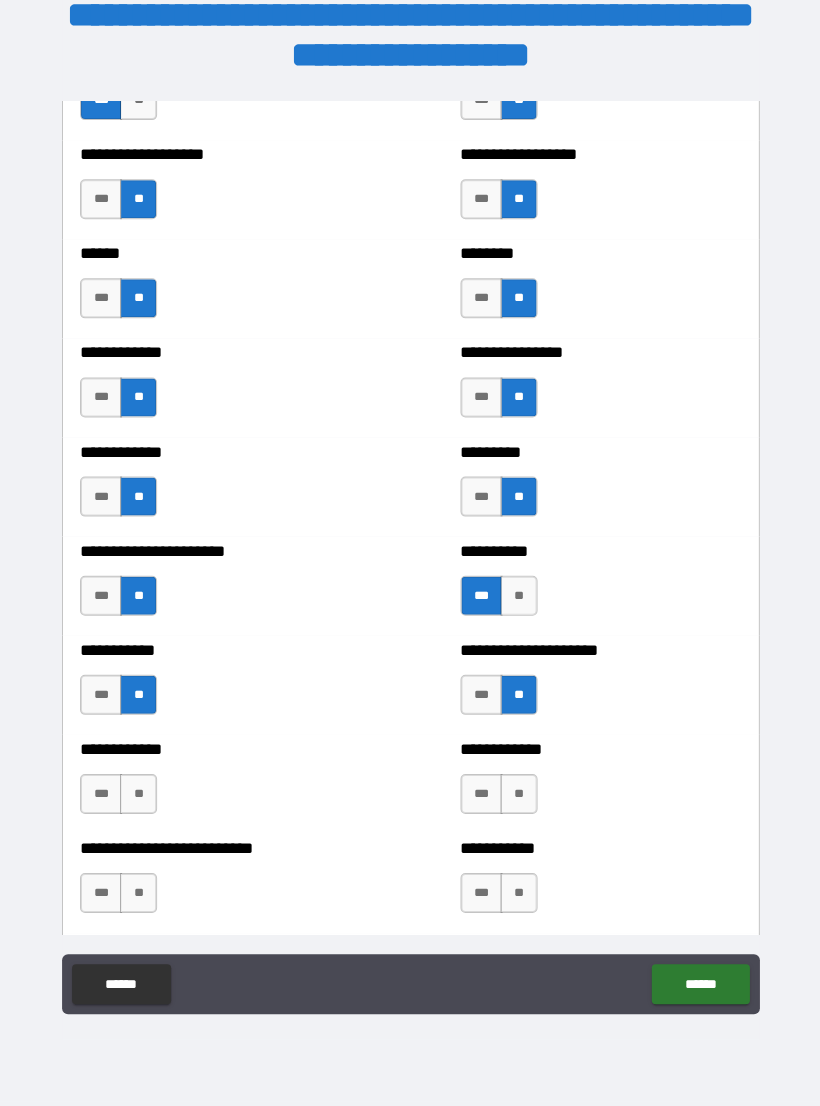 scroll, scrollTop: 5009, scrollLeft: 0, axis: vertical 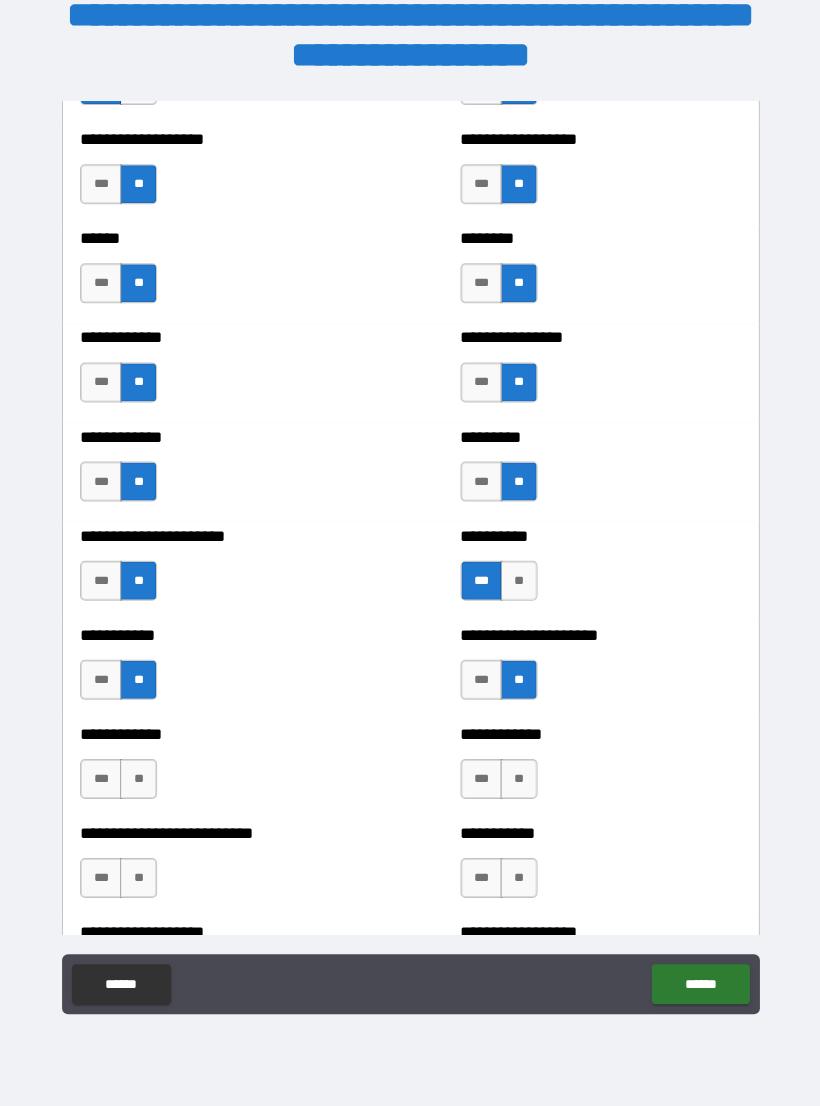 click on "**" at bounding box center (138, 779) 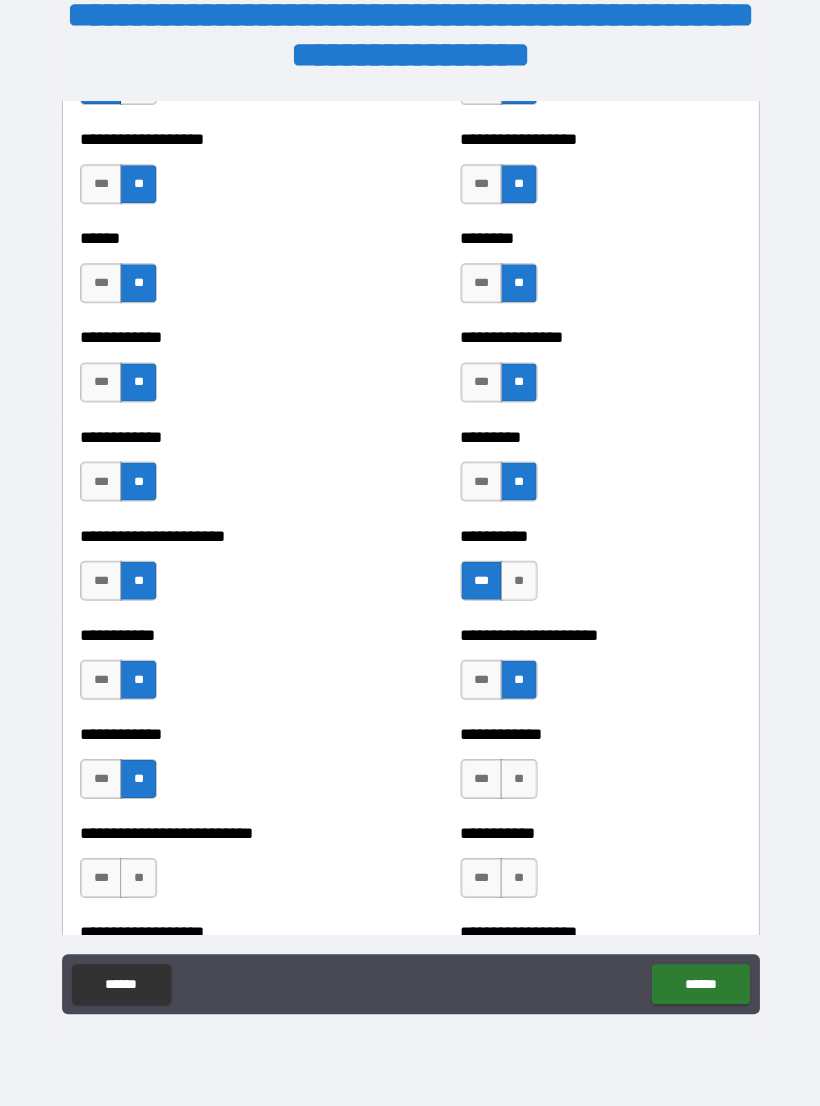 click on "**" at bounding box center [518, 779] 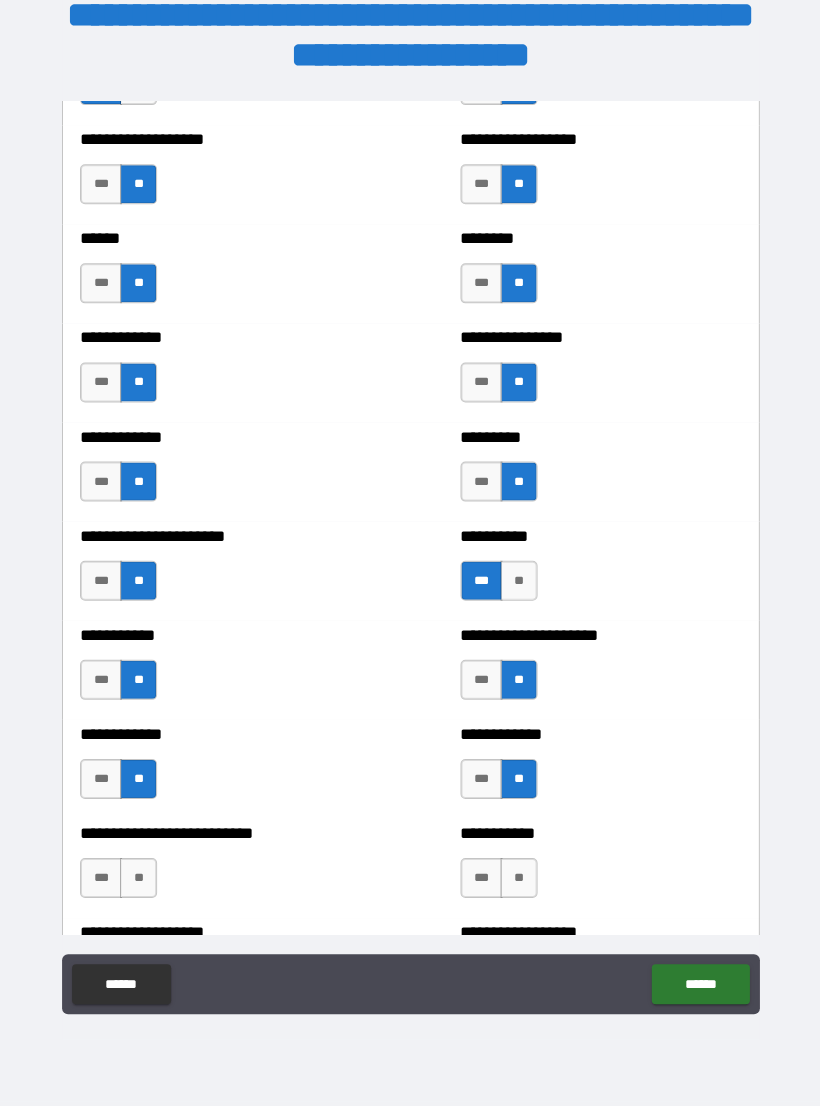 click on "**" at bounding box center (138, 878) 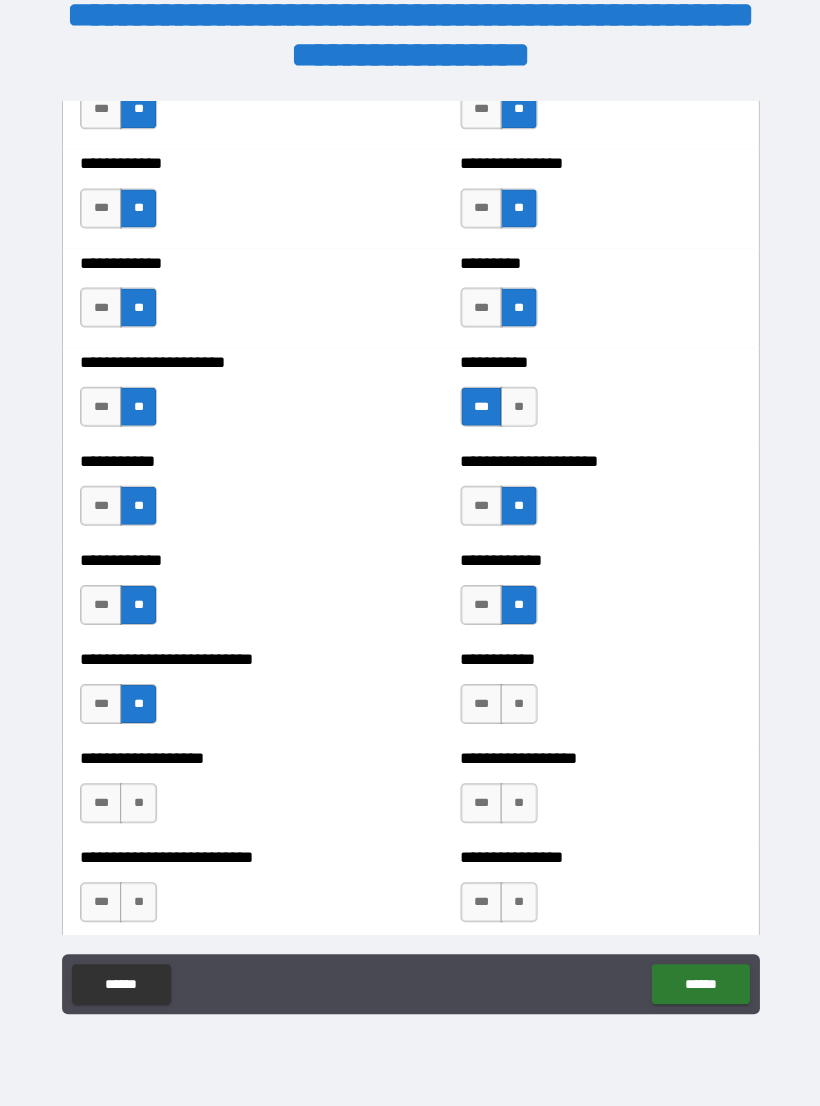 scroll, scrollTop: 5190, scrollLeft: 0, axis: vertical 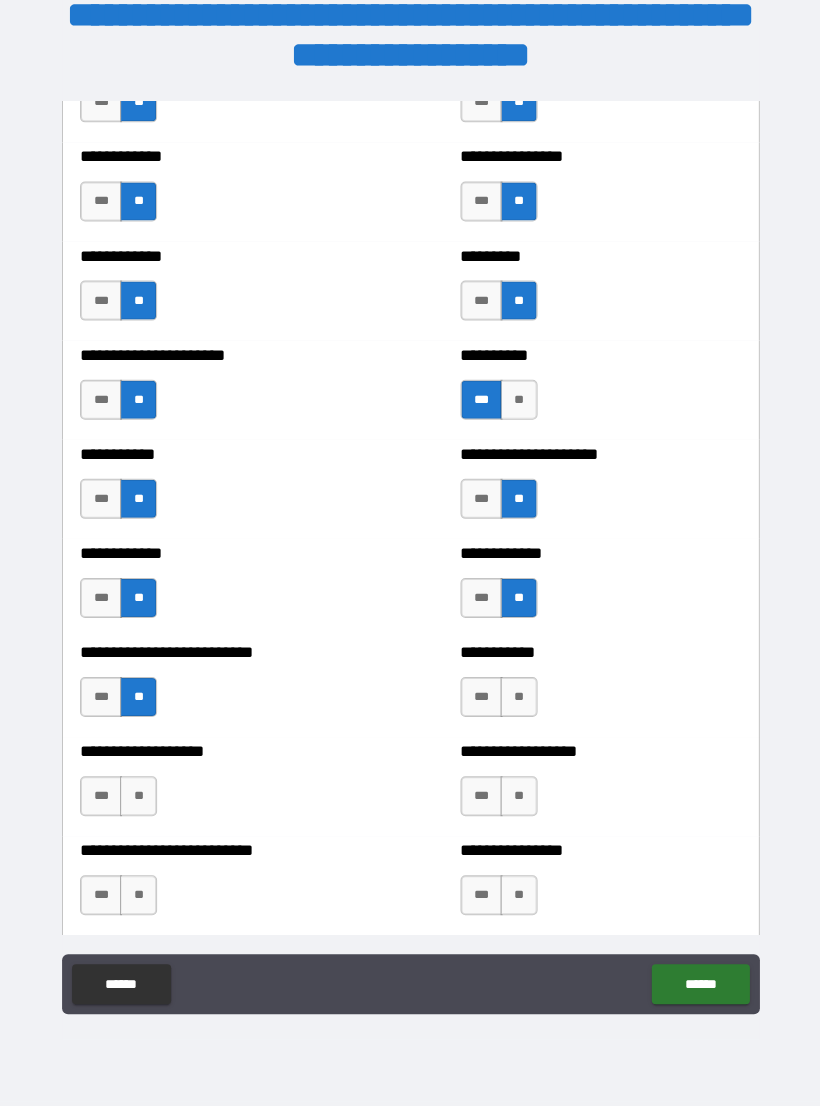 click on "**" at bounding box center [518, 697] 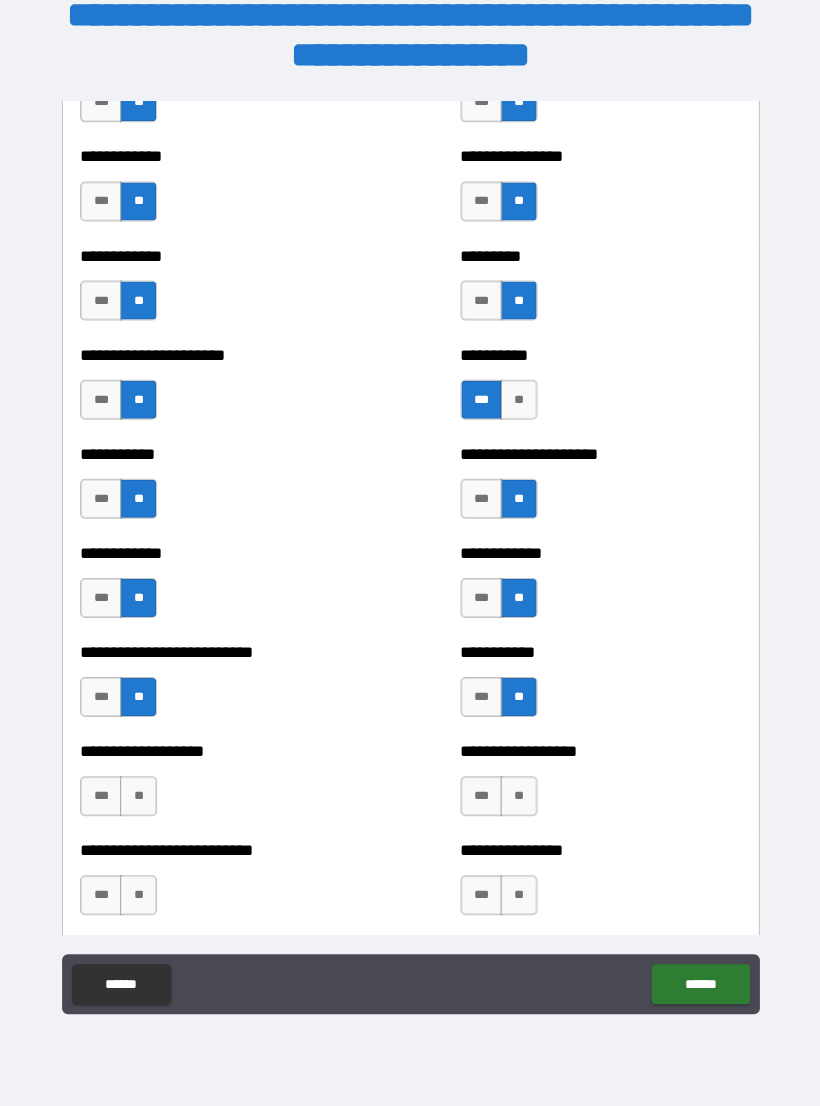 click on "***" at bounding box center [101, 796] 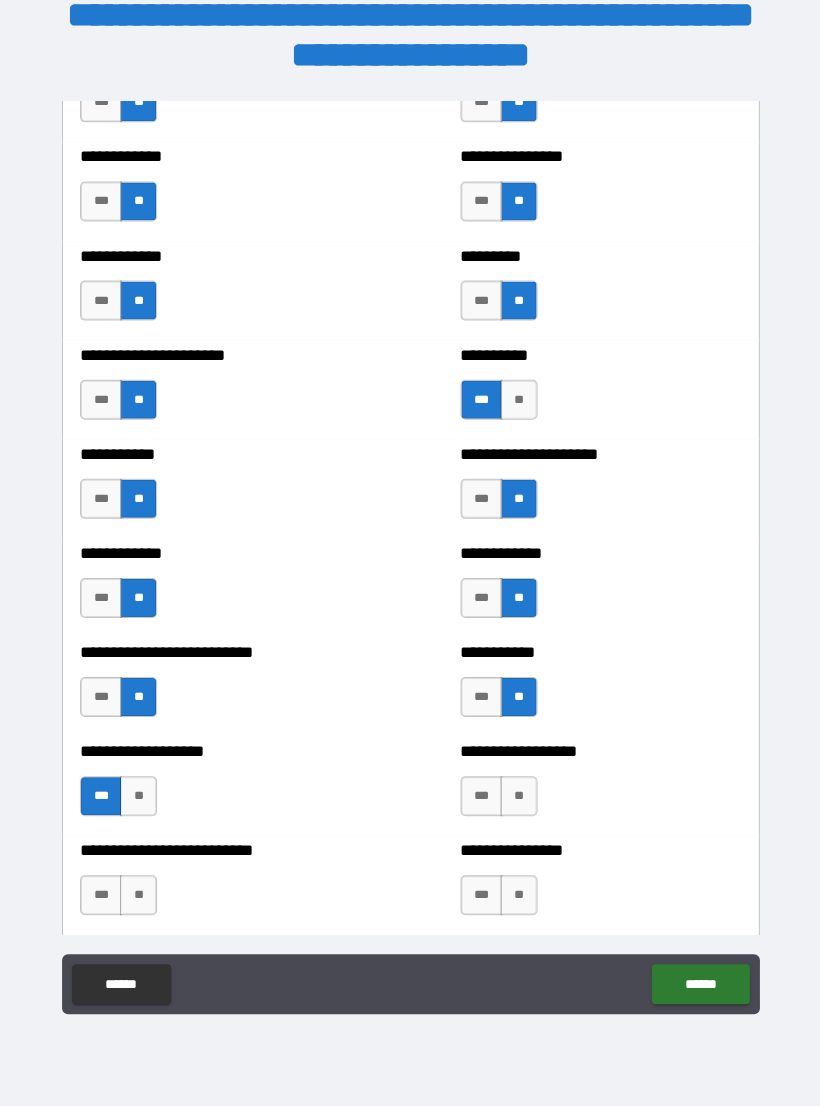 click on "**" at bounding box center [518, 796] 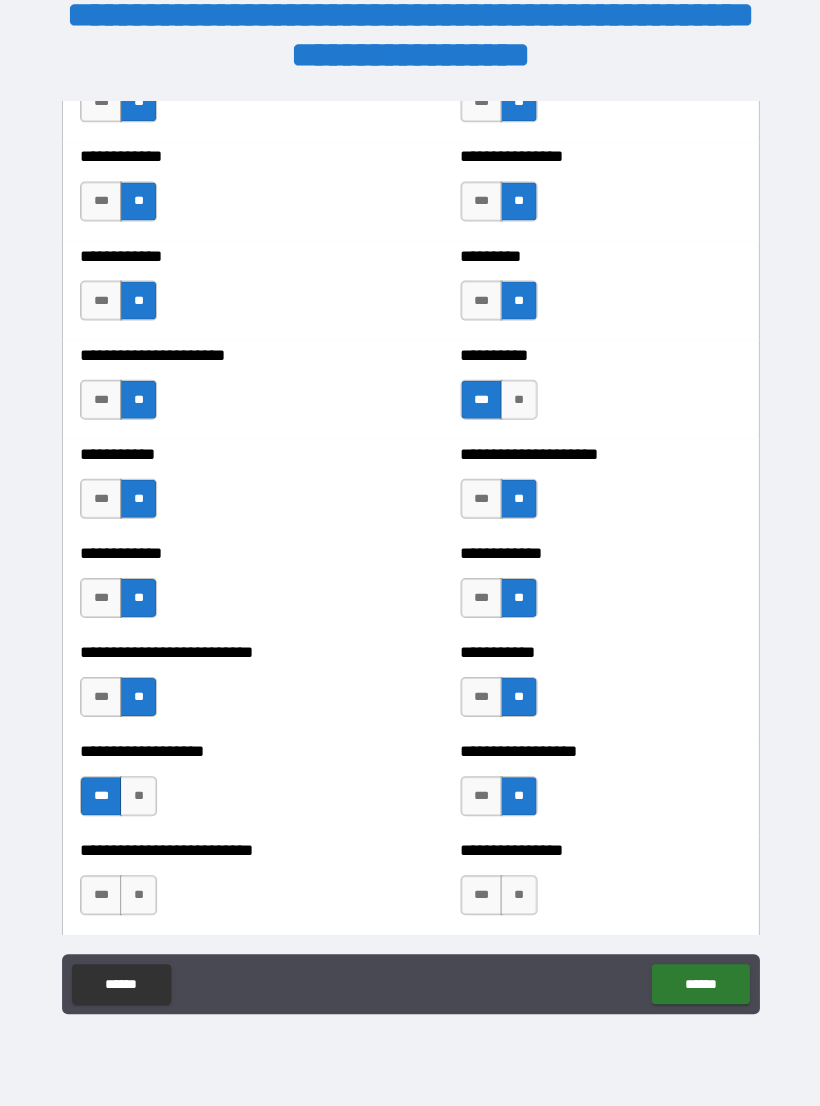 click on "**" at bounding box center [138, 895] 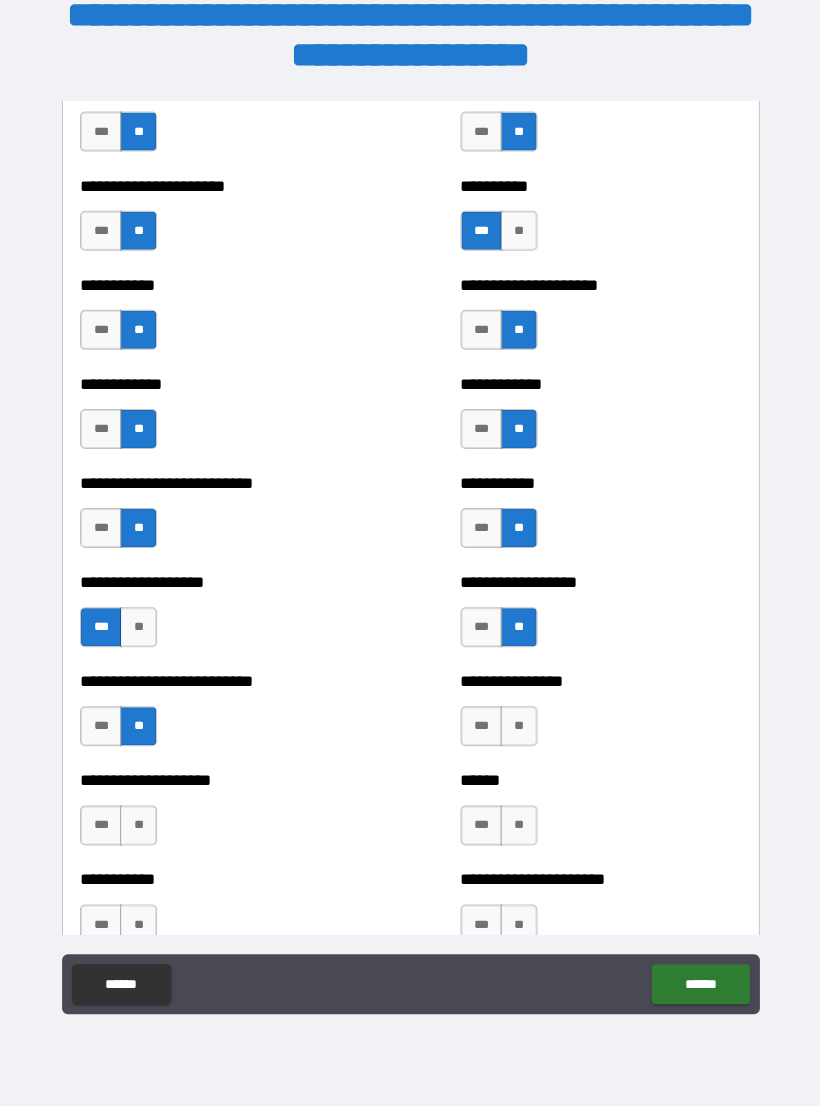 scroll, scrollTop: 5358, scrollLeft: 0, axis: vertical 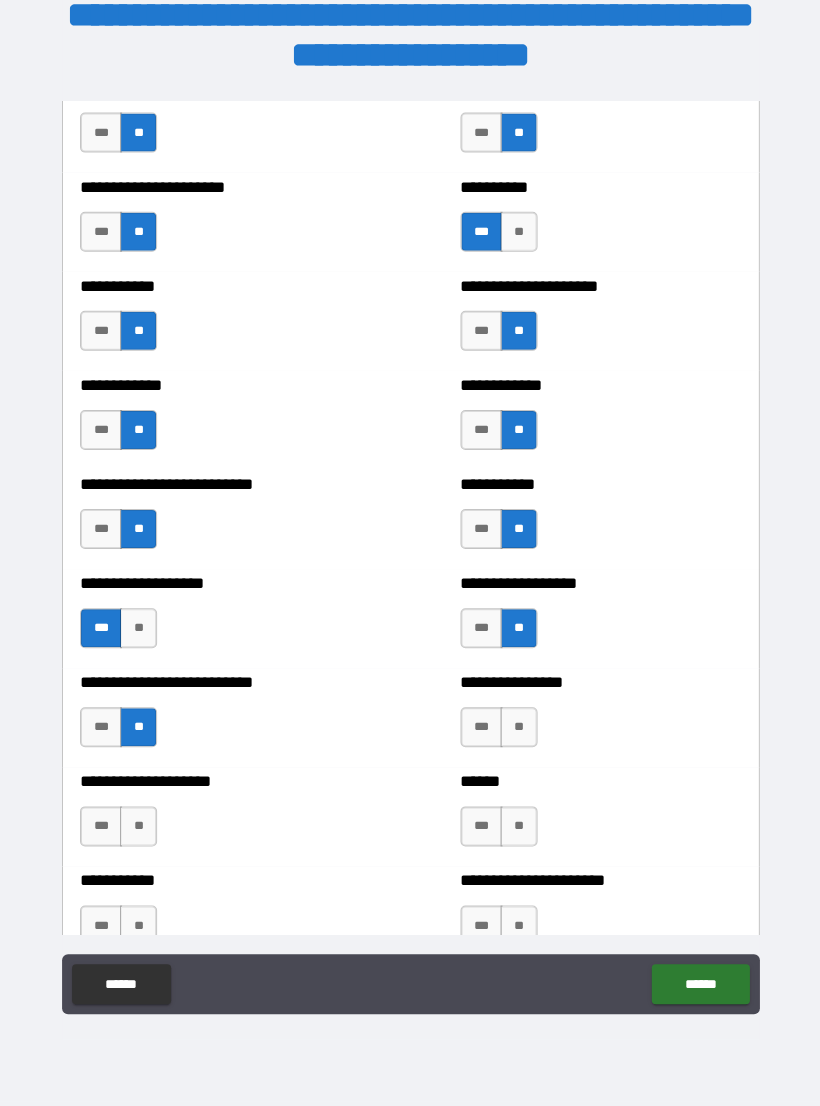 click on "**" at bounding box center [518, 727] 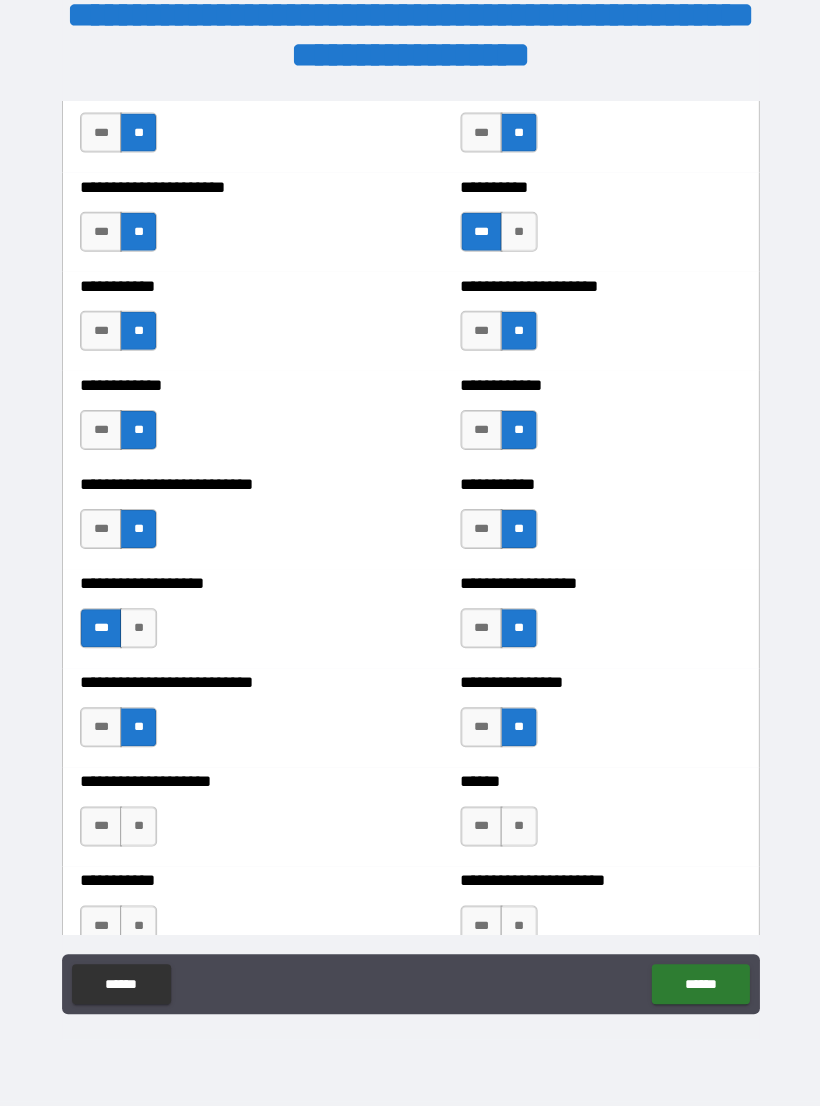 click on "**" at bounding box center (138, 826) 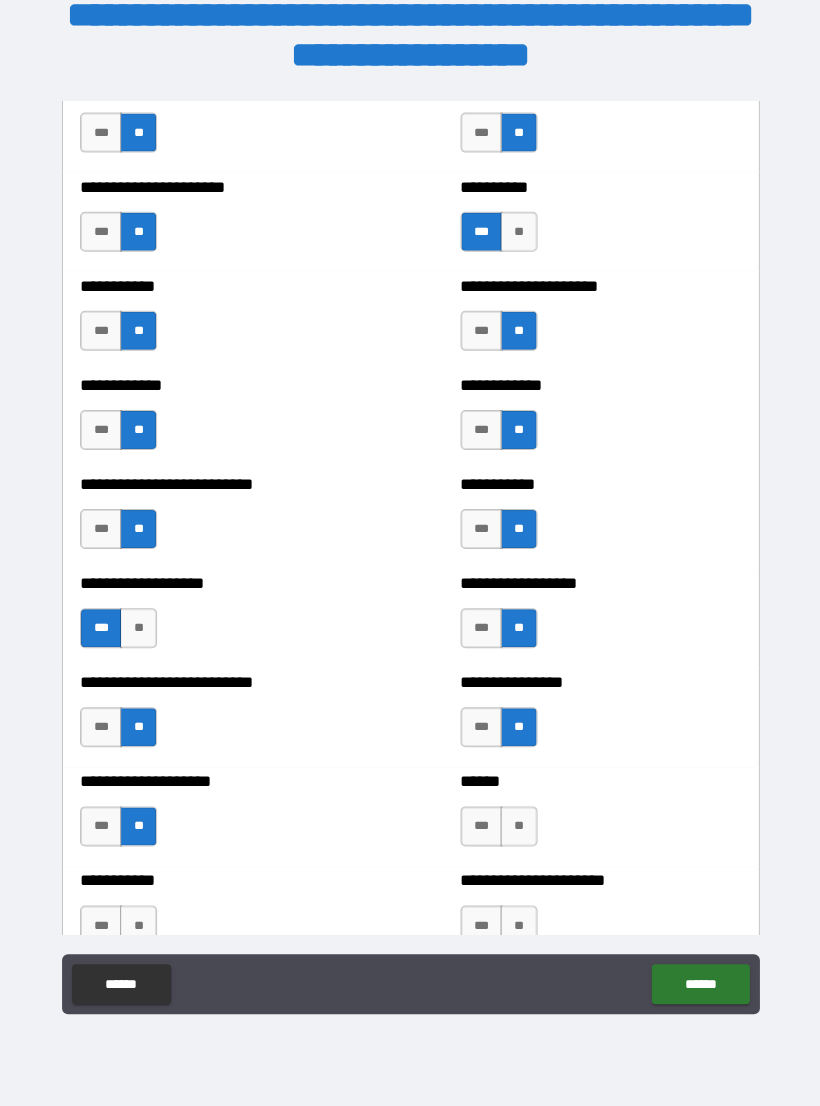 click on "**" at bounding box center [518, 826] 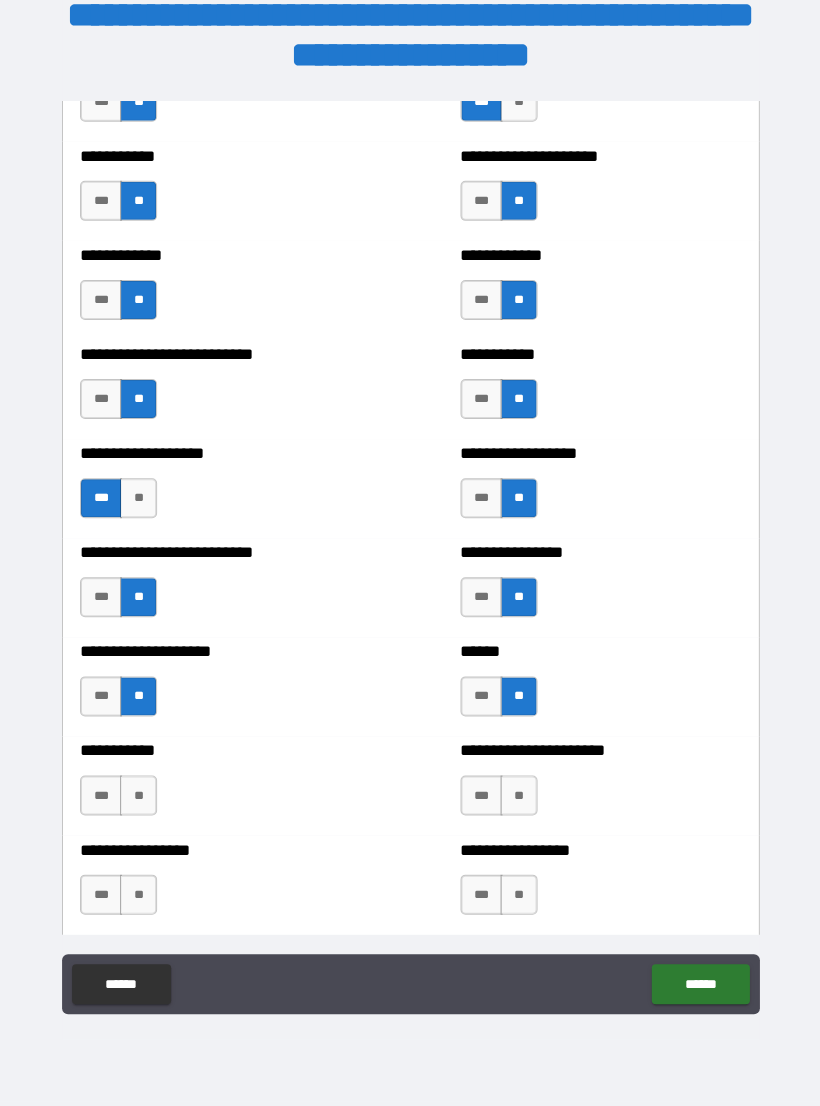 scroll, scrollTop: 5509, scrollLeft: 0, axis: vertical 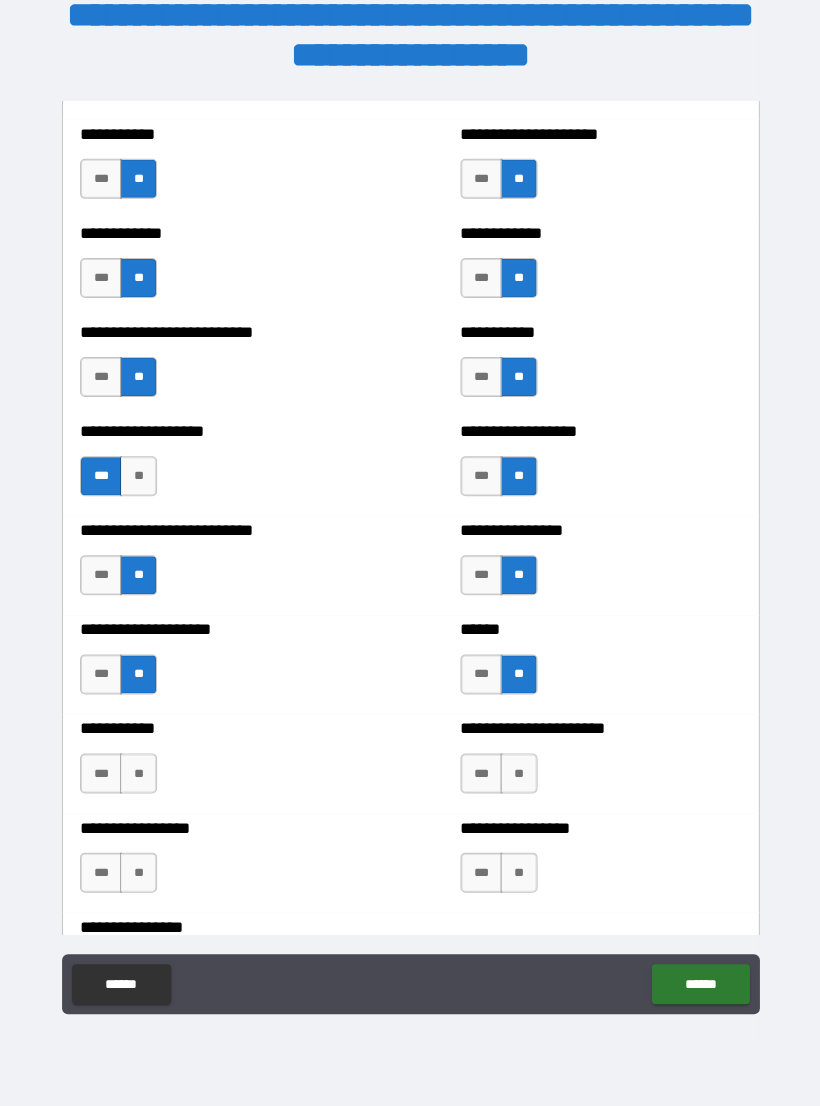 click on "**" at bounding box center [138, 774] 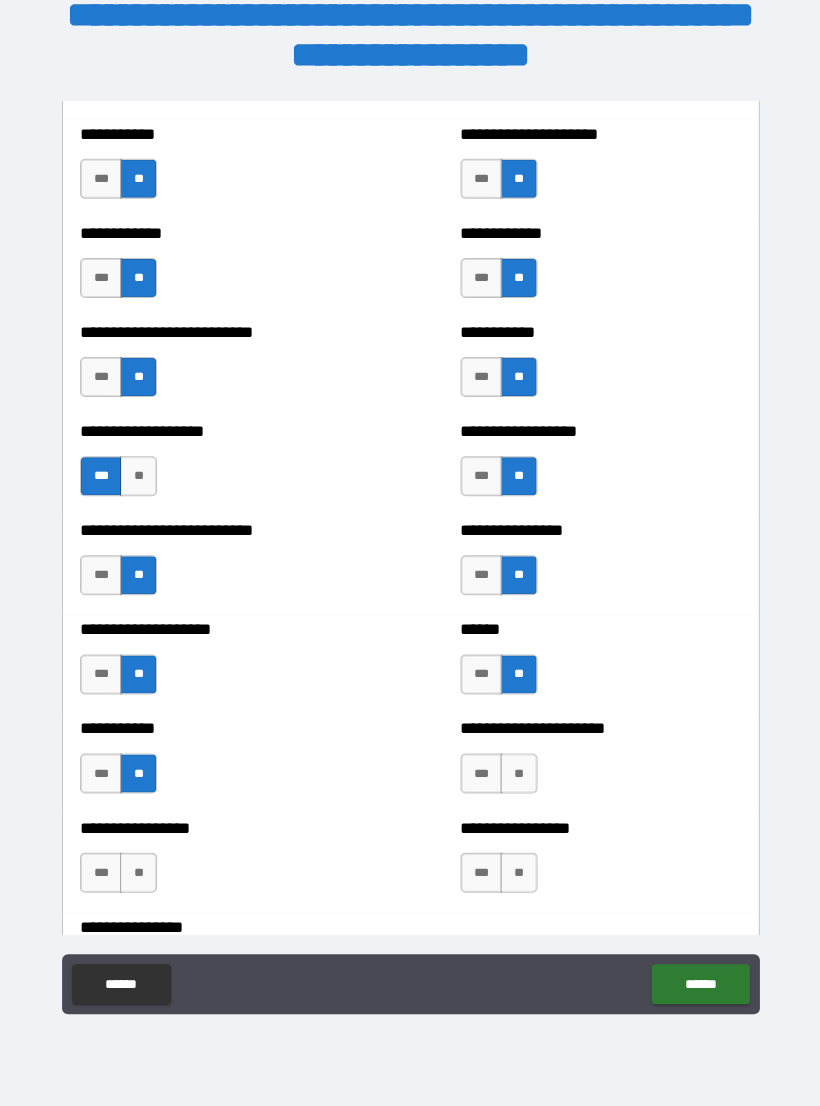 click on "**" at bounding box center (518, 774) 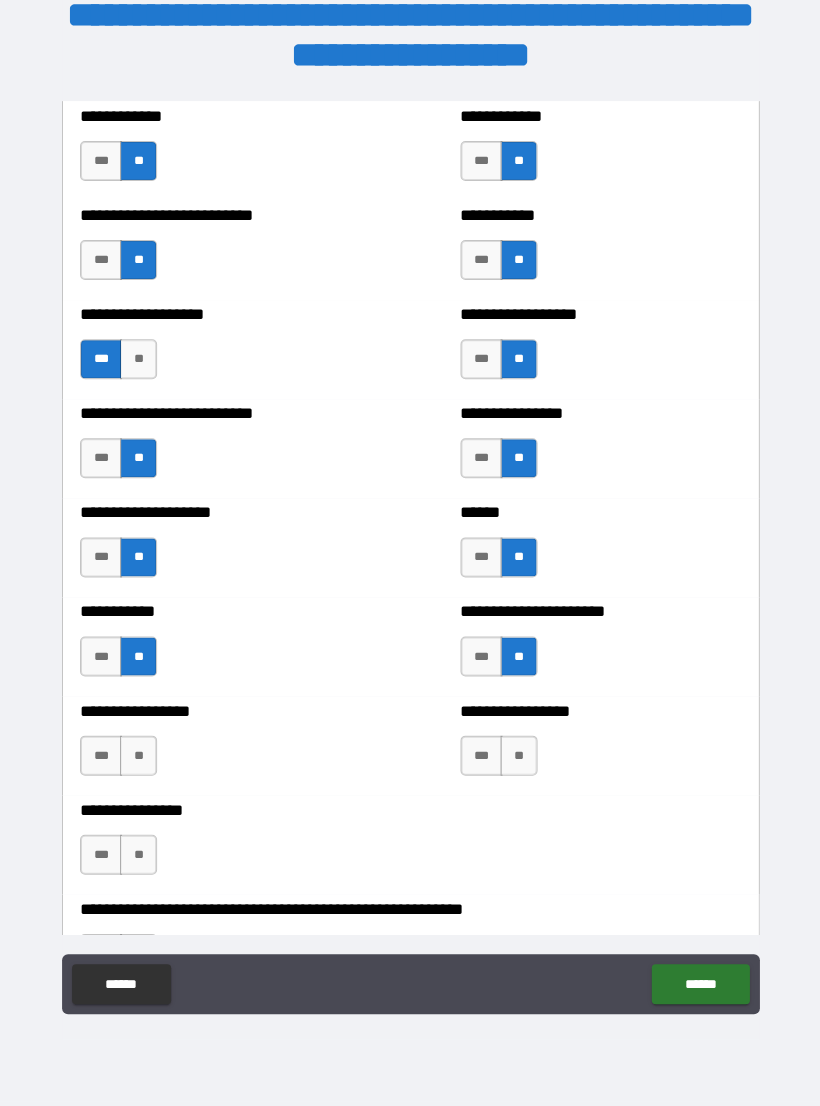 scroll, scrollTop: 5629, scrollLeft: 0, axis: vertical 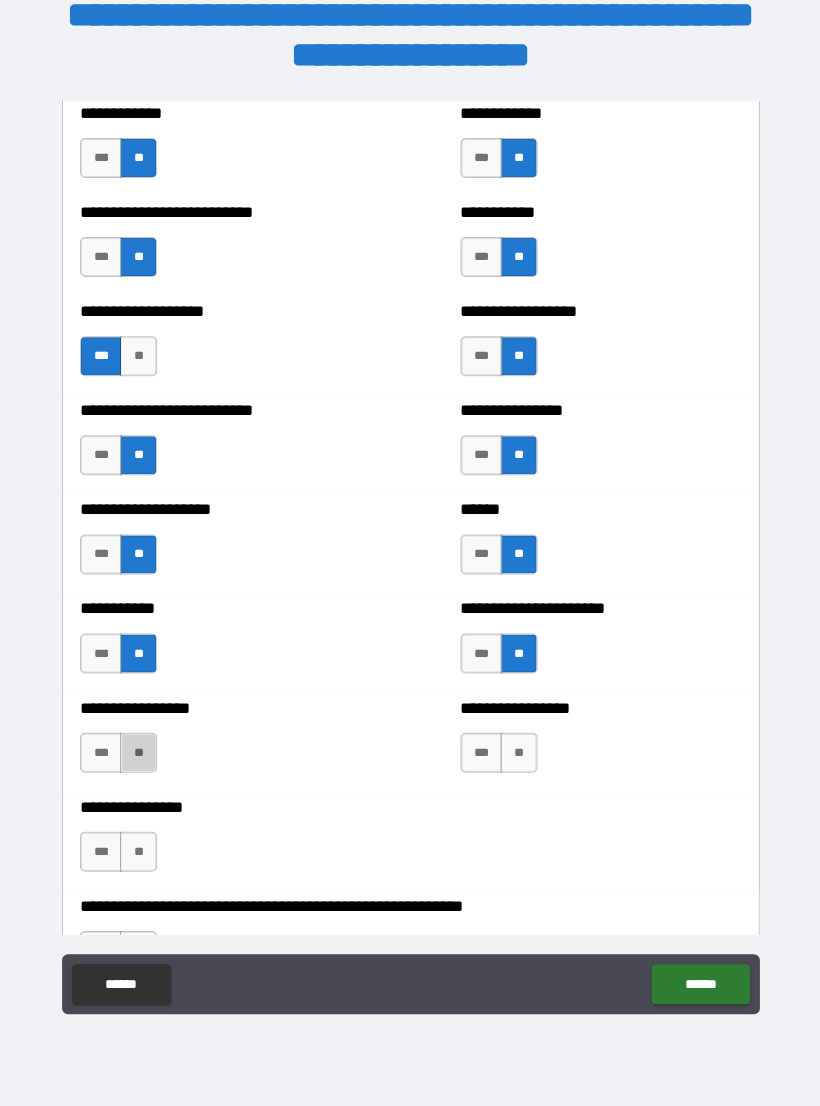 click on "**" at bounding box center (138, 753) 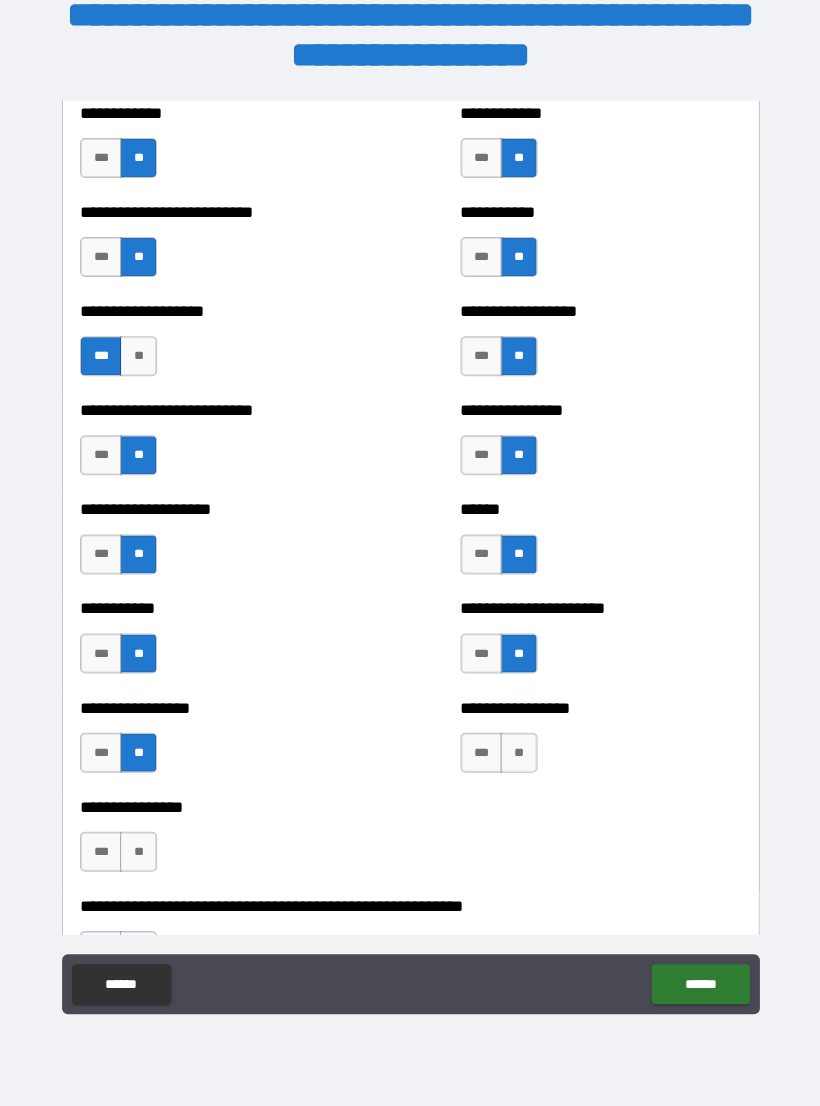 click on "**" at bounding box center [518, 753] 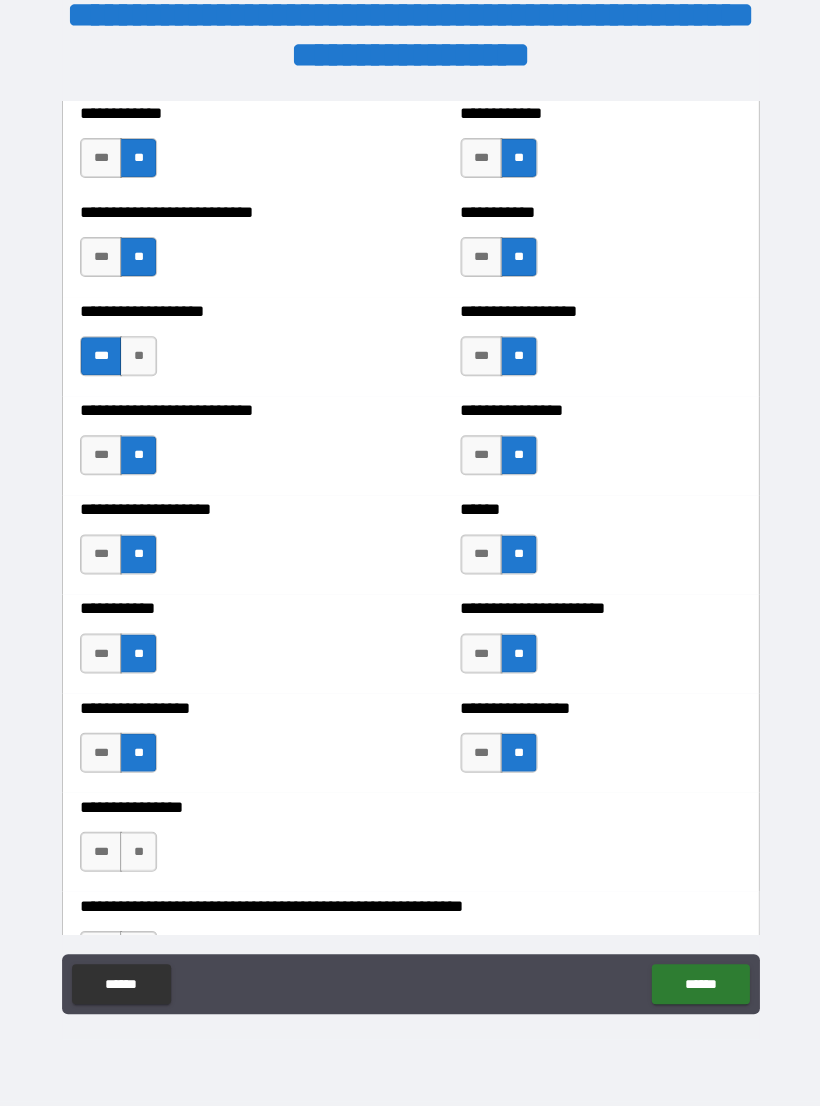 click on "**" at bounding box center (138, 852) 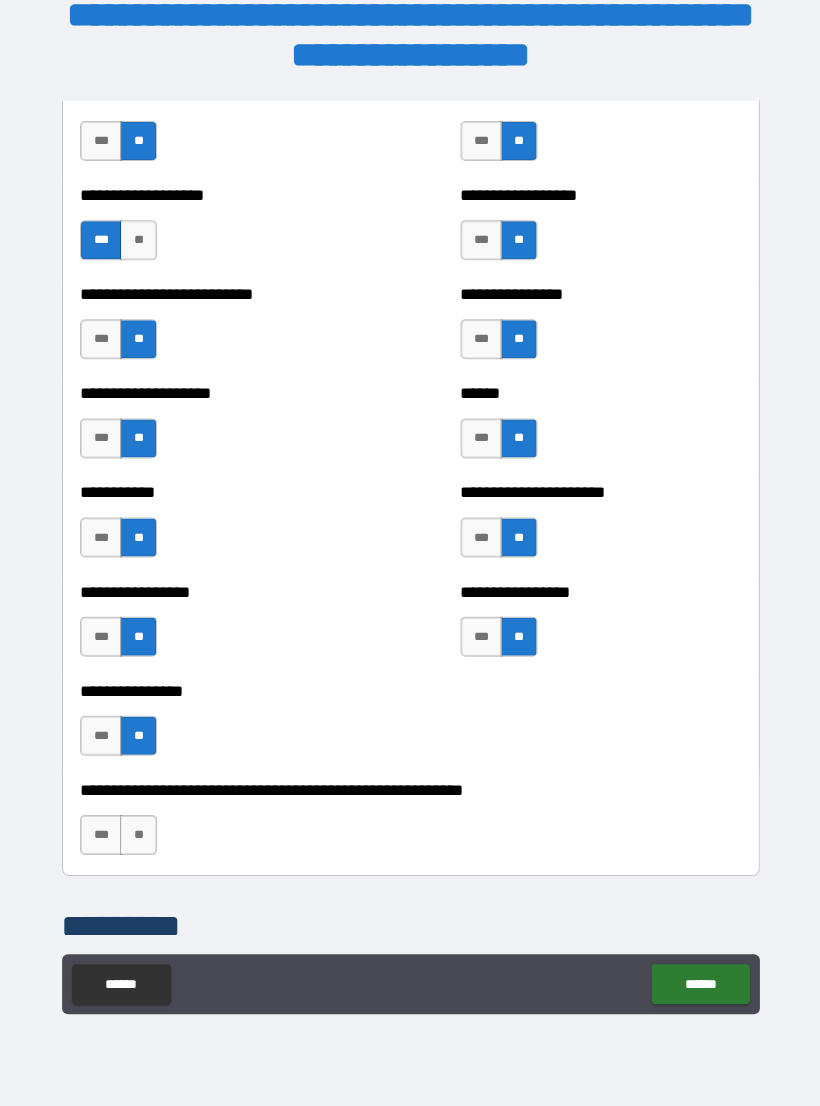 scroll, scrollTop: 5776, scrollLeft: 0, axis: vertical 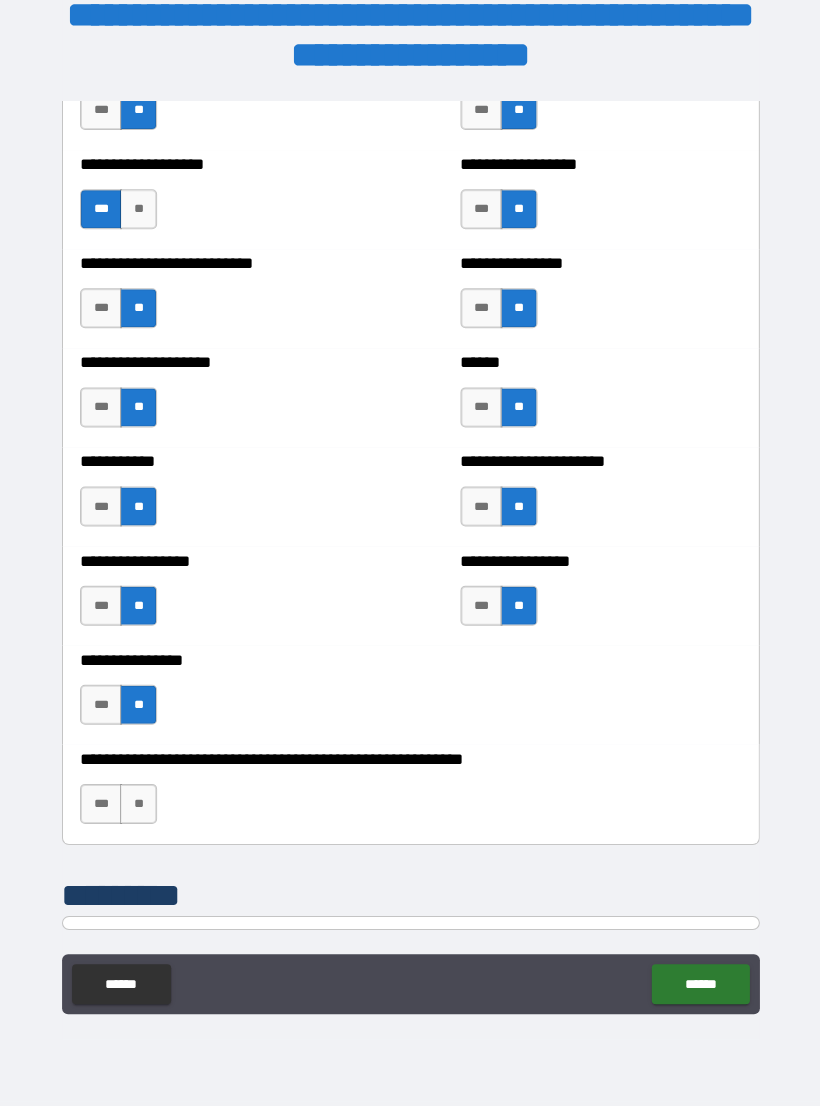 click on "**" at bounding box center (138, 804) 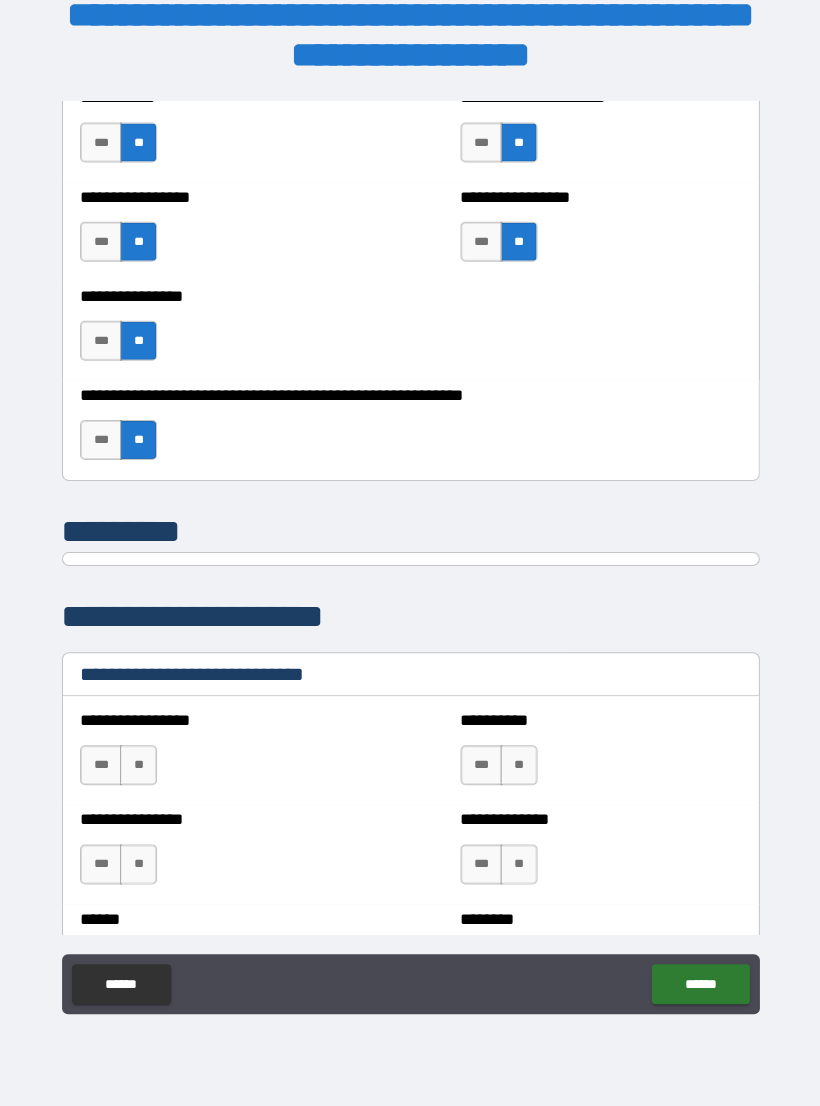 scroll, scrollTop: 6142, scrollLeft: 0, axis: vertical 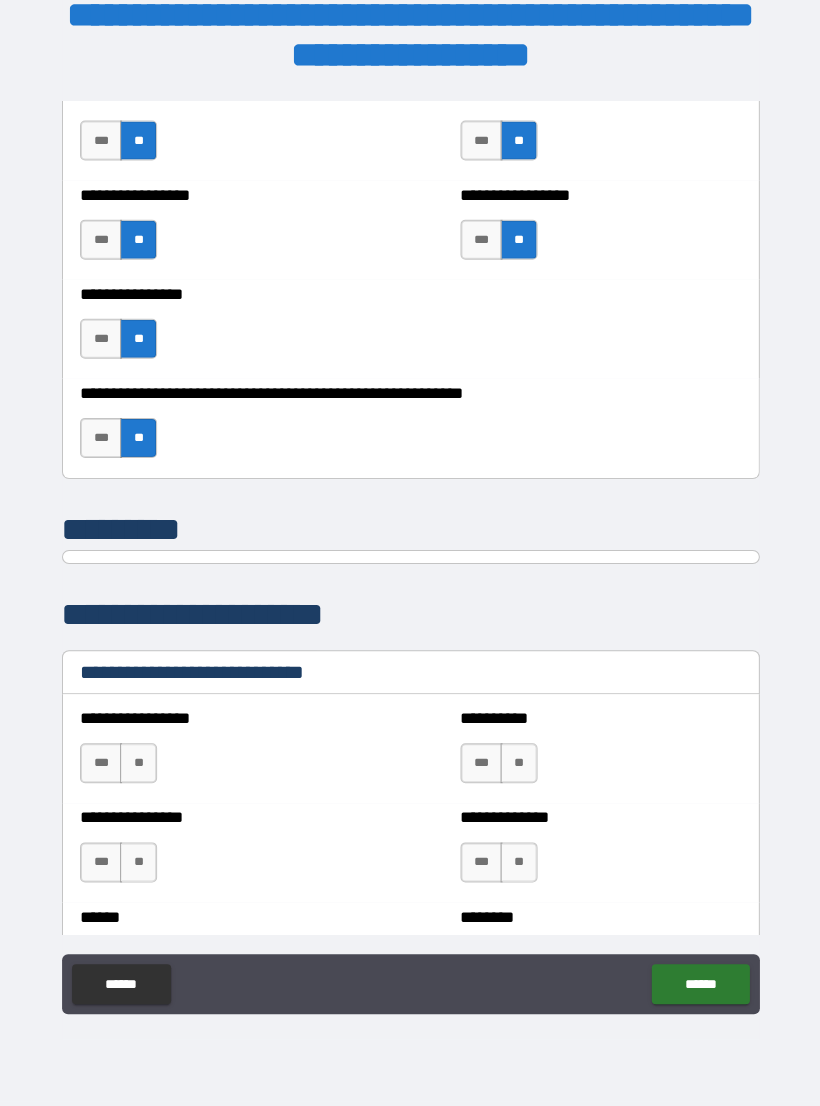 click on "***" at bounding box center [101, 763] 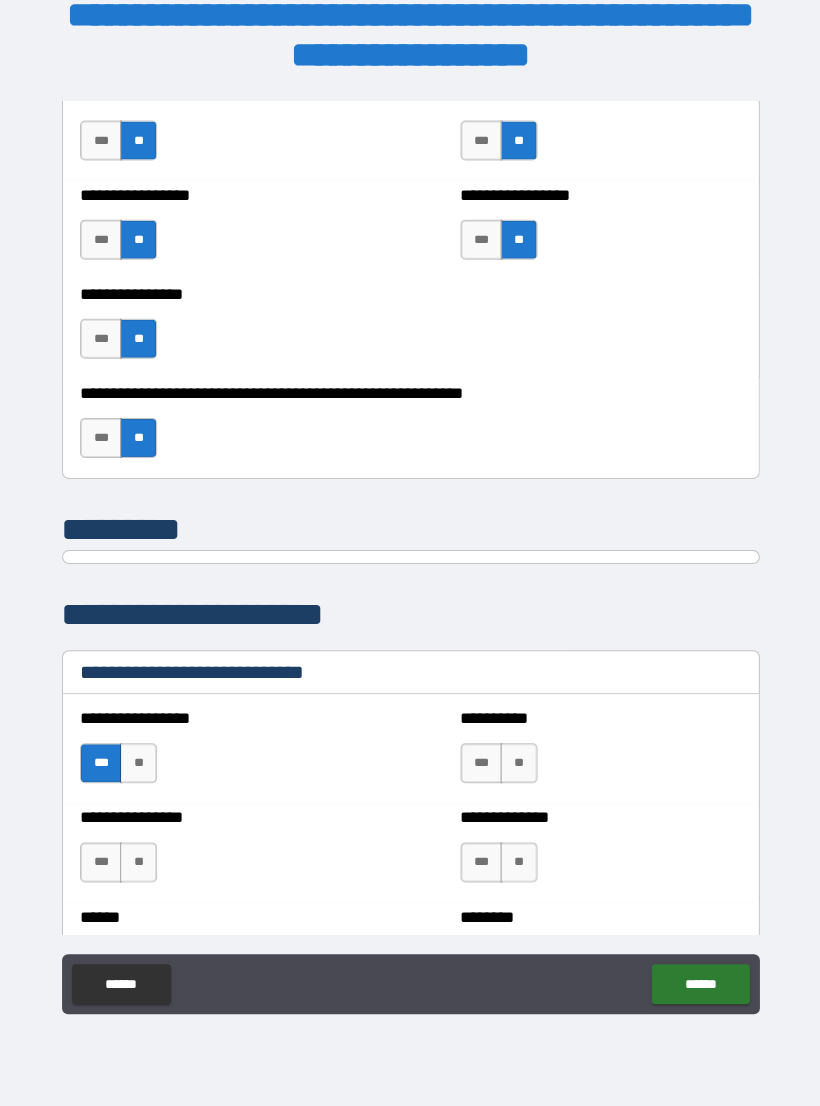 click on "***" at bounding box center [481, 763] 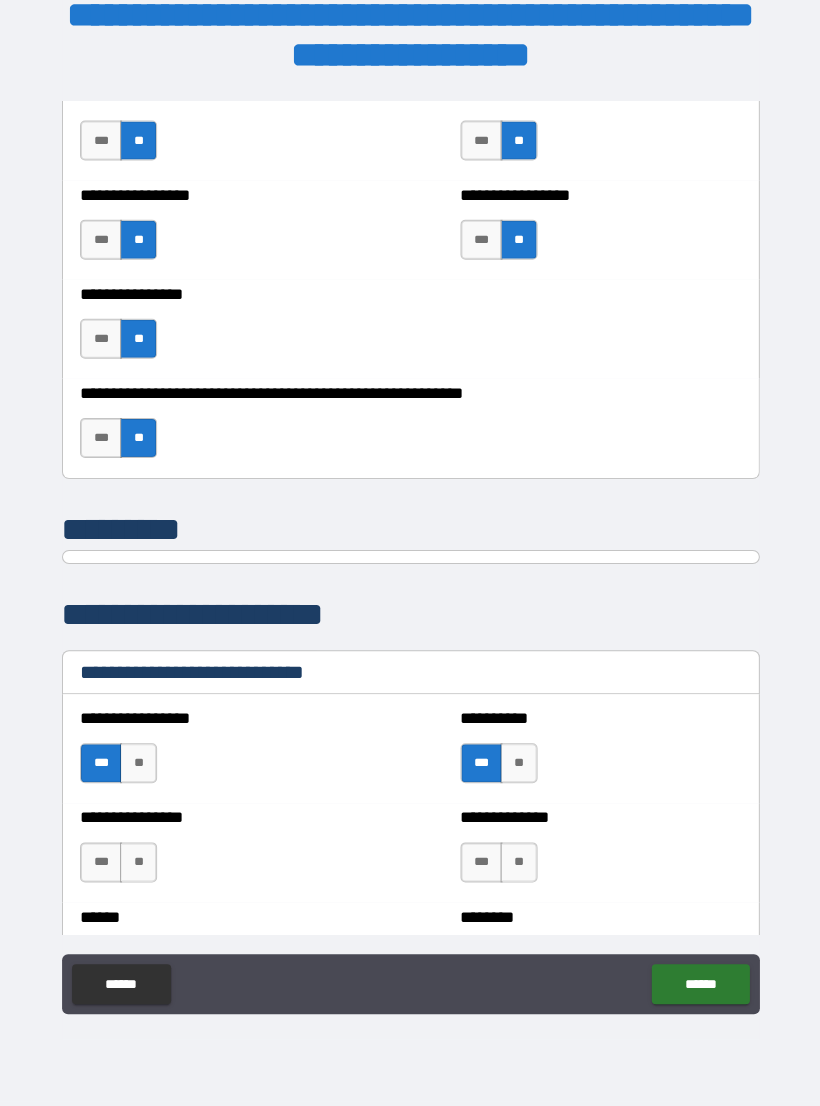 click on "***" at bounding box center [101, 862] 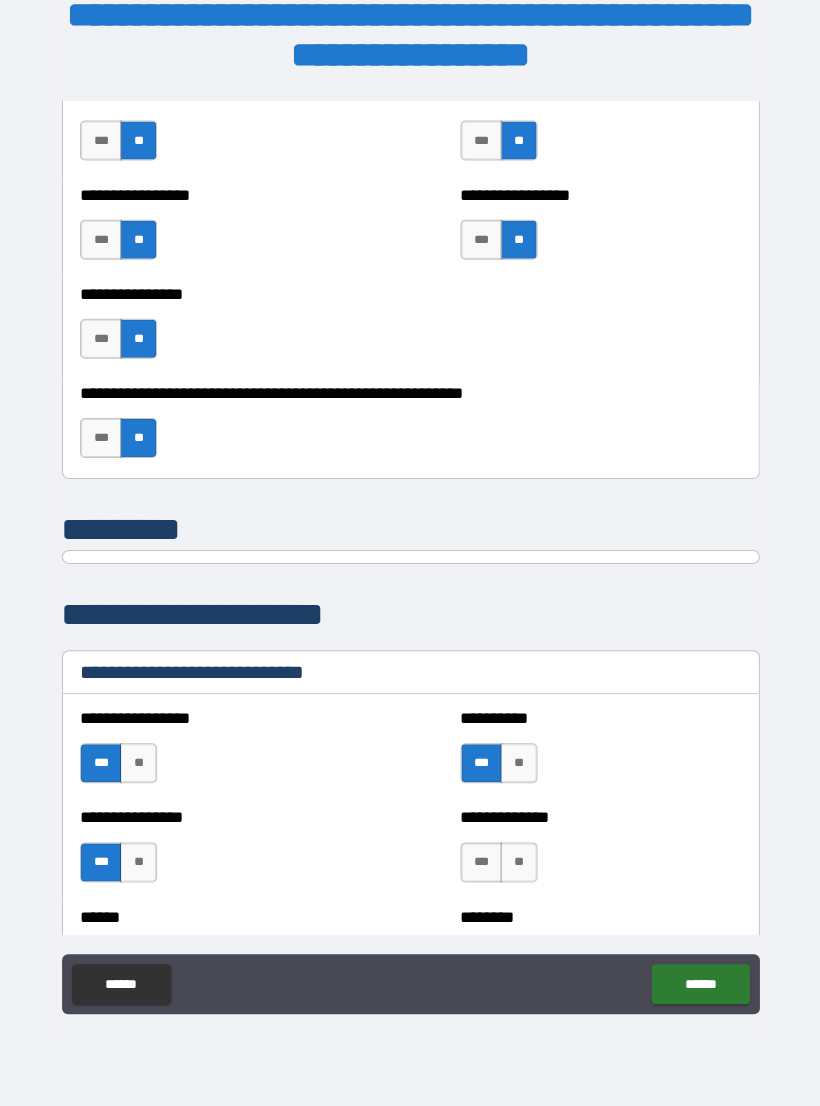 click on "***" at bounding box center [481, 862] 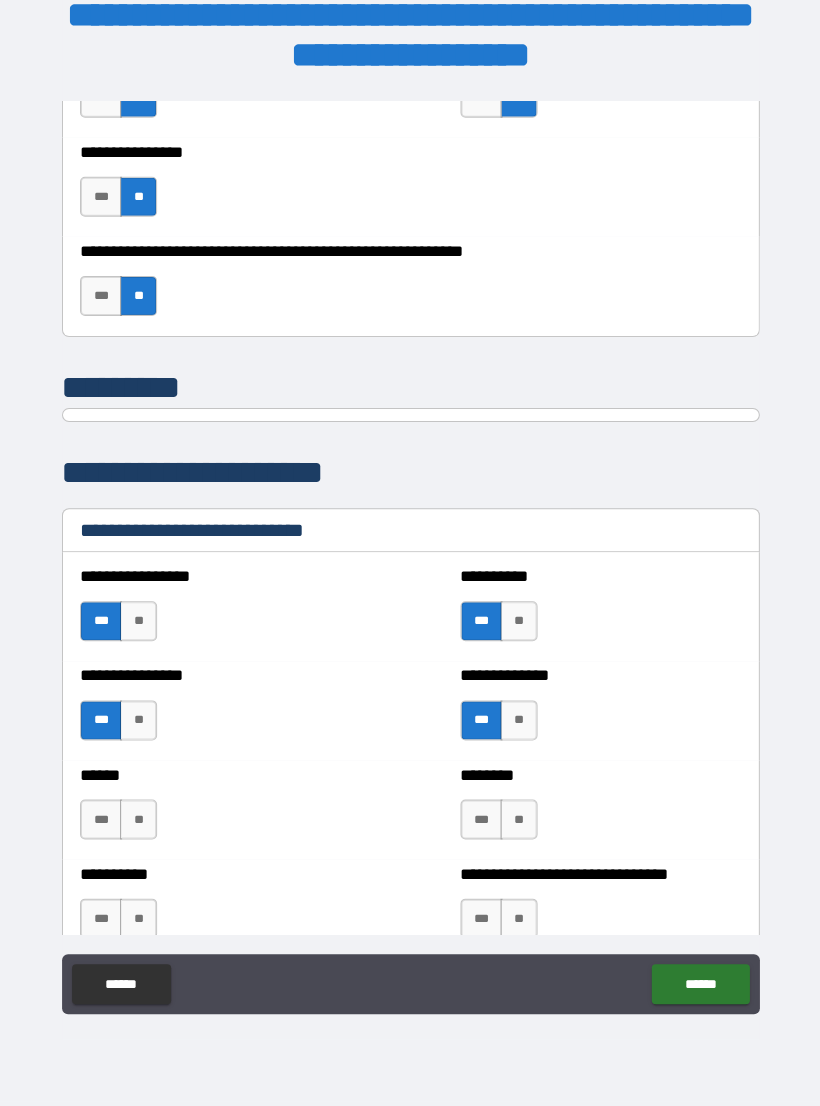scroll, scrollTop: 6295, scrollLeft: 0, axis: vertical 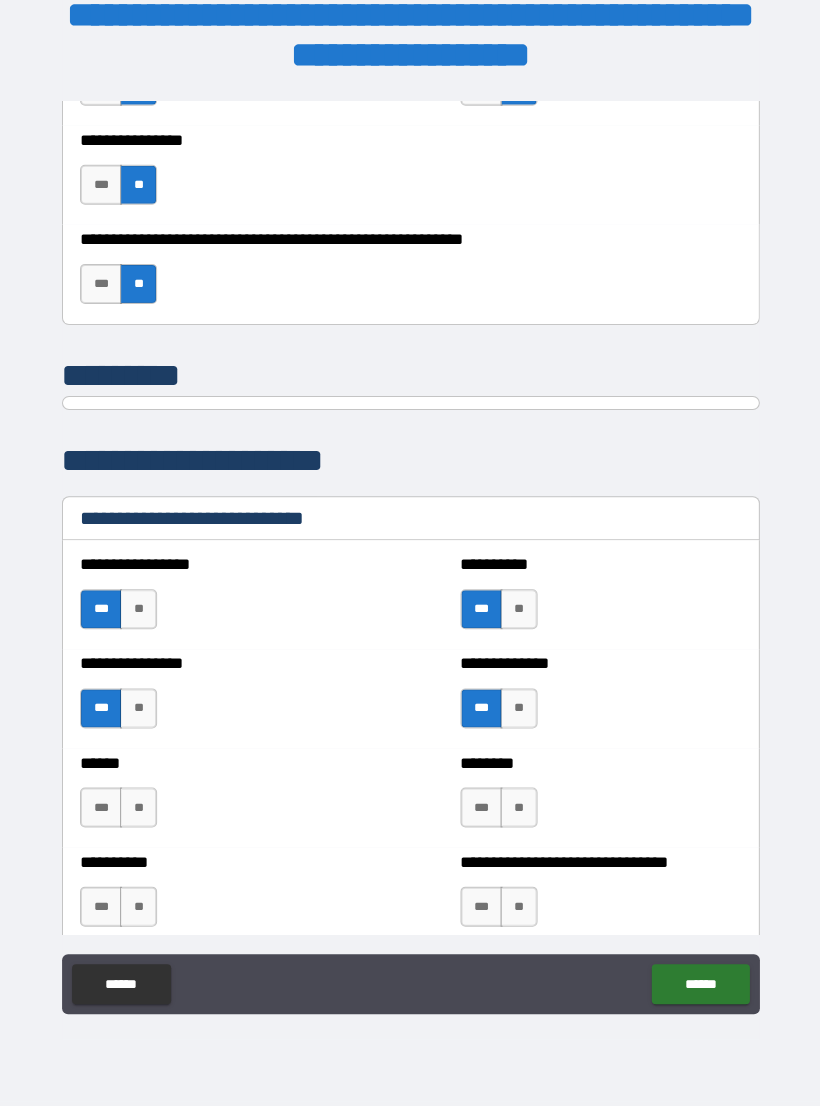 click on "**" at bounding box center (138, 808) 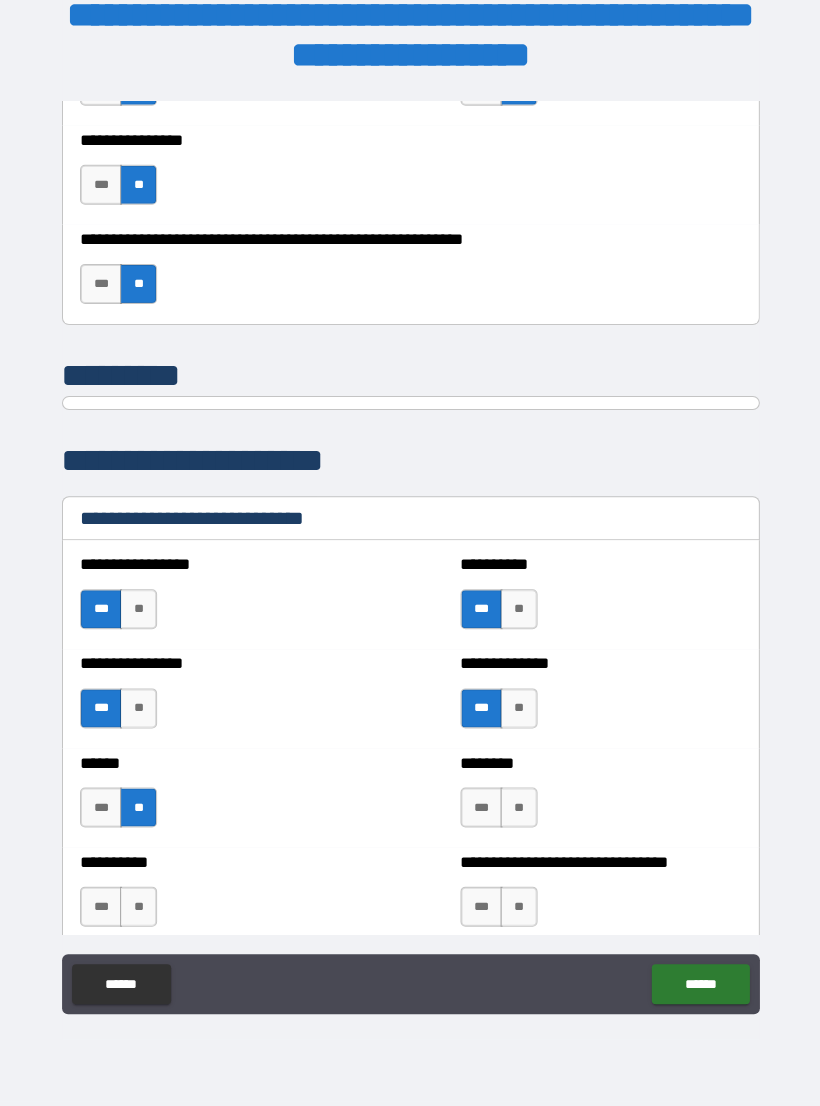 click on "**" at bounding box center (518, 808) 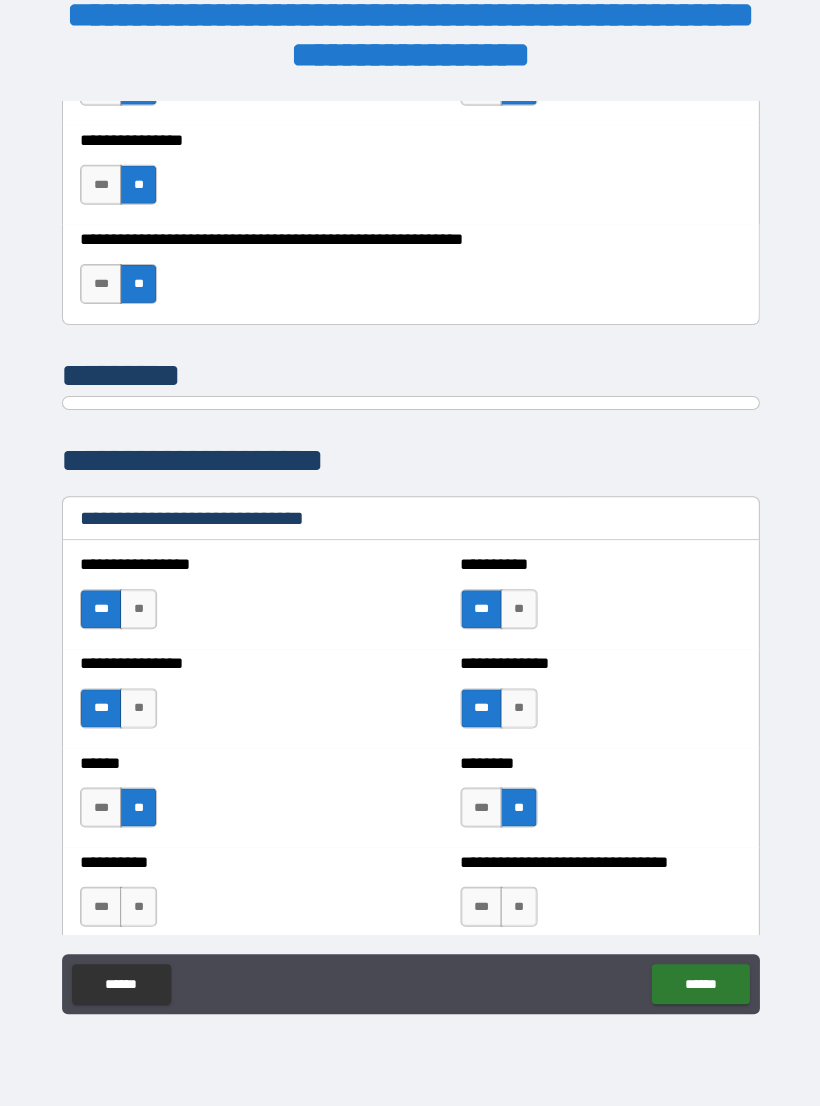 click on "**" at bounding box center (138, 907) 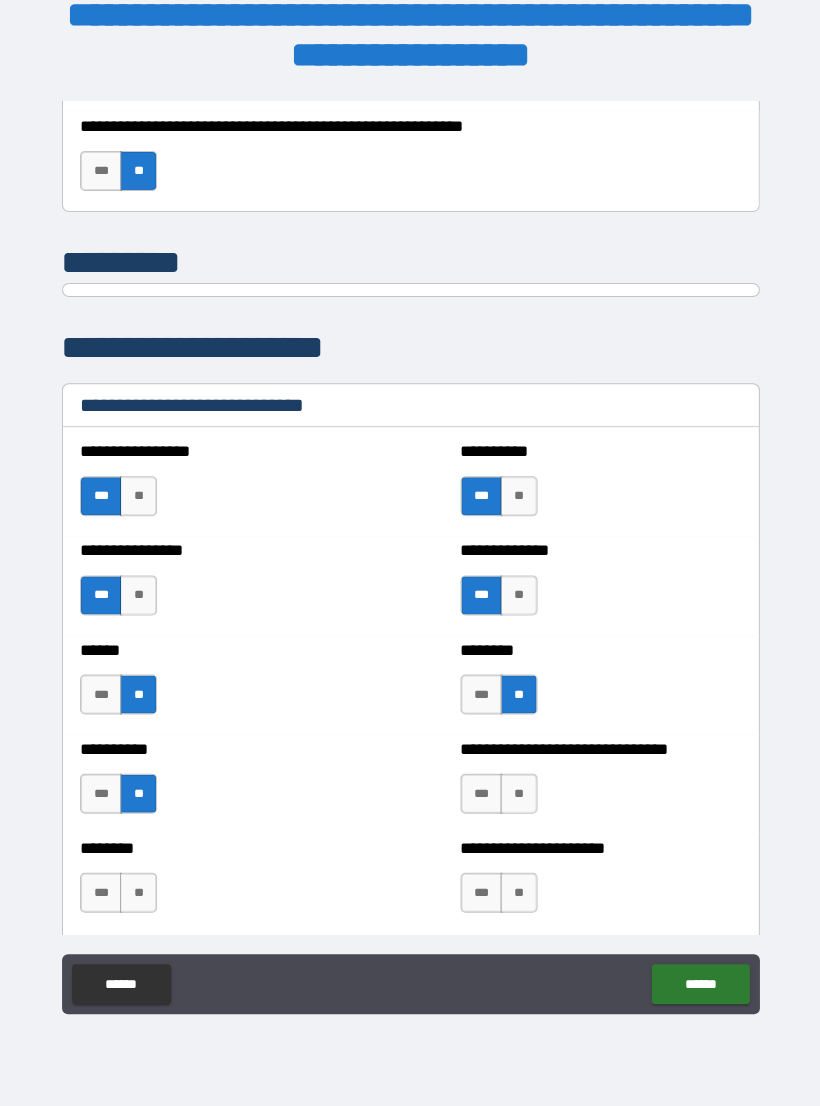 scroll, scrollTop: 6412, scrollLeft: 0, axis: vertical 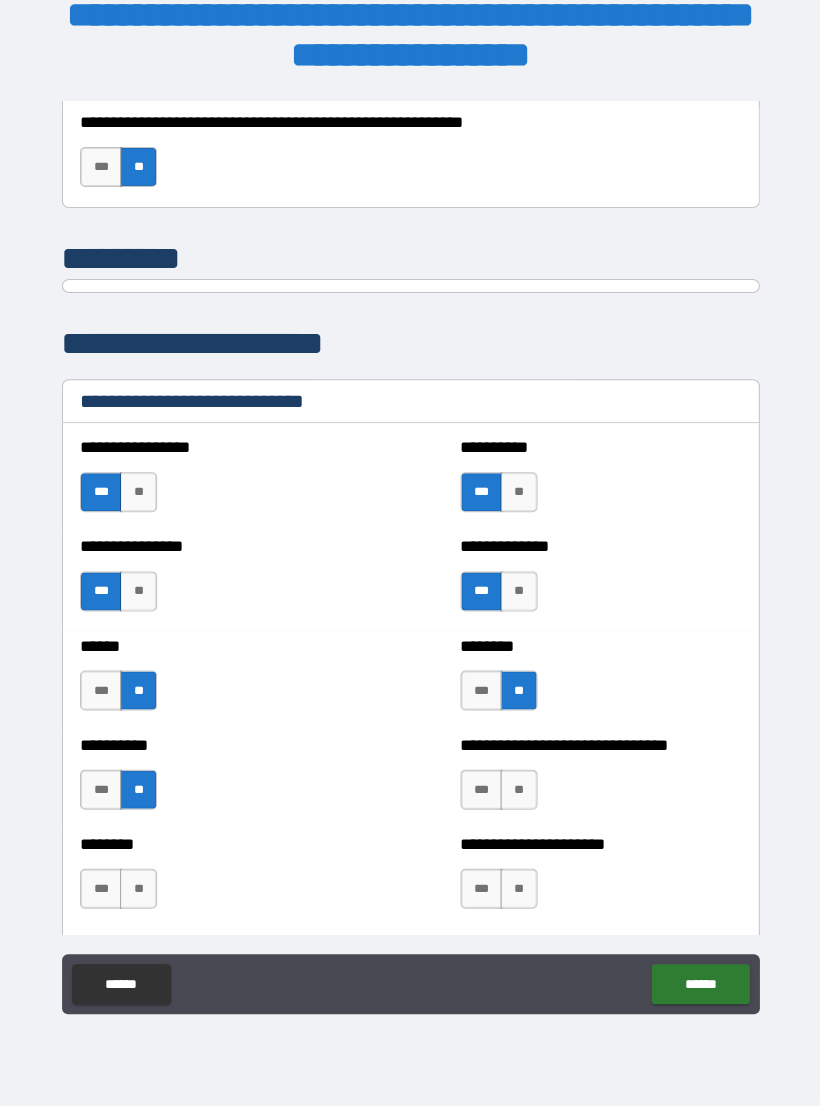 click on "**" at bounding box center (518, 790) 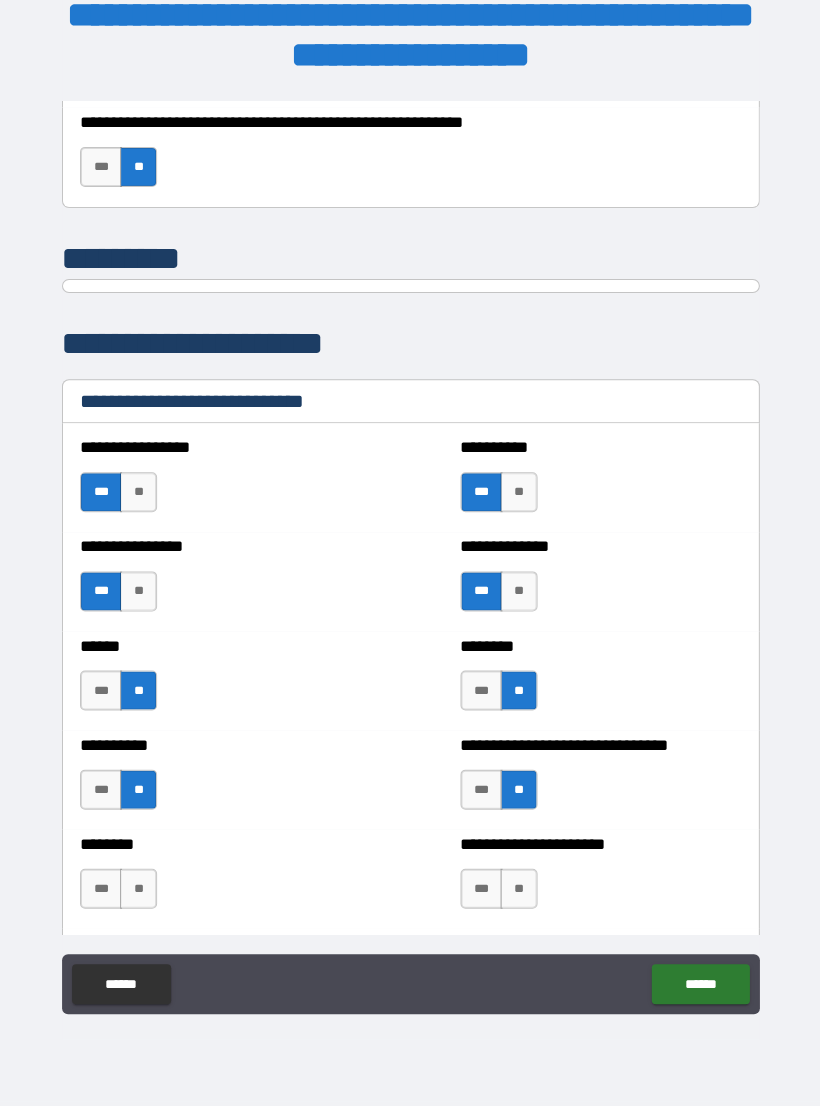 click on "**" at bounding box center [138, 889] 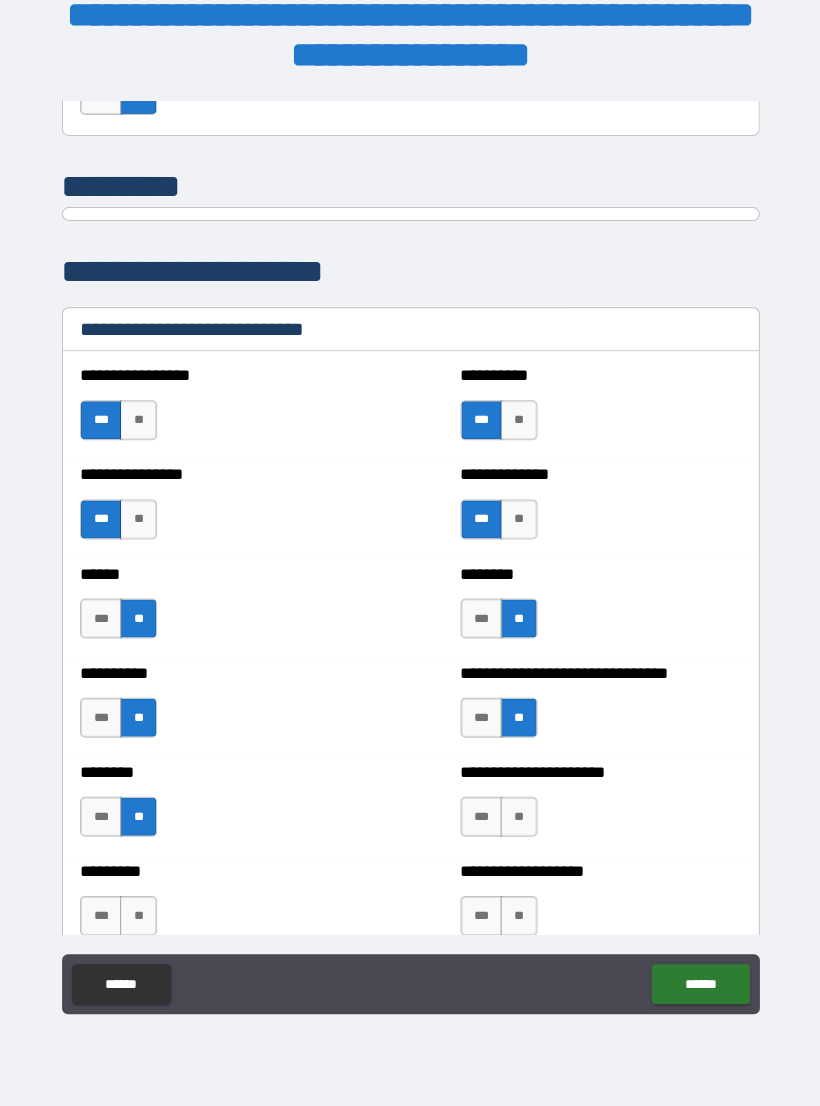 scroll, scrollTop: 6494, scrollLeft: 0, axis: vertical 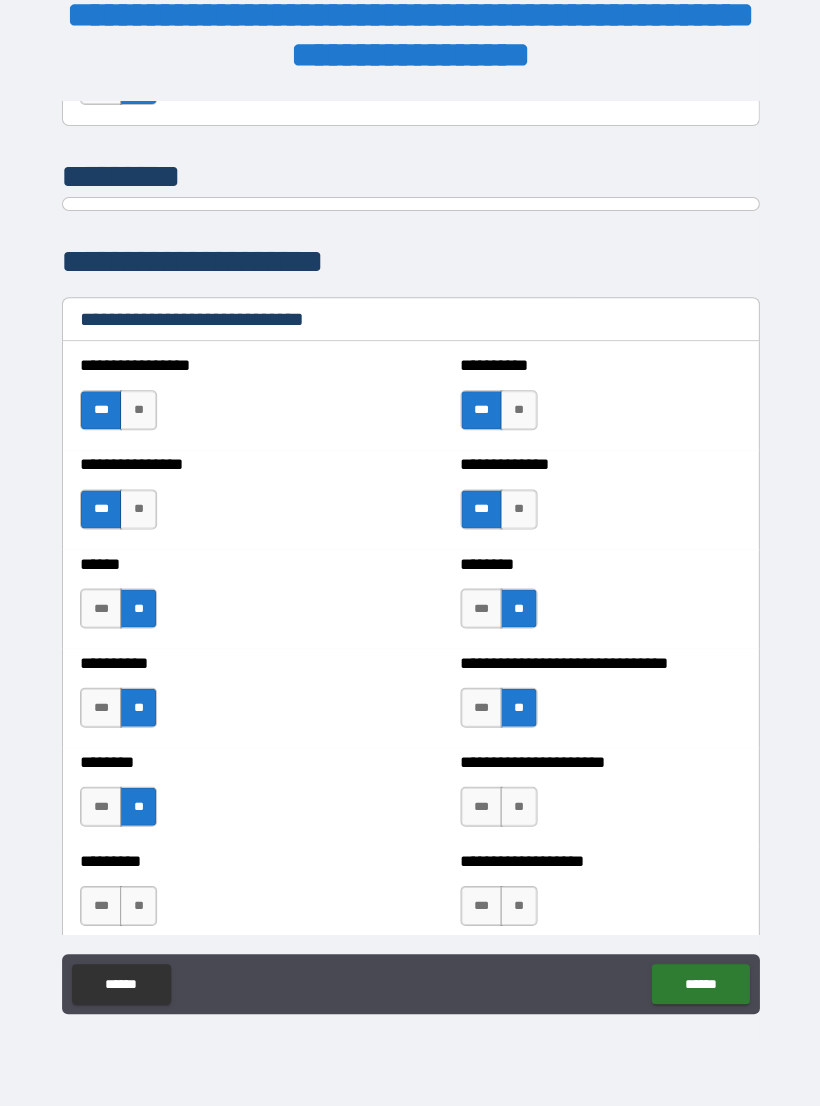 click on "***" at bounding box center [481, 807] 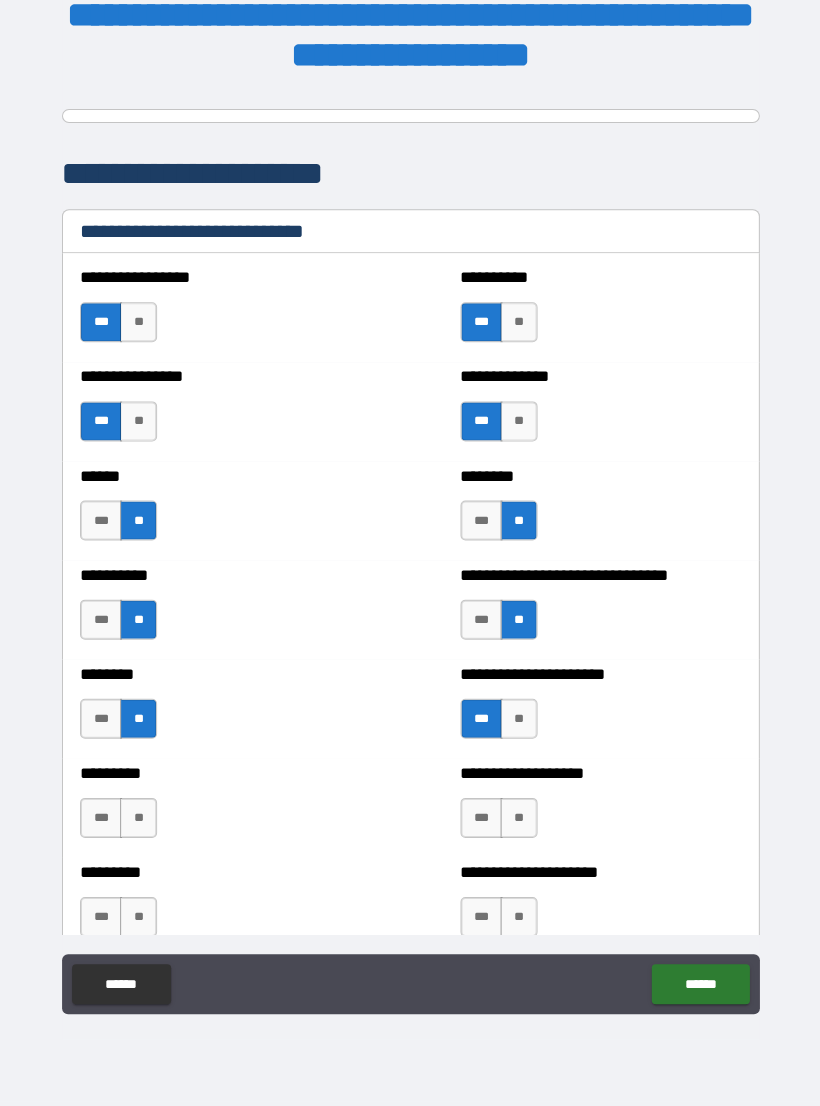 scroll, scrollTop: 6589, scrollLeft: 0, axis: vertical 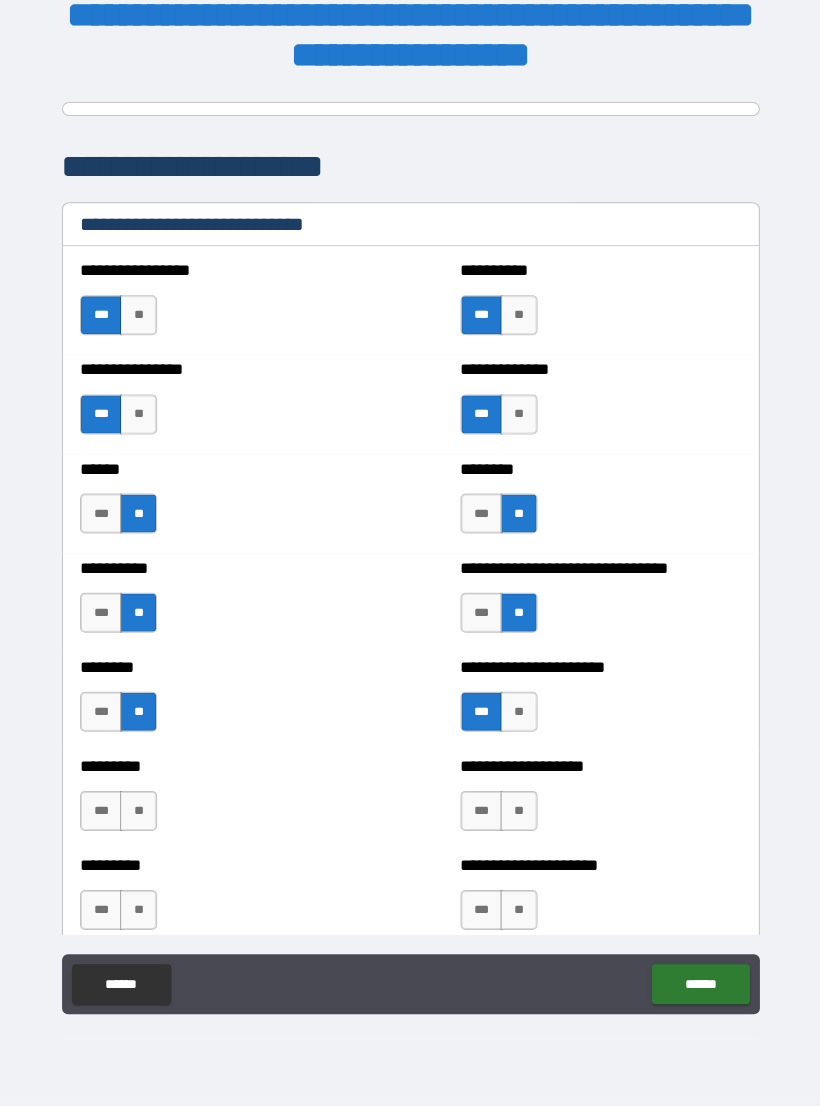 click on "***" at bounding box center [101, 811] 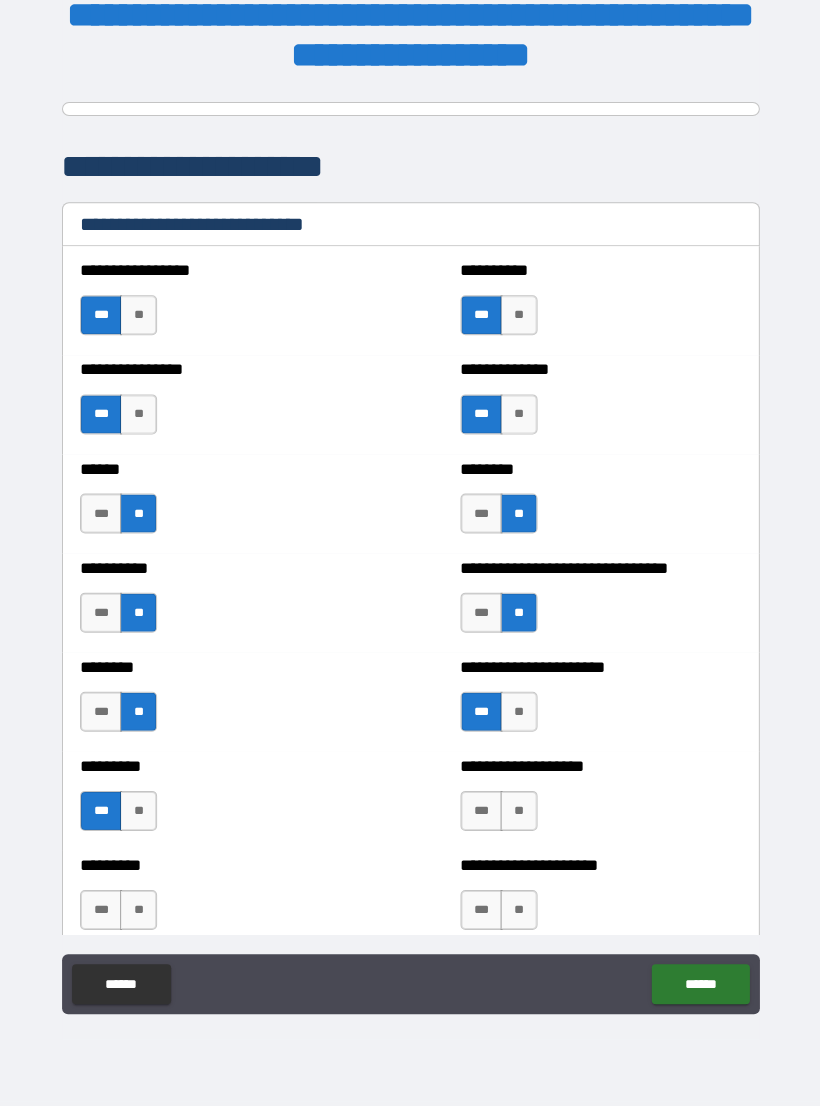 click on "***" at bounding box center (481, 811) 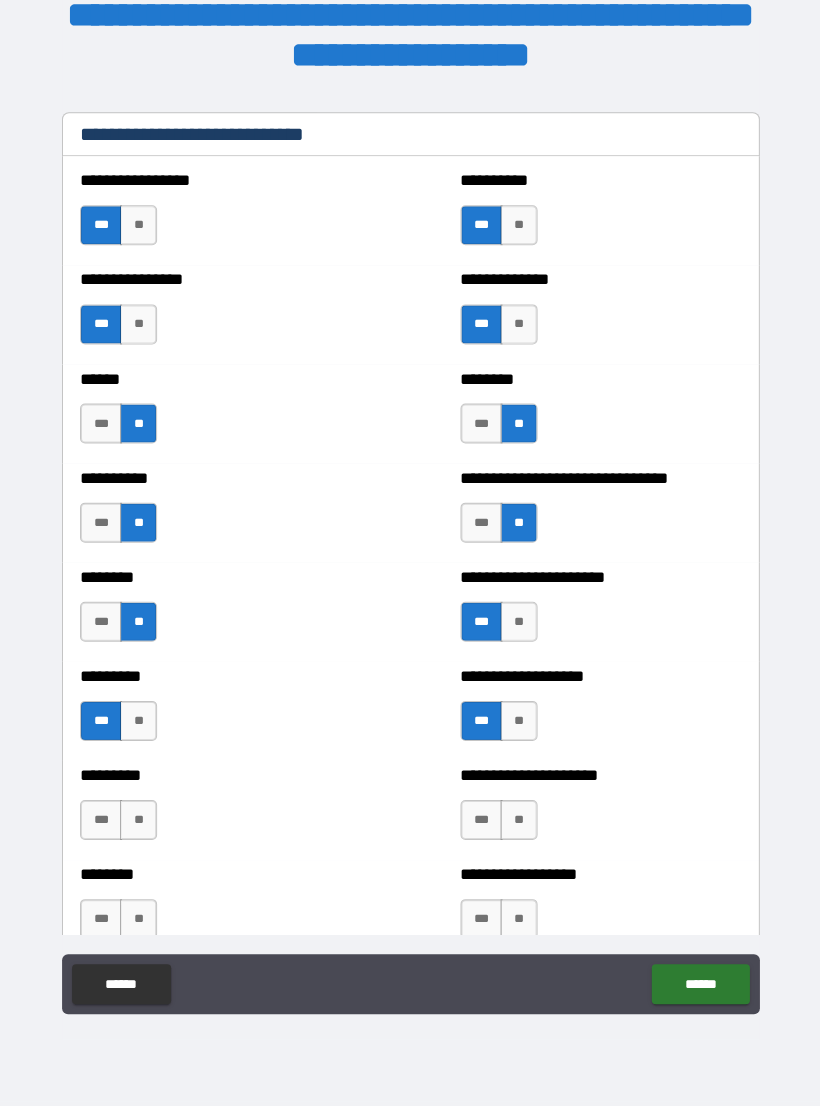 scroll, scrollTop: 6680, scrollLeft: 0, axis: vertical 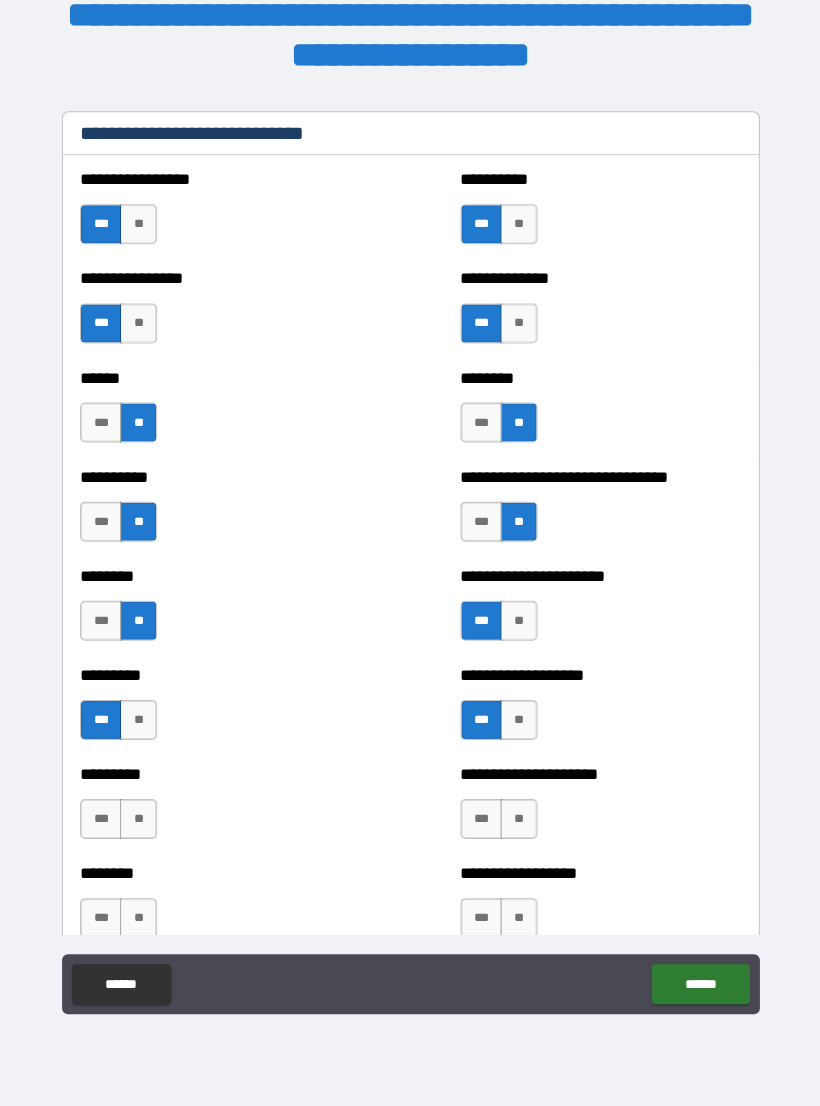 click on "**" at bounding box center [138, 819] 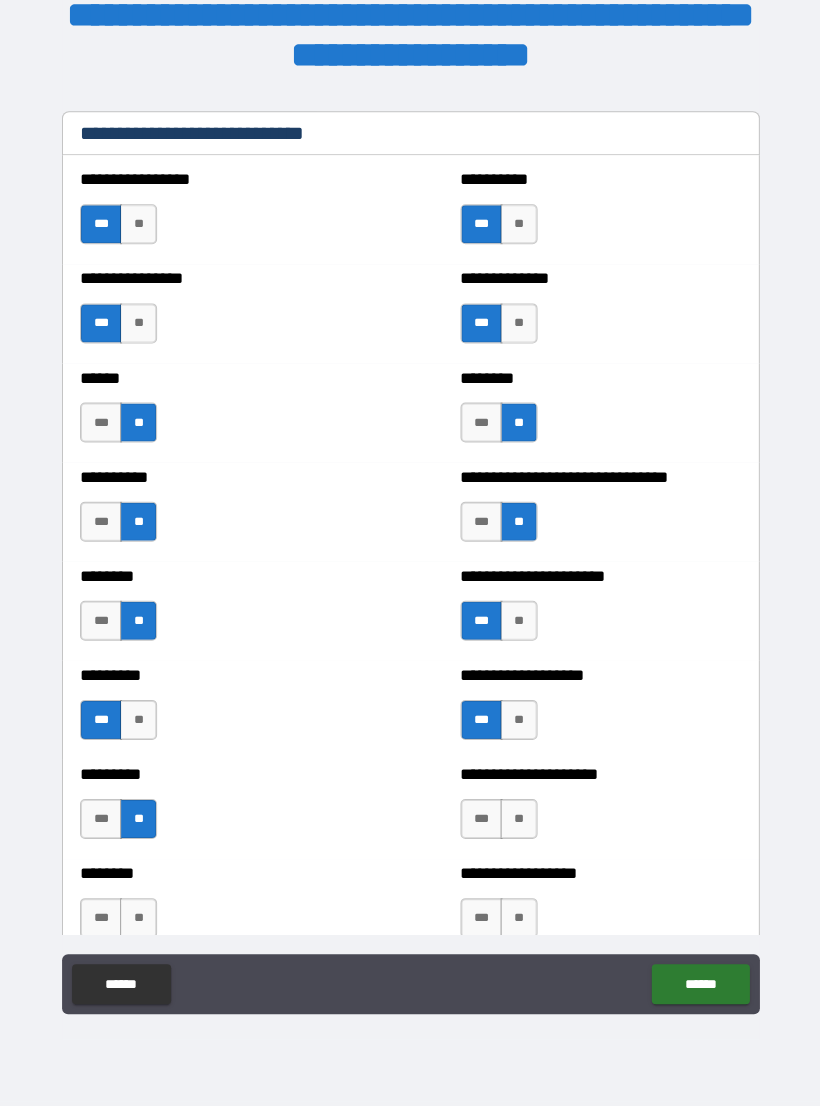 click on "***" at bounding box center [481, 819] 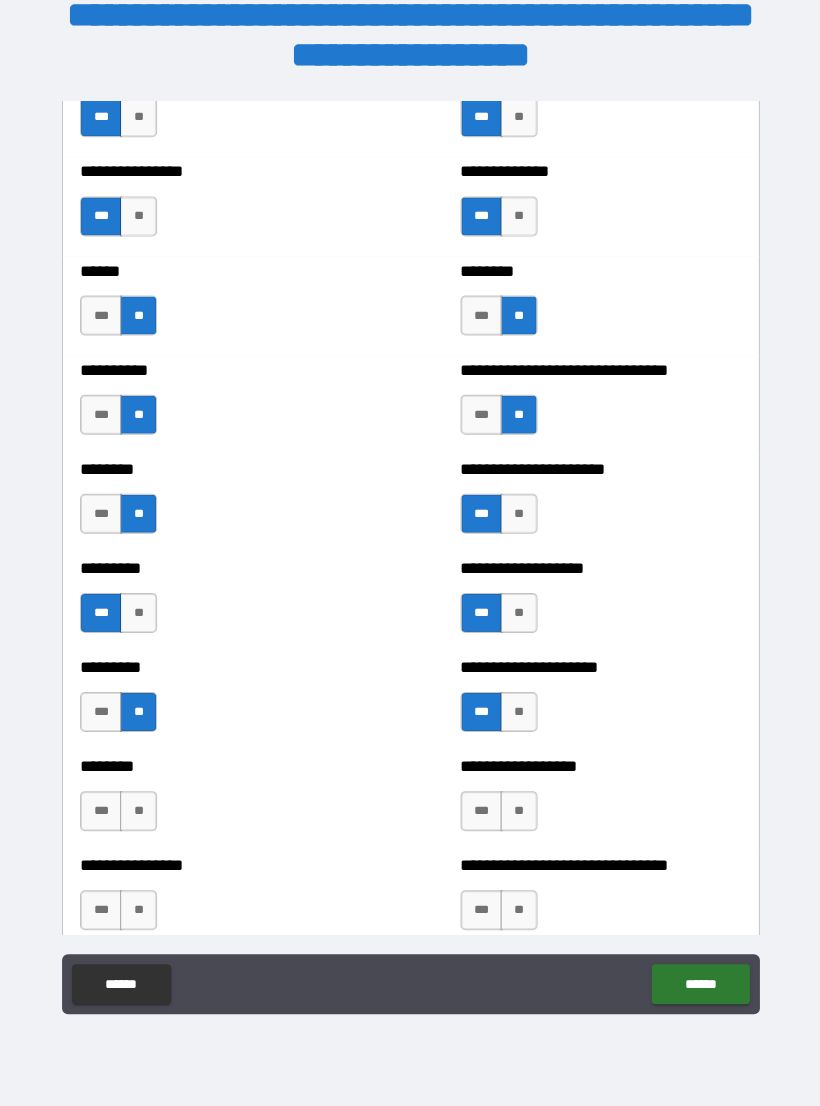 scroll, scrollTop: 6795, scrollLeft: 0, axis: vertical 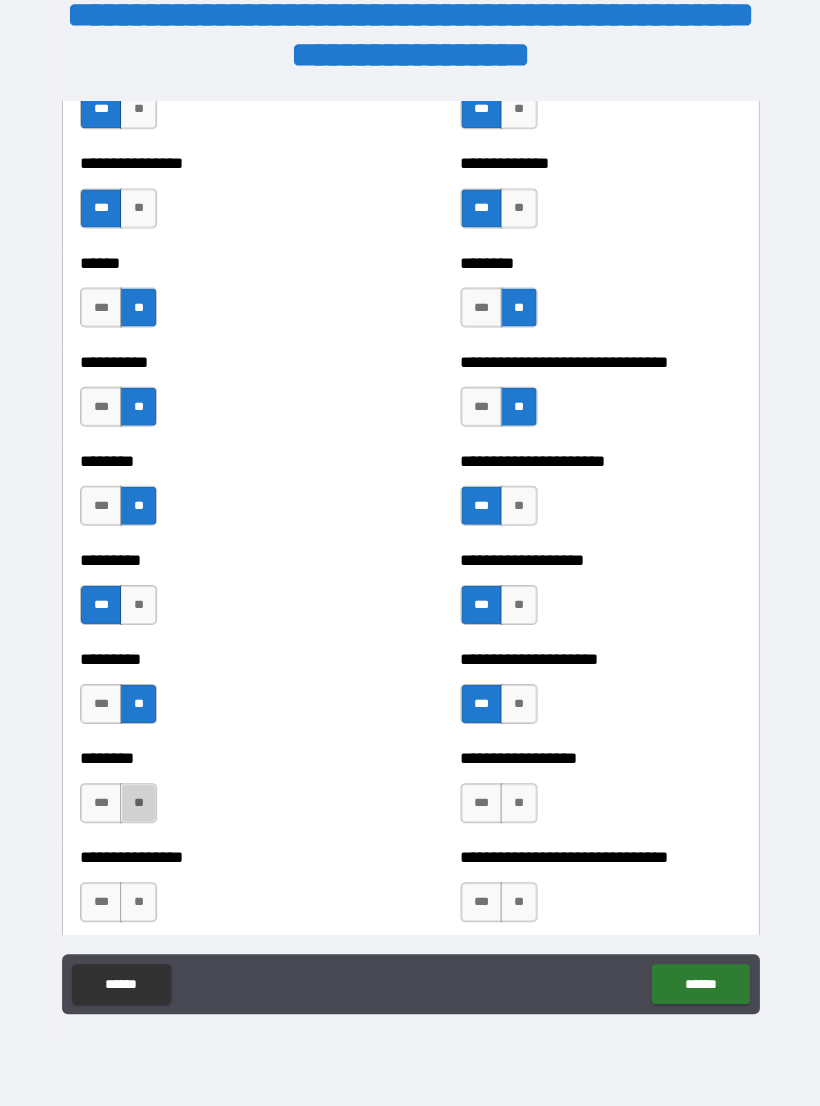 click on "**" at bounding box center (138, 803) 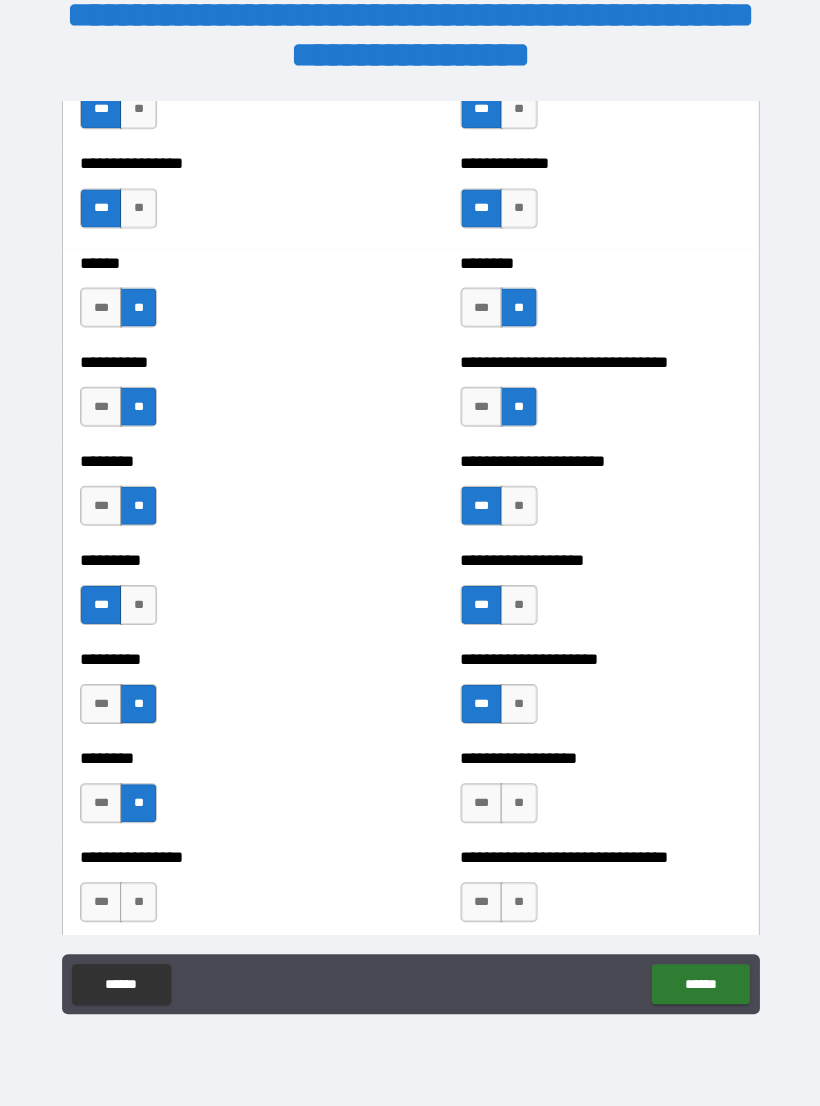 click on "**" at bounding box center (518, 803) 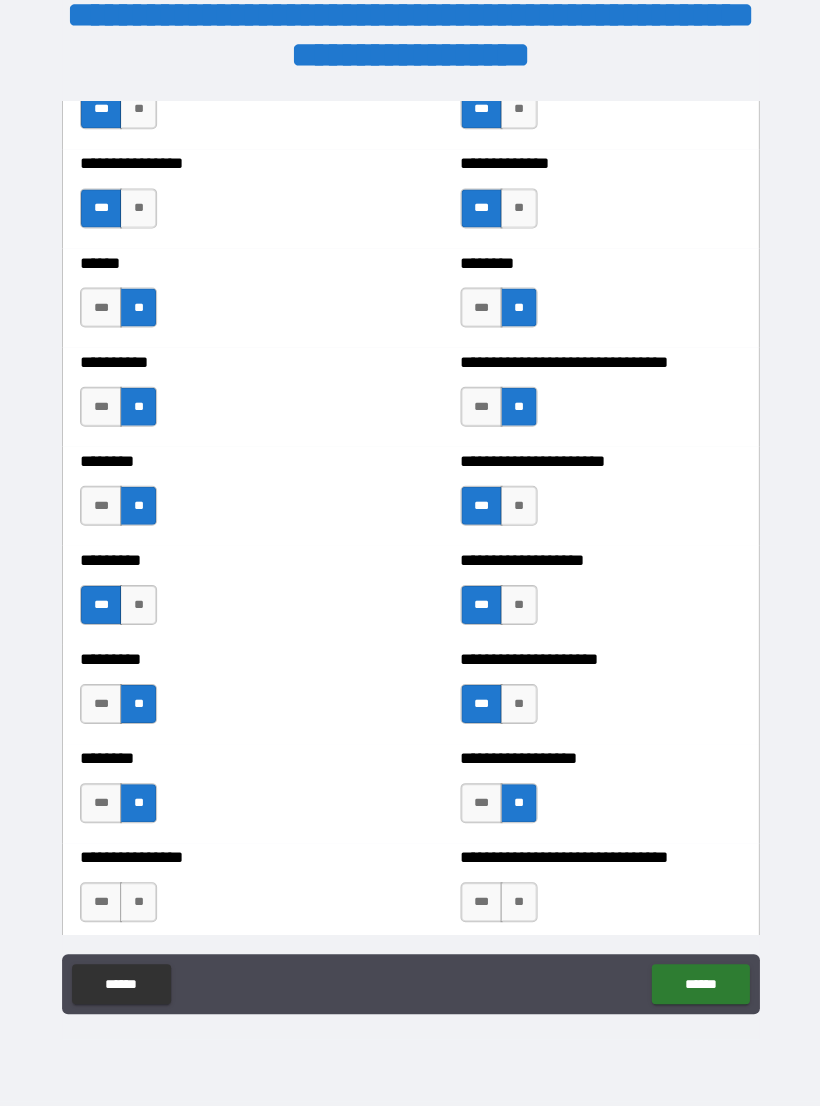 click on "***" at bounding box center (101, 902) 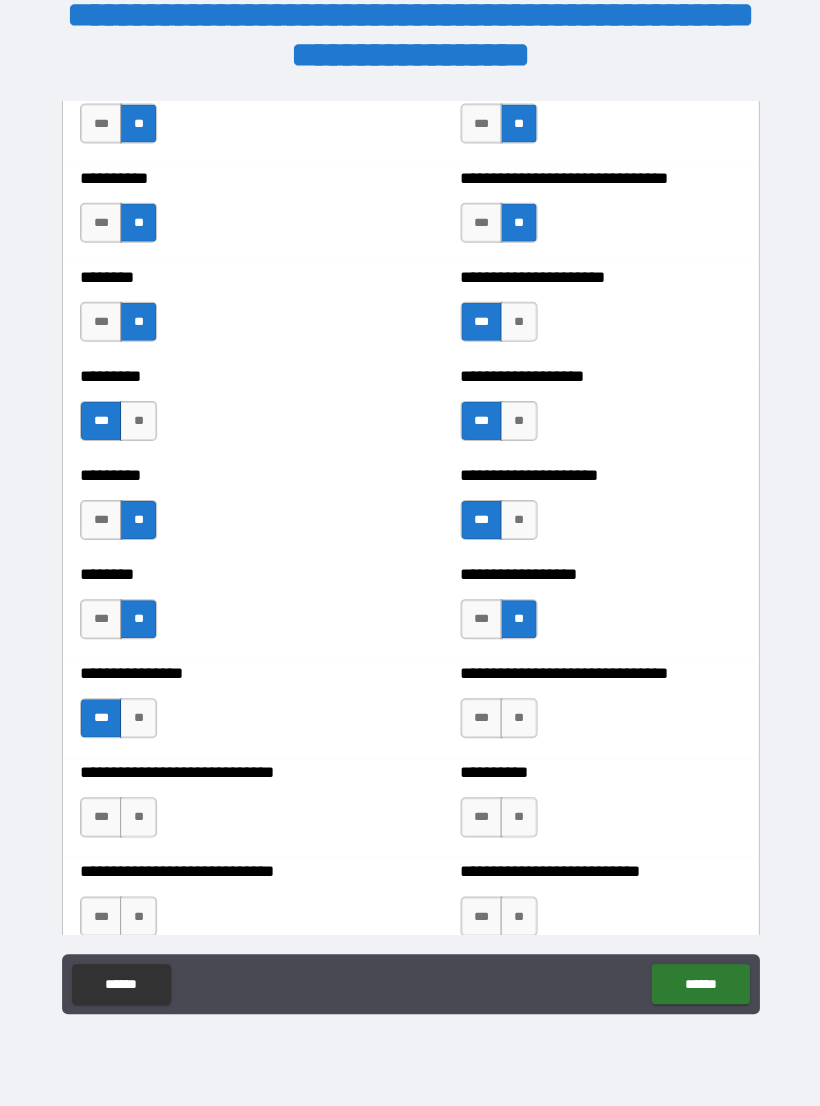 scroll, scrollTop: 6980, scrollLeft: 0, axis: vertical 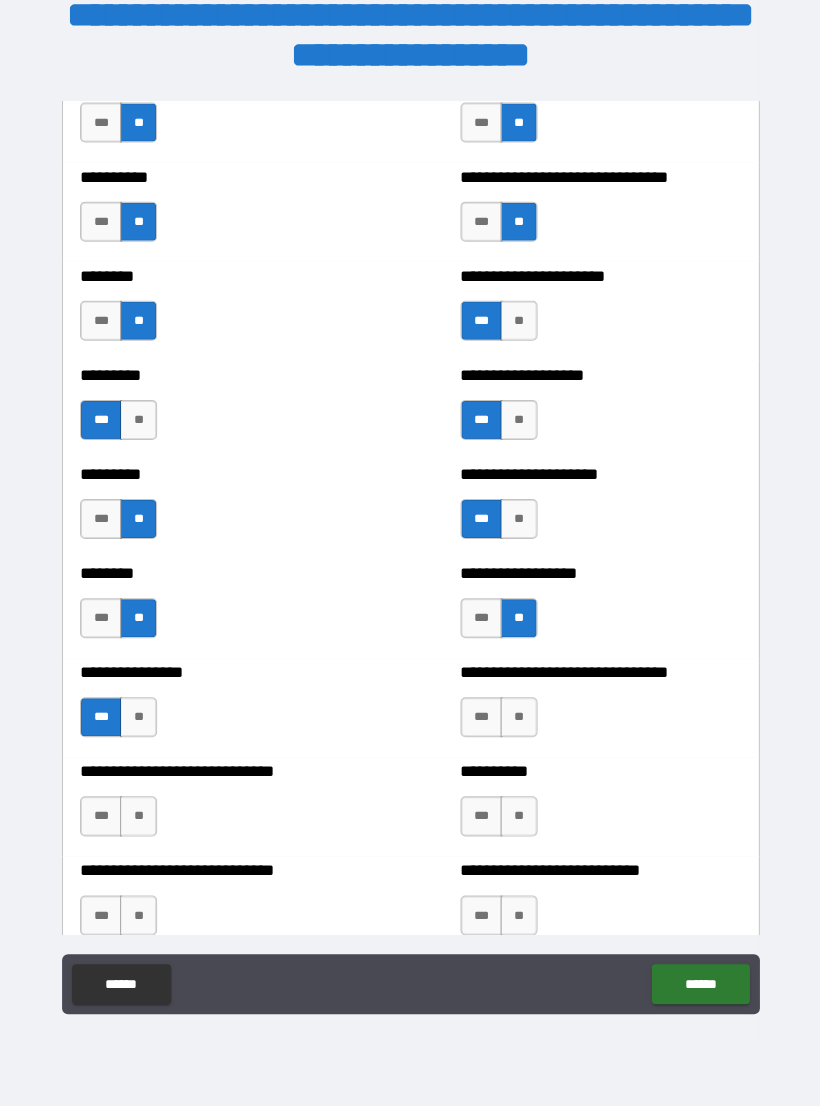 click on "***" at bounding box center (481, 717) 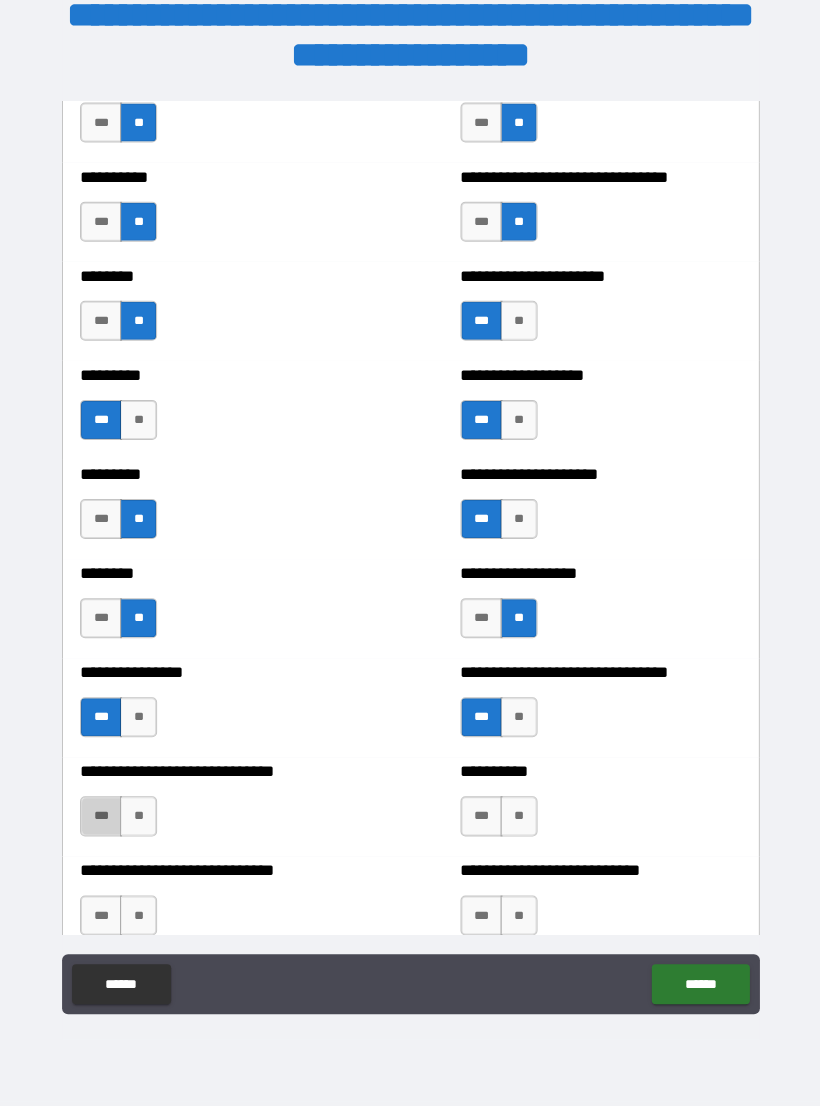 click on "***" at bounding box center [101, 816] 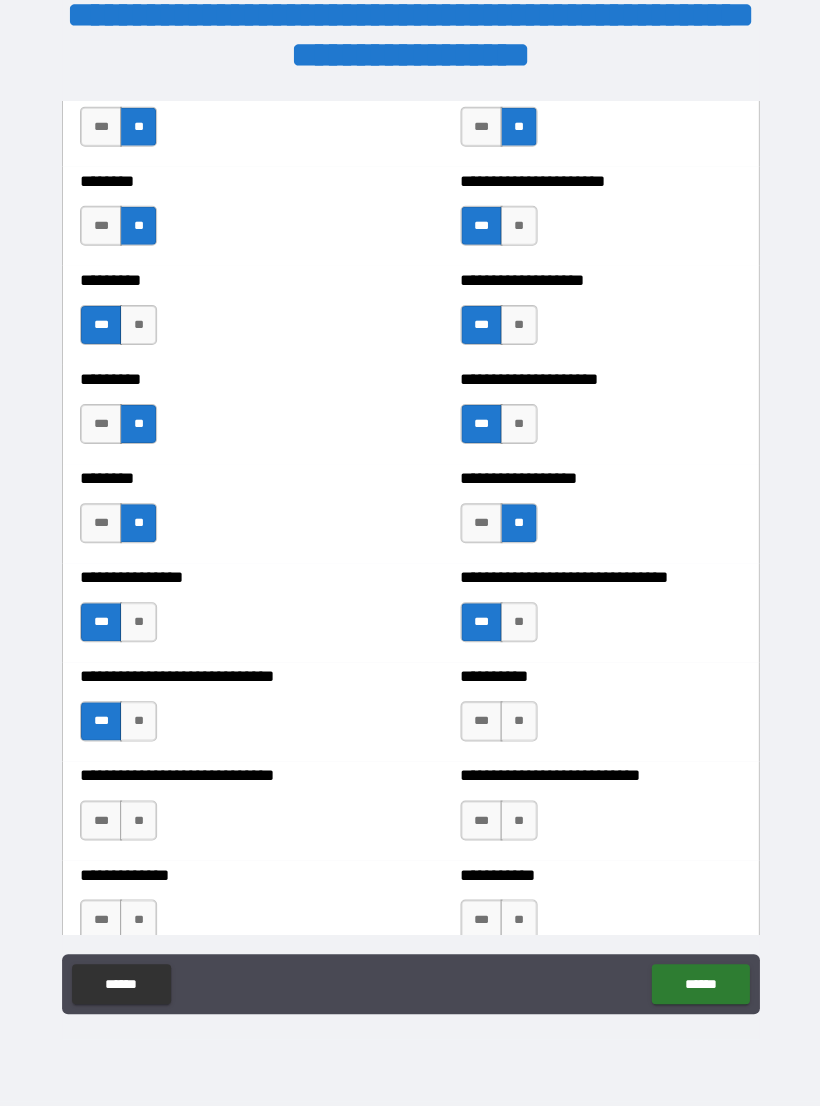 scroll, scrollTop: 7076, scrollLeft: 0, axis: vertical 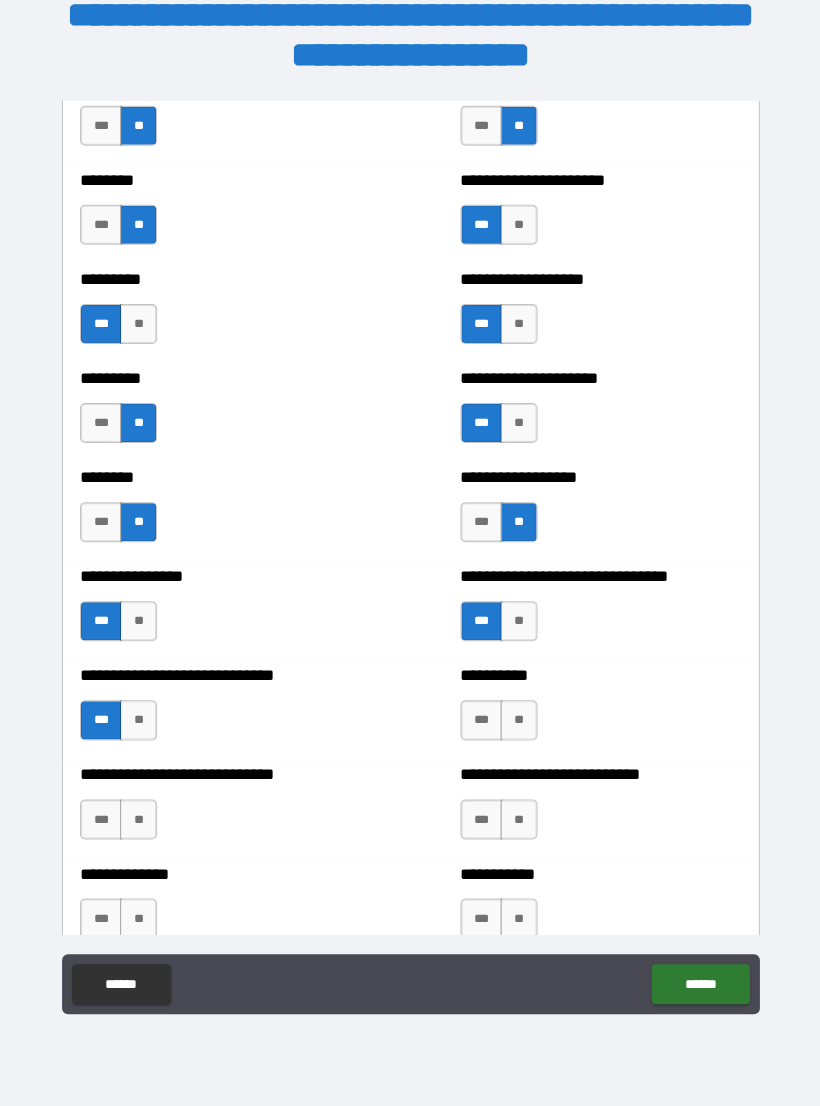 click on "**" at bounding box center [518, 720] 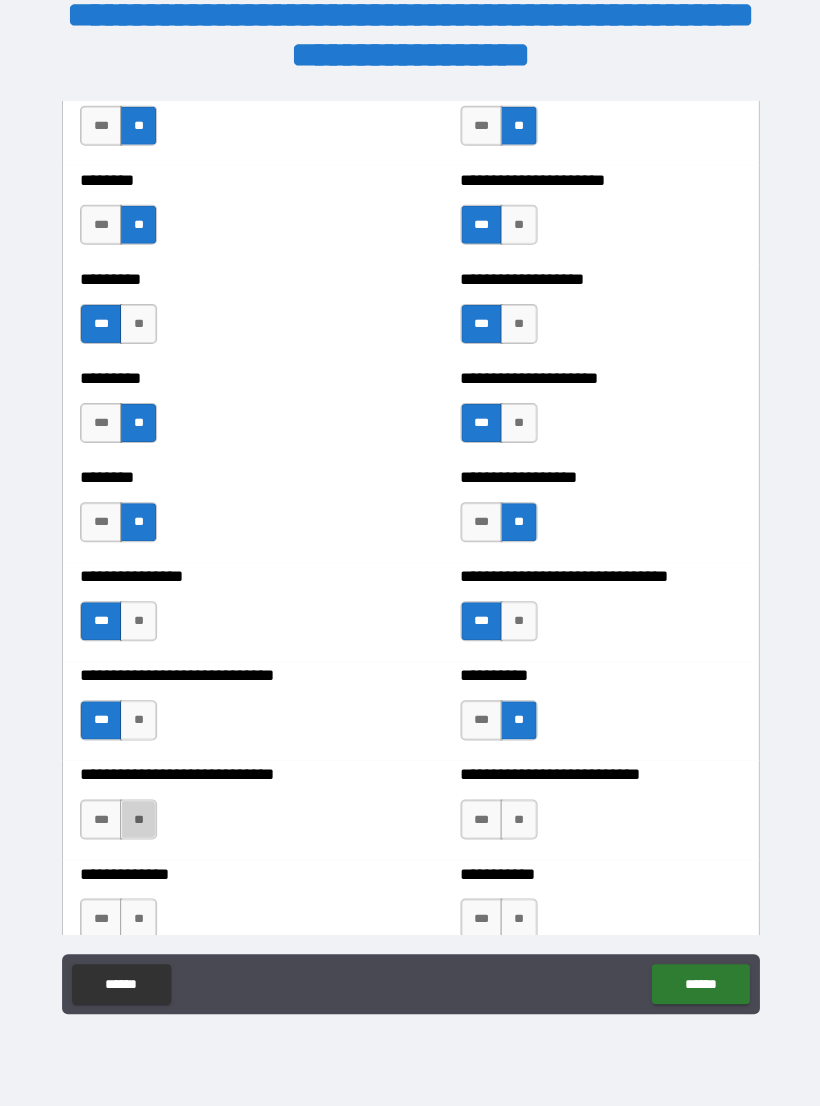 click on "**" at bounding box center [138, 819] 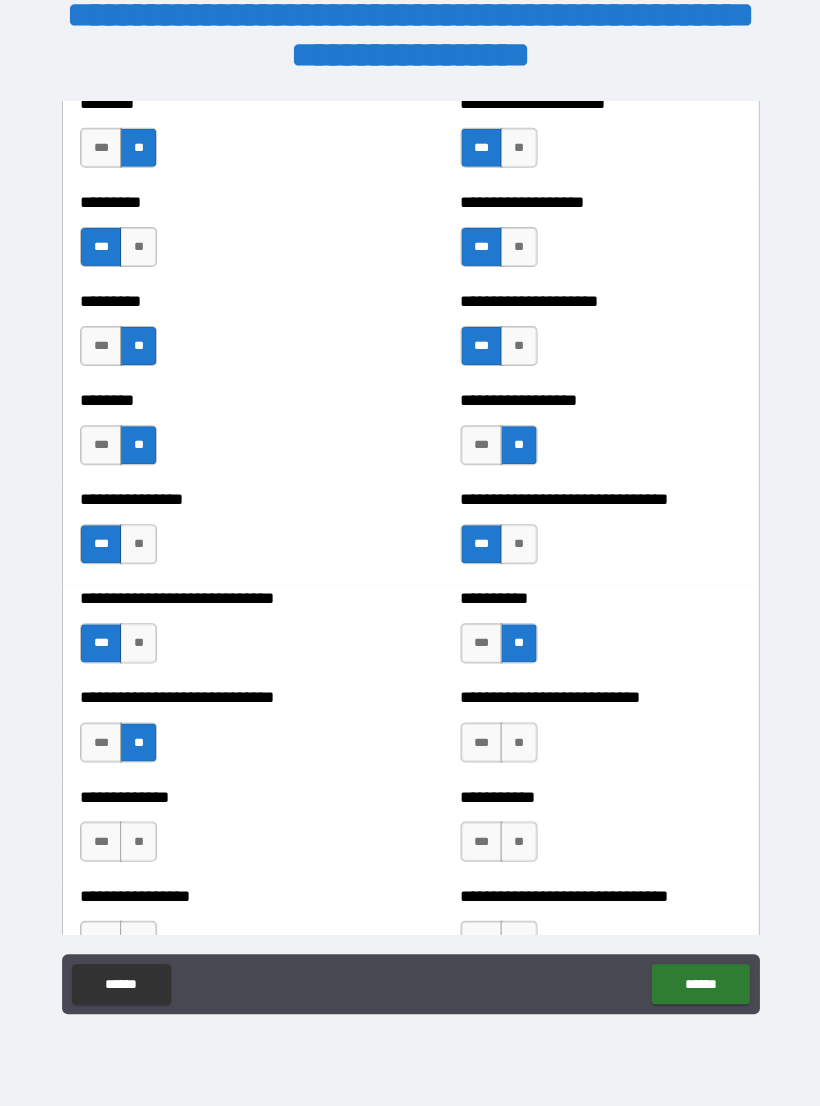 scroll, scrollTop: 7164, scrollLeft: 0, axis: vertical 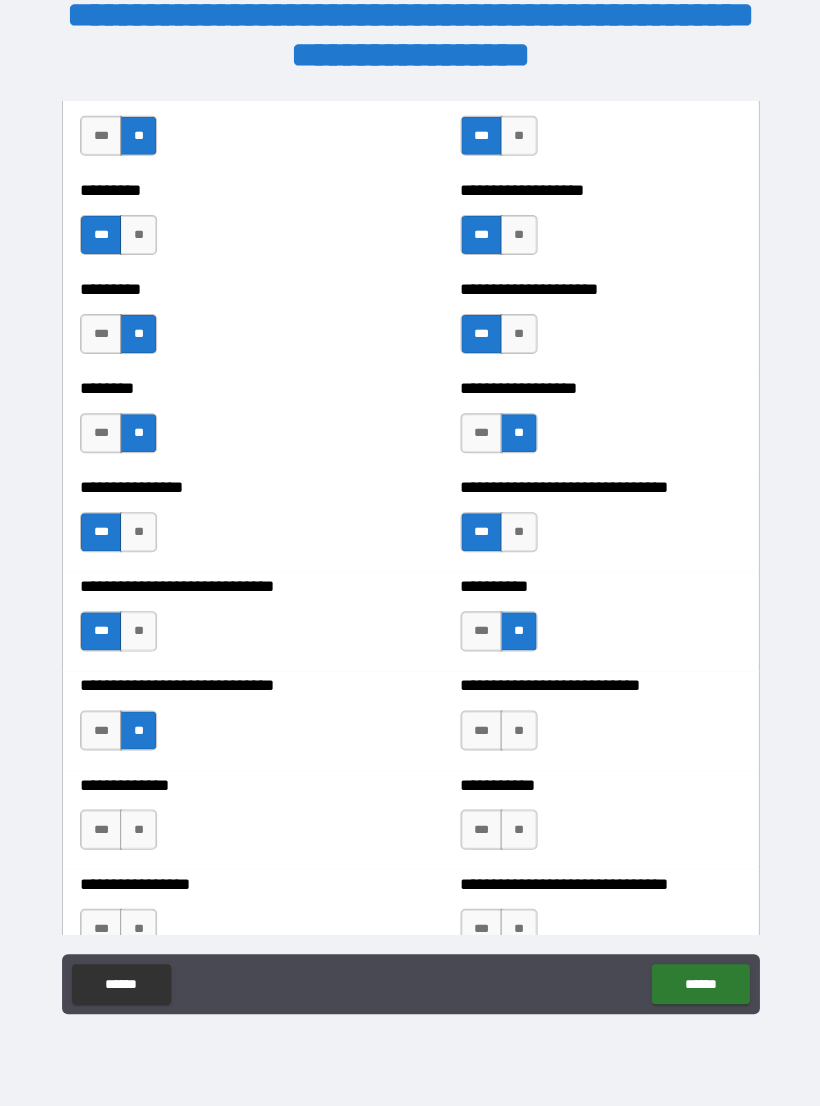 click on "**" at bounding box center (518, 731) 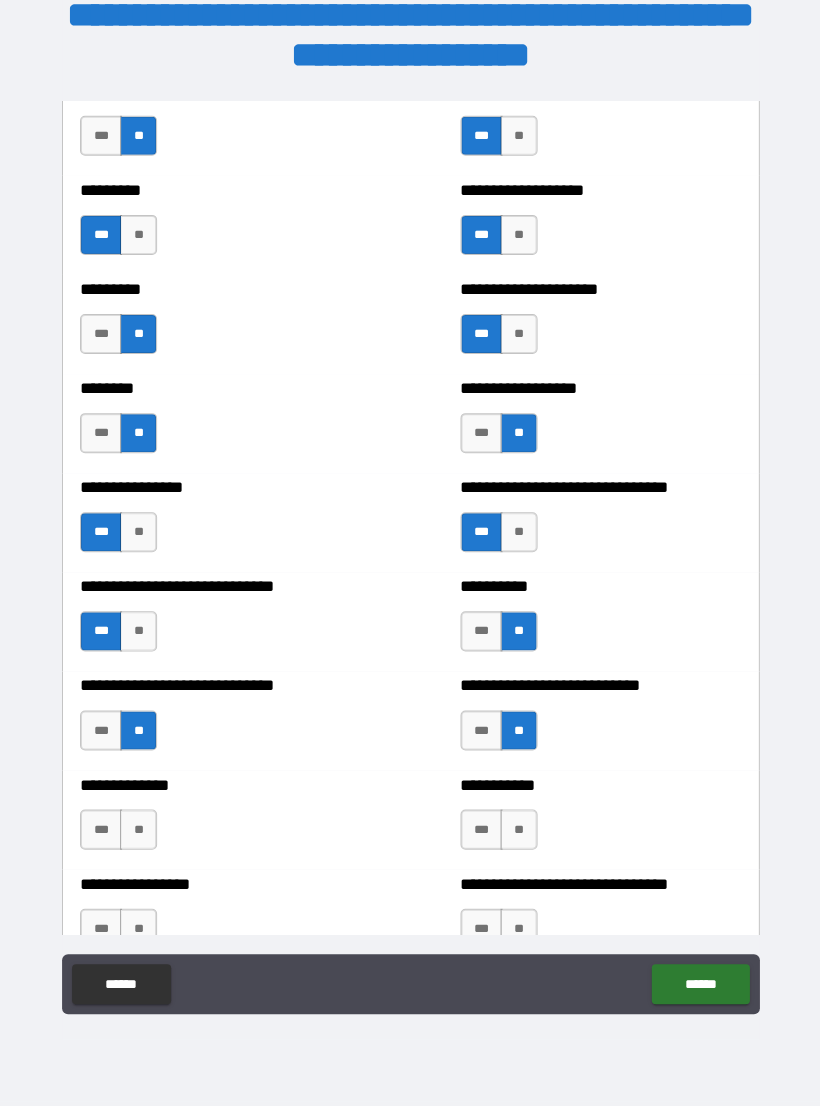 click on "**" at bounding box center [138, 830] 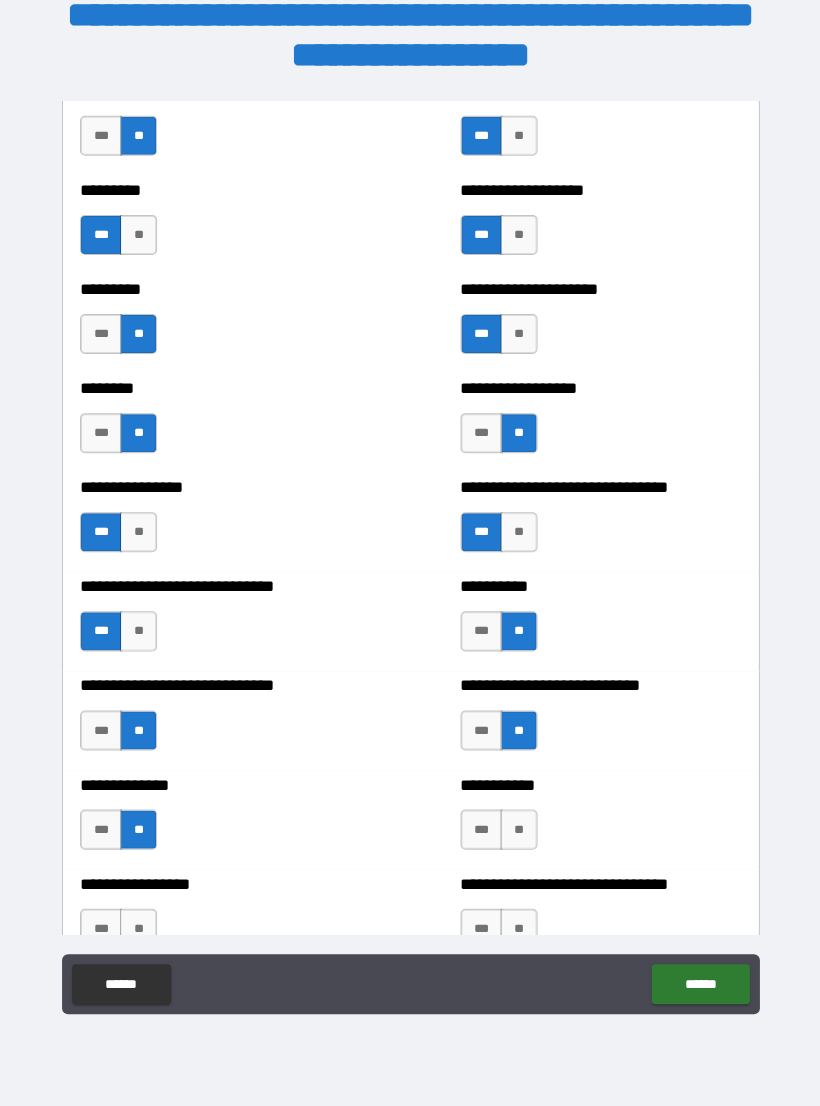 click on "**" at bounding box center (518, 830) 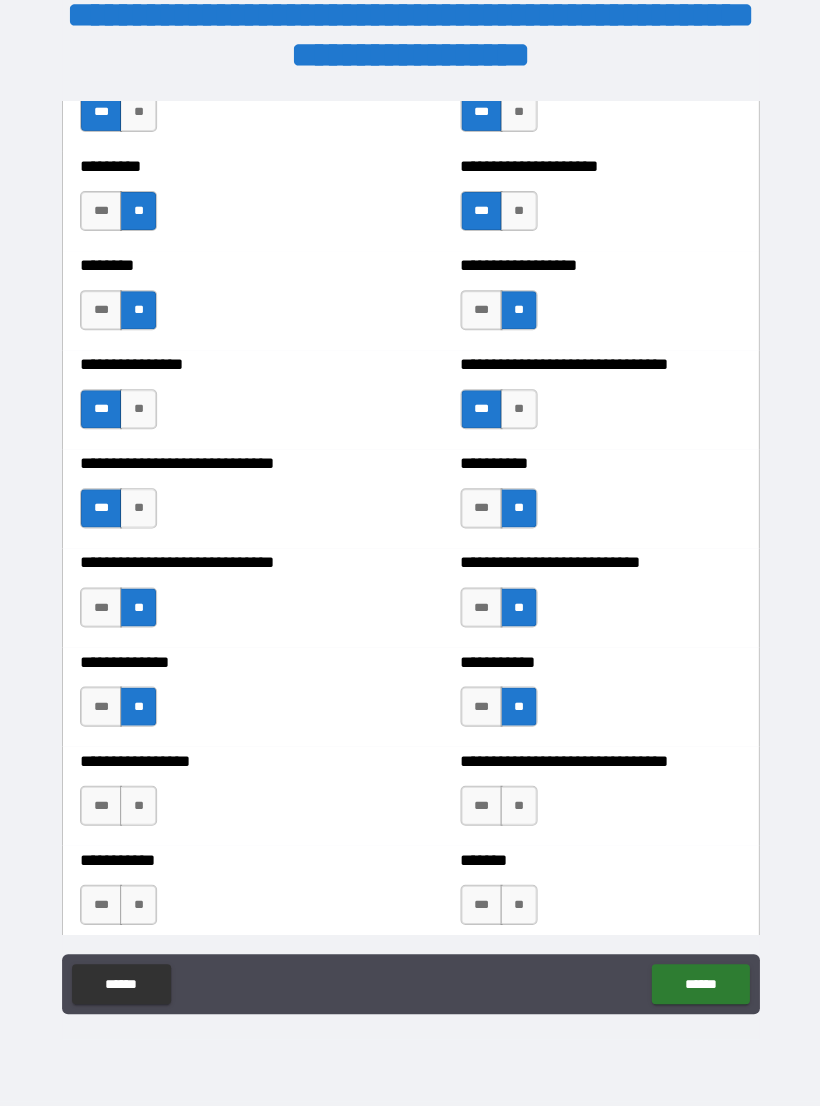 scroll, scrollTop: 7290, scrollLeft: 0, axis: vertical 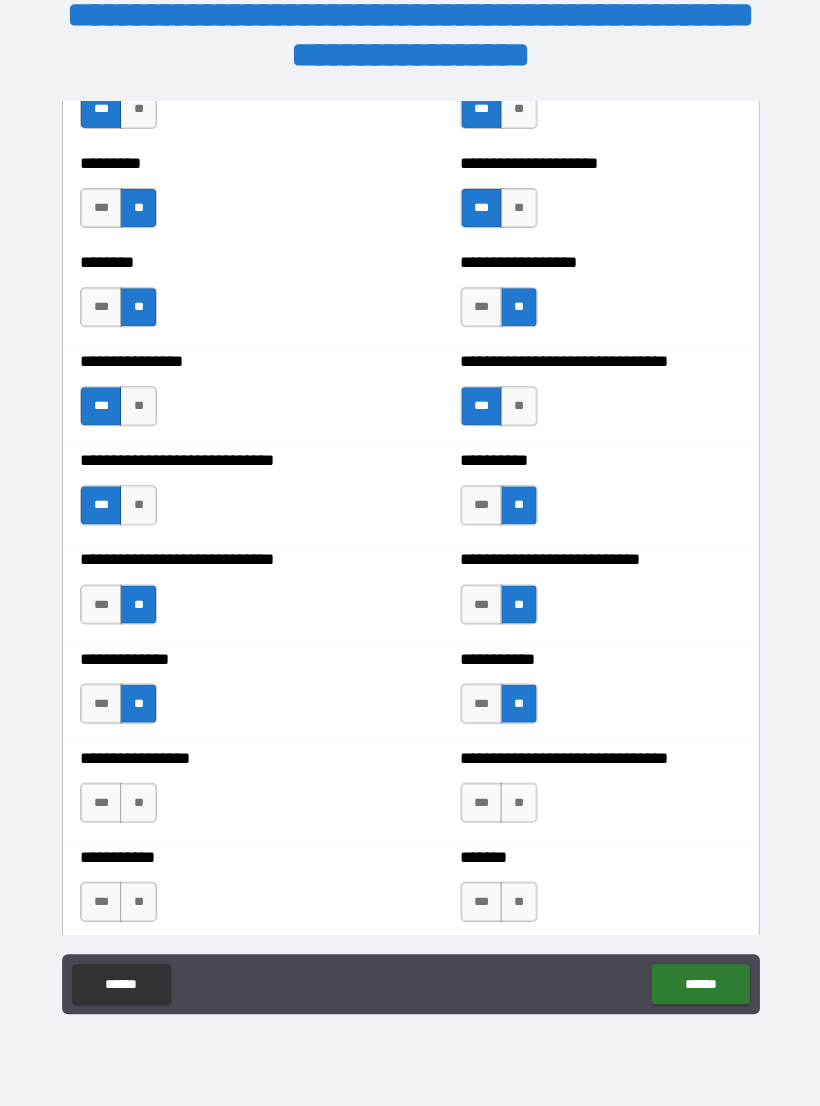 click on "***" at bounding box center (101, 803) 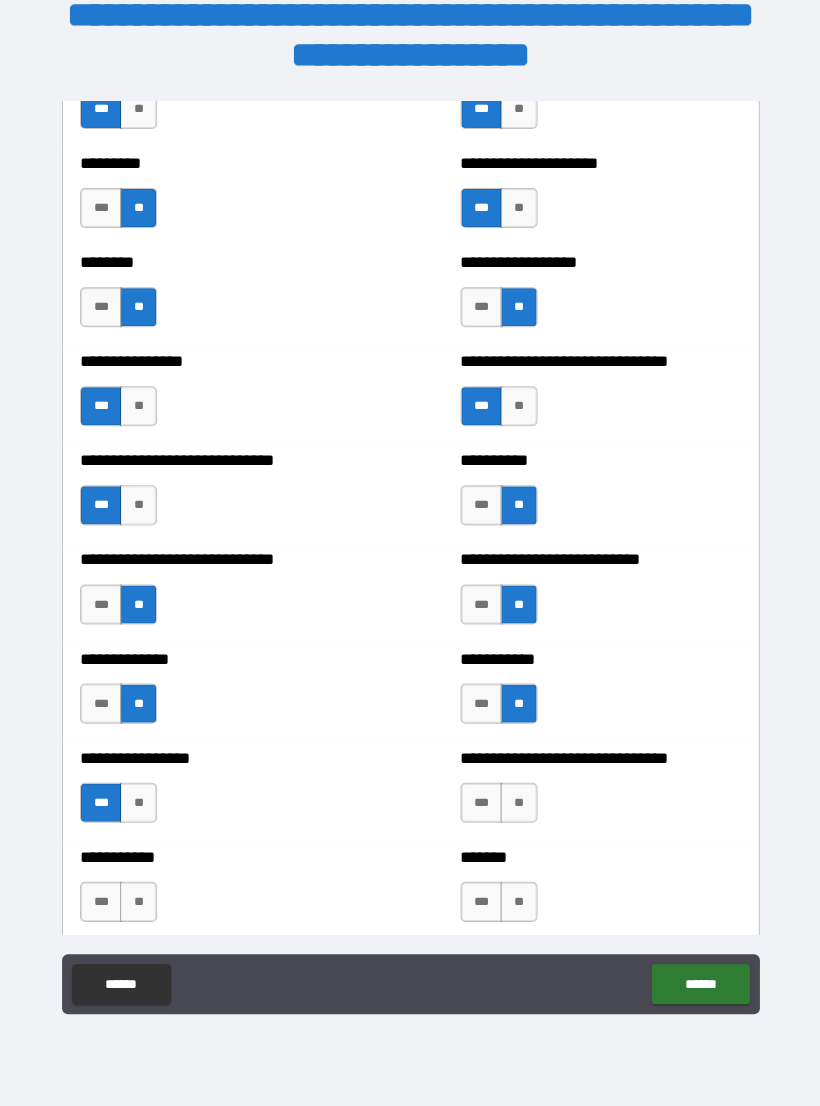 click on "***" at bounding box center (481, 803) 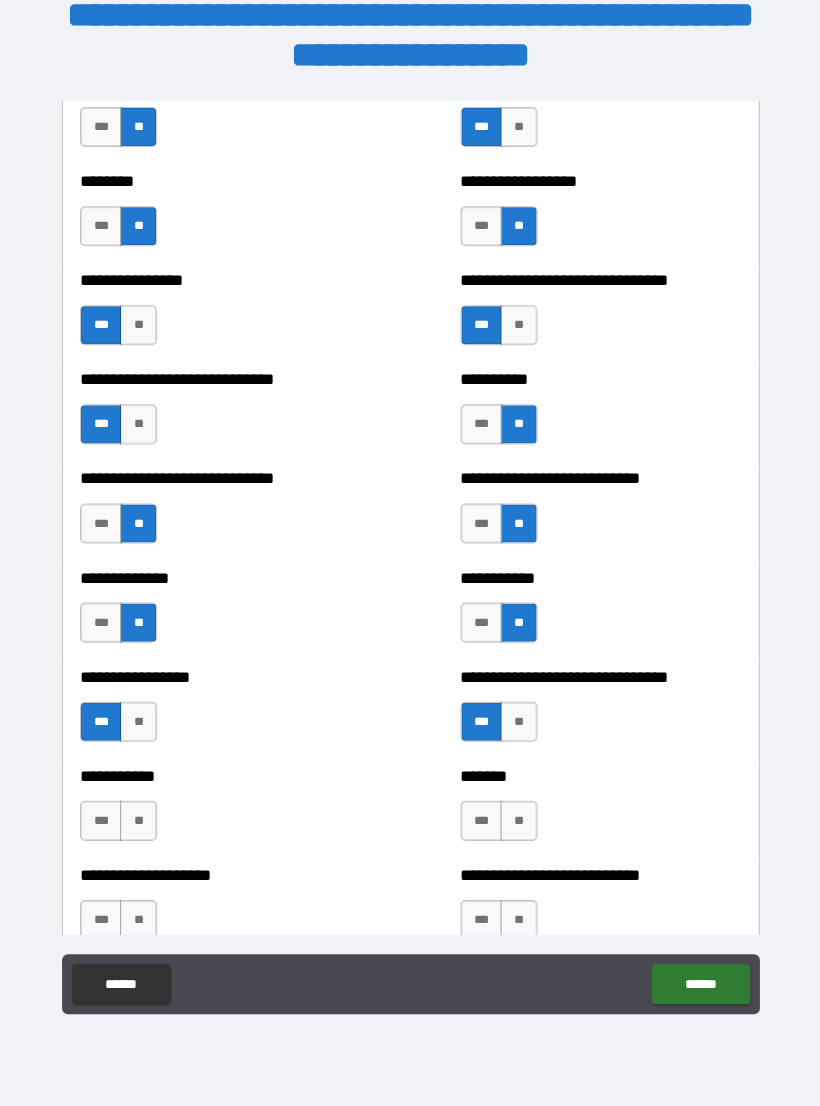 scroll, scrollTop: 7382, scrollLeft: 0, axis: vertical 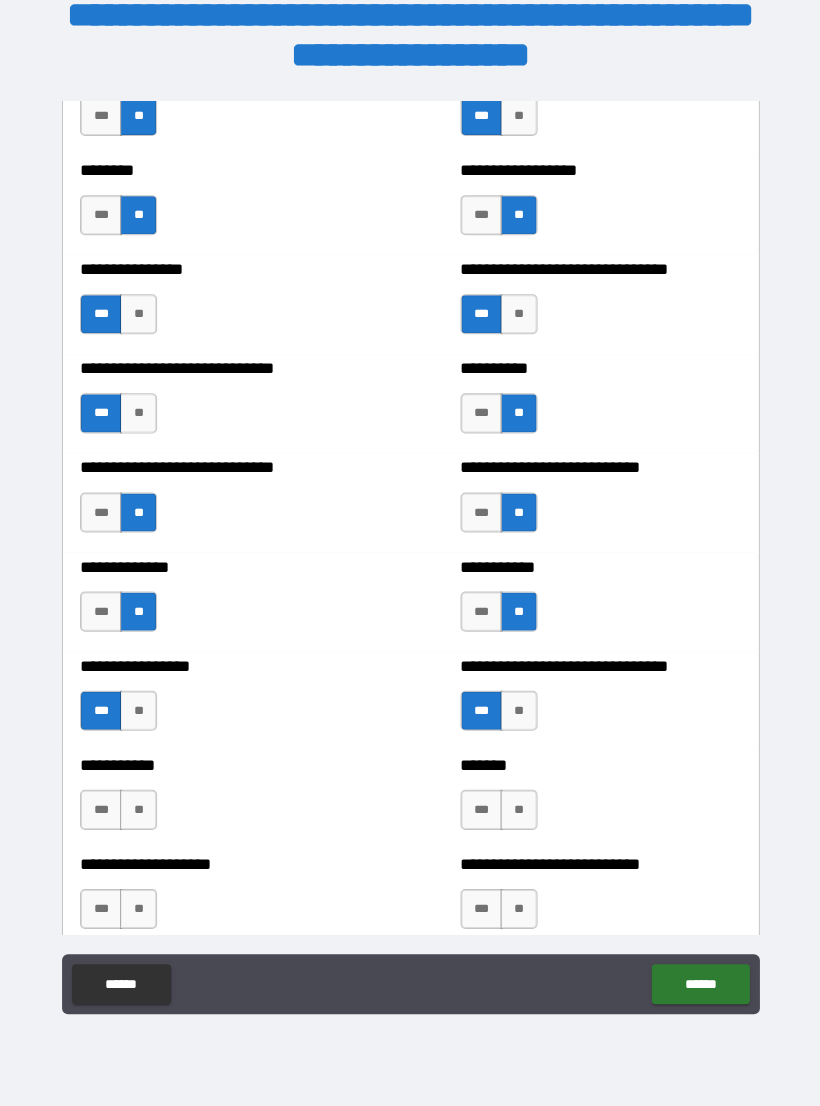 click on "***" at bounding box center [481, 810] 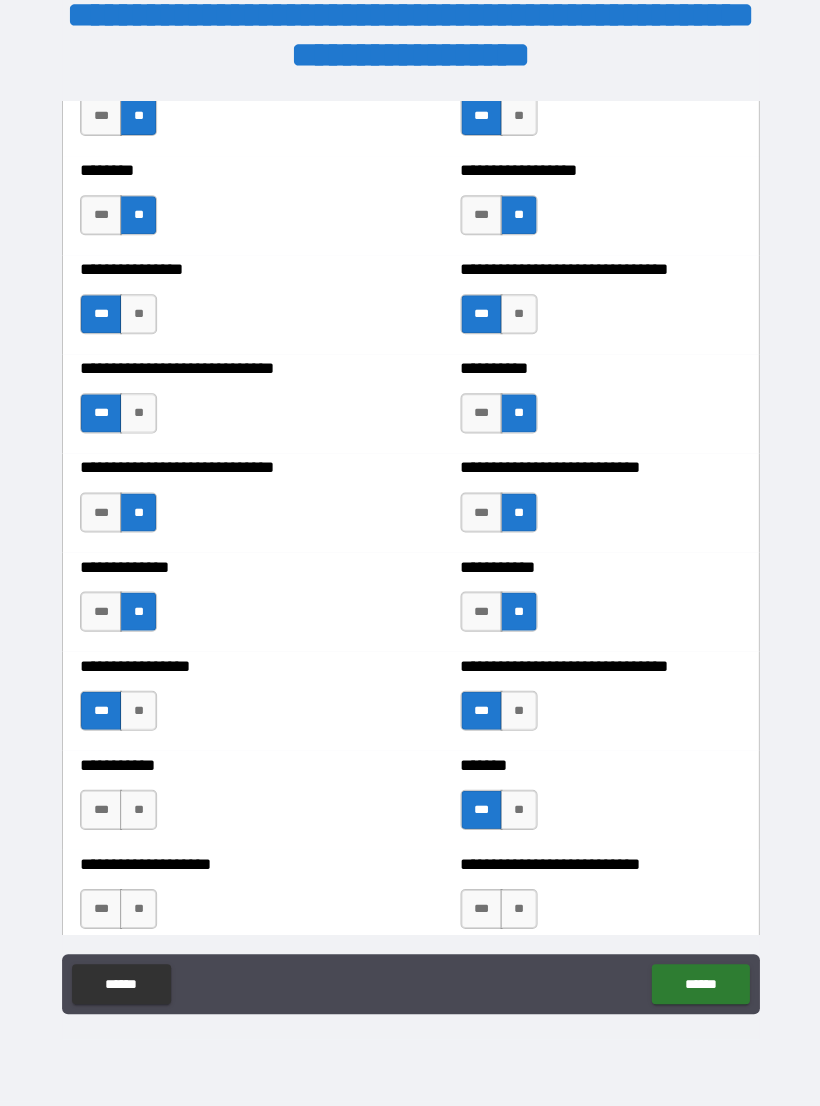 click on "**" at bounding box center [138, 810] 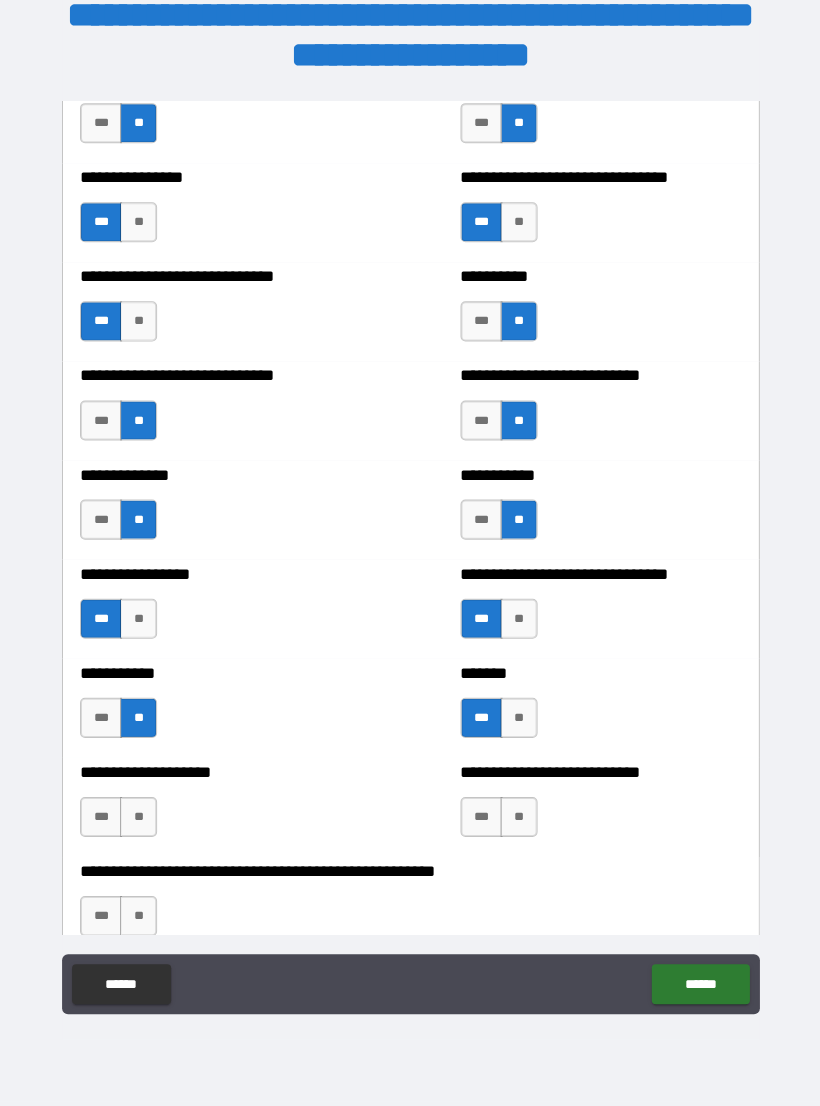 scroll, scrollTop: 7475, scrollLeft: 0, axis: vertical 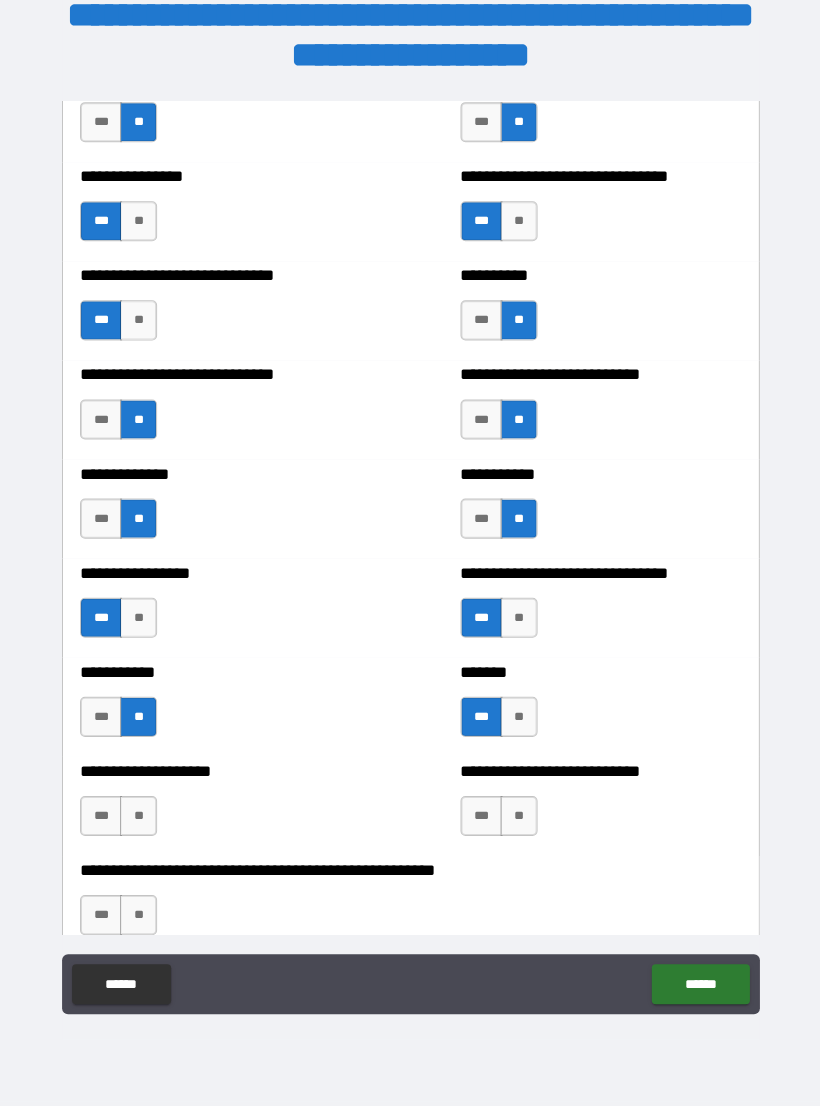 click on "***" at bounding box center [101, 816] 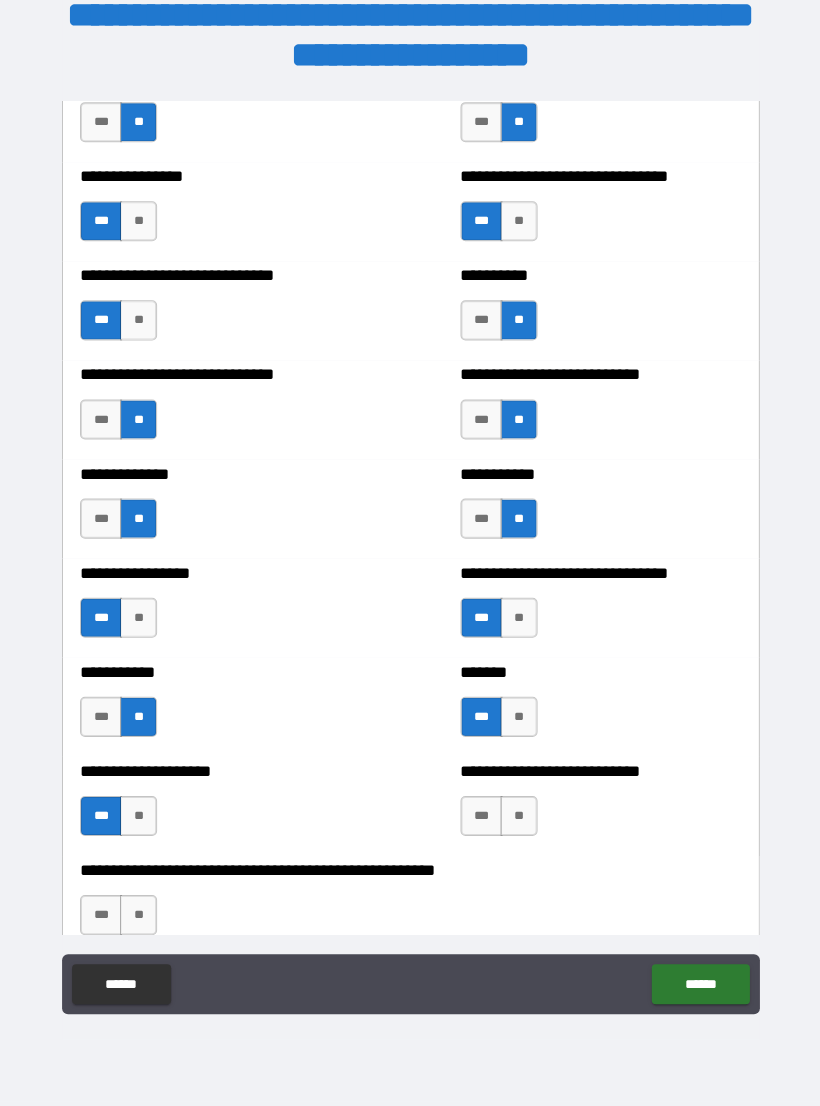 click on "**" at bounding box center (518, 816) 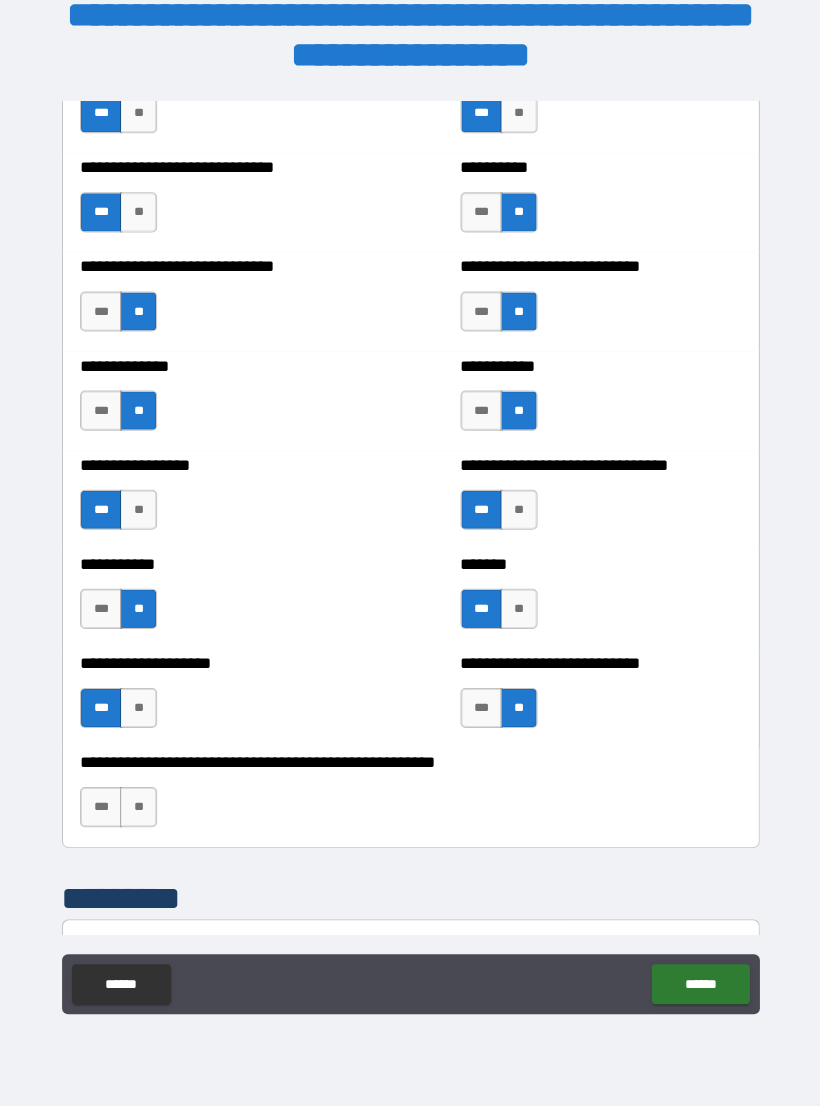 scroll, scrollTop: 7587, scrollLeft: 0, axis: vertical 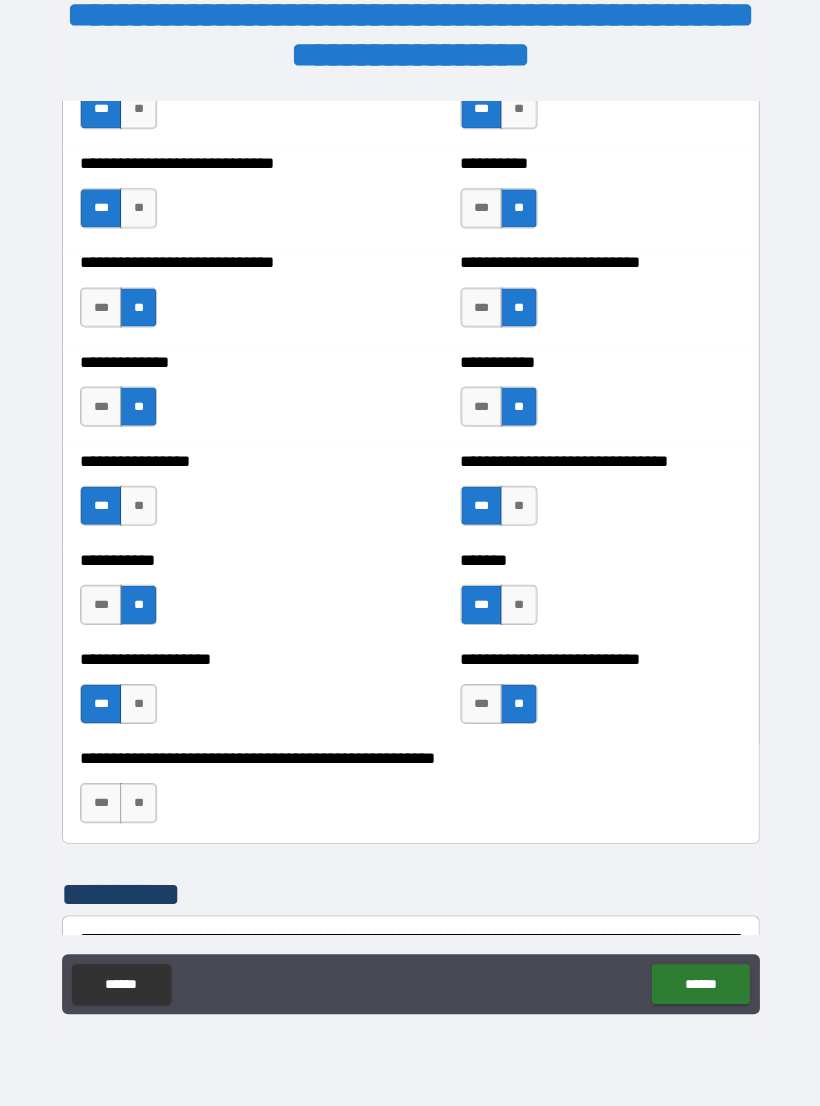 click on "**" at bounding box center [138, 803] 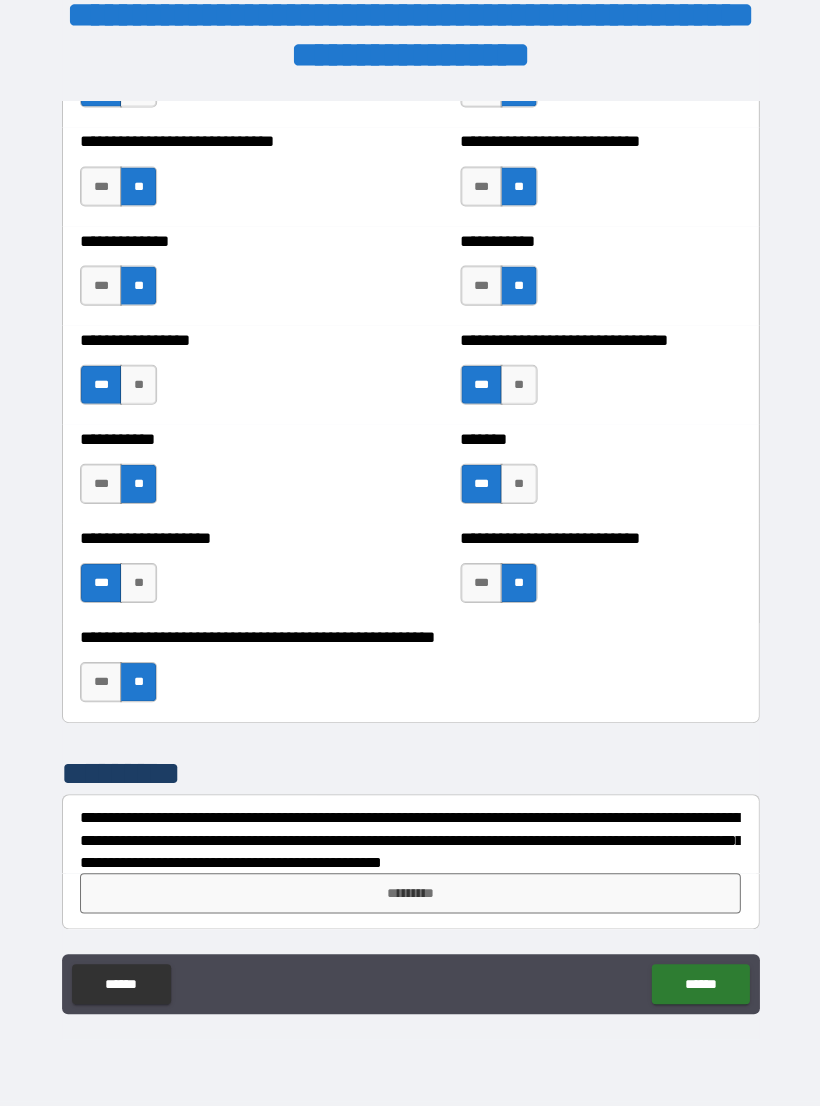 scroll, scrollTop: 7708, scrollLeft: 0, axis: vertical 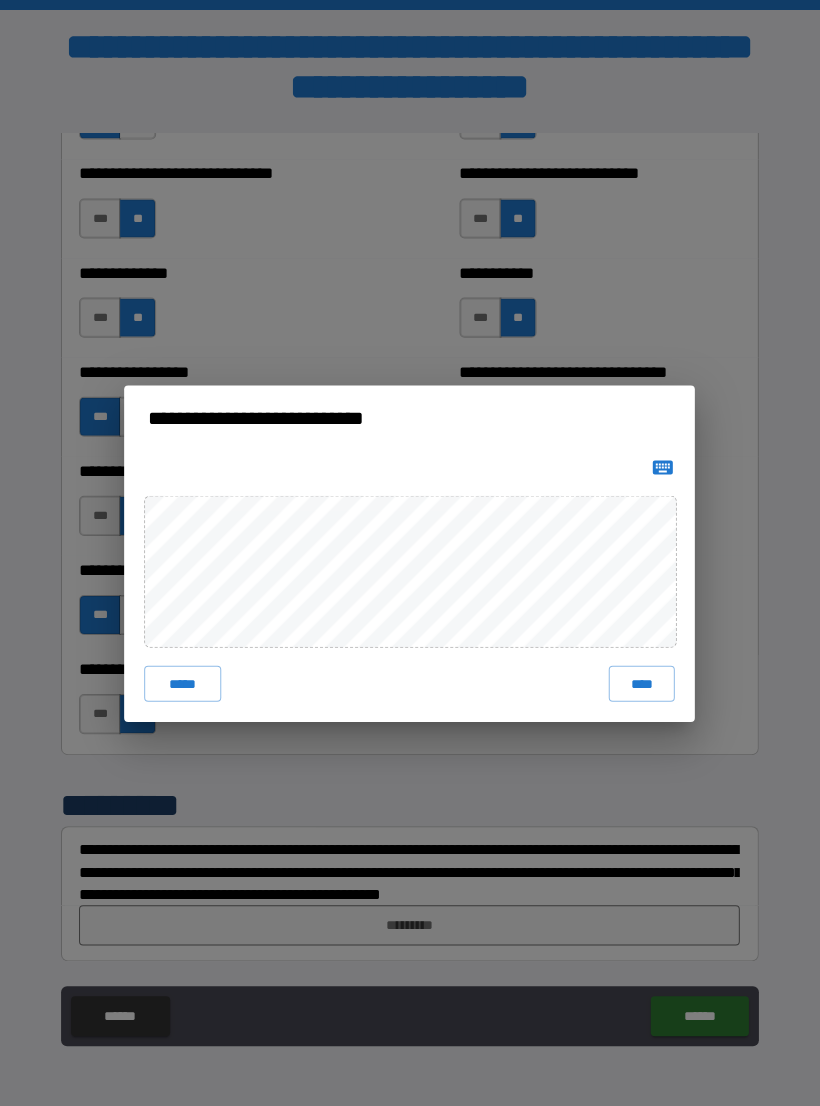 click on "****" at bounding box center [642, 683] 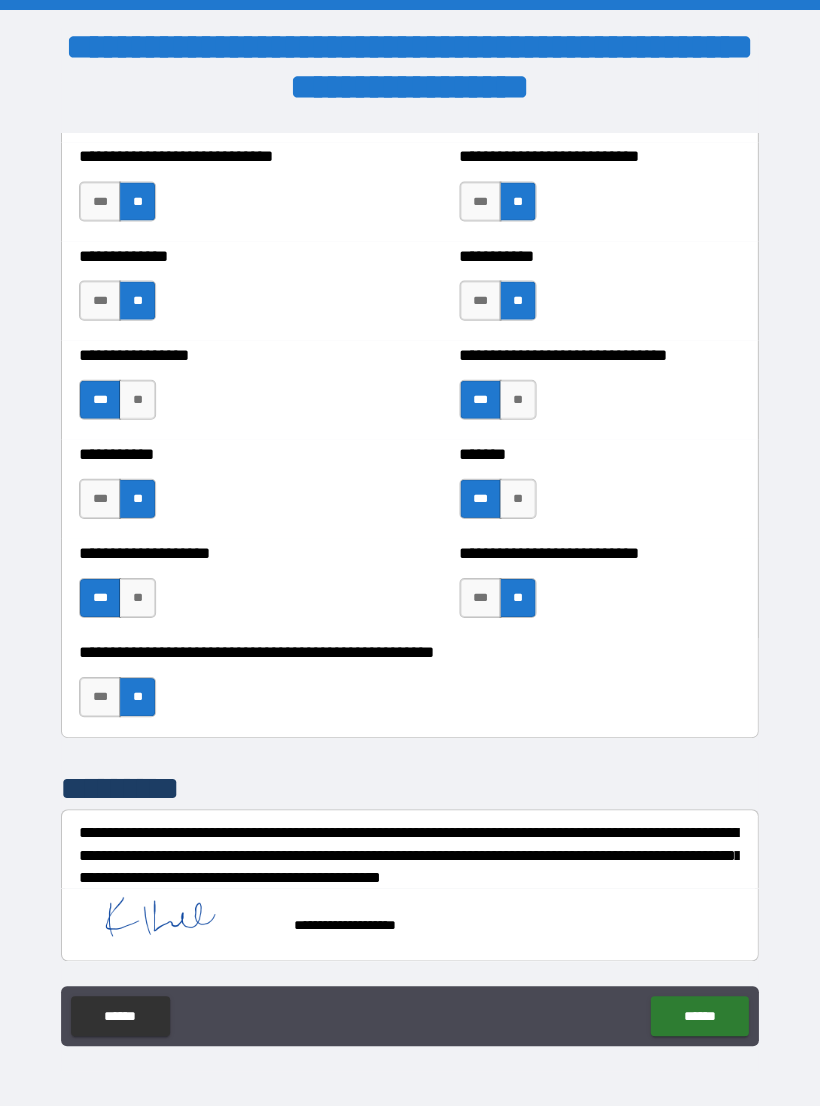 scroll, scrollTop: 7725, scrollLeft: 0, axis: vertical 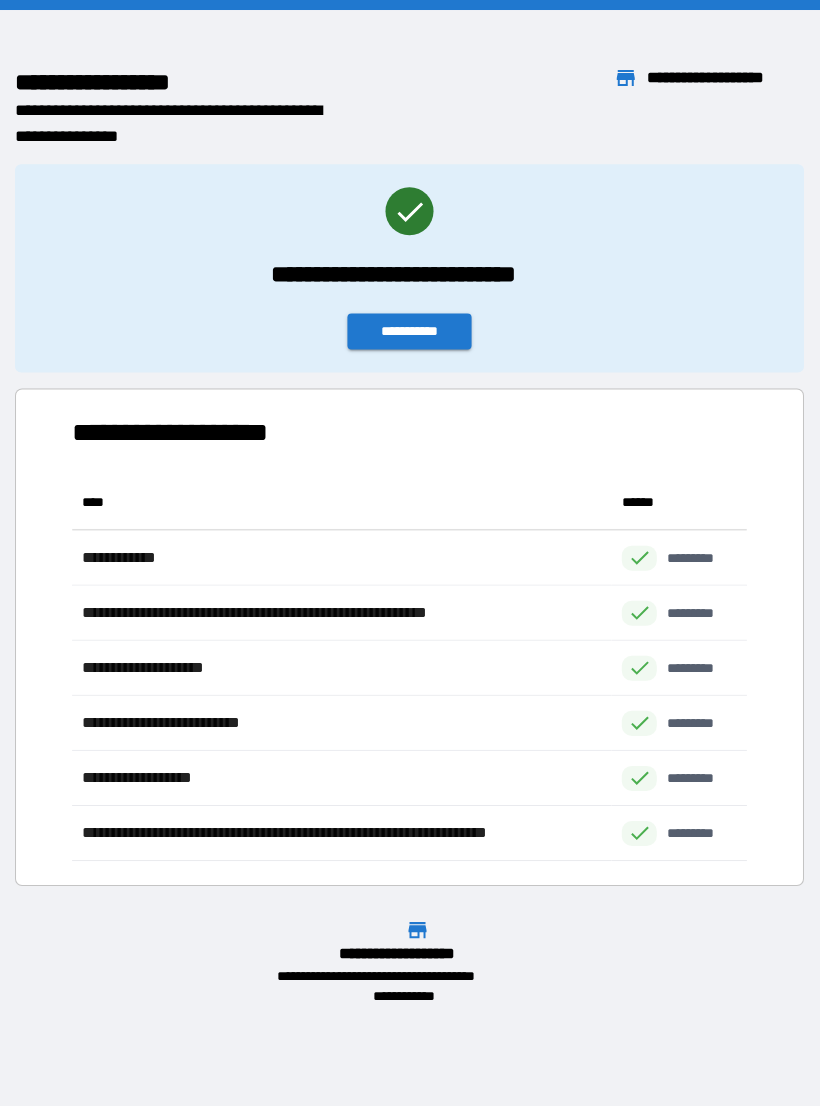 click on "**********" at bounding box center [410, 331] 